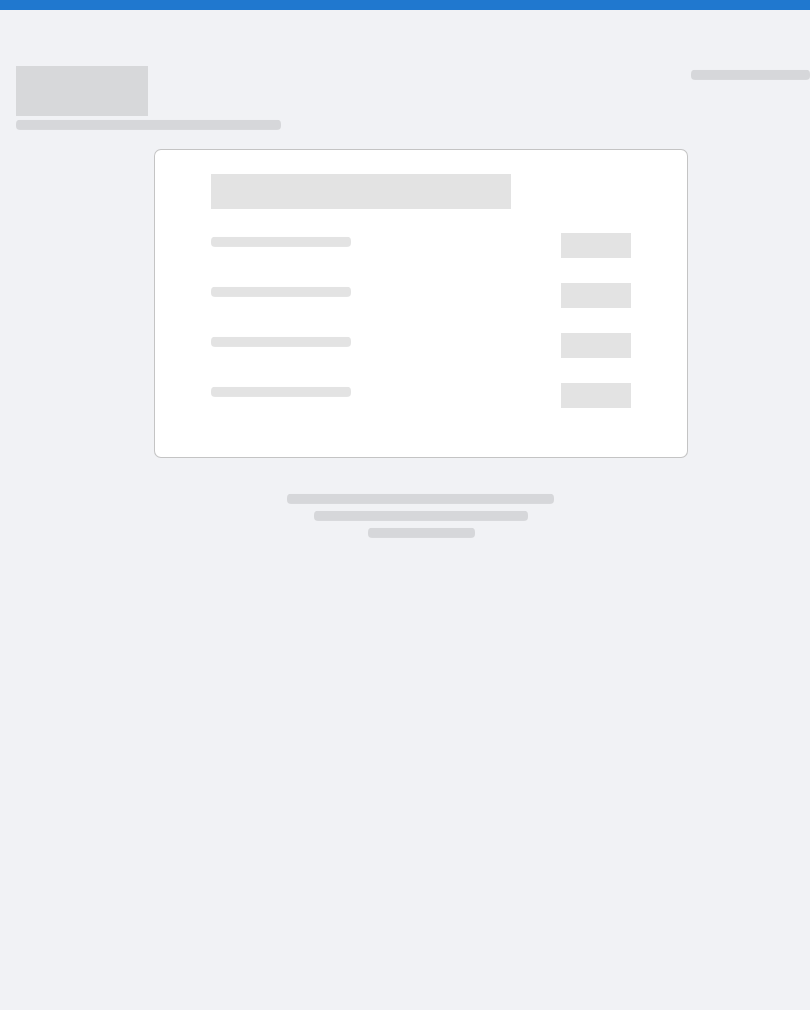 scroll, scrollTop: 0, scrollLeft: 0, axis: both 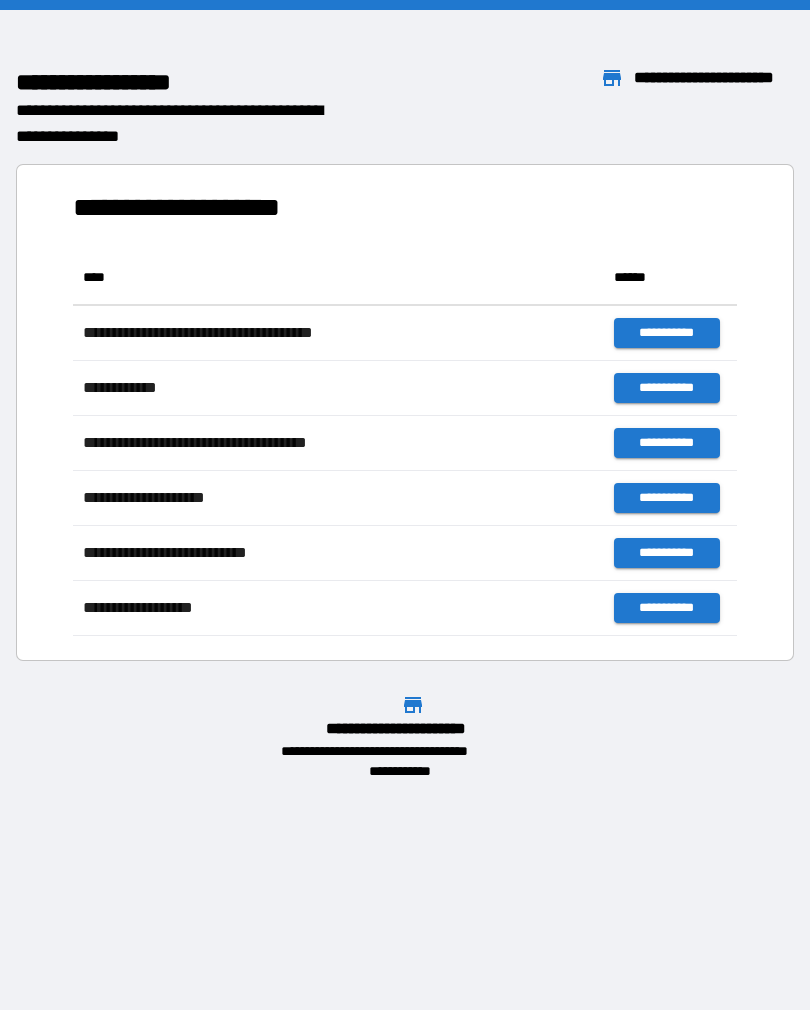 click on "**********" at bounding box center [405, 505] 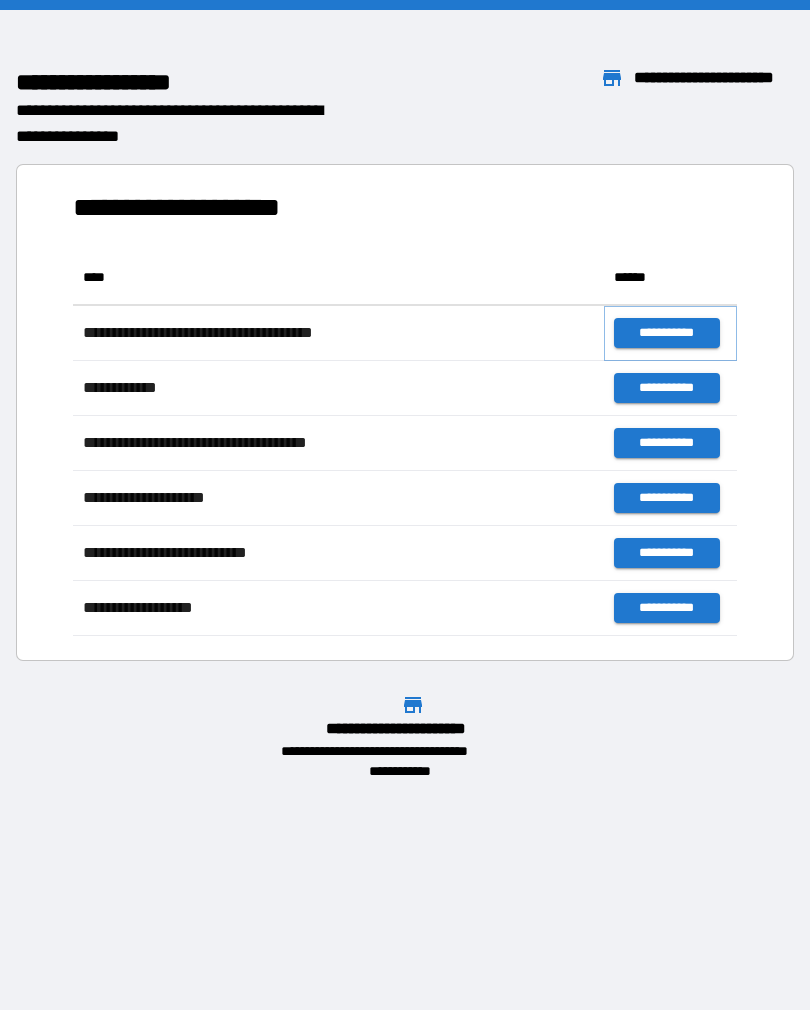 click on "**********" at bounding box center [666, 333] 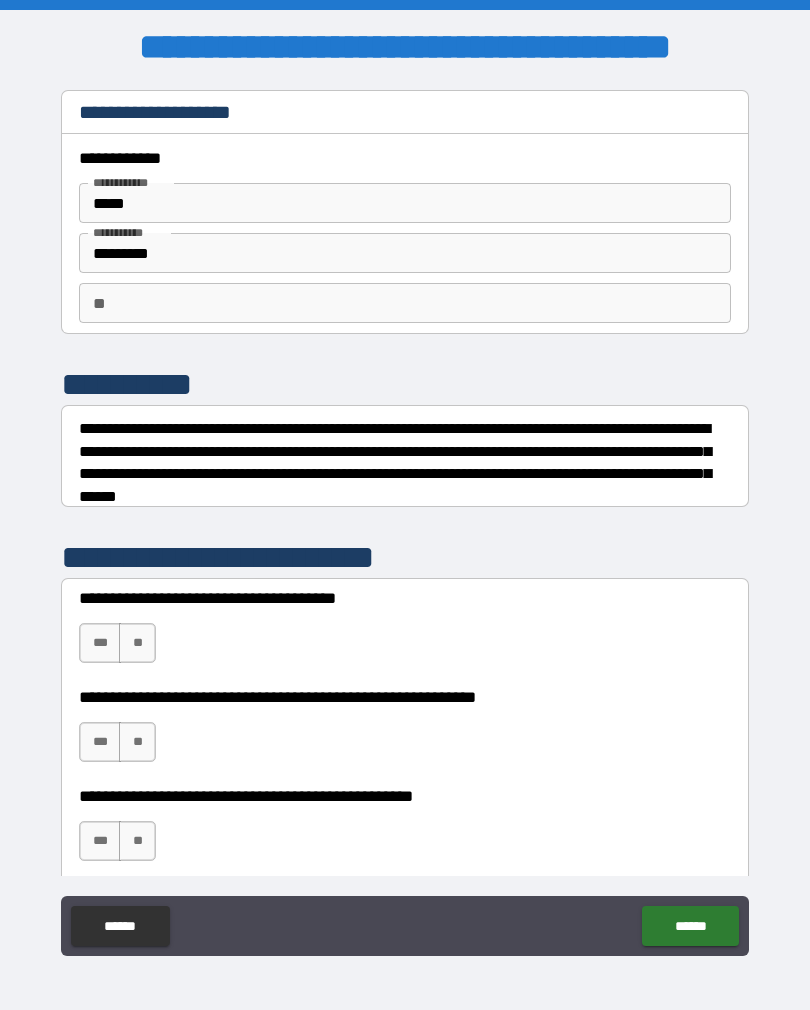 click on "**" at bounding box center [405, 303] 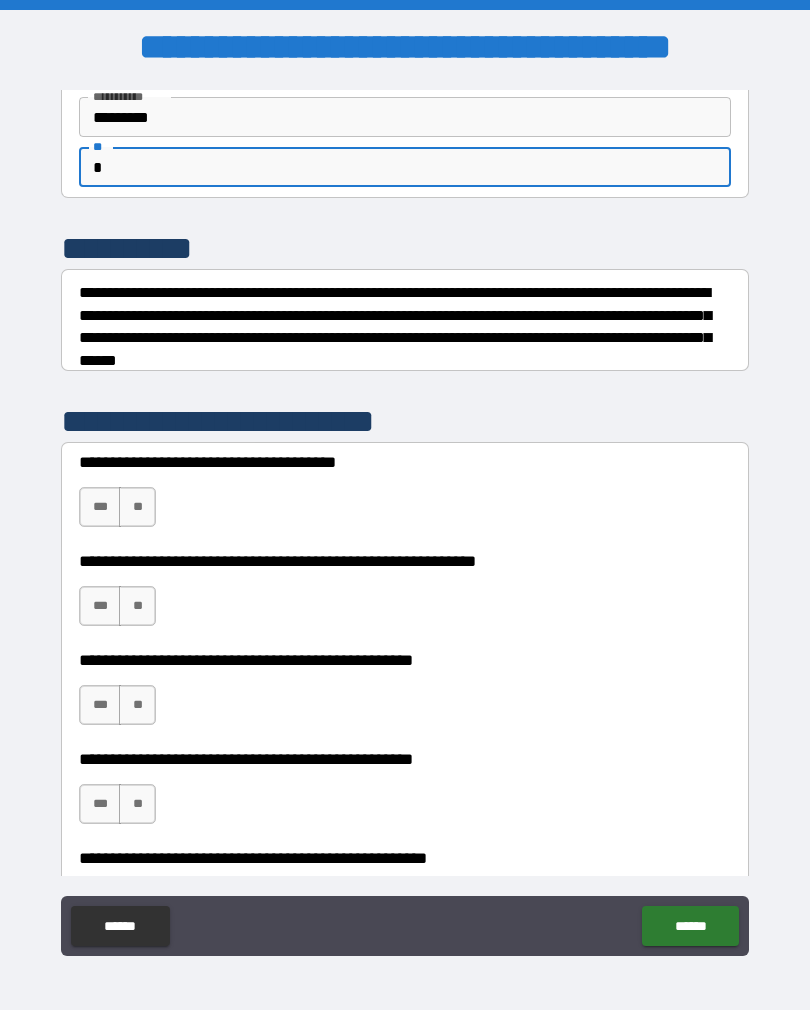 scroll, scrollTop: 190, scrollLeft: 0, axis: vertical 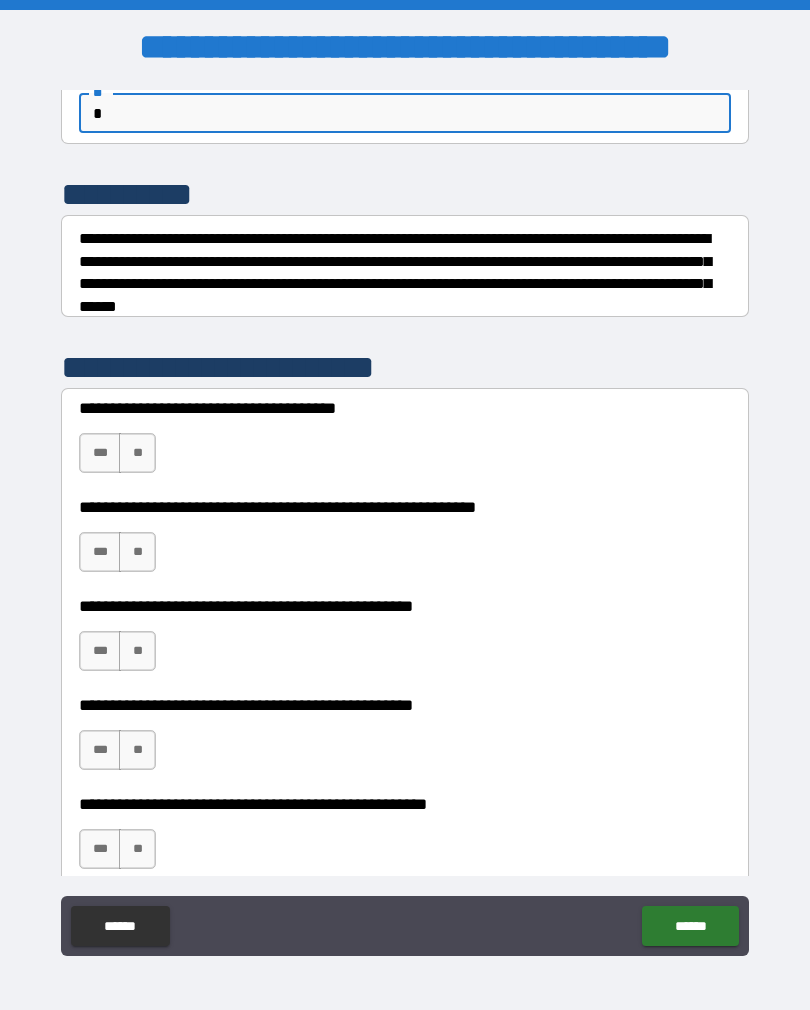 type on "*" 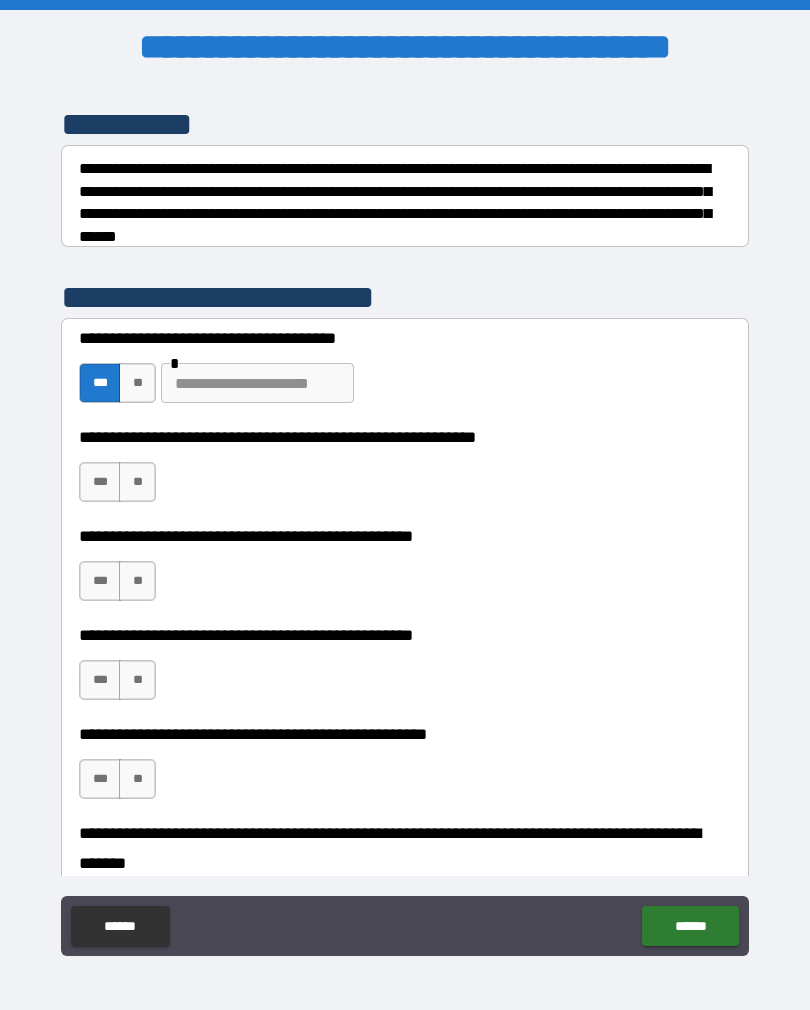 scroll, scrollTop: 267, scrollLeft: 0, axis: vertical 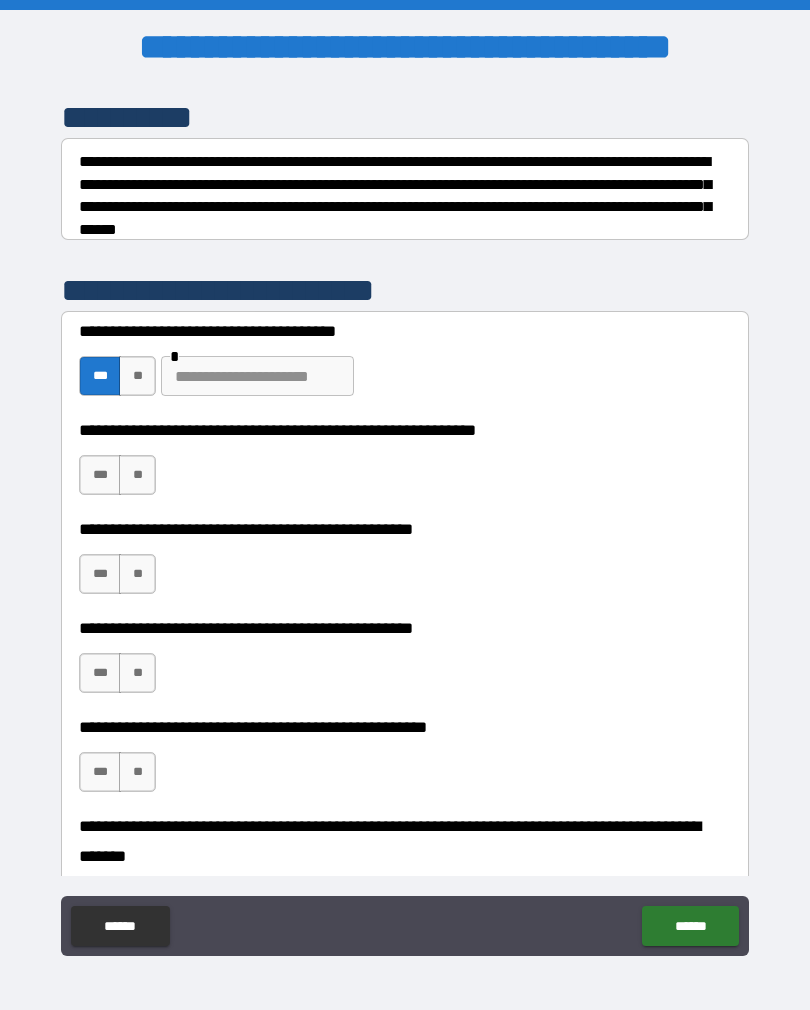 click on "**" at bounding box center [137, 376] 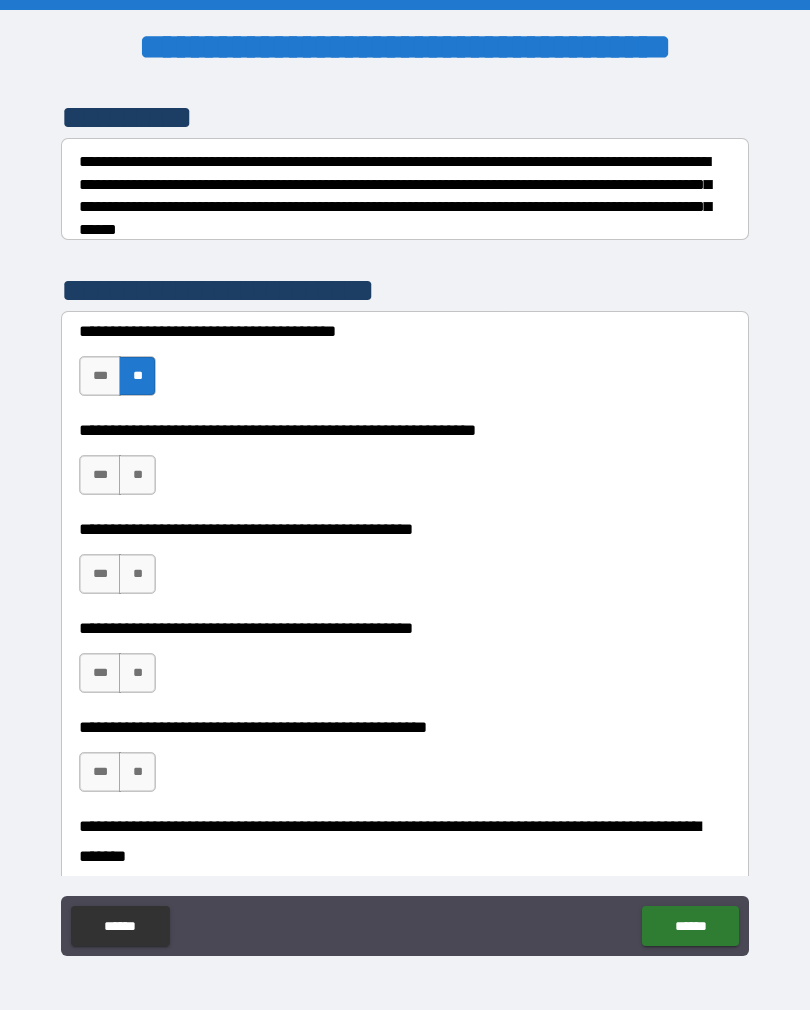 click on "**" at bounding box center (137, 475) 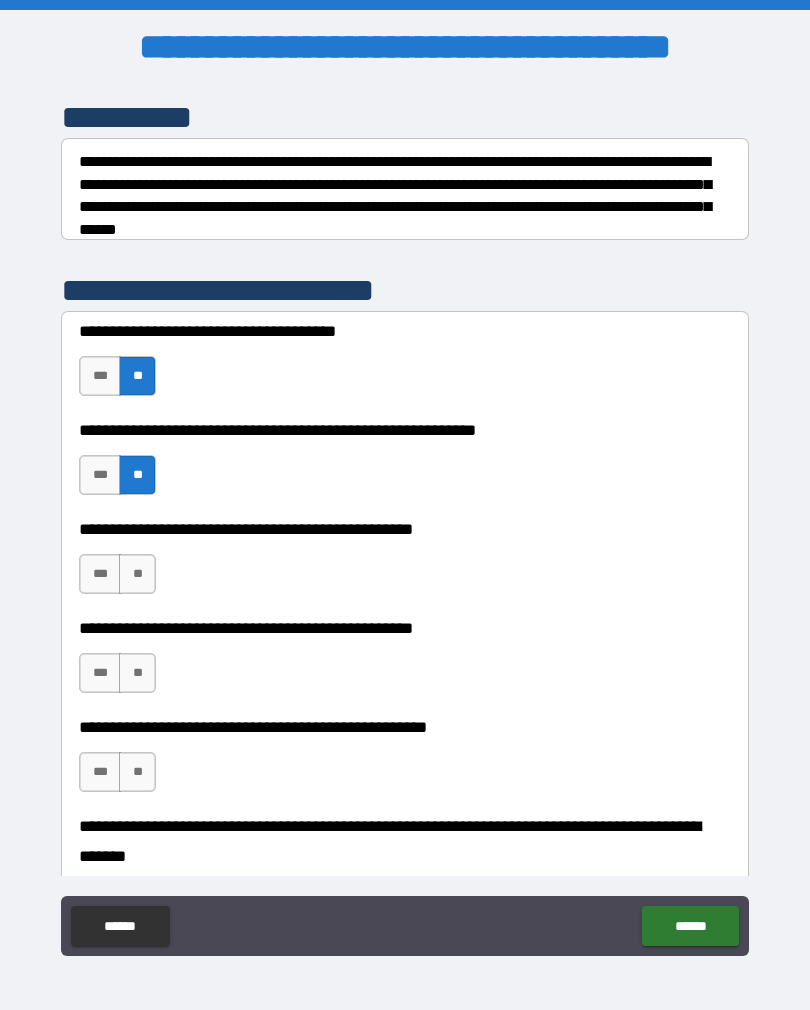 click on "**" at bounding box center [137, 574] 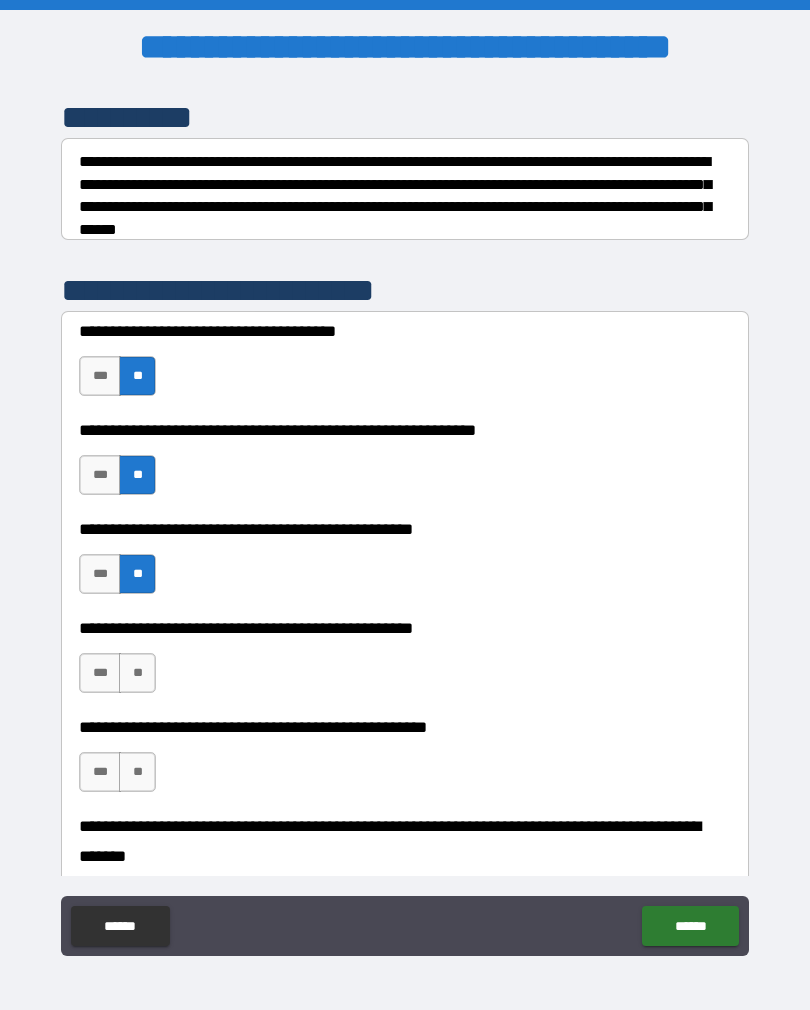 click on "**" at bounding box center [137, 673] 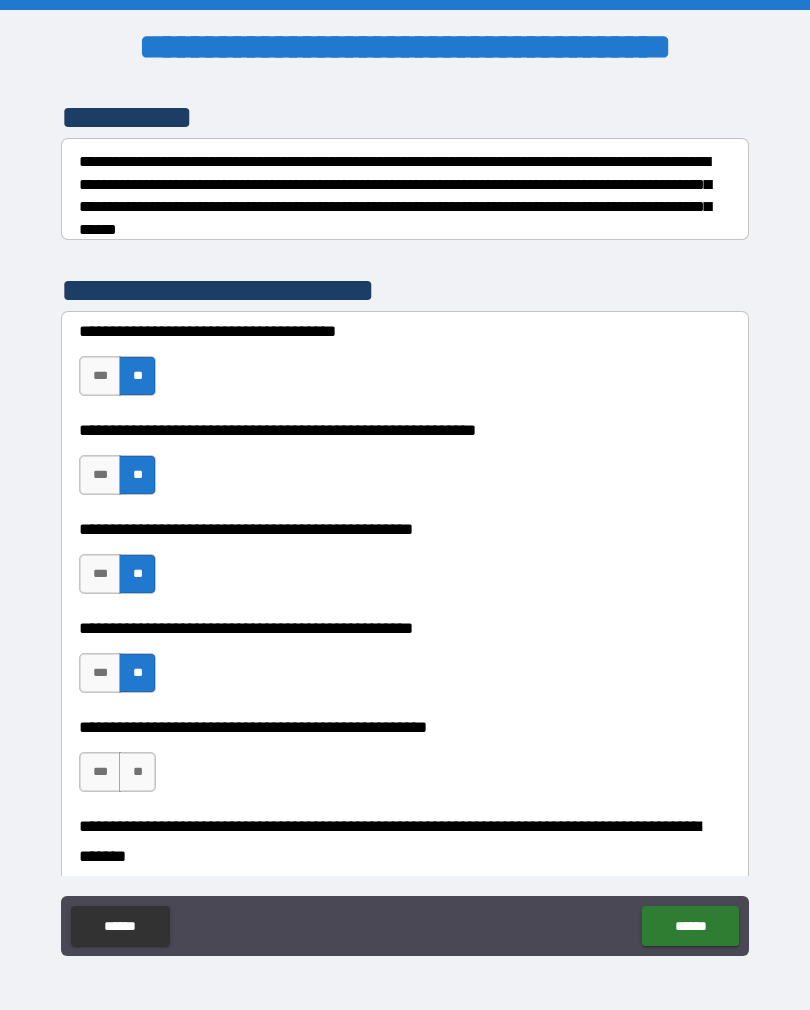 click on "**" at bounding box center (137, 772) 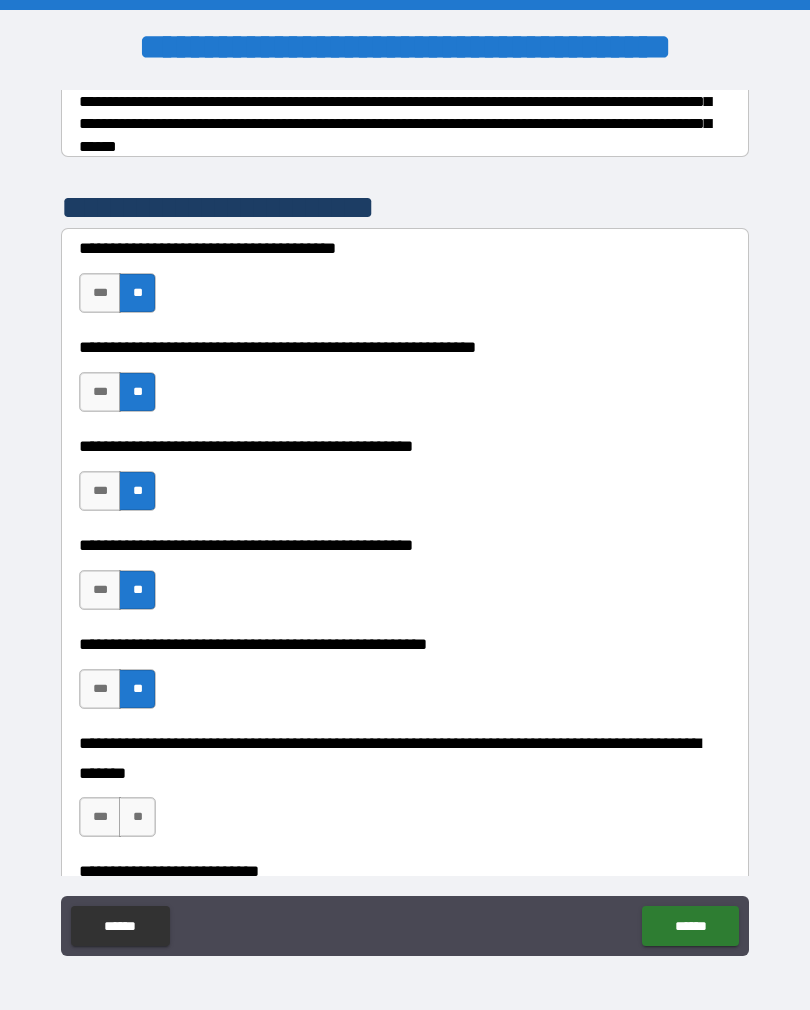 scroll, scrollTop: 372, scrollLeft: 0, axis: vertical 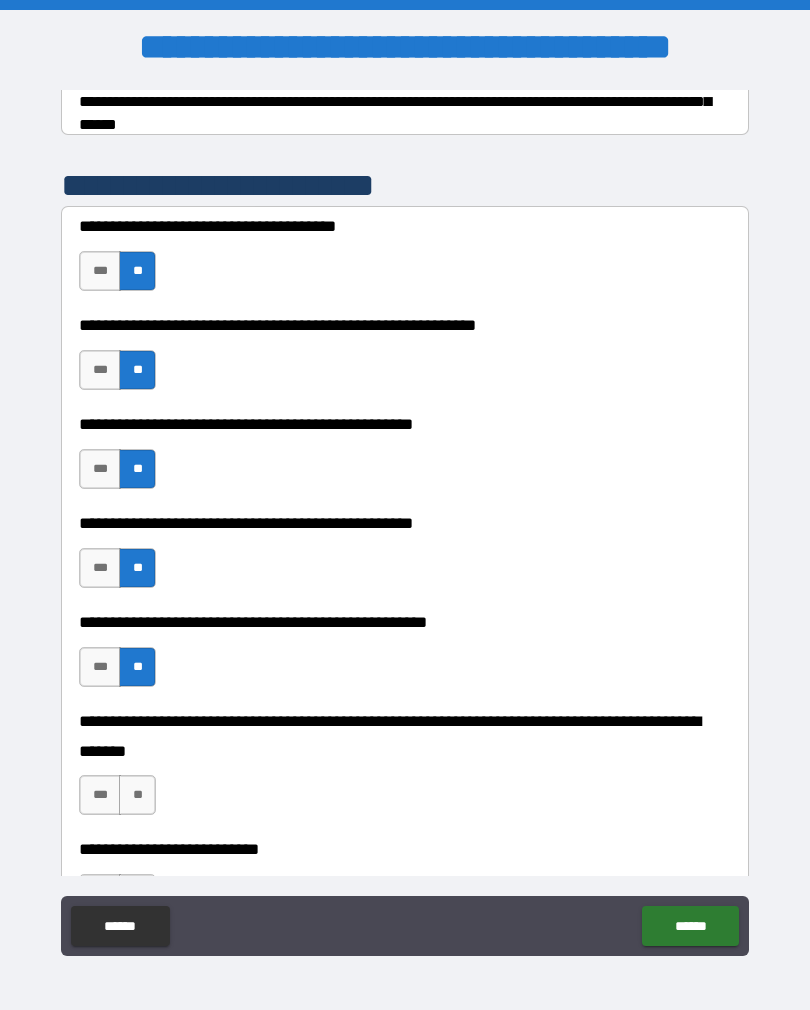 click on "**" at bounding box center [137, 795] 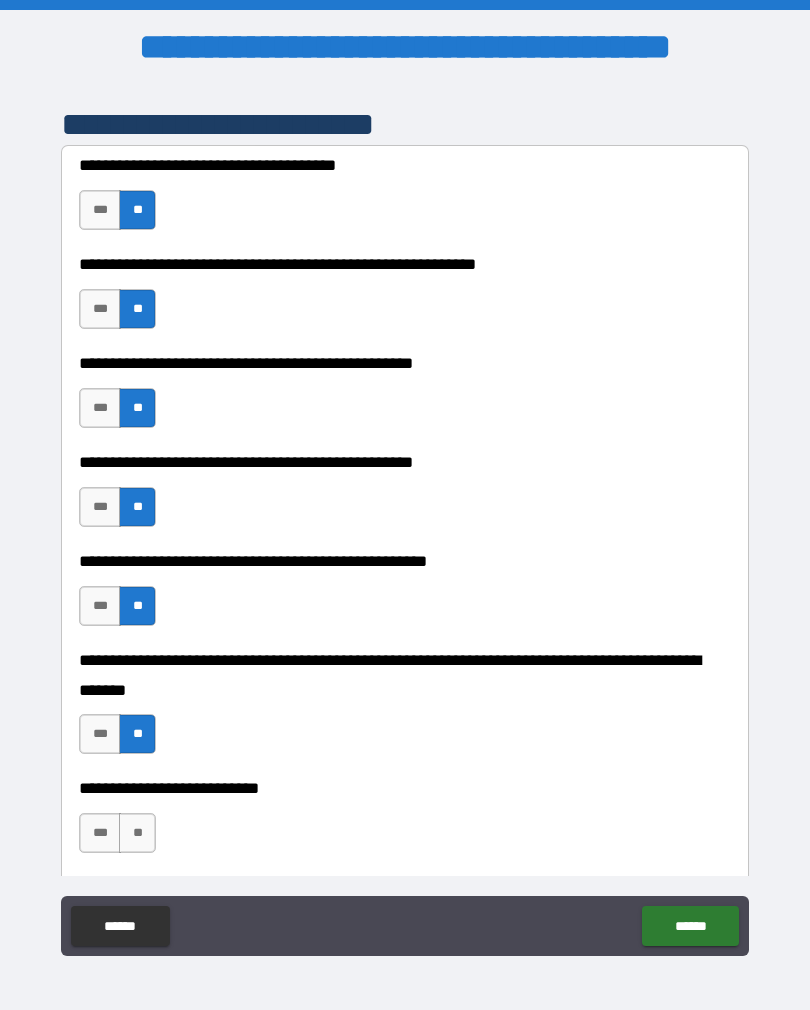 scroll, scrollTop: 443, scrollLeft: 0, axis: vertical 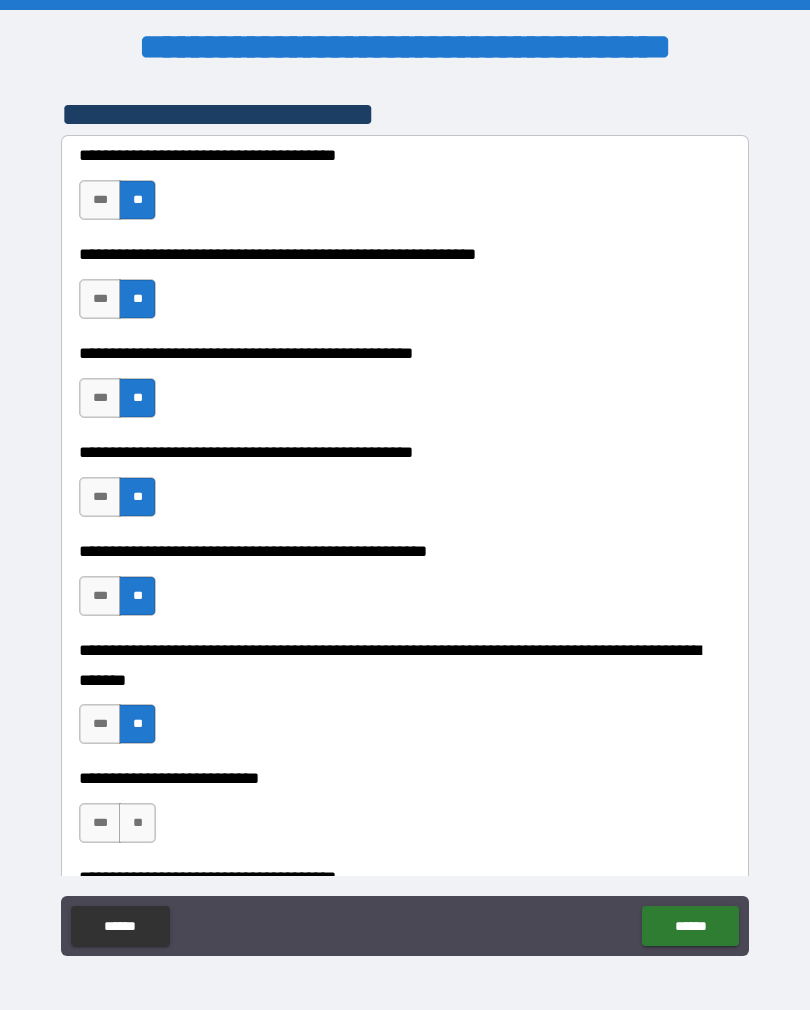click on "**" at bounding box center (137, 823) 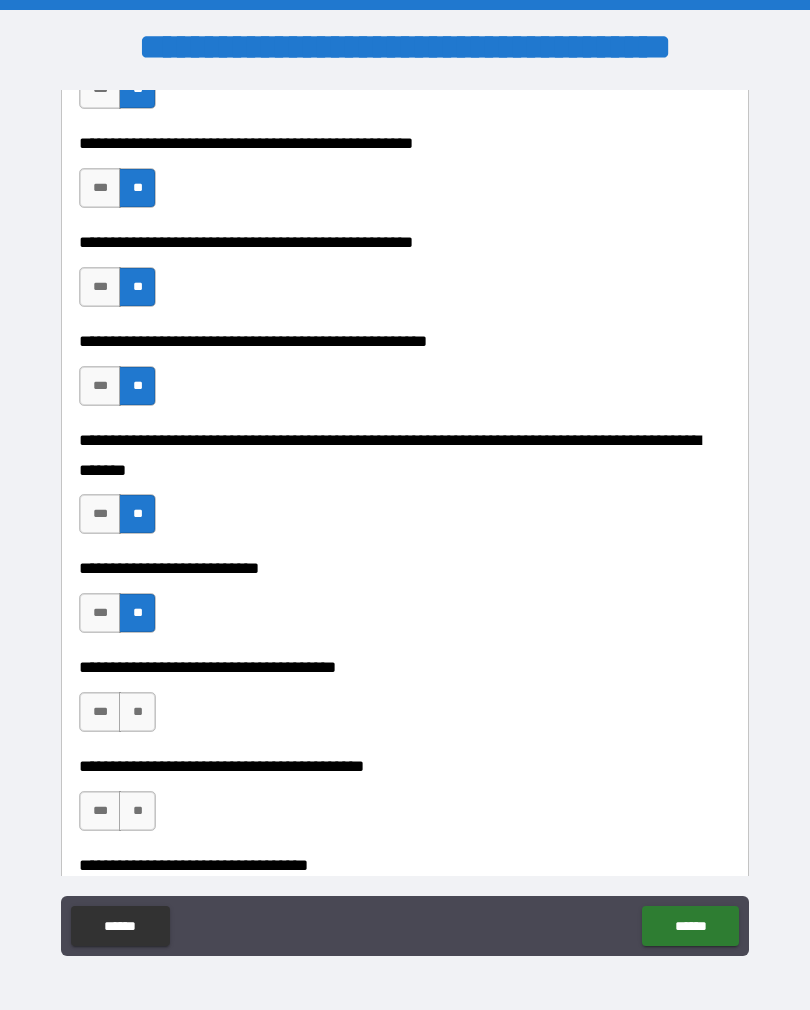 scroll, scrollTop: 665, scrollLeft: 0, axis: vertical 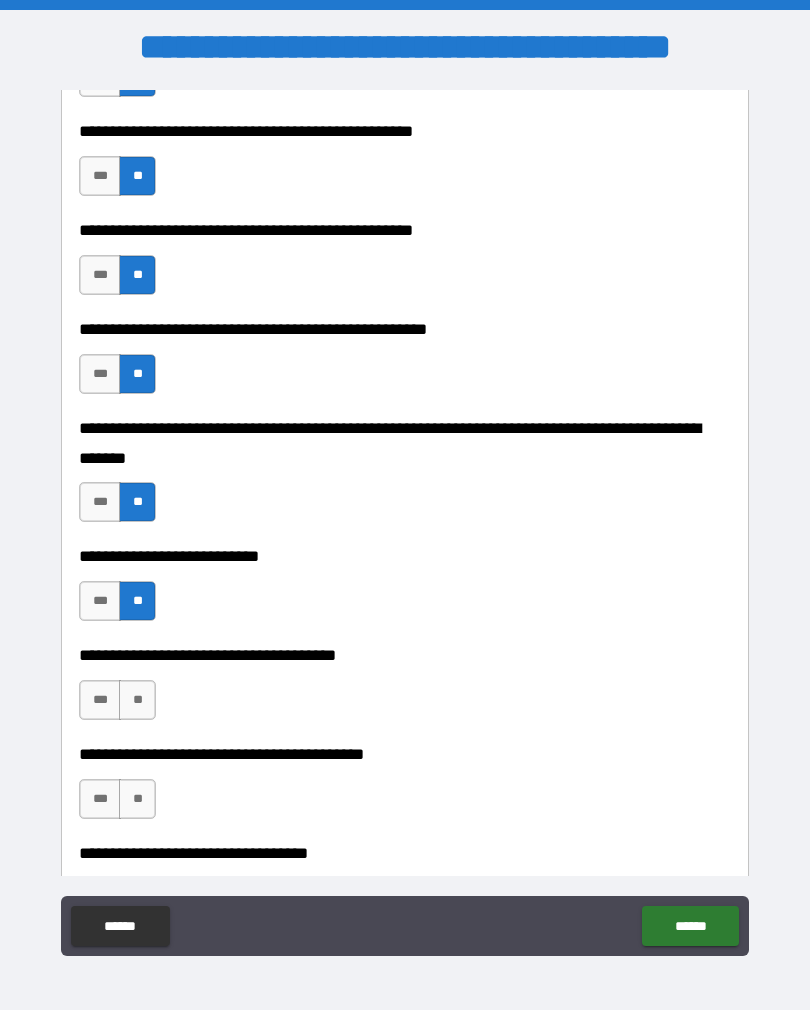 click on "**" at bounding box center [137, 700] 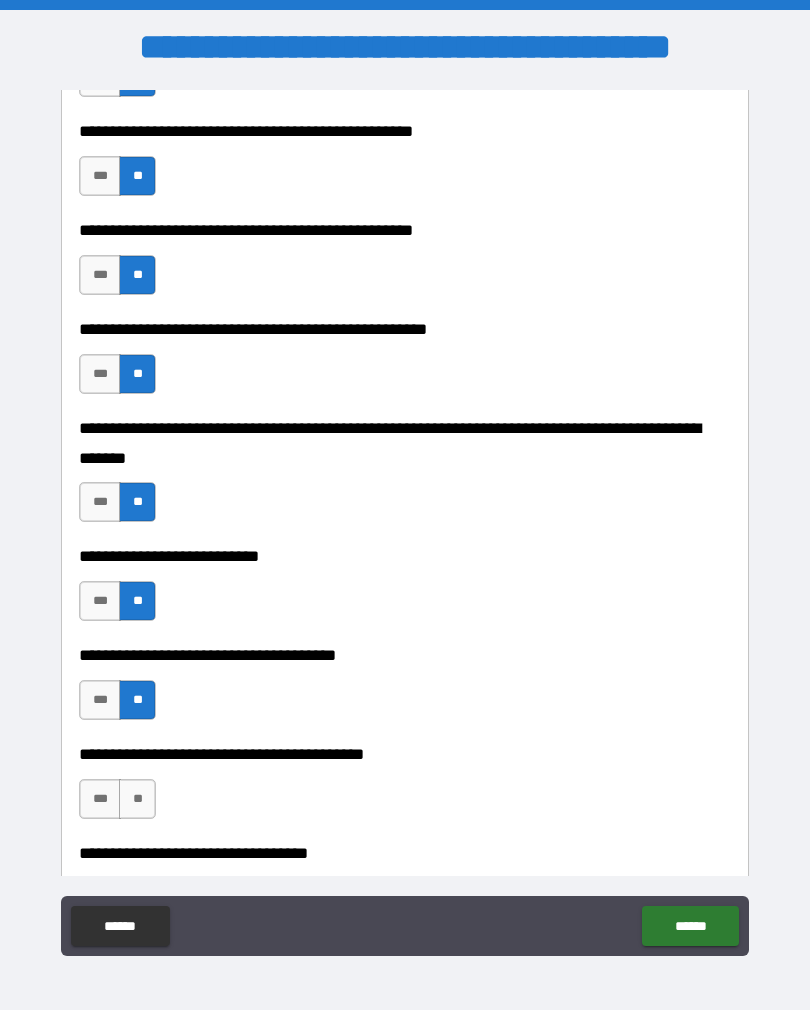 click on "**" at bounding box center (137, 799) 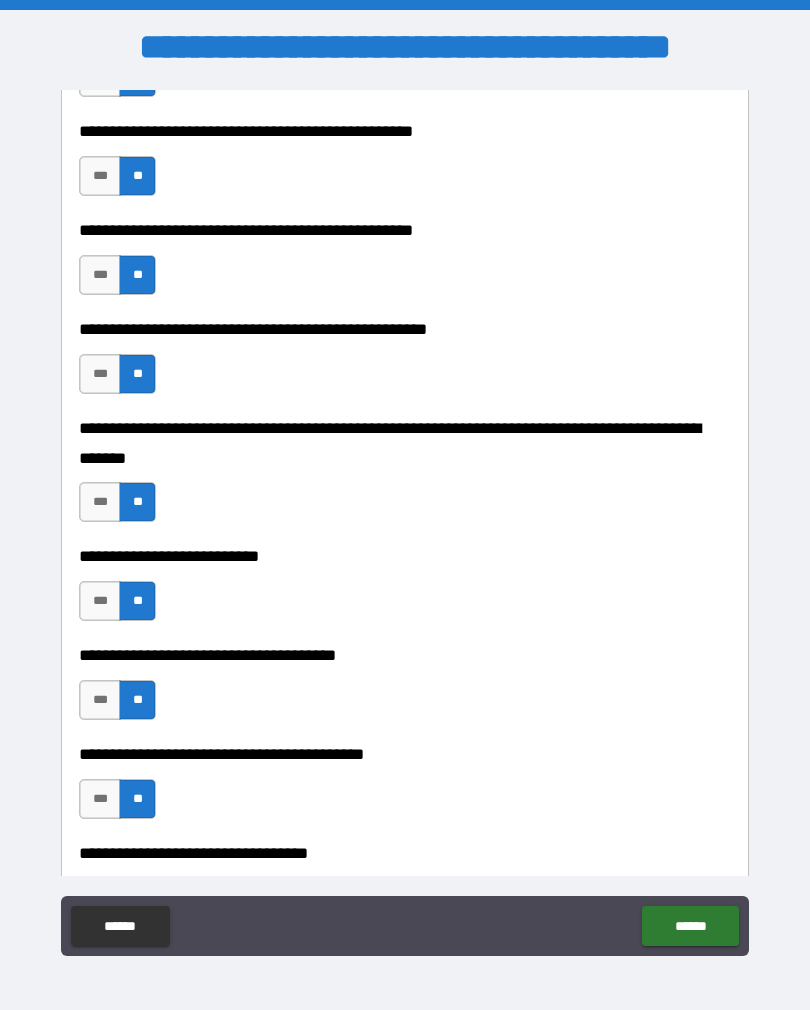 scroll, scrollTop: 773, scrollLeft: 0, axis: vertical 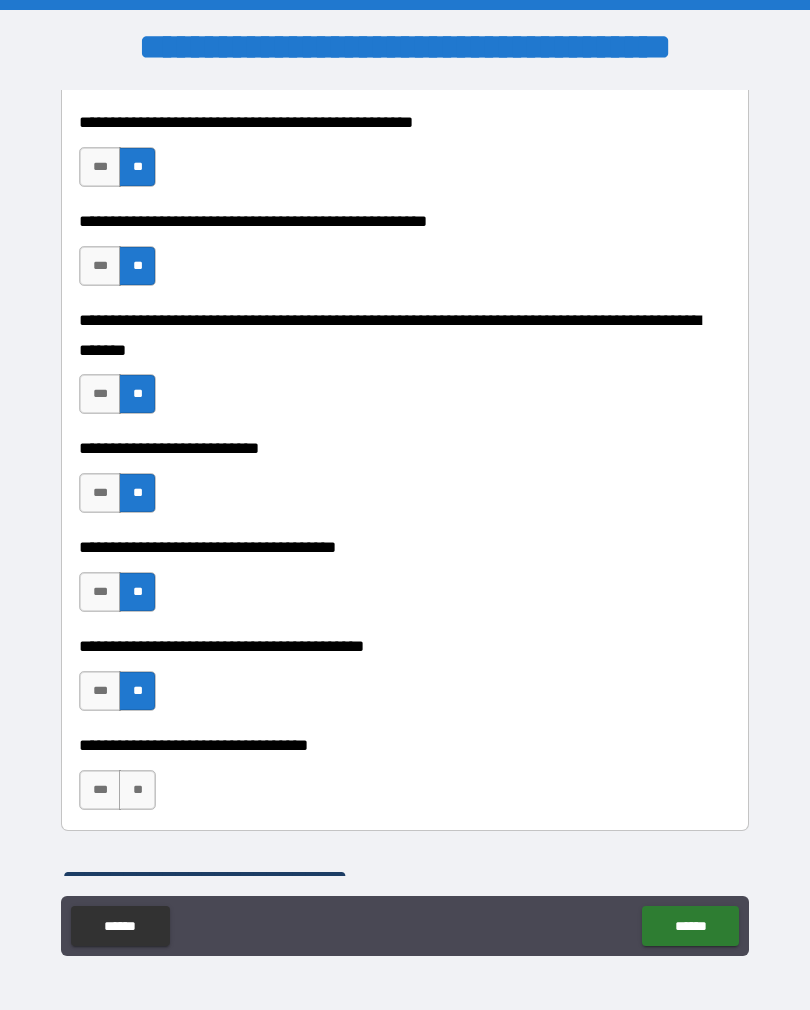 click on "**" at bounding box center (137, 790) 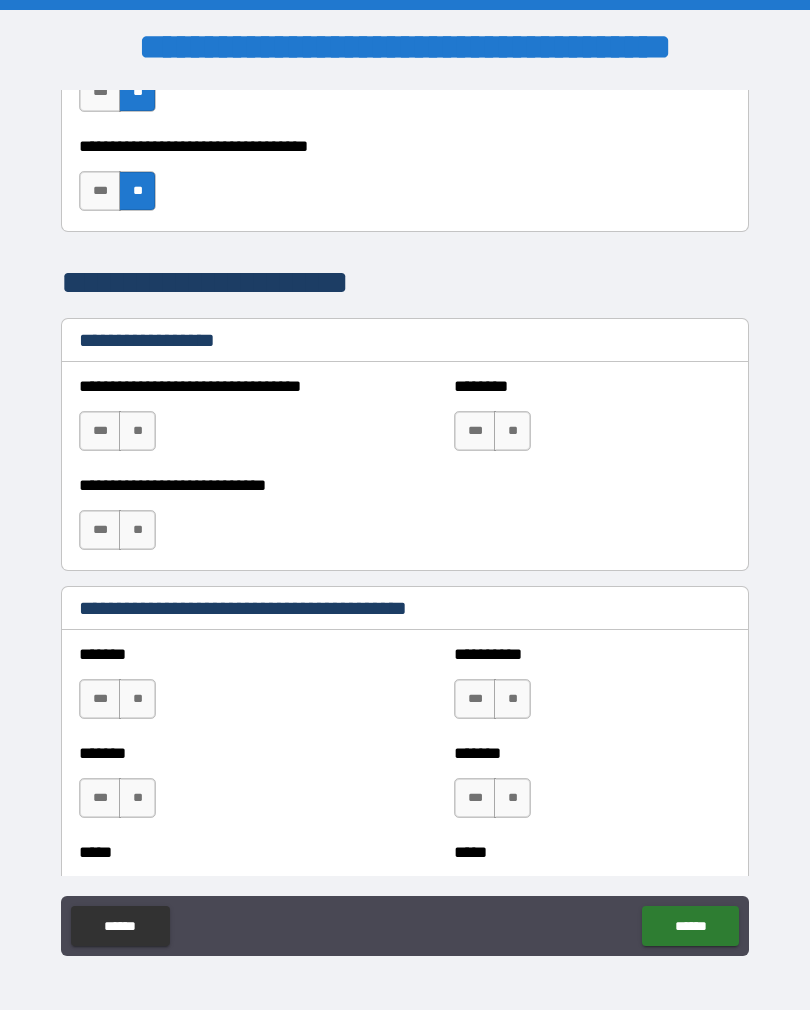 scroll, scrollTop: 1384, scrollLeft: 0, axis: vertical 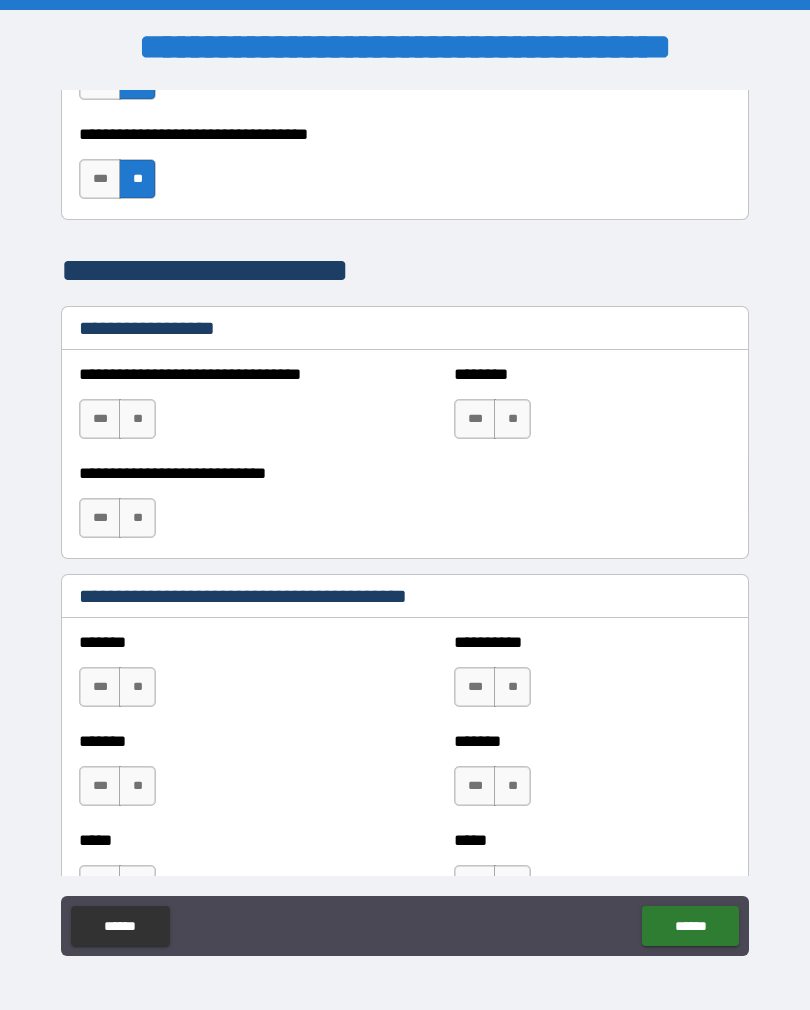 click on "**" at bounding box center (137, 687) 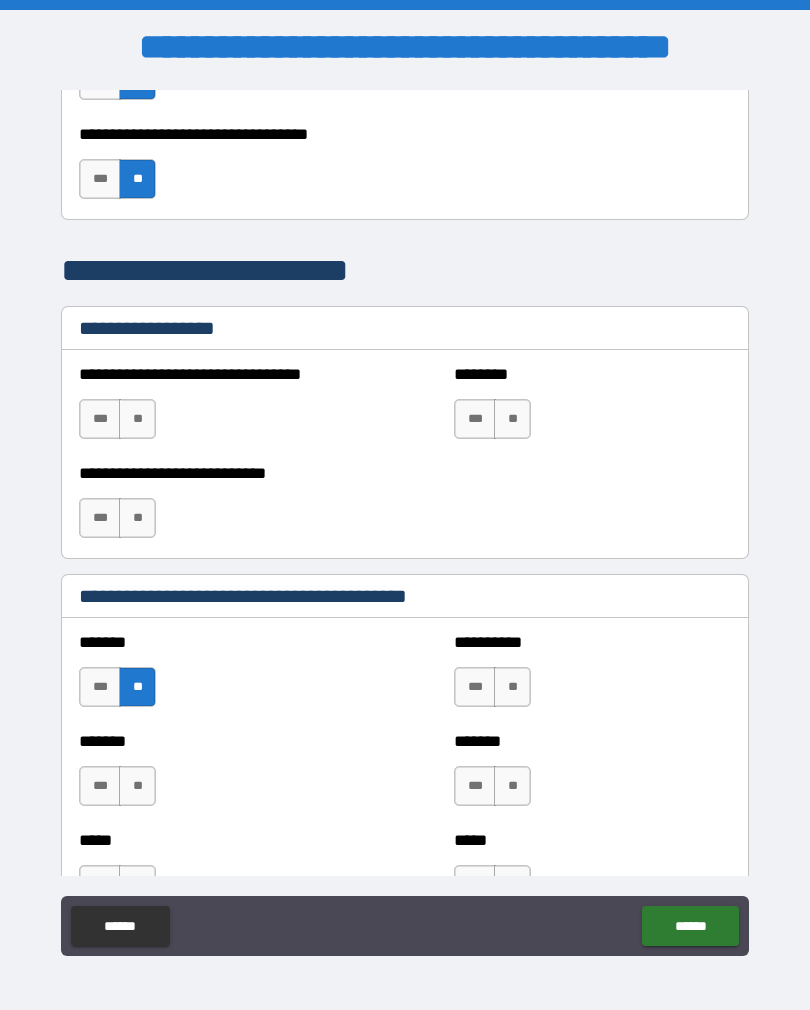 click on "**" at bounding box center (137, 786) 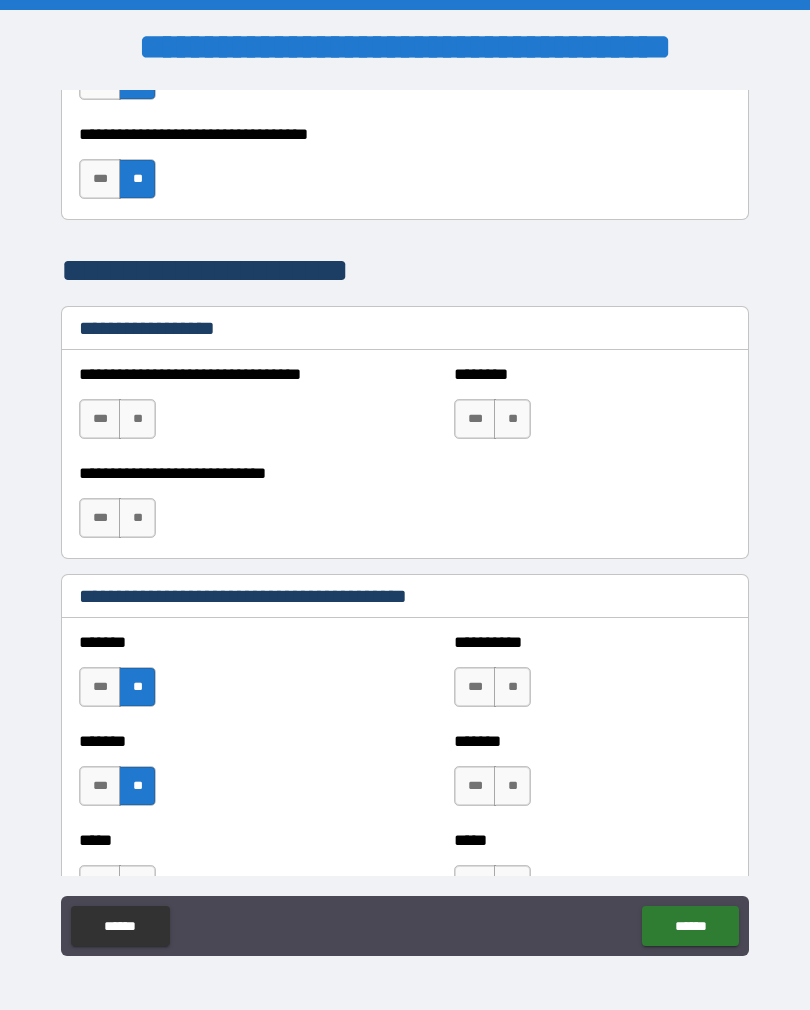 click on "**" at bounding box center [512, 687] 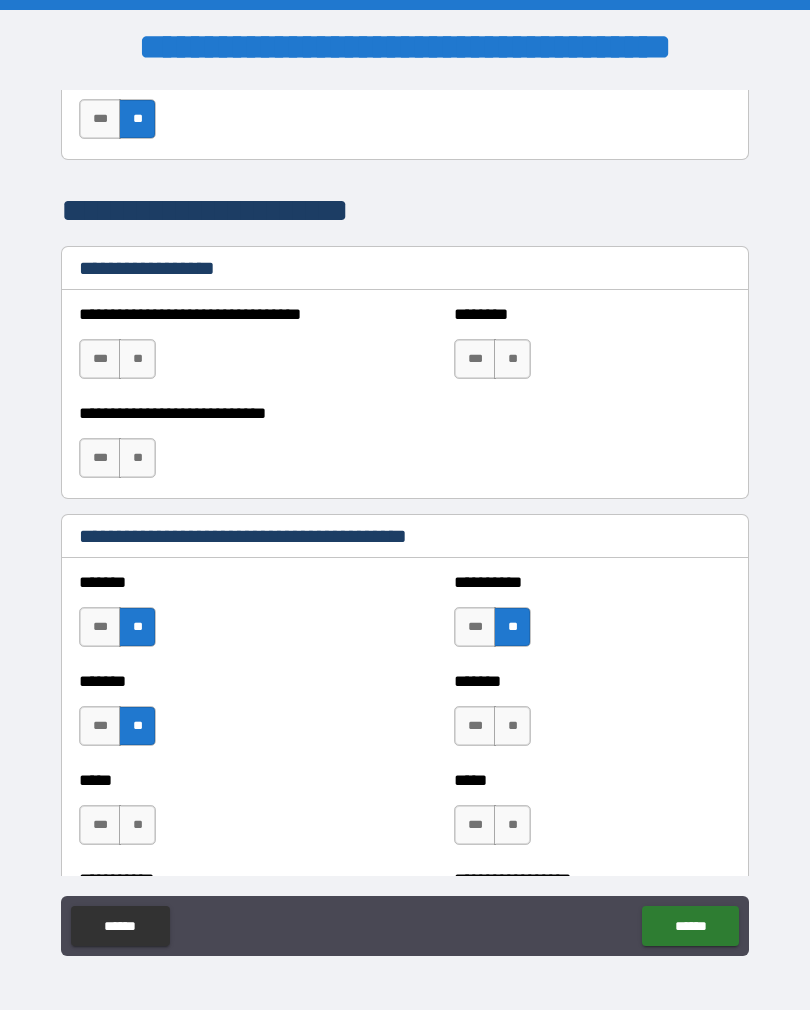 scroll, scrollTop: 1453, scrollLeft: 0, axis: vertical 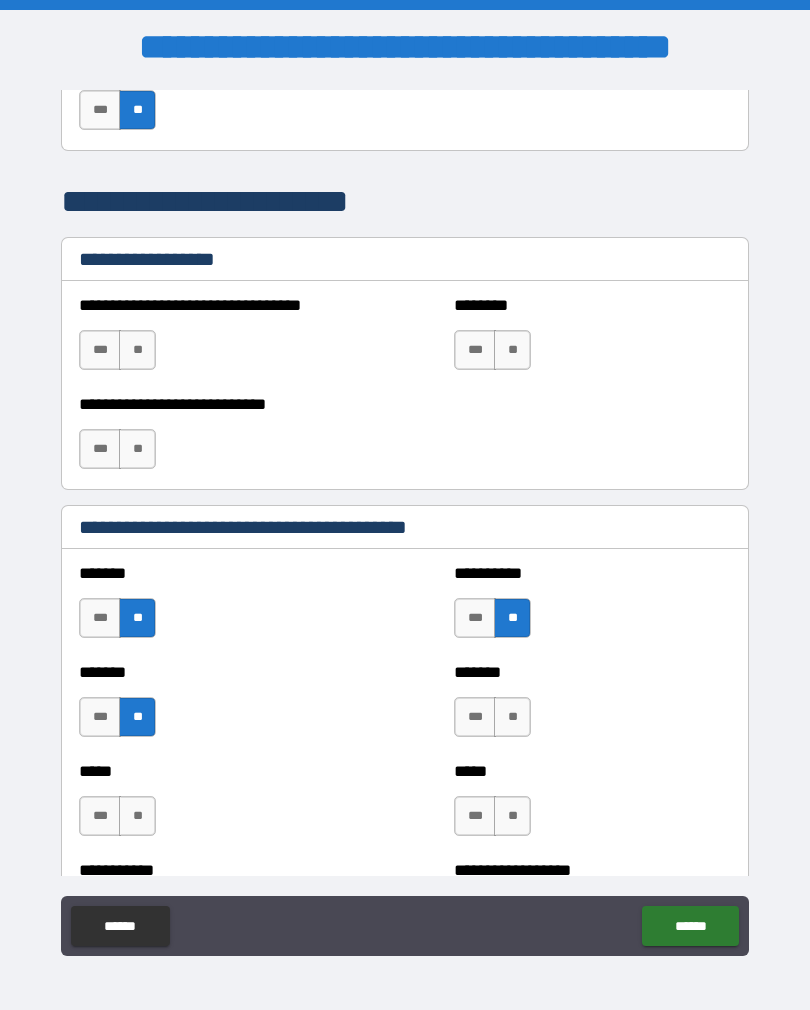 click on "**" at bounding box center (512, 717) 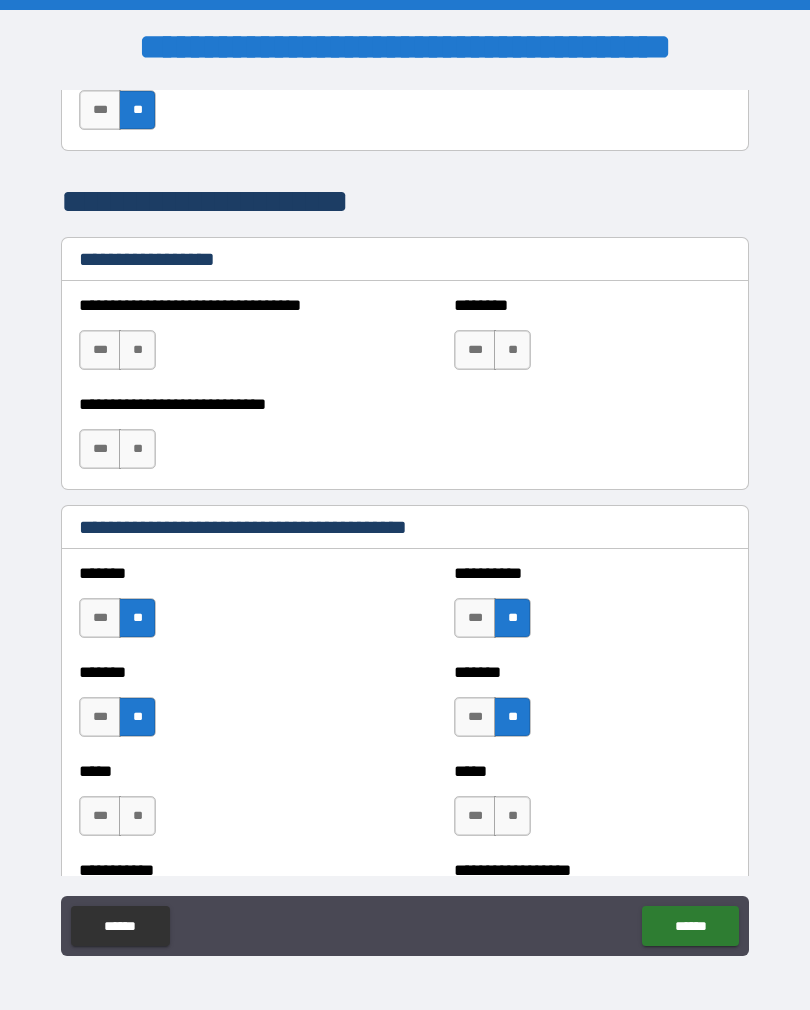 click on "**" at bounding box center (512, 816) 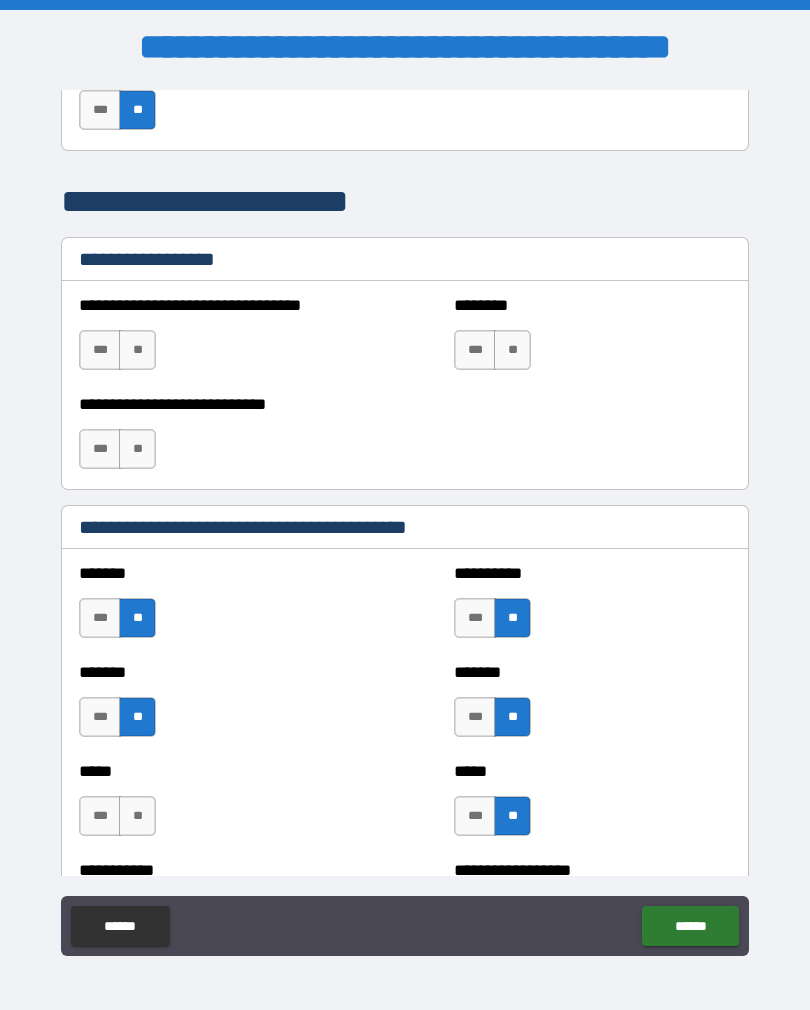 click on "**" at bounding box center [137, 816] 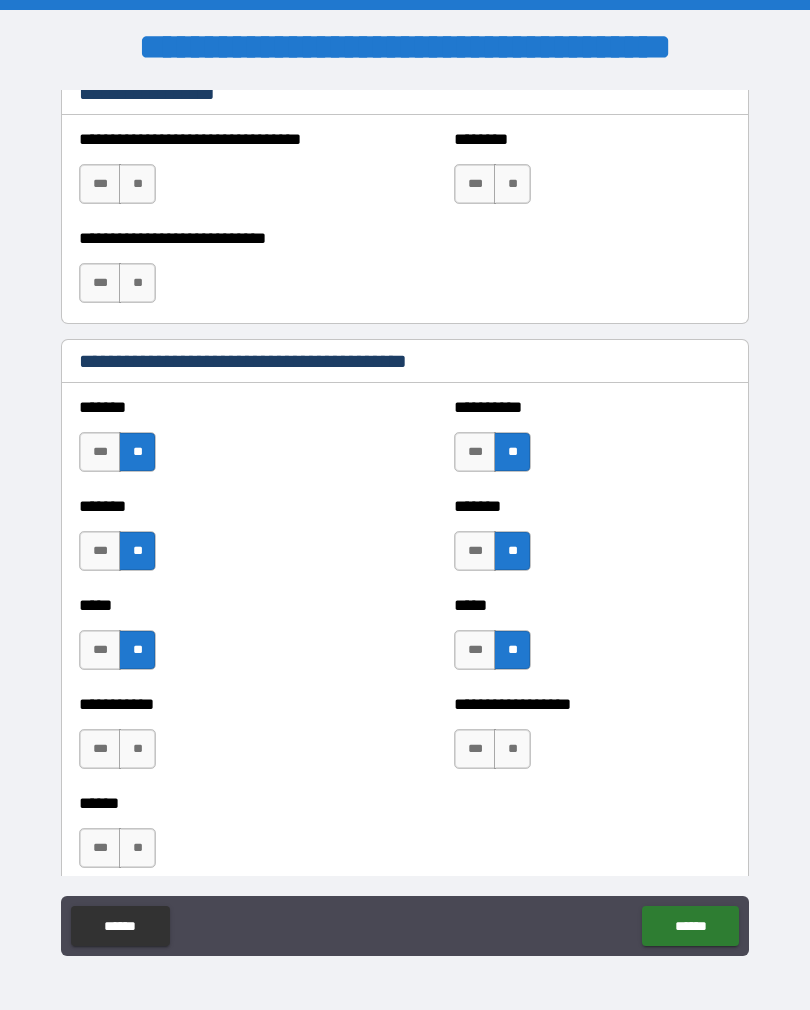 scroll, scrollTop: 1626, scrollLeft: 0, axis: vertical 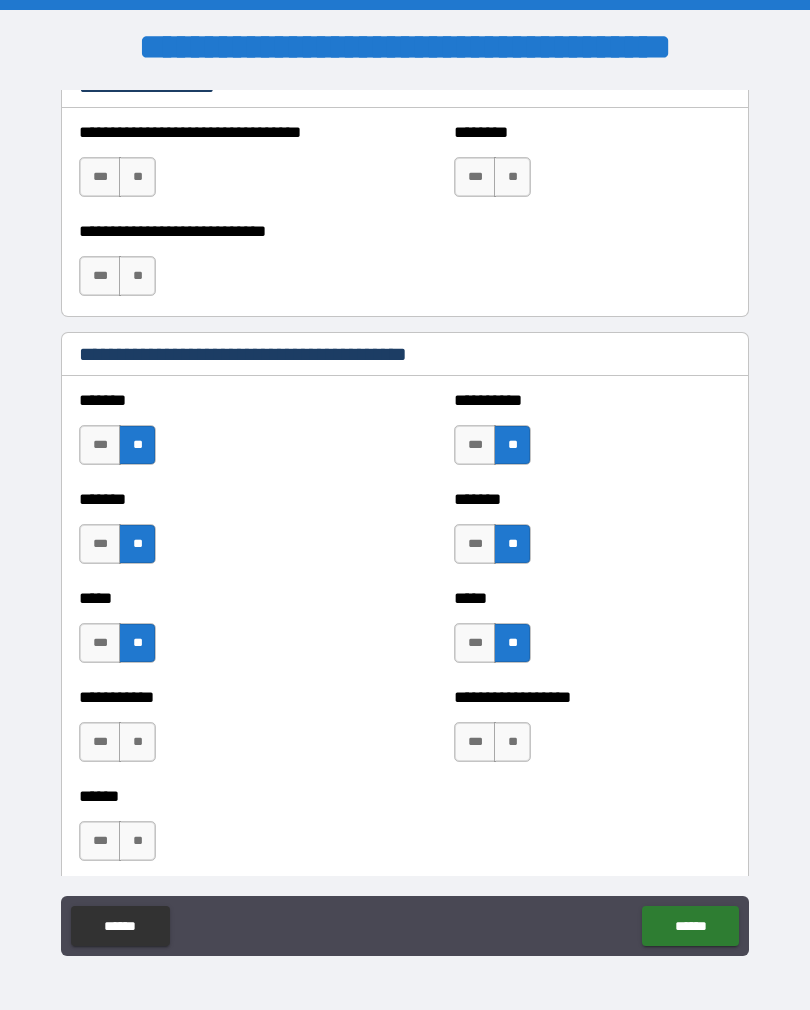 click on "**" at bounding box center (137, 742) 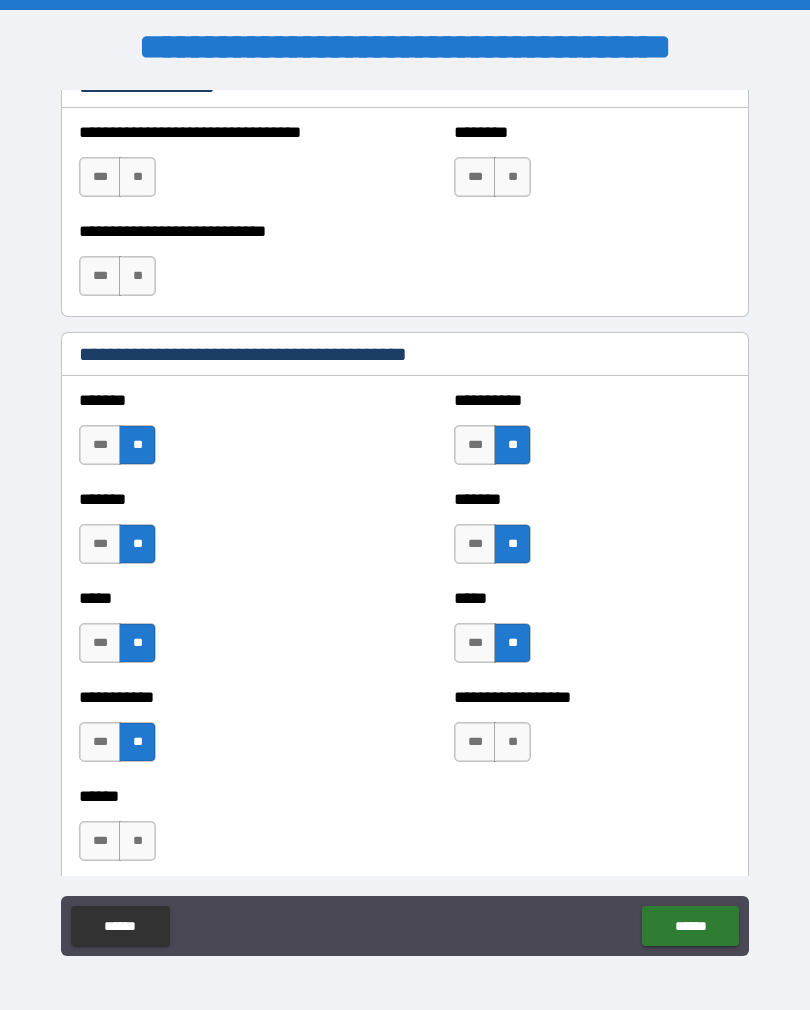 click on "**" at bounding box center [512, 742] 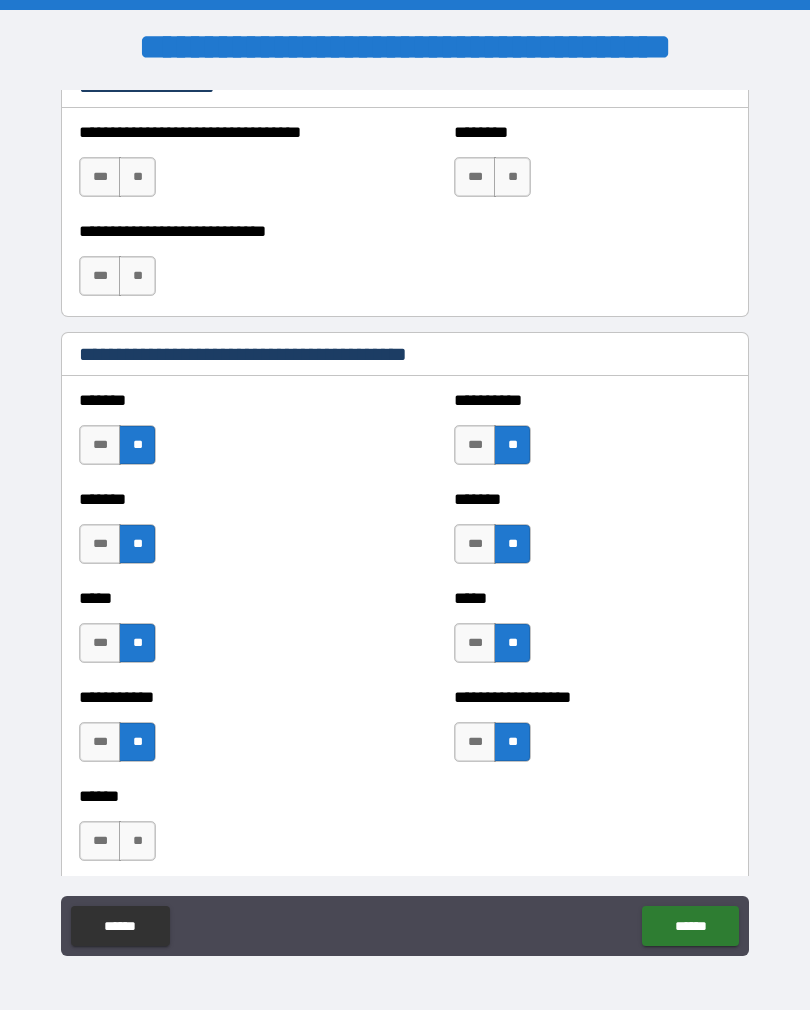 click on "**" at bounding box center (137, 841) 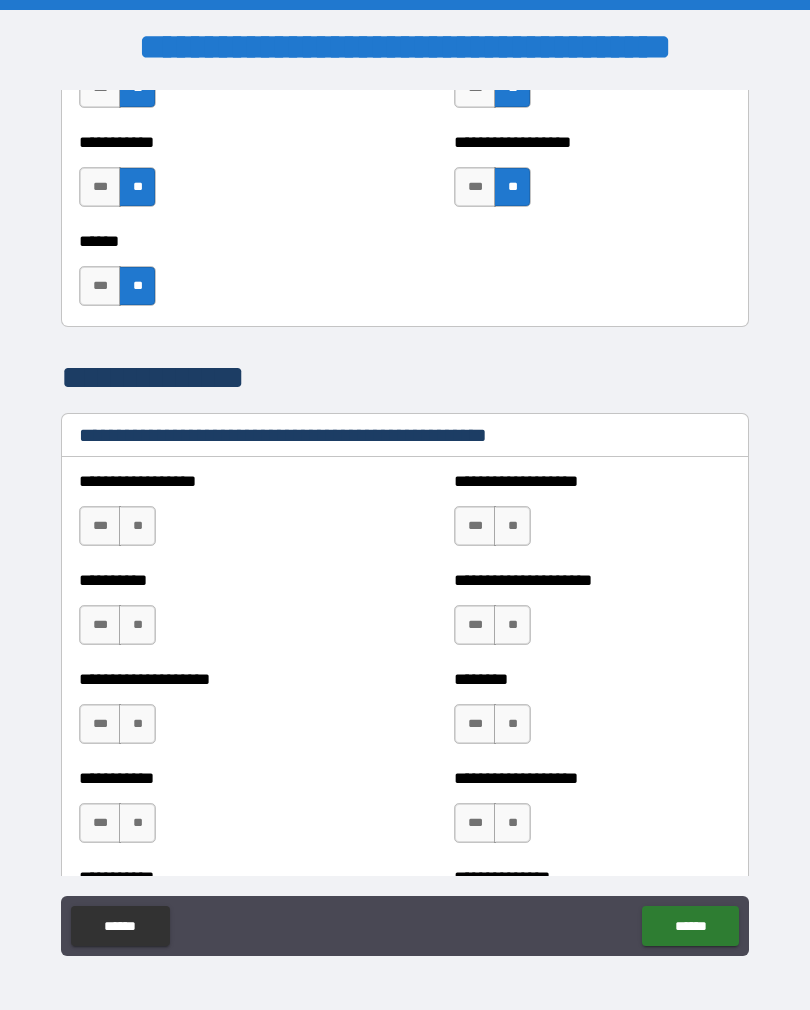 scroll, scrollTop: 2183, scrollLeft: 0, axis: vertical 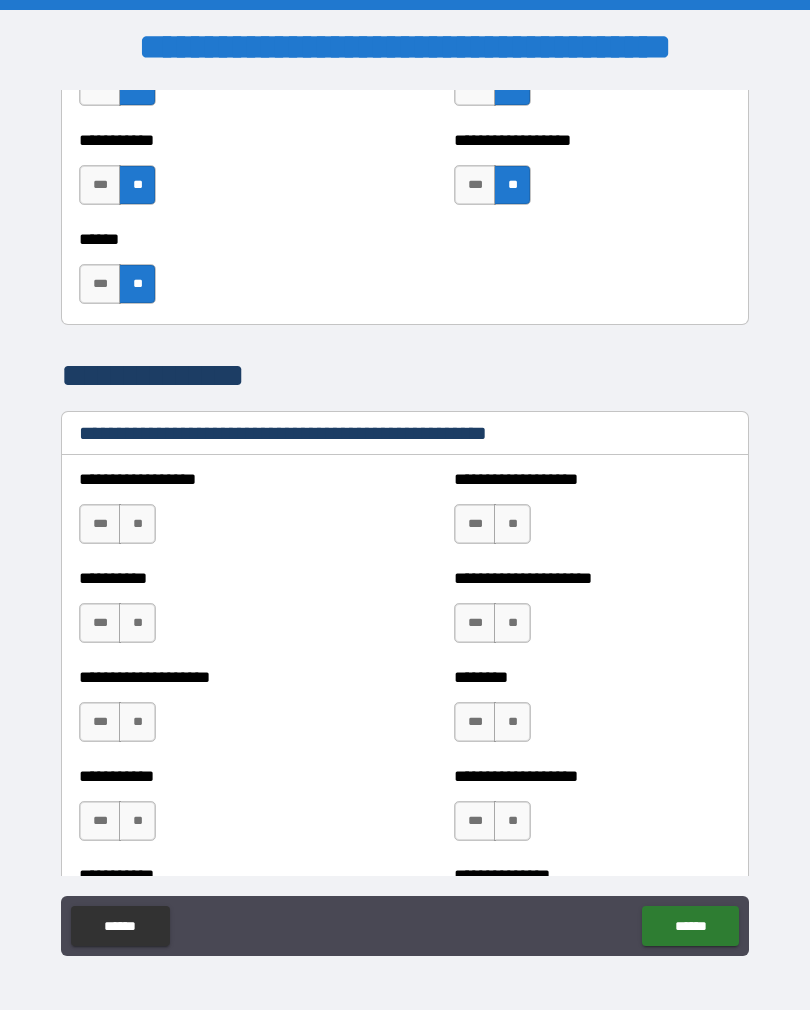 click on "**" at bounding box center (137, 524) 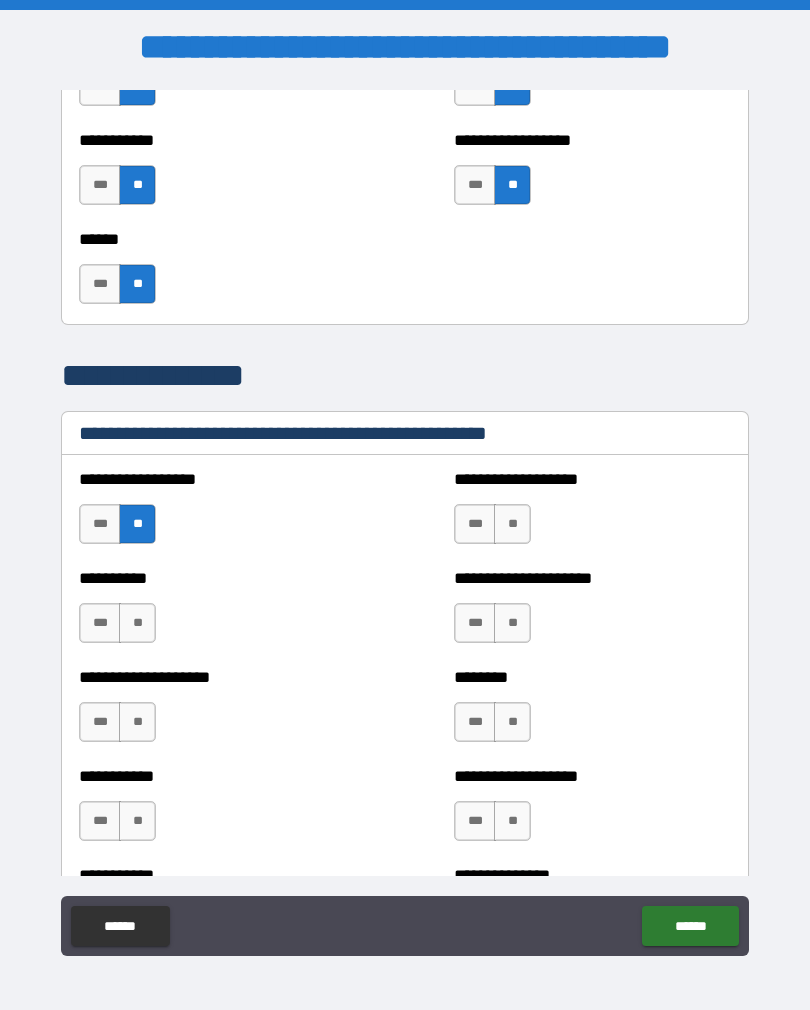 click on "**" at bounding box center [137, 623] 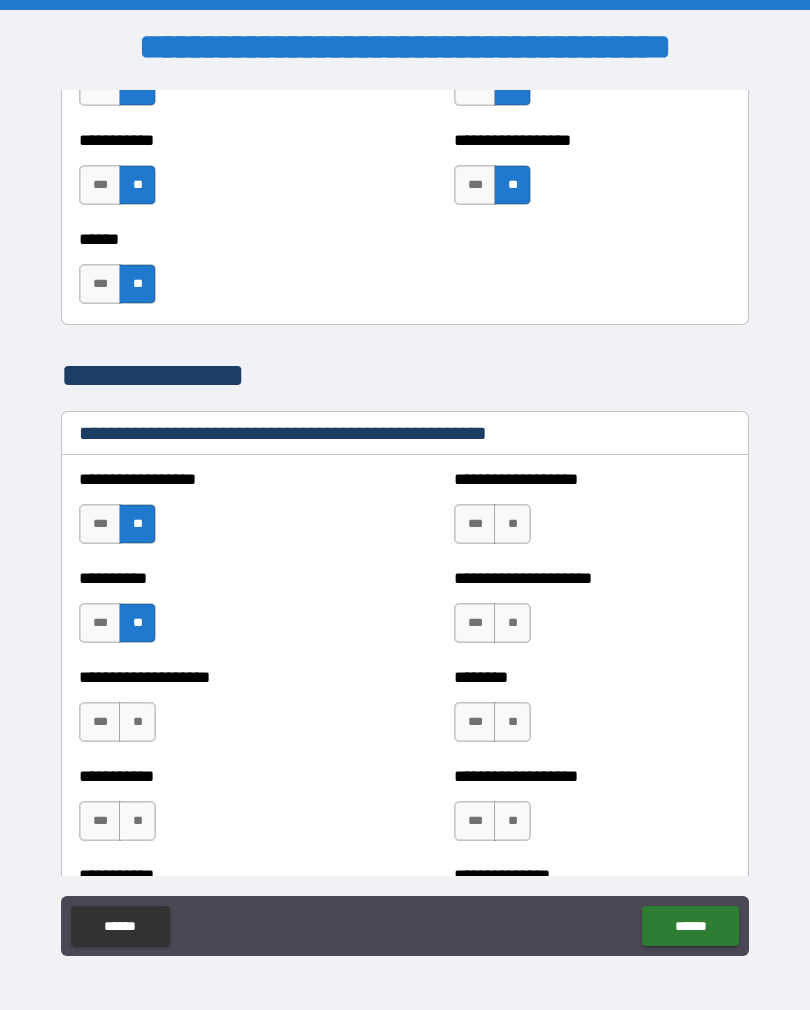click on "**" at bounding box center (137, 722) 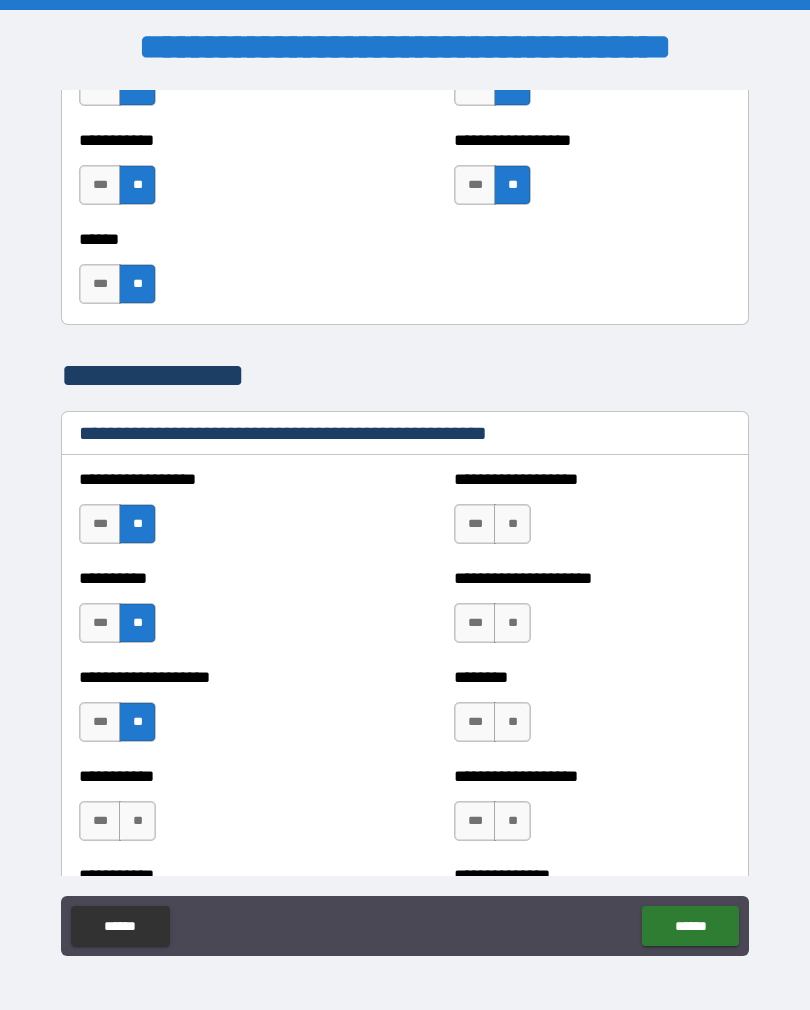 click on "**" at bounding box center [137, 821] 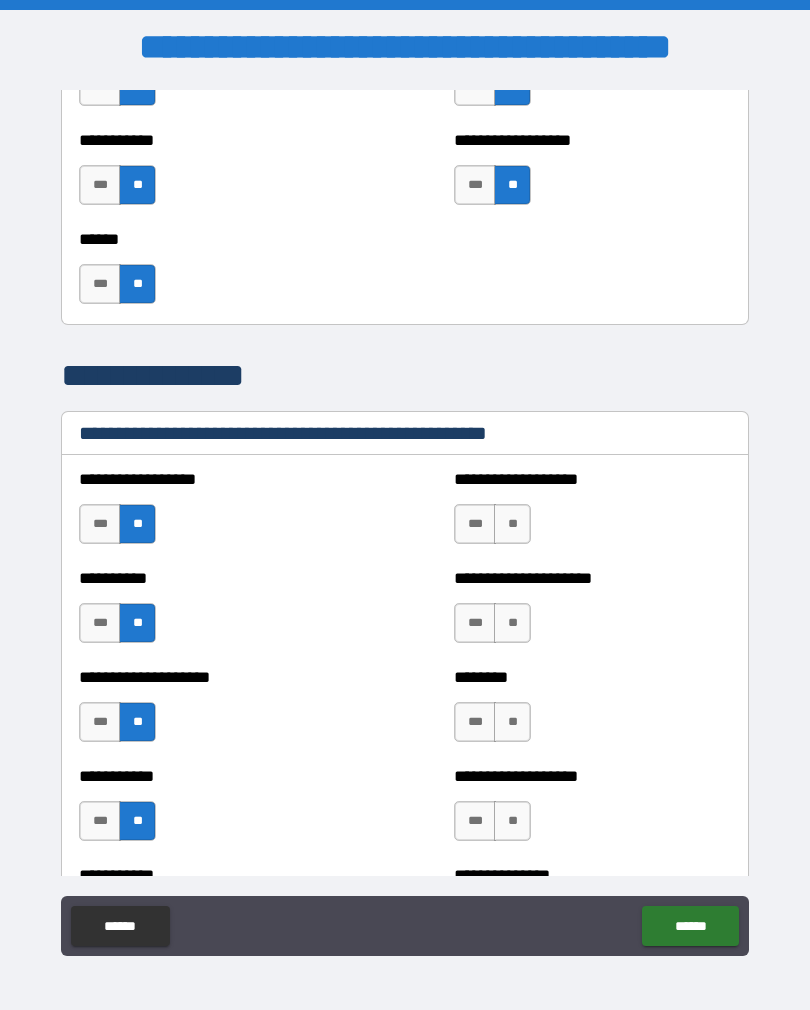 click on "**" at bounding box center (512, 524) 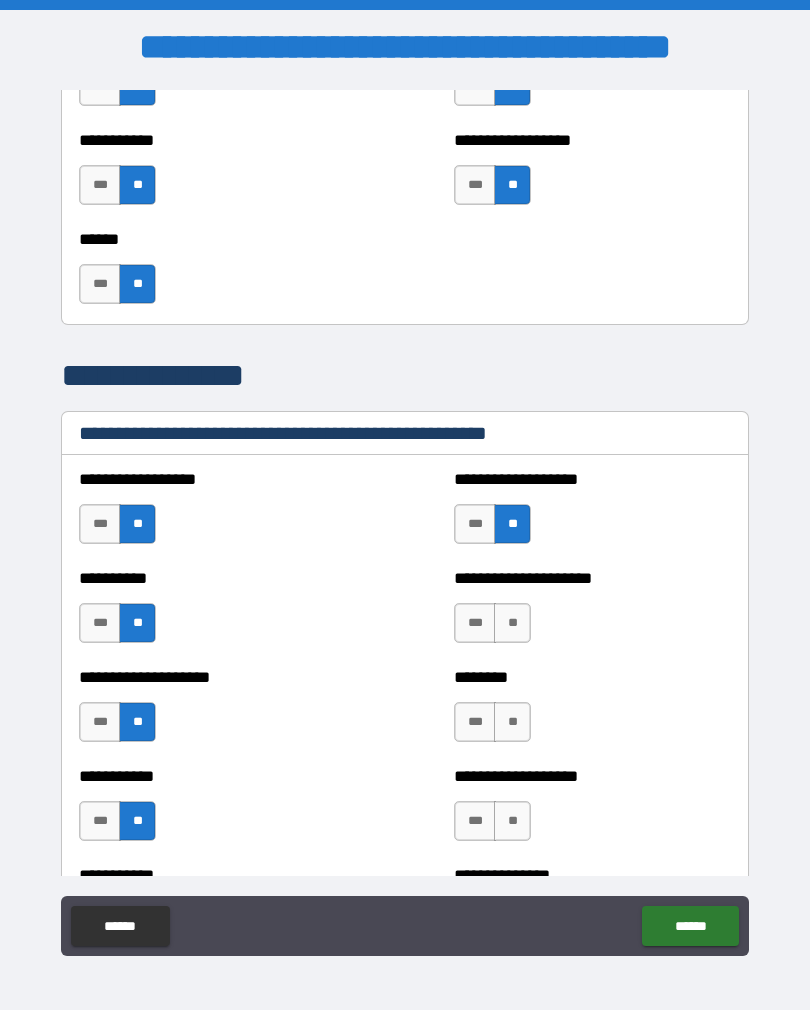 click on "**" at bounding box center (512, 623) 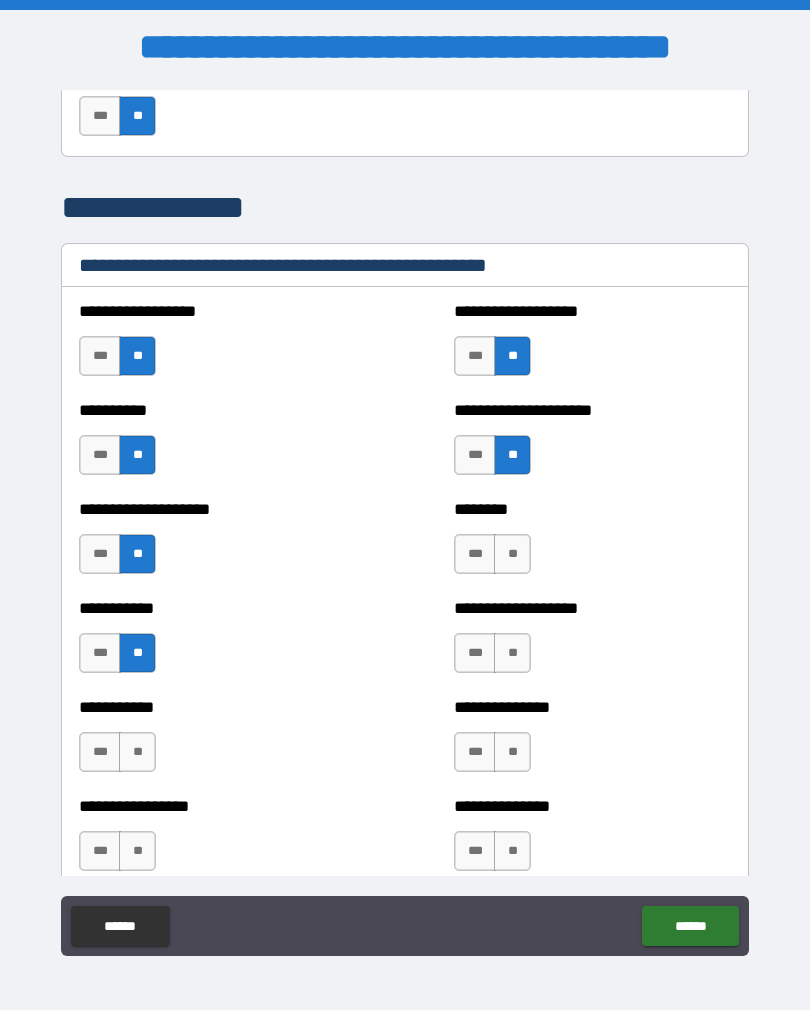 scroll, scrollTop: 2352, scrollLeft: 0, axis: vertical 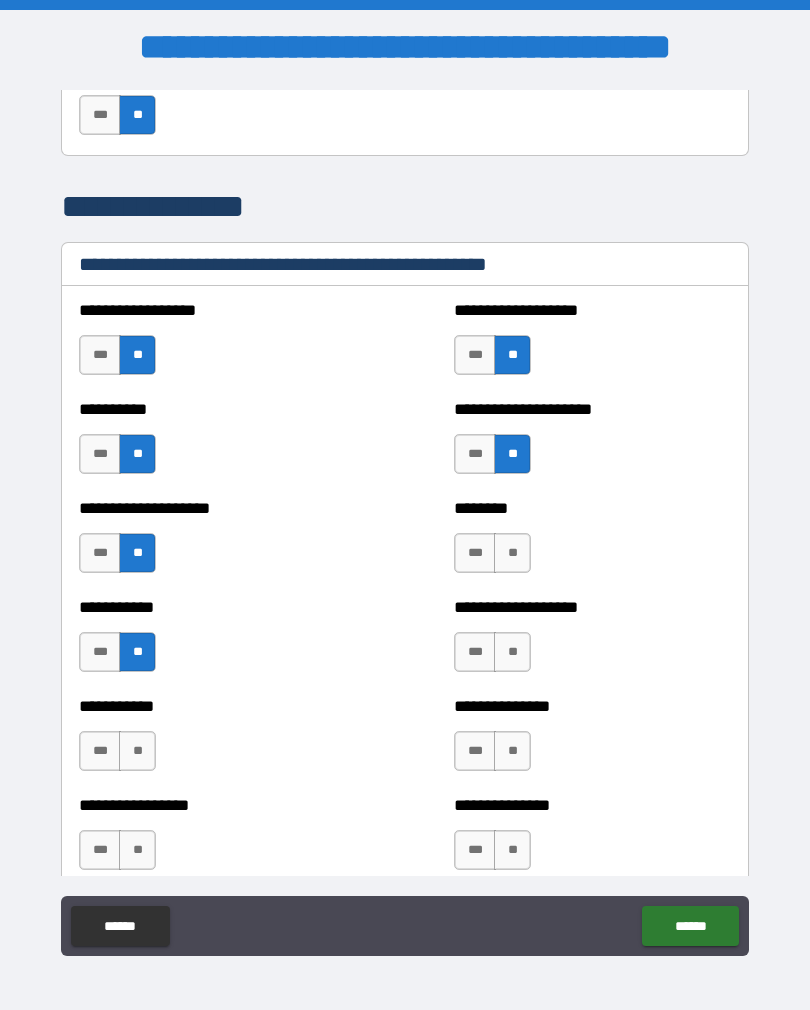 click on "**" at bounding box center [512, 553] 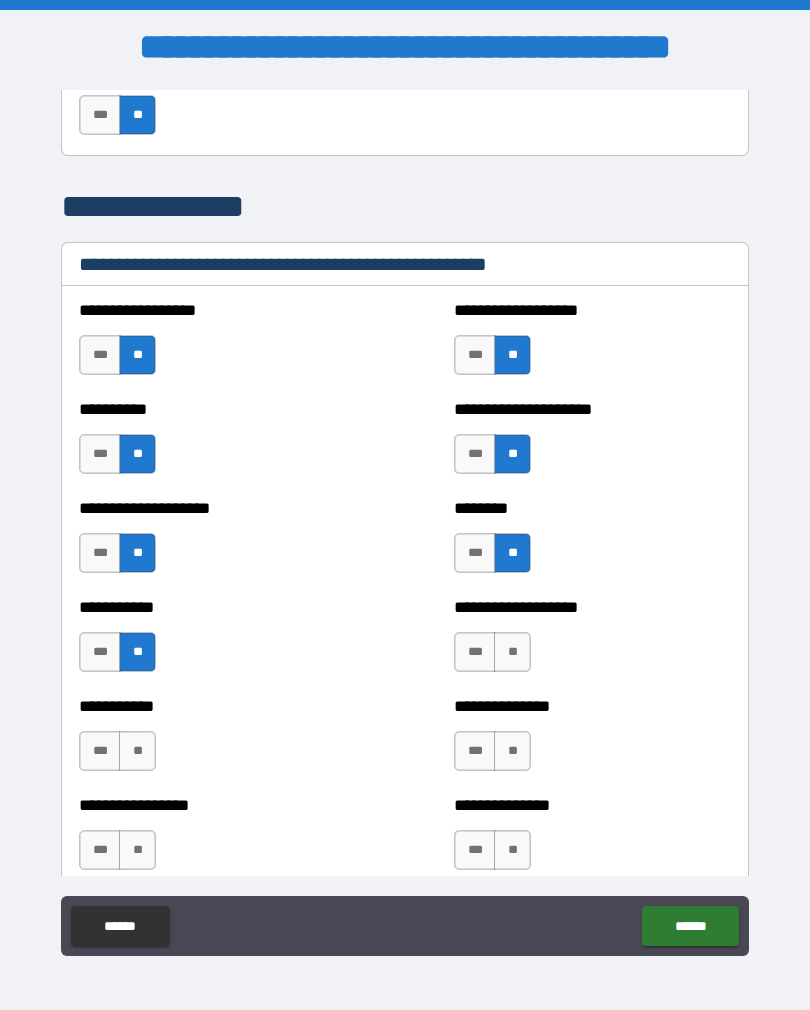 click on "**" at bounding box center (512, 652) 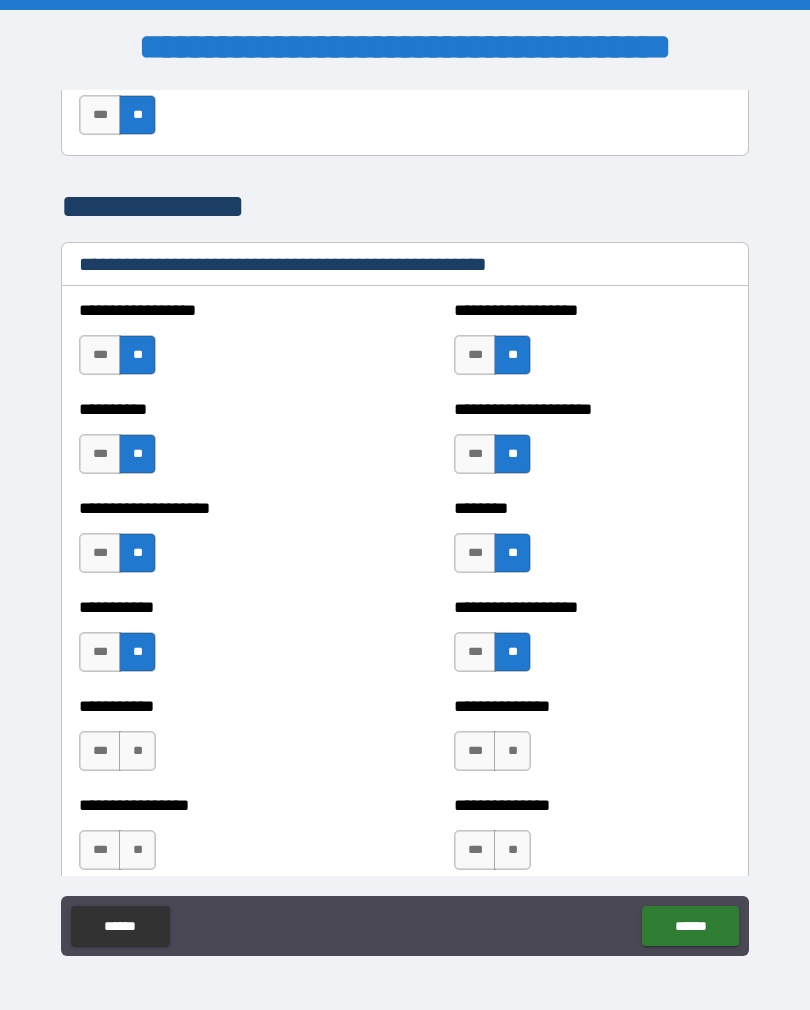 click on "**" at bounding box center (512, 751) 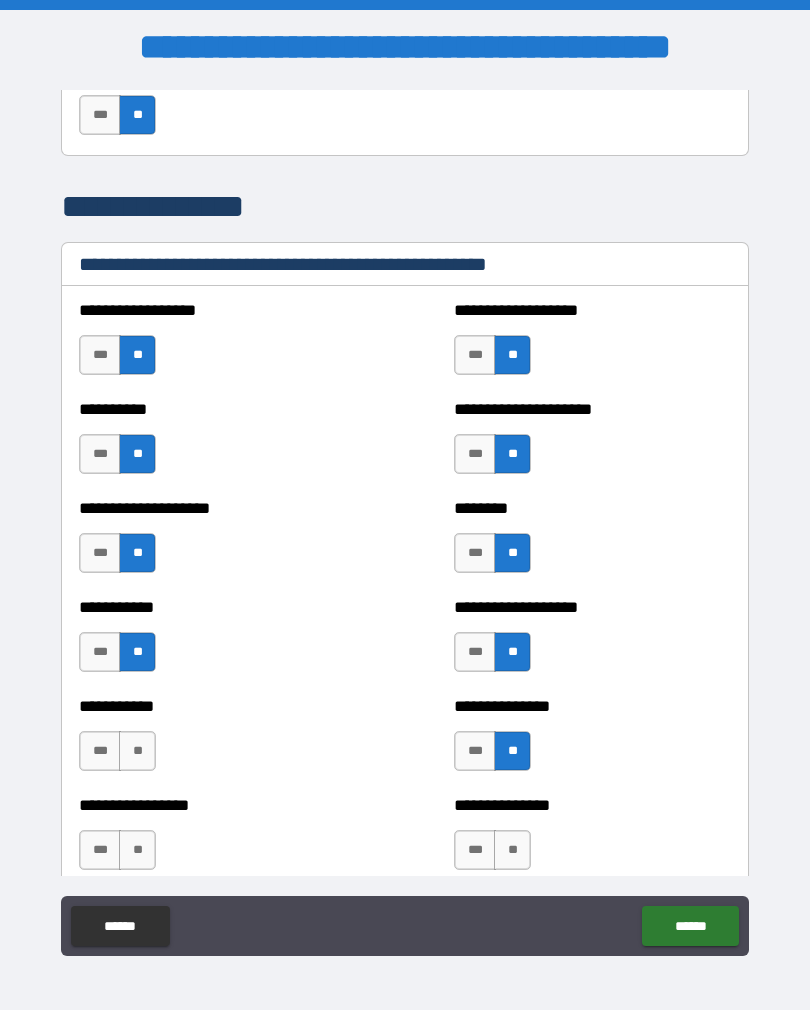 click on "**" at bounding box center (512, 850) 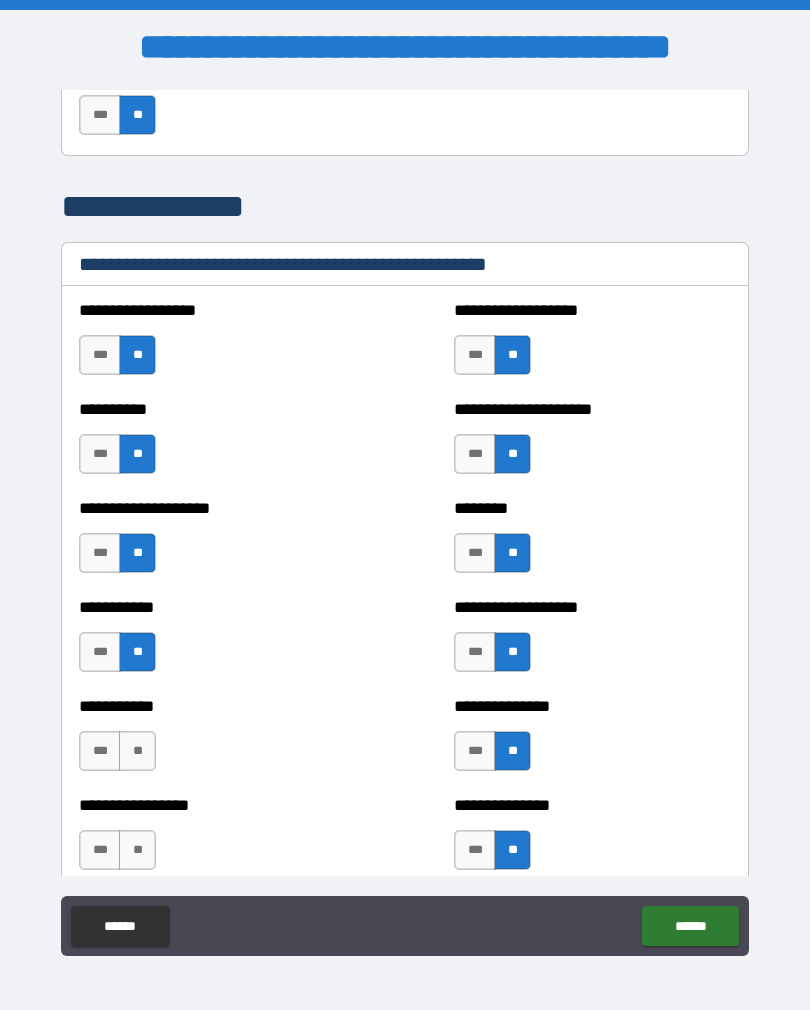 click on "**" at bounding box center [137, 751] 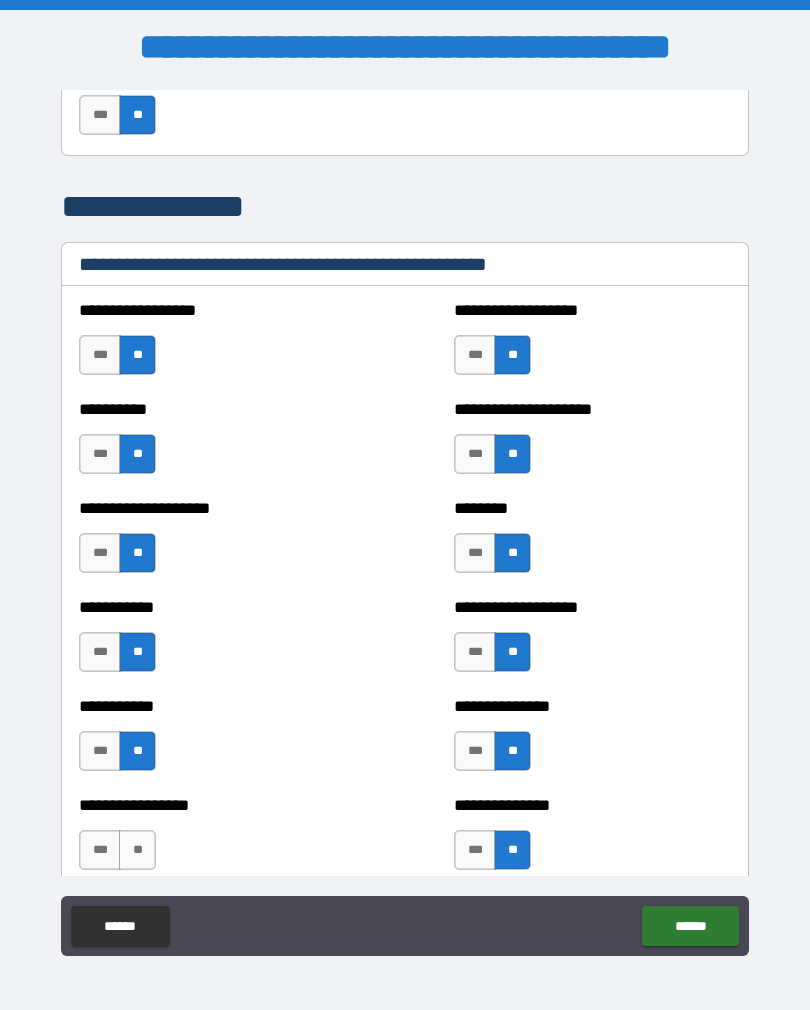 click on "**" at bounding box center (137, 850) 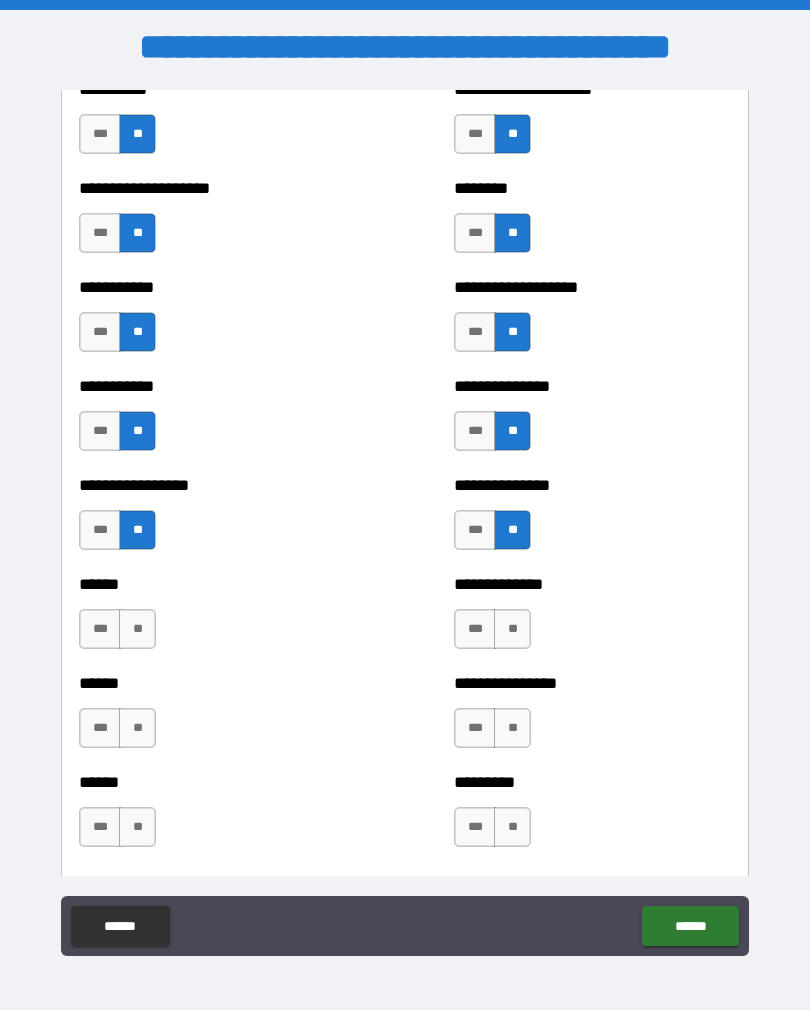 scroll, scrollTop: 2683, scrollLeft: 0, axis: vertical 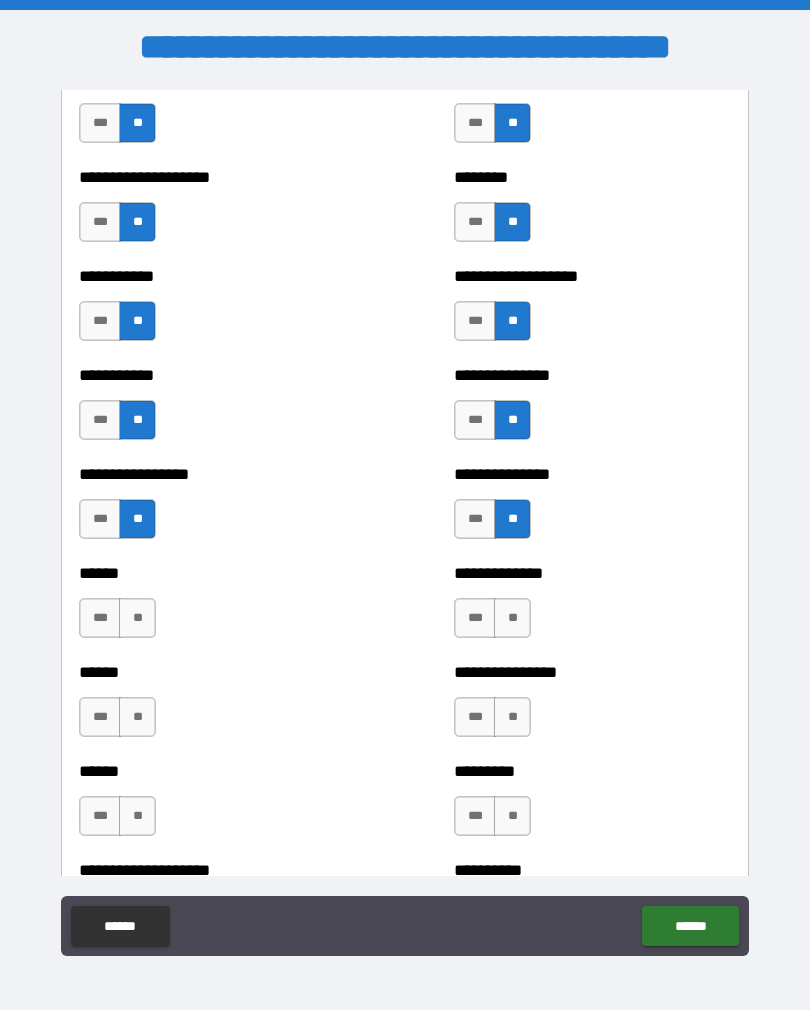 click on "**" at bounding box center [137, 618] 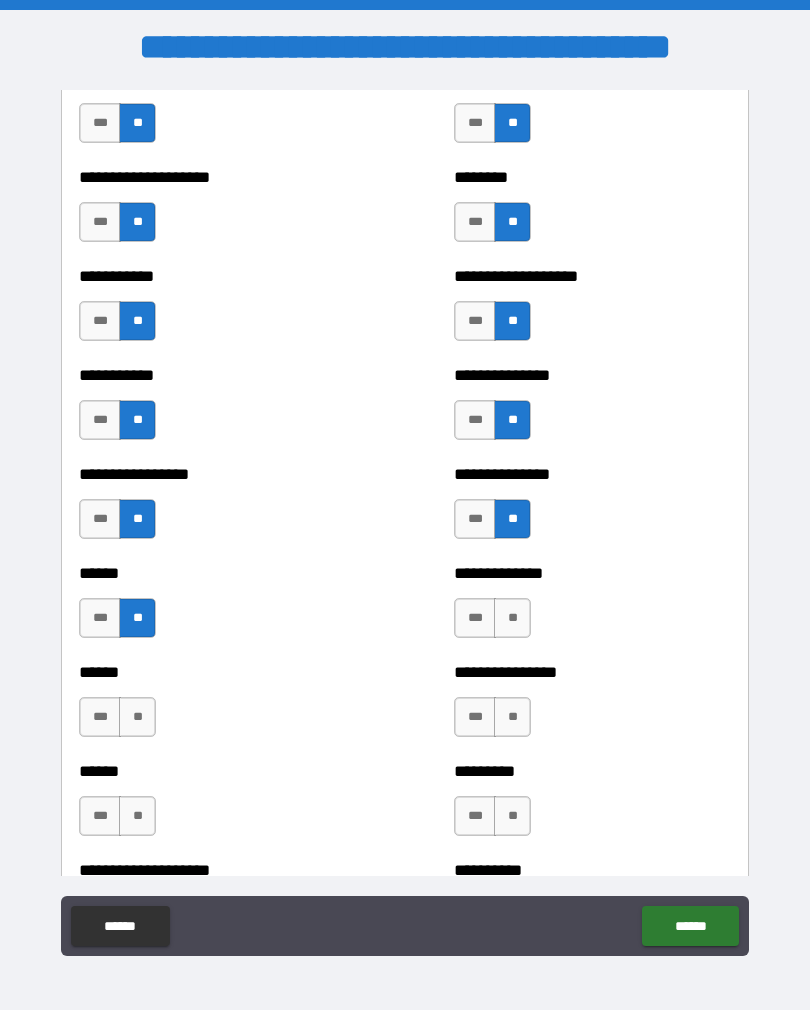 click on "**" at bounding box center [137, 717] 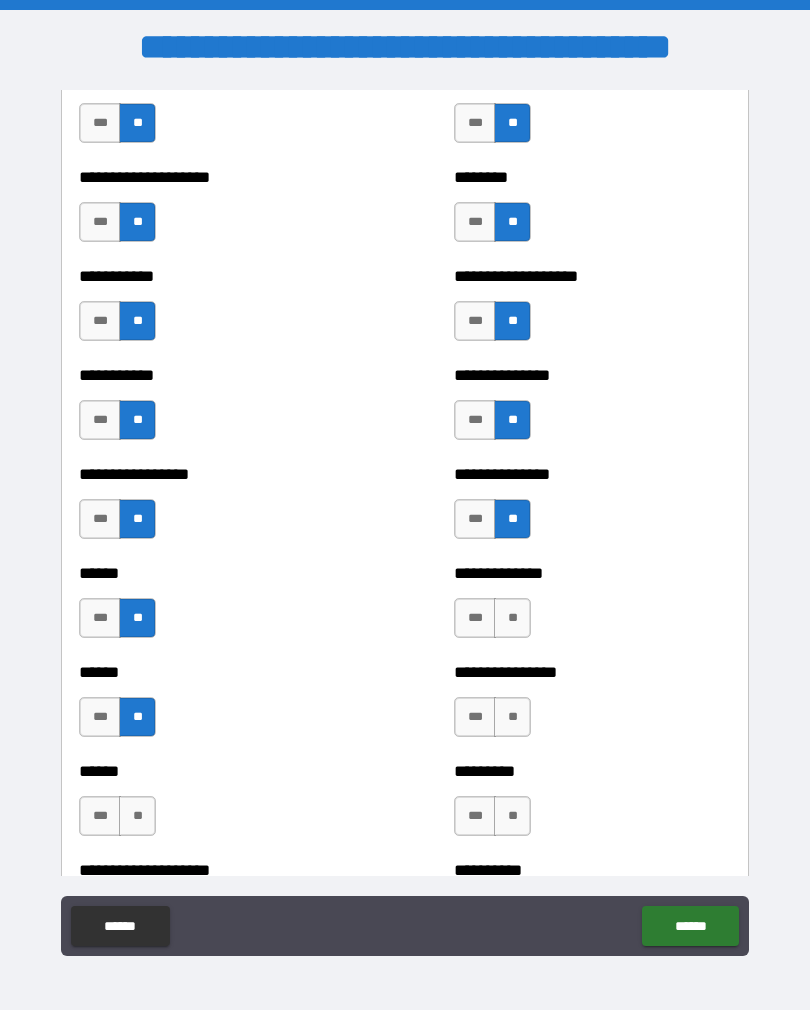click on "**" at bounding box center (137, 816) 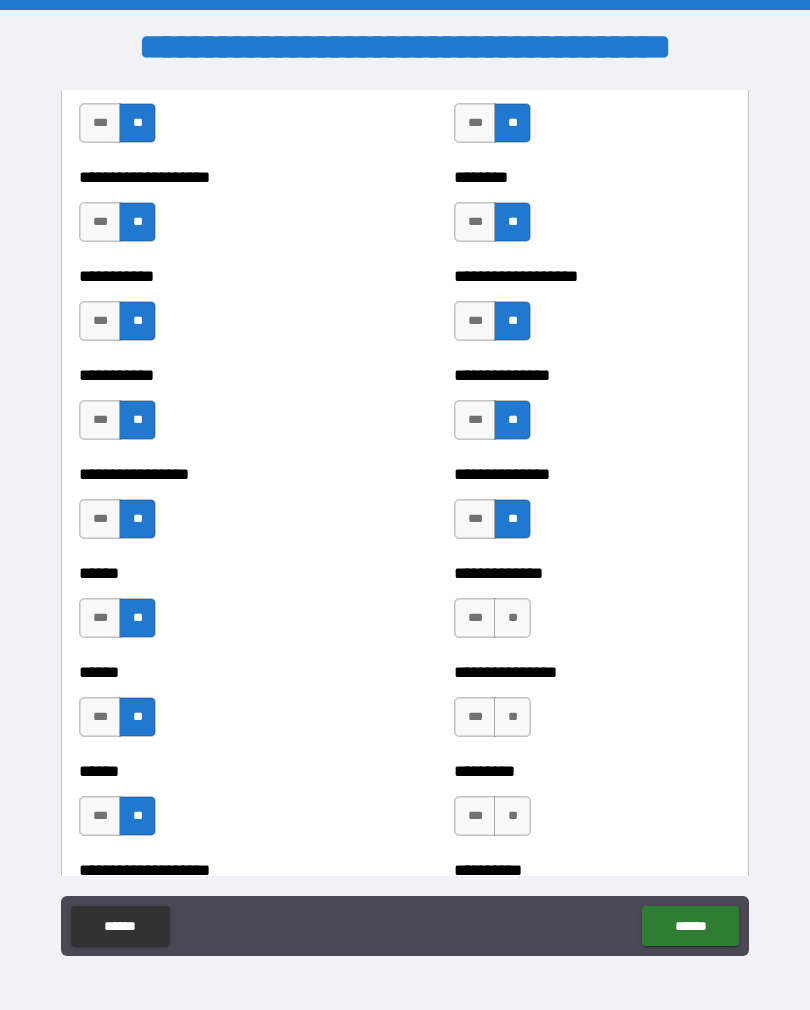 click on "**" at bounding box center [512, 618] 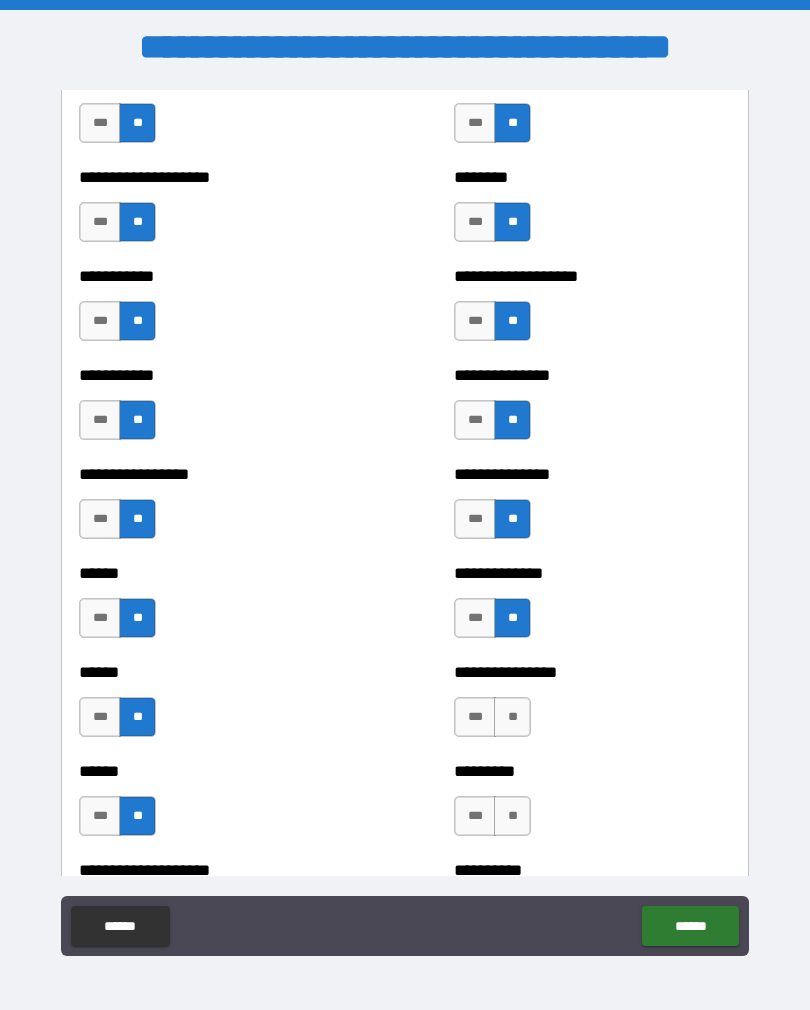 click on "**" at bounding box center [512, 717] 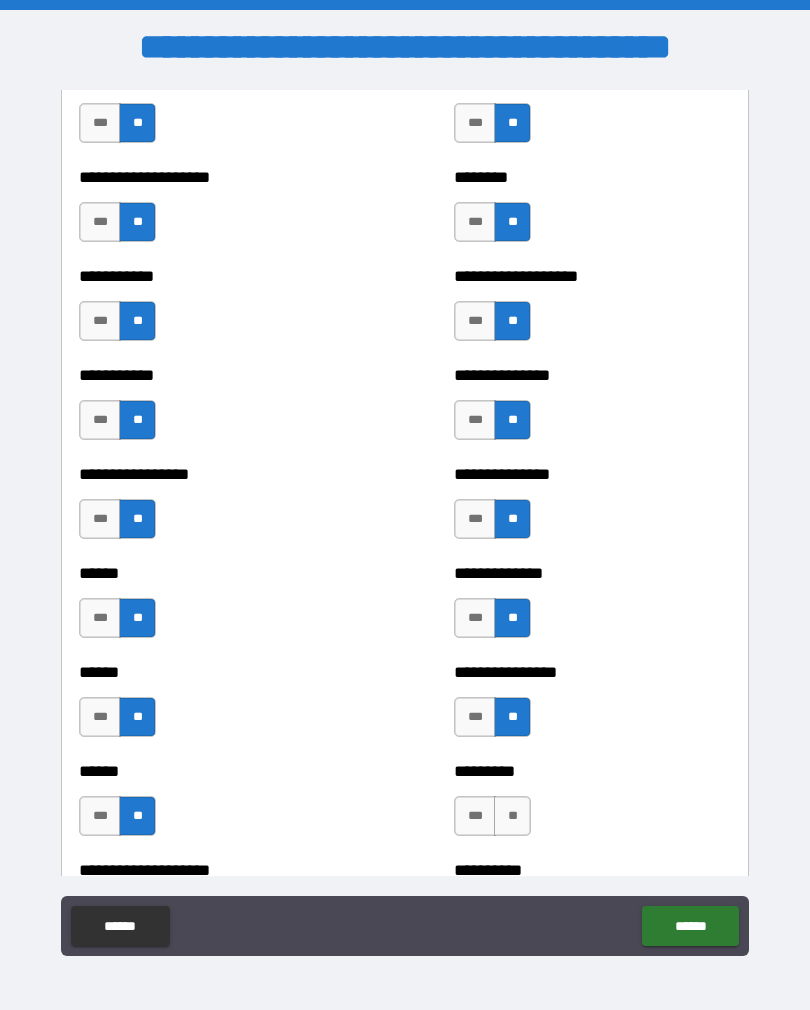 click on "**" at bounding box center (512, 816) 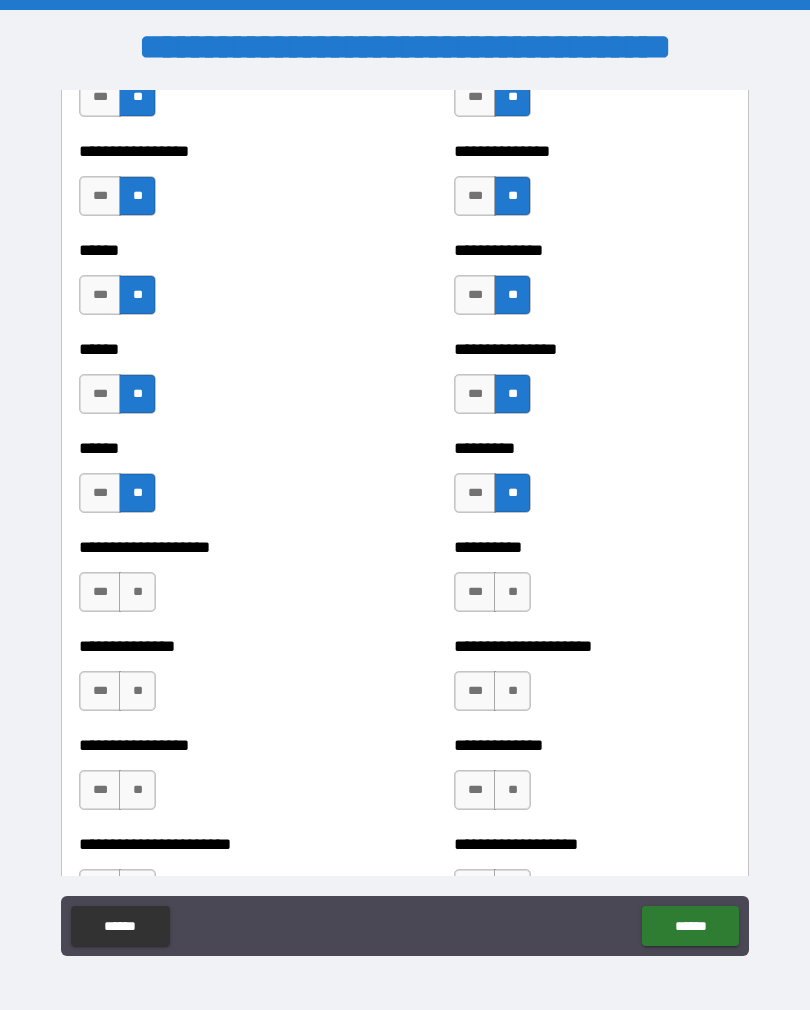 scroll, scrollTop: 3048, scrollLeft: 0, axis: vertical 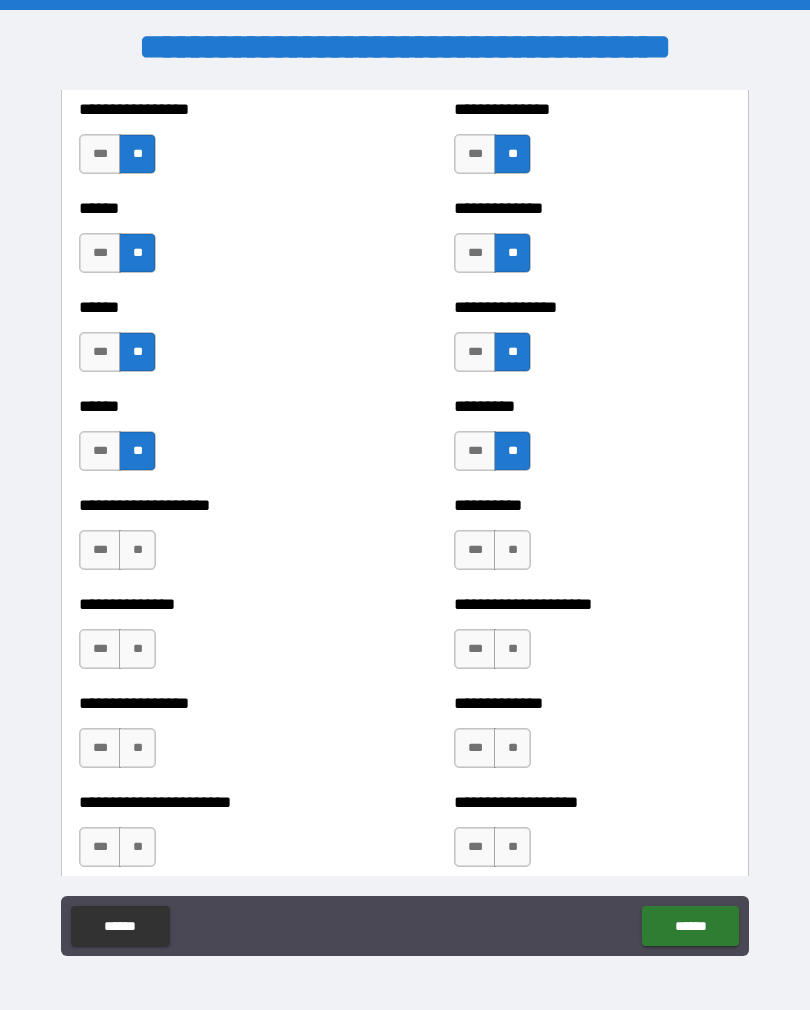 click on "**" at bounding box center (512, 550) 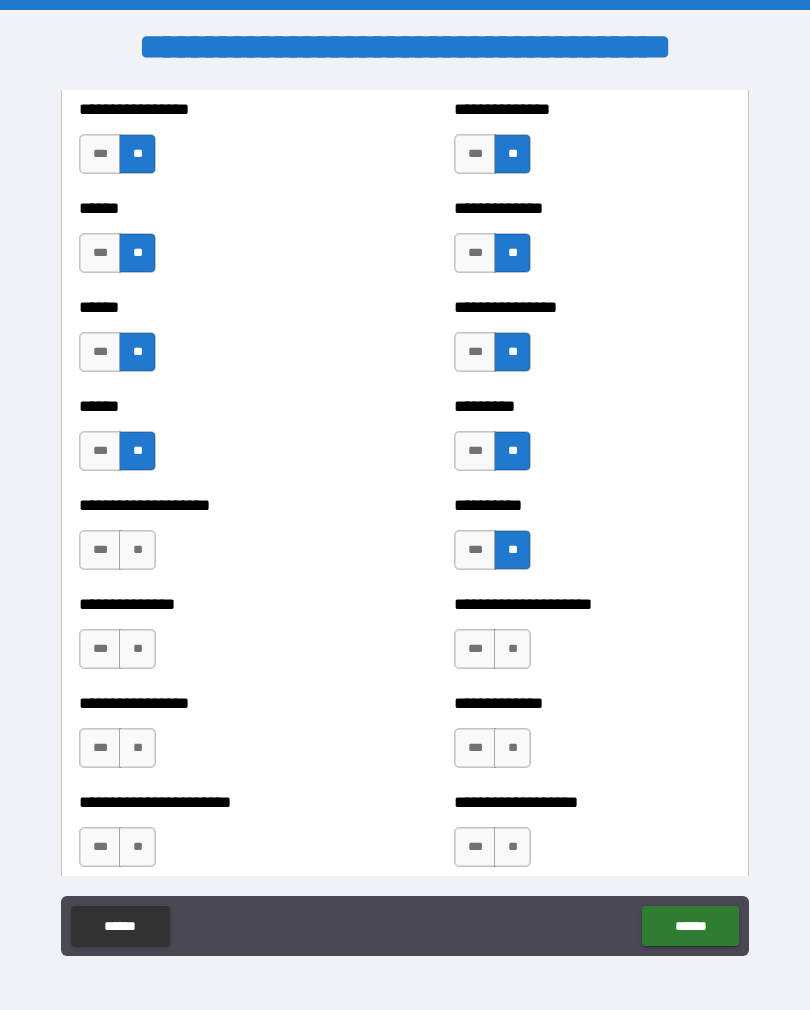 click on "**" at bounding box center [512, 550] 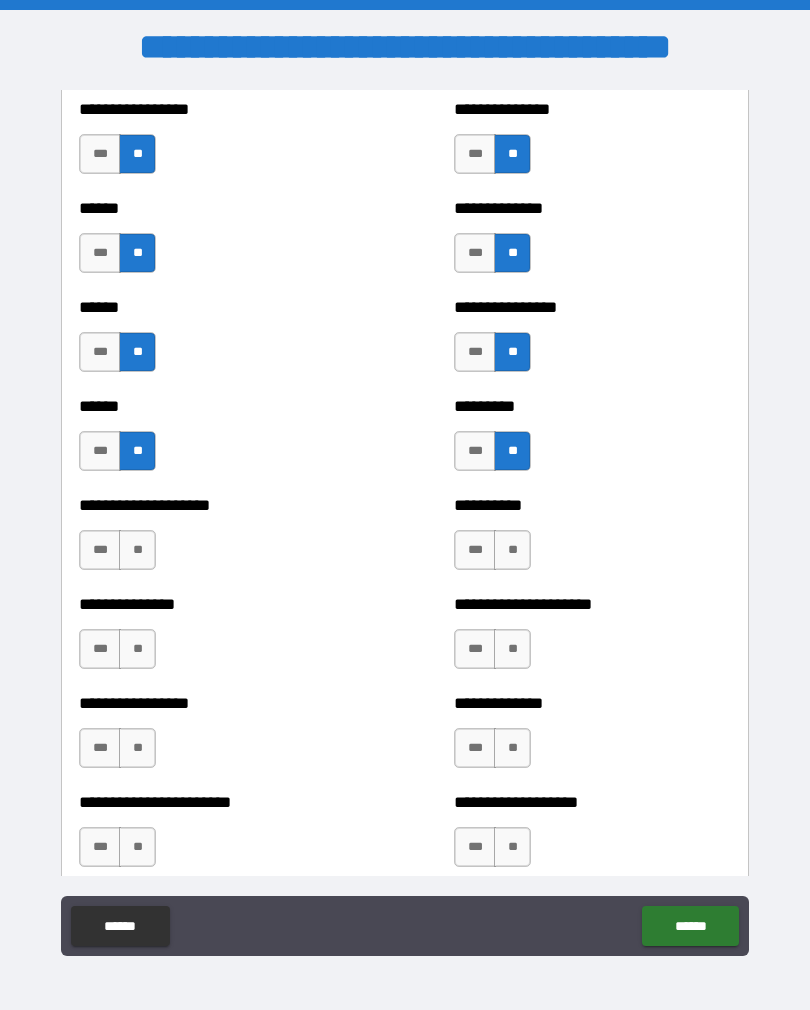 click on "**" at bounding box center (512, 550) 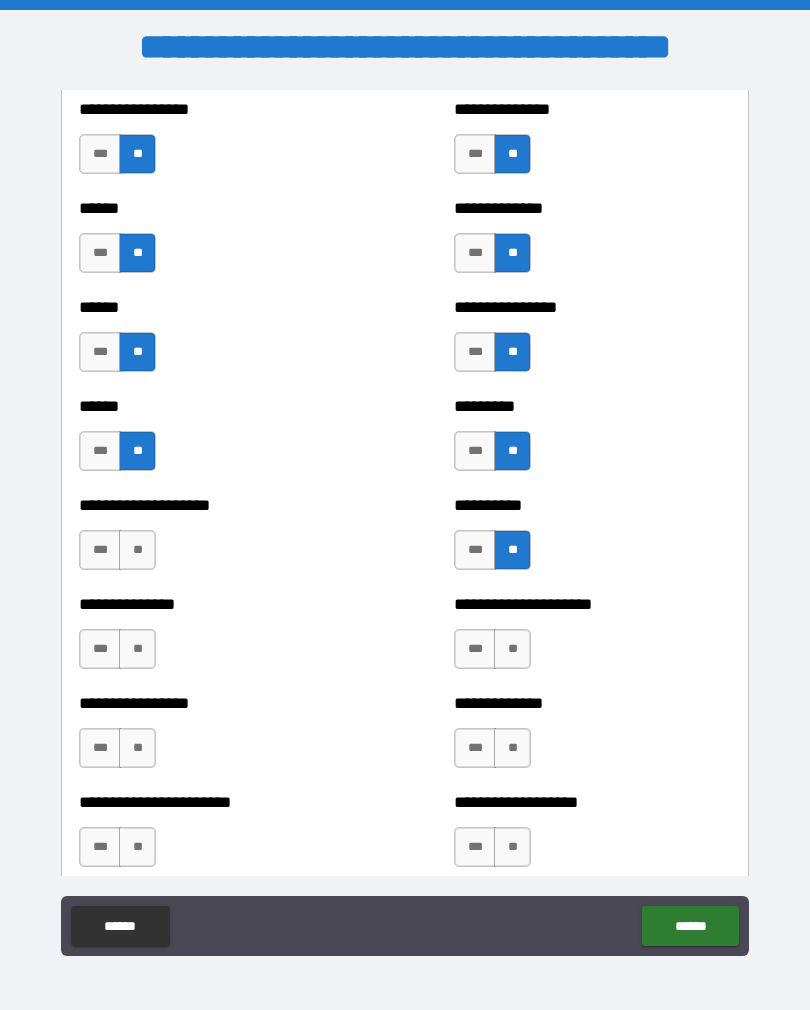 click on "**" at bounding box center [512, 649] 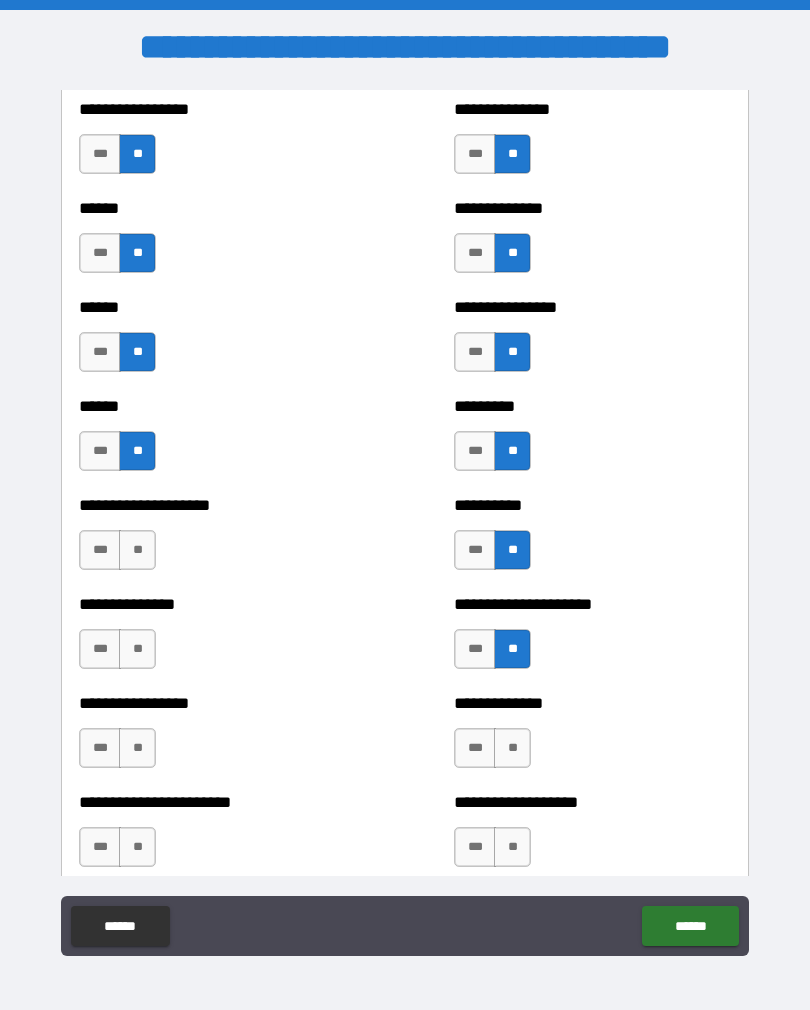 click on "**" at bounding box center (512, 748) 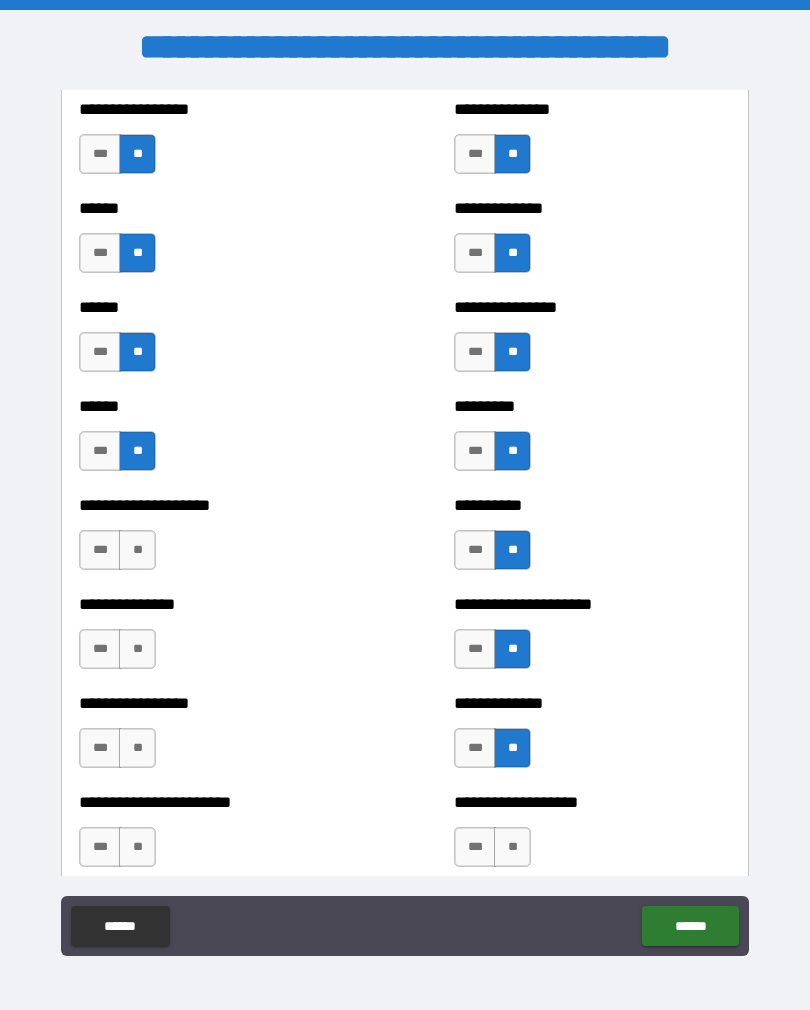 click on "**" at bounding box center [512, 847] 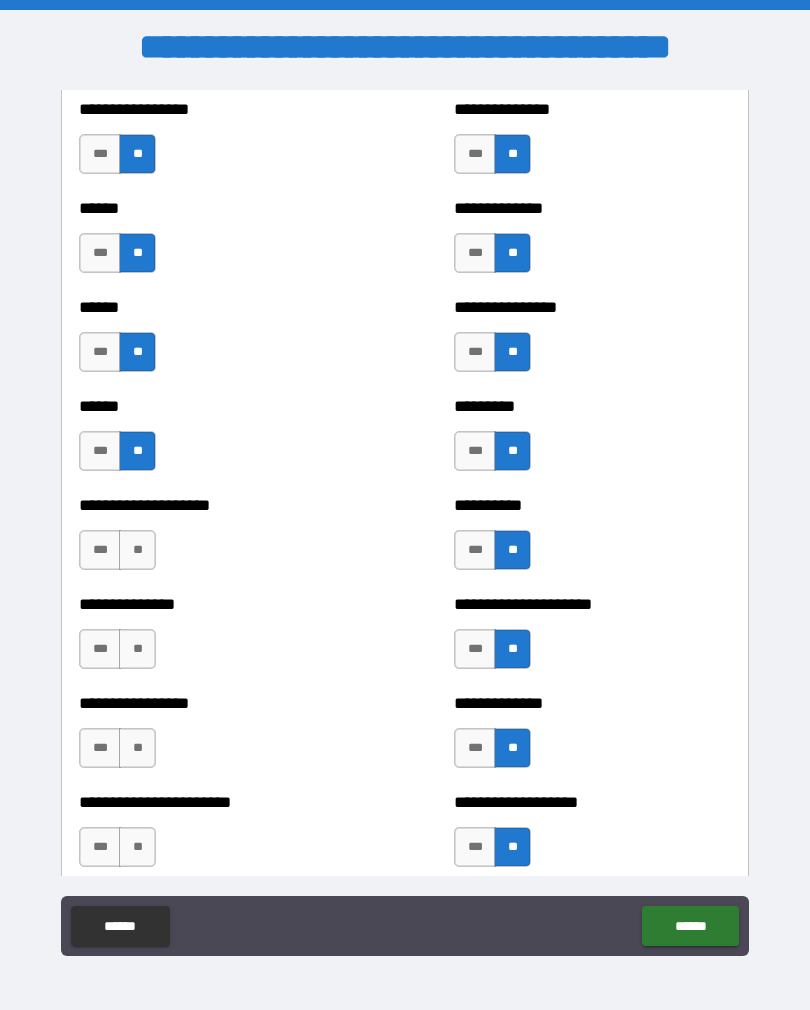 click on "**" at bounding box center [137, 550] 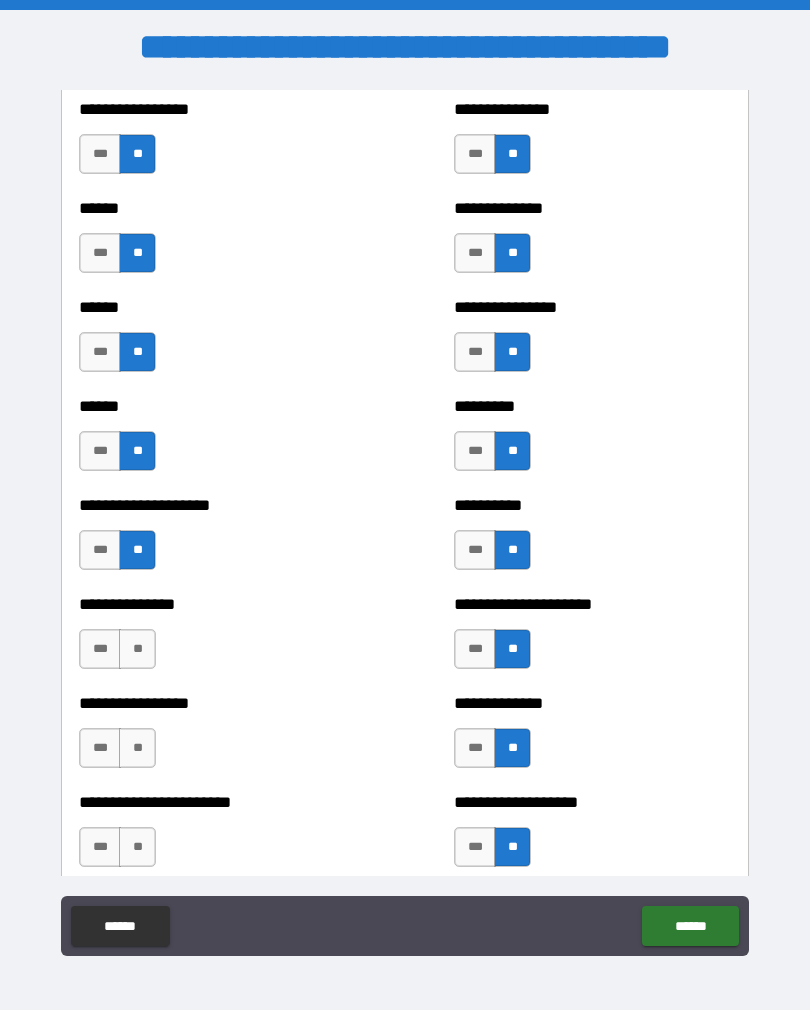 click on "**" at bounding box center (137, 649) 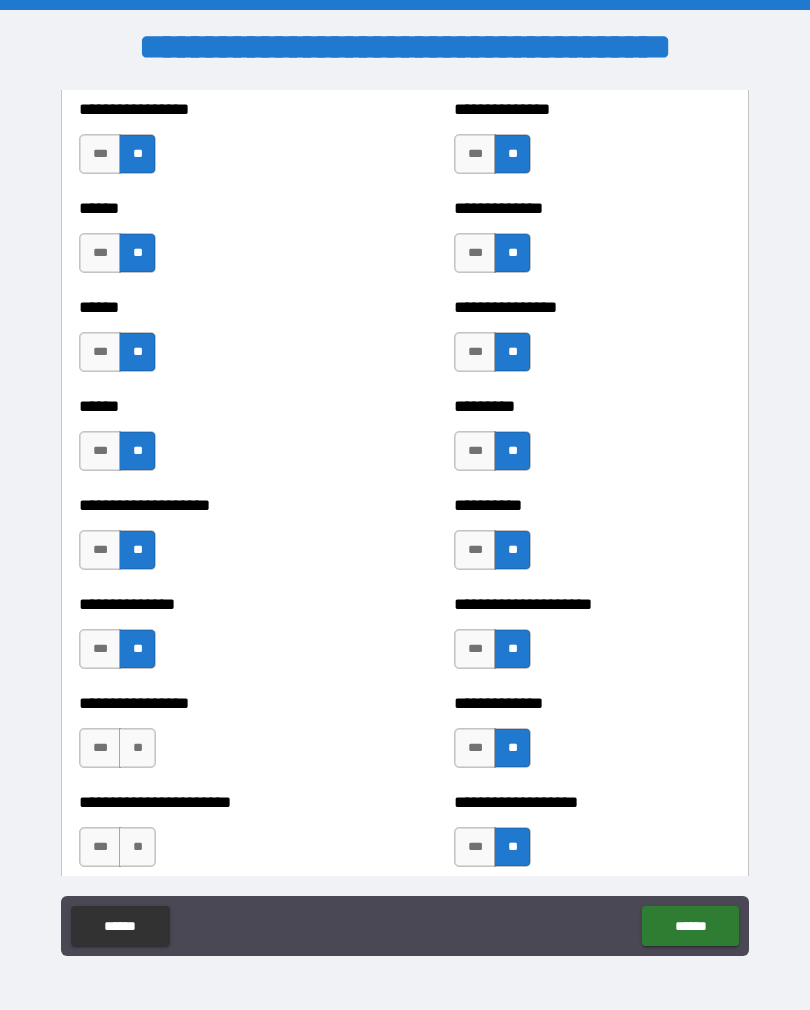 click on "**" at bounding box center (137, 748) 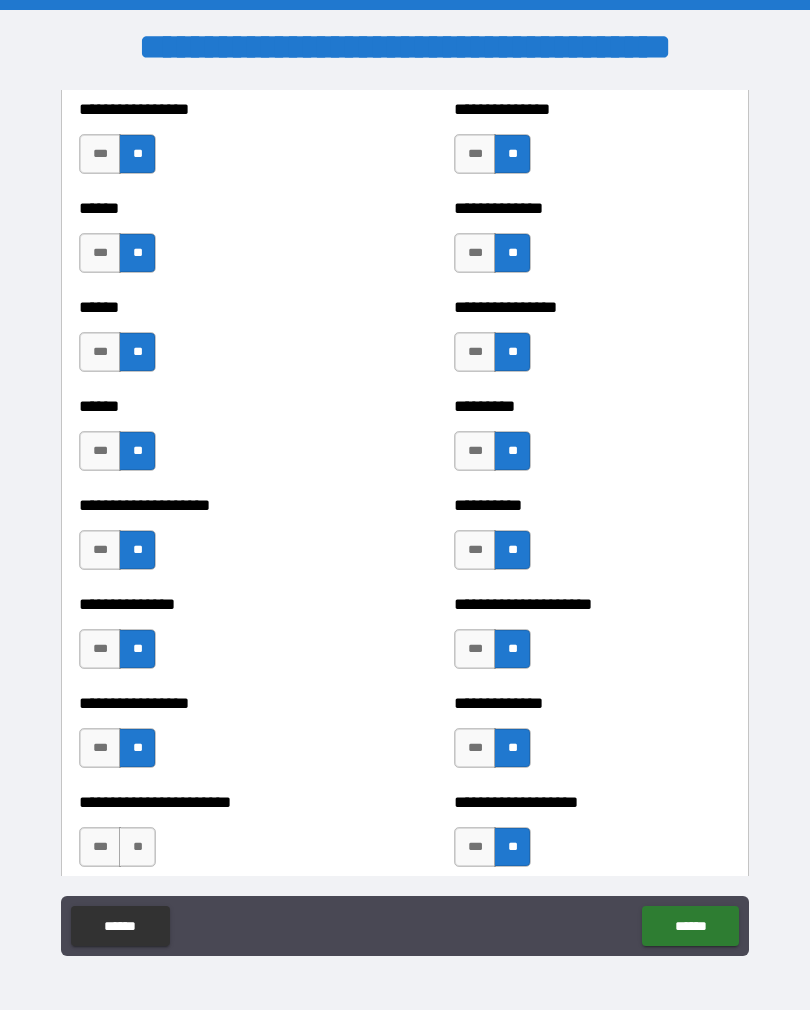 click on "**" at bounding box center [137, 847] 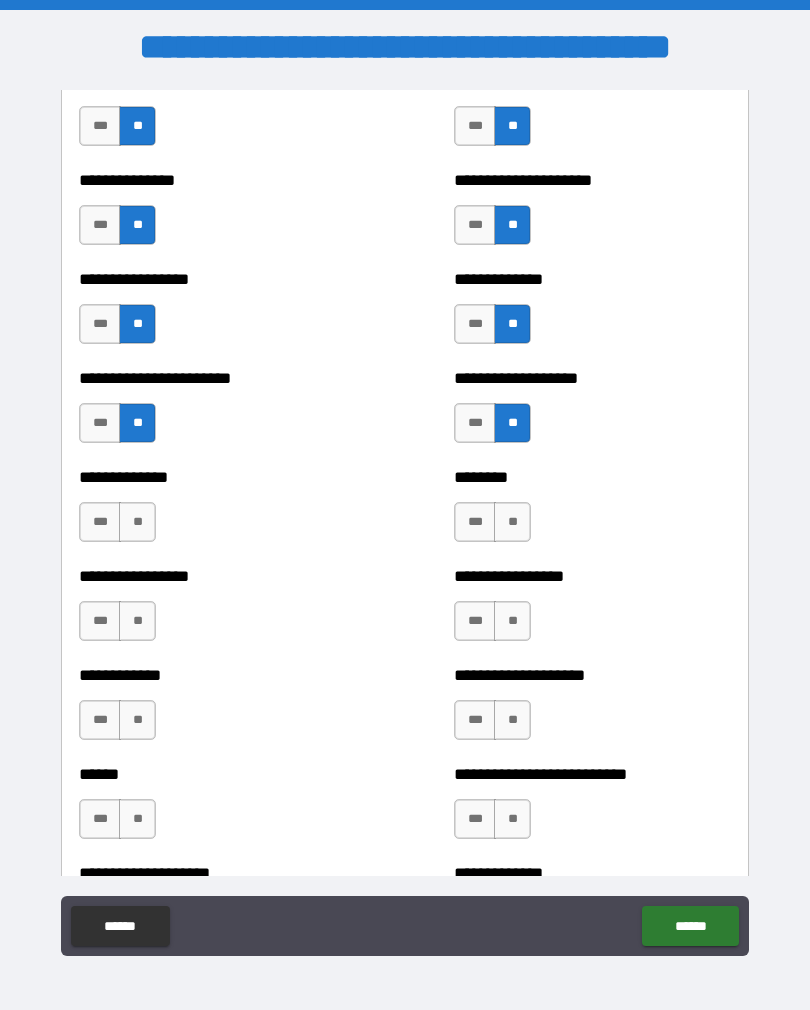 scroll, scrollTop: 3530, scrollLeft: 0, axis: vertical 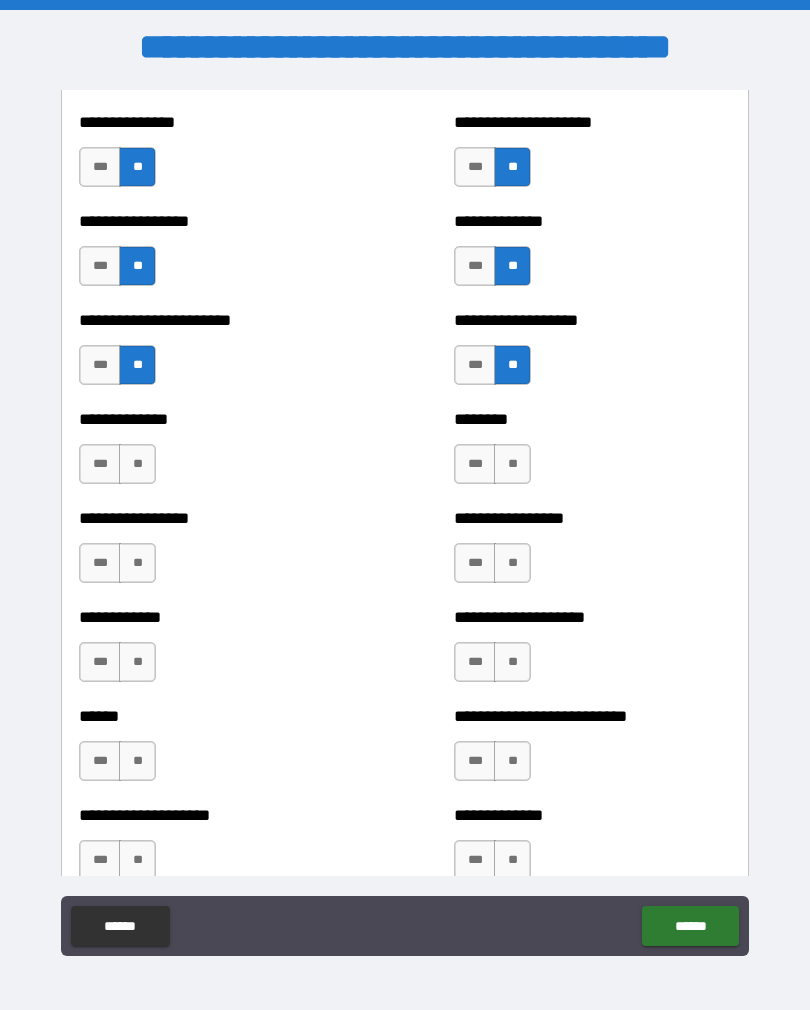 click on "**" at bounding box center [137, 464] 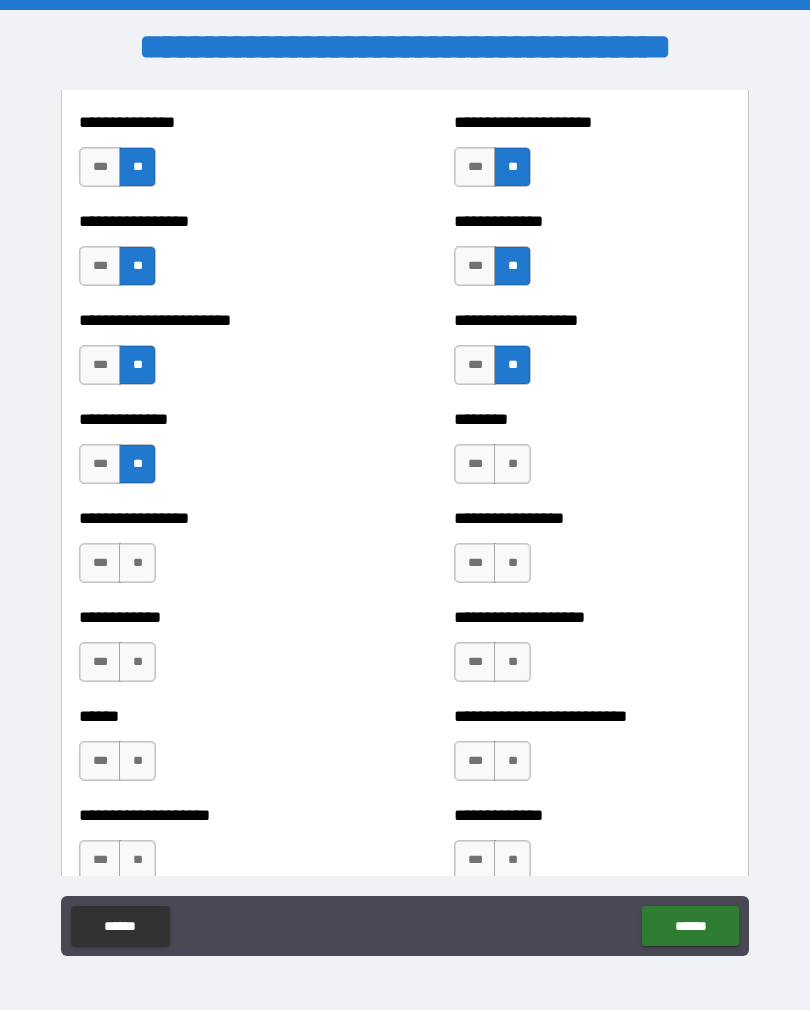 click on "**" at bounding box center (137, 563) 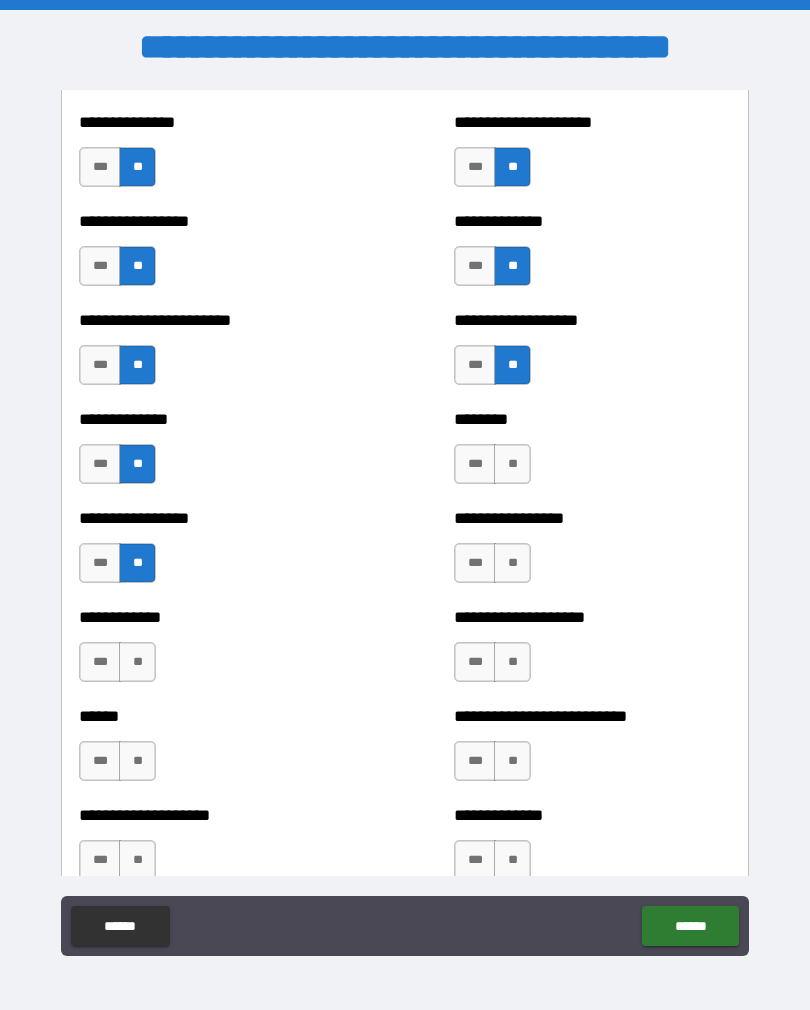 click on "**" at bounding box center (137, 662) 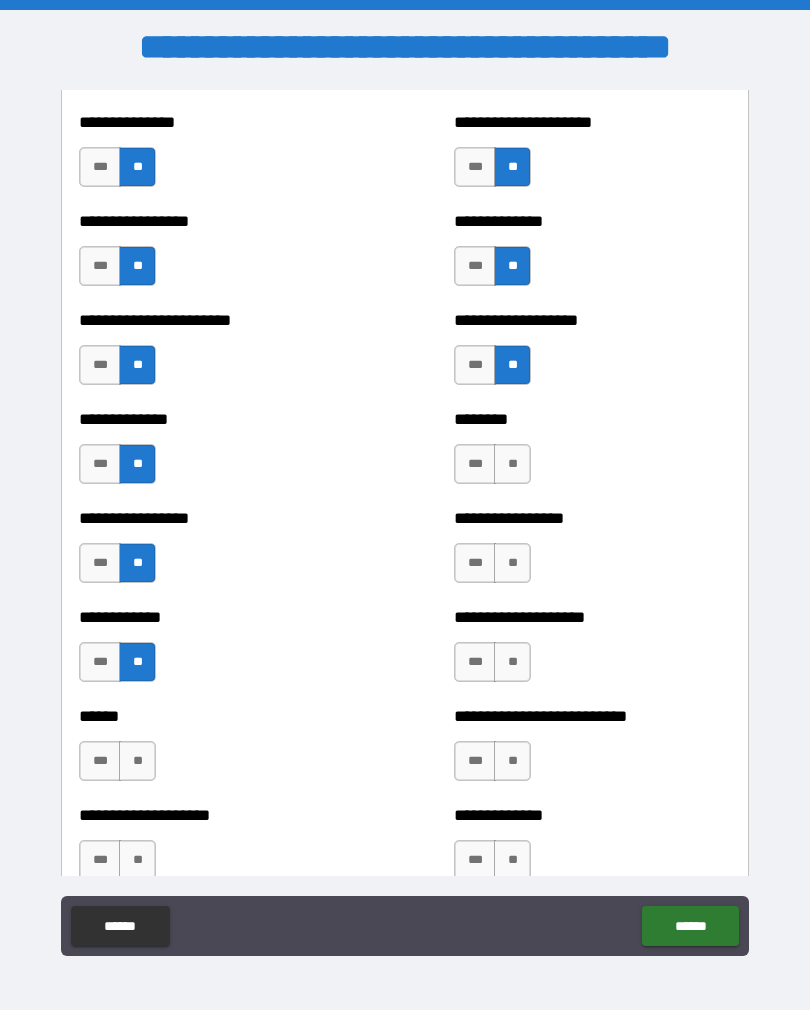 click on "**" at bounding box center [137, 761] 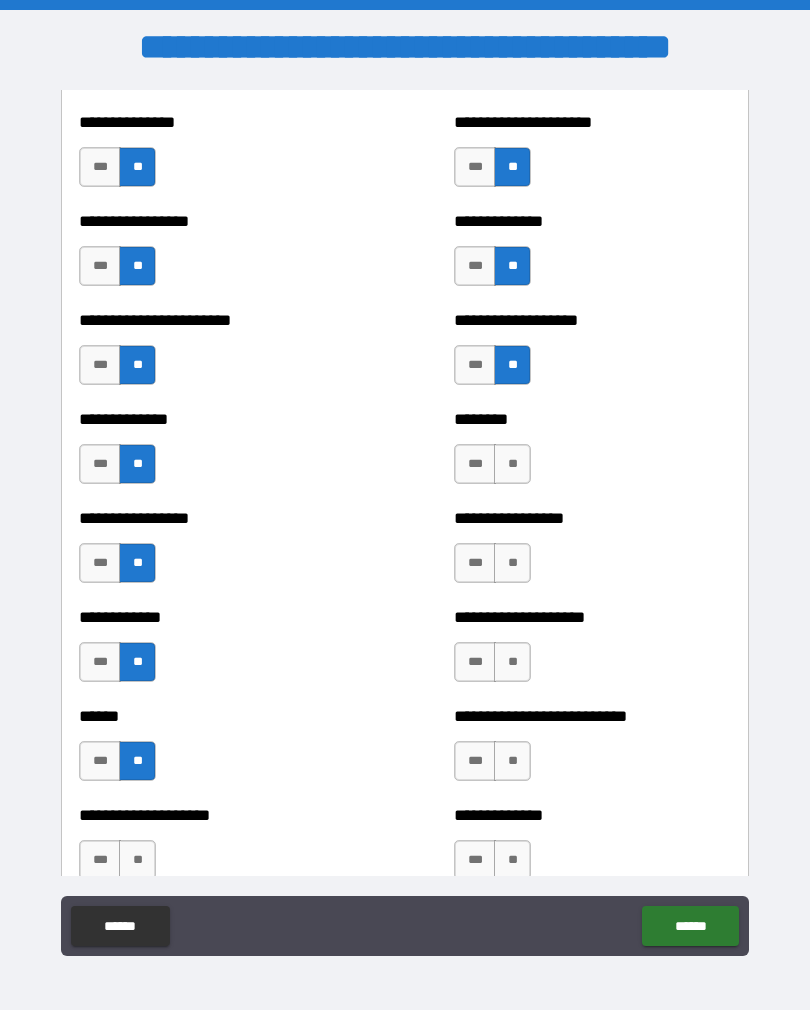 click on "**" at bounding box center [137, 860] 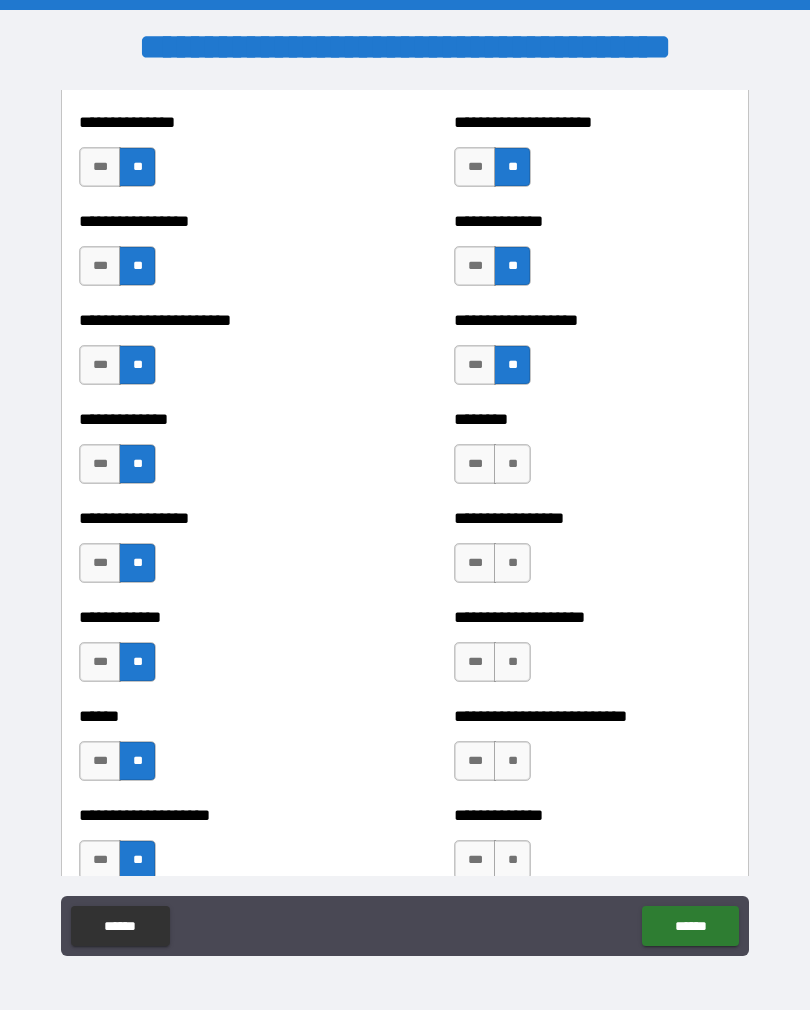 click on "**" at bounding box center (512, 464) 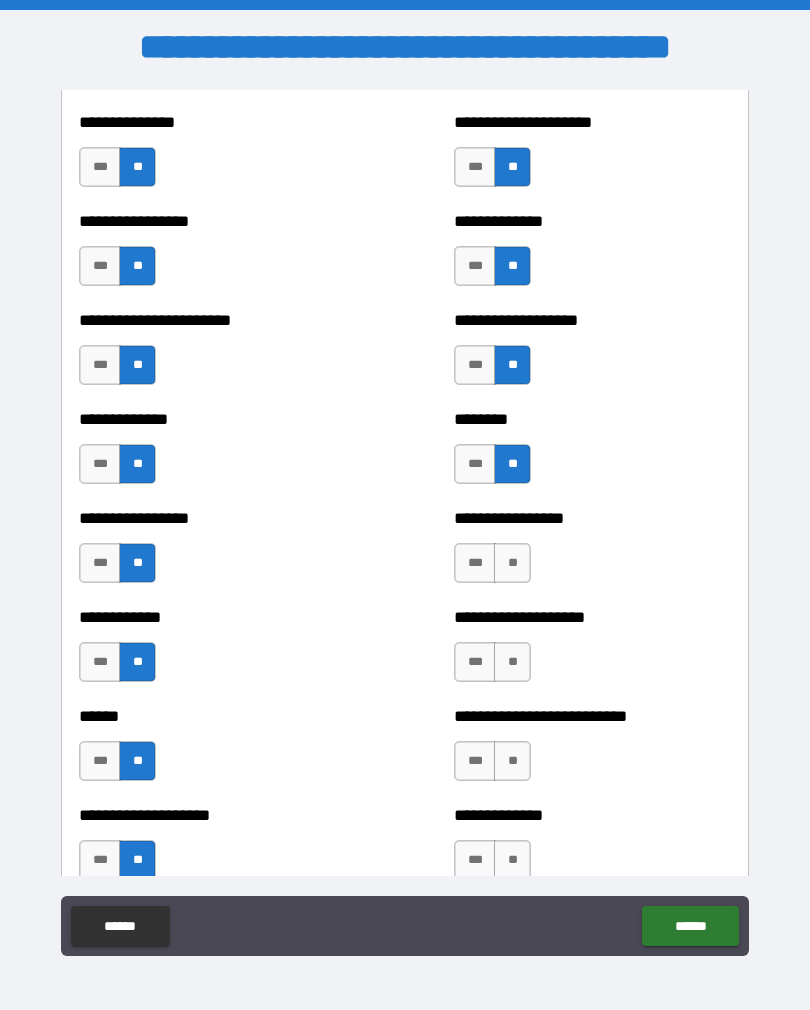 click on "**" at bounding box center [512, 563] 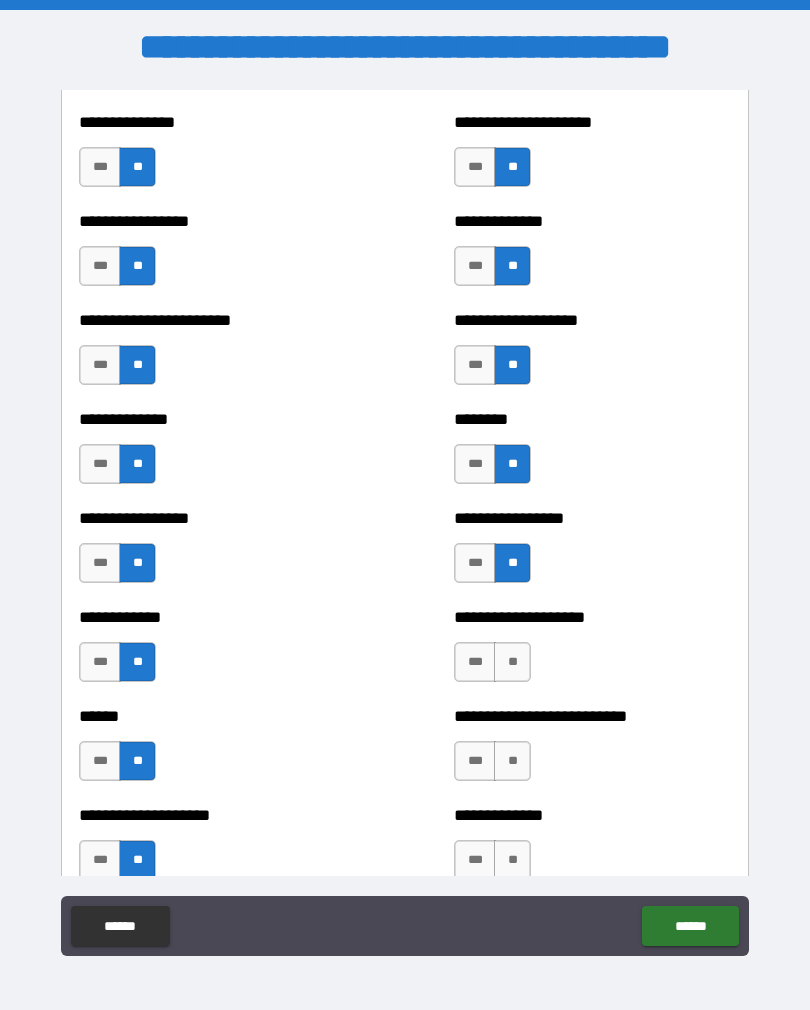 click on "**" at bounding box center [512, 662] 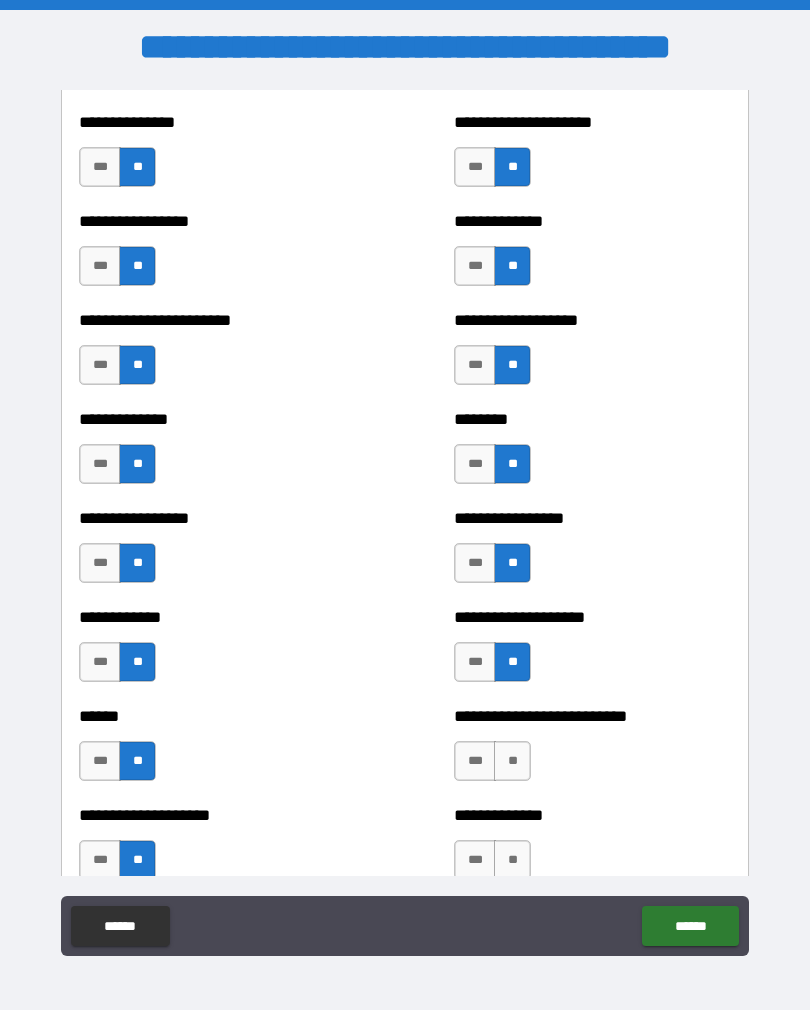 click on "**" at bounding box center [512, 761] 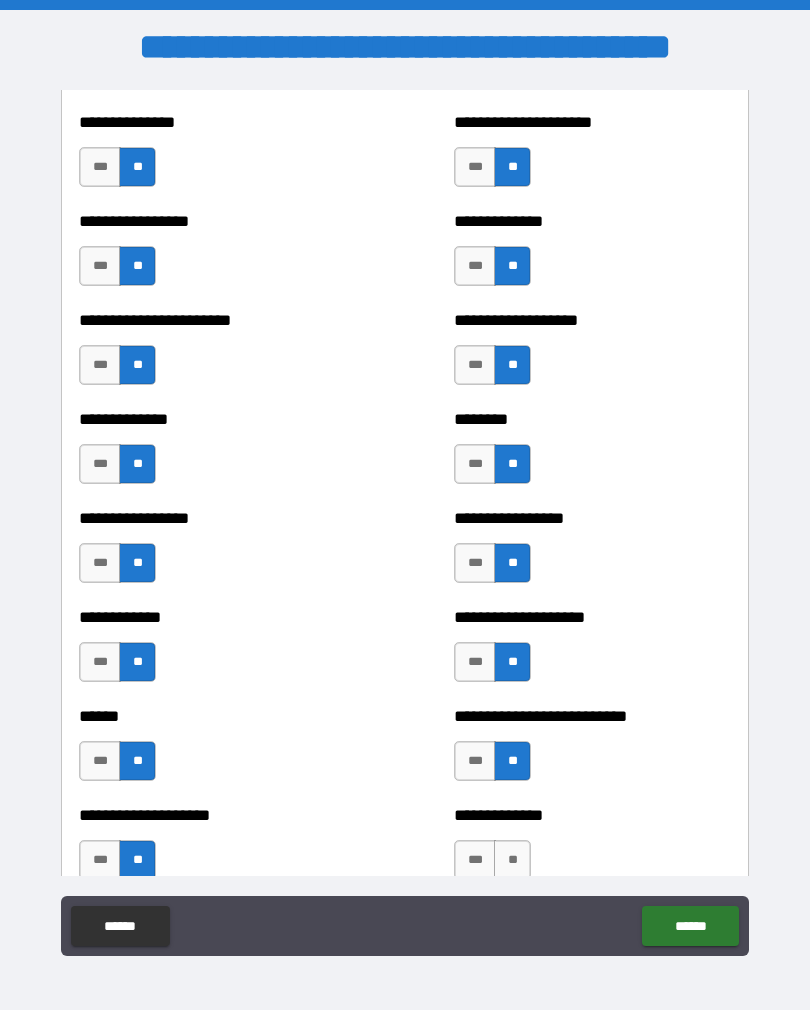 click on "**" at bounding box center (512, 860) 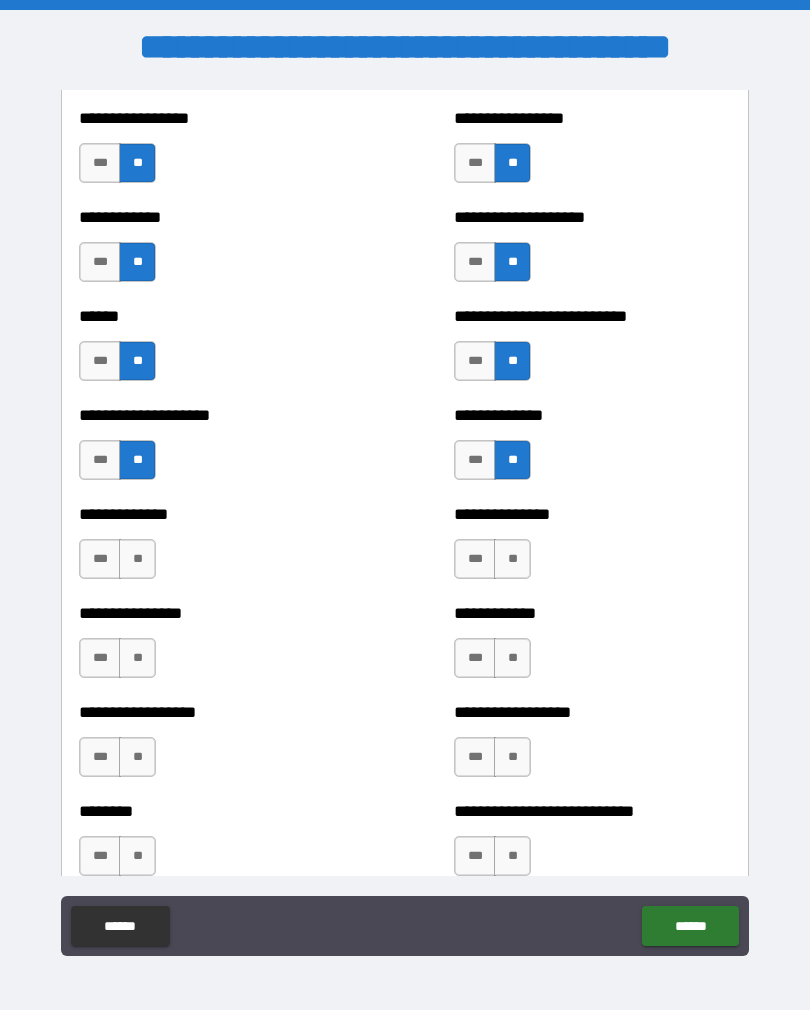 scroll, scrollTop: 3933, scrollLeft: 0, axis: vertical 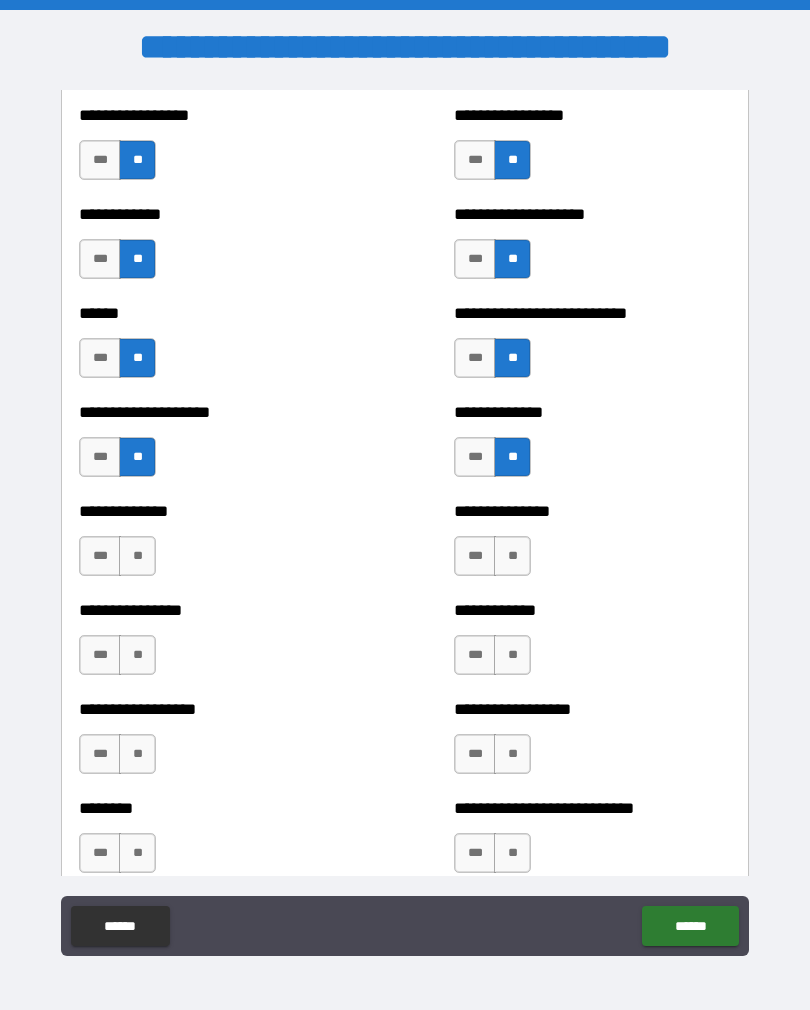 click on "**" at bounding box center (137, 556) 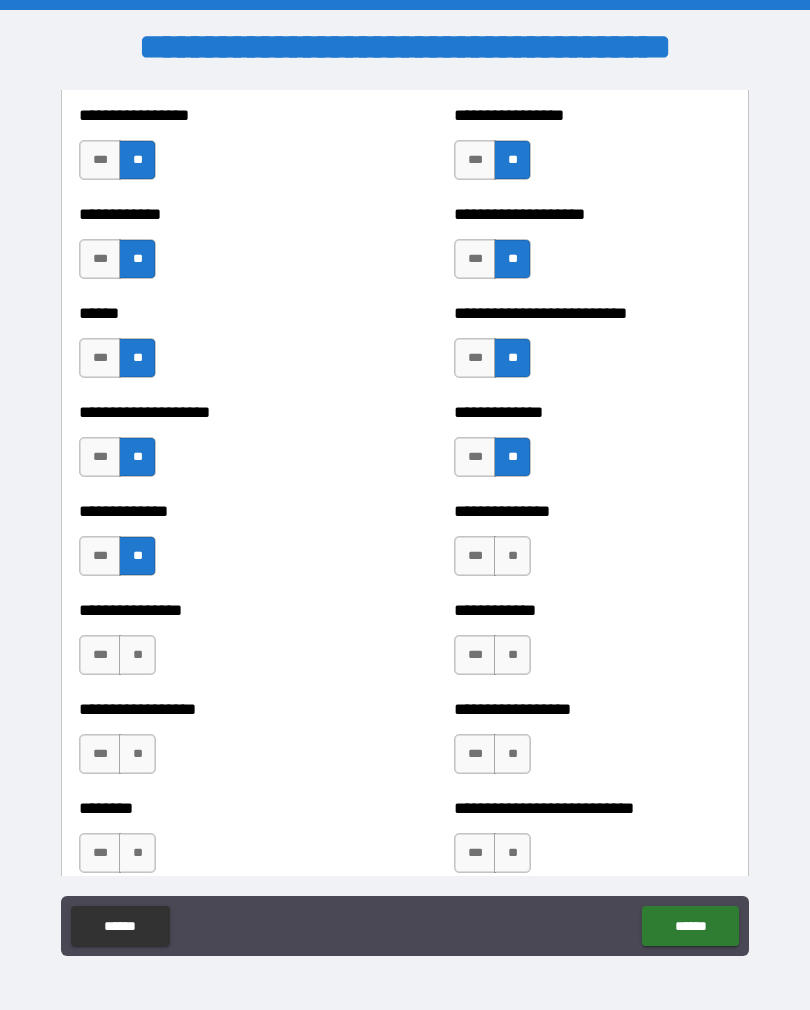 click on "**" at bounding box center (137, 655) 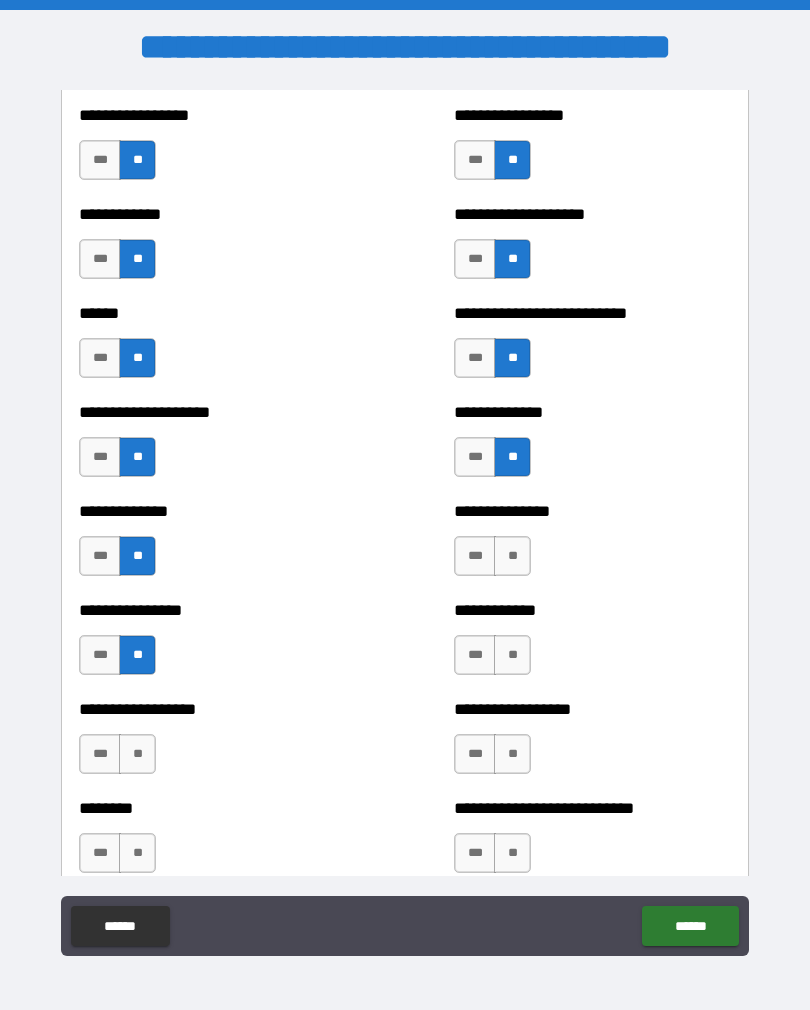 click on "***" at bounding box center [475, 457] 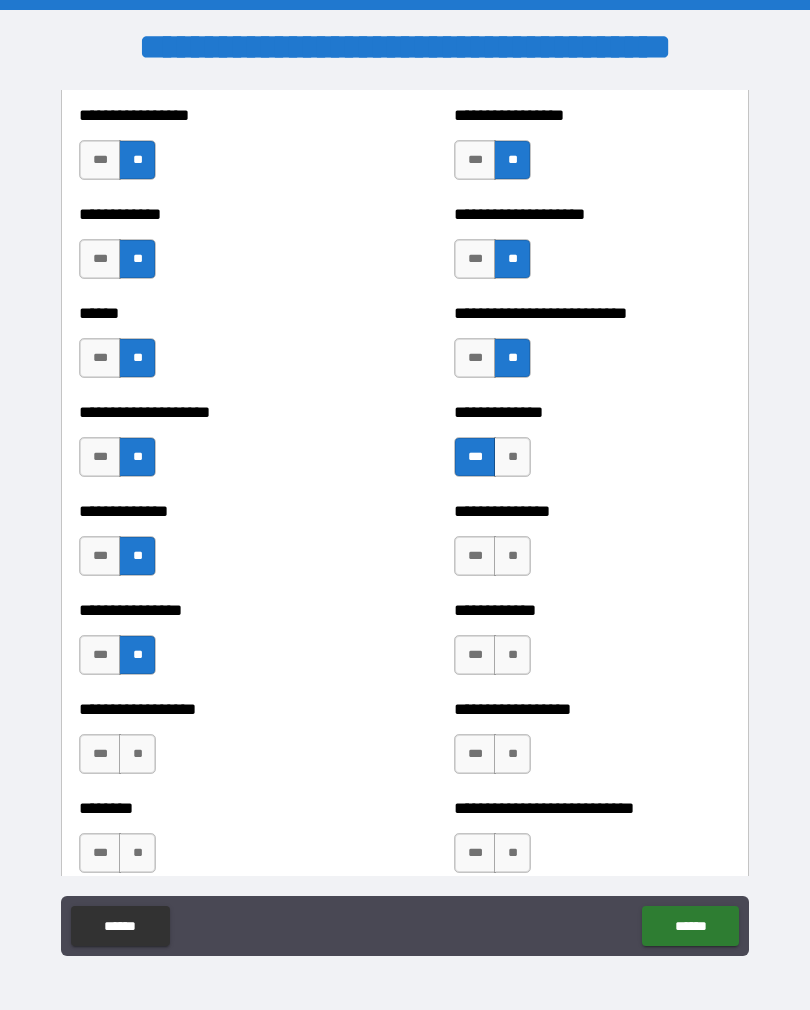 click on "**" at bounding box center (512, 457) 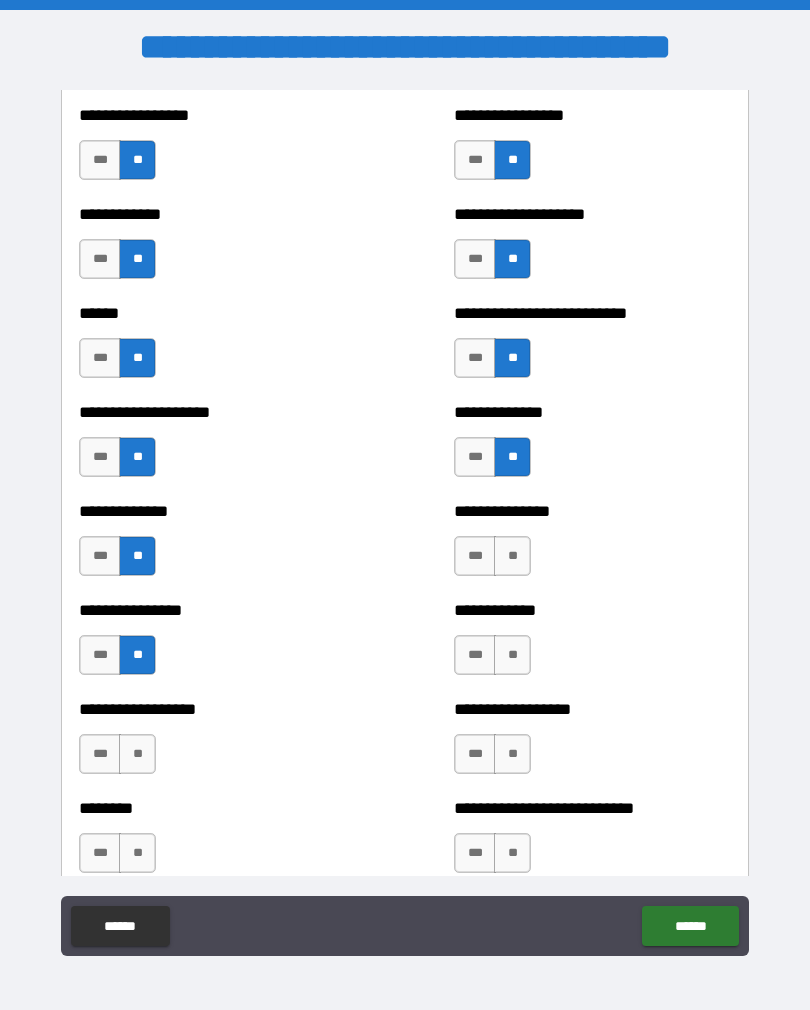 click on "**" at bounding box center (512, 556) 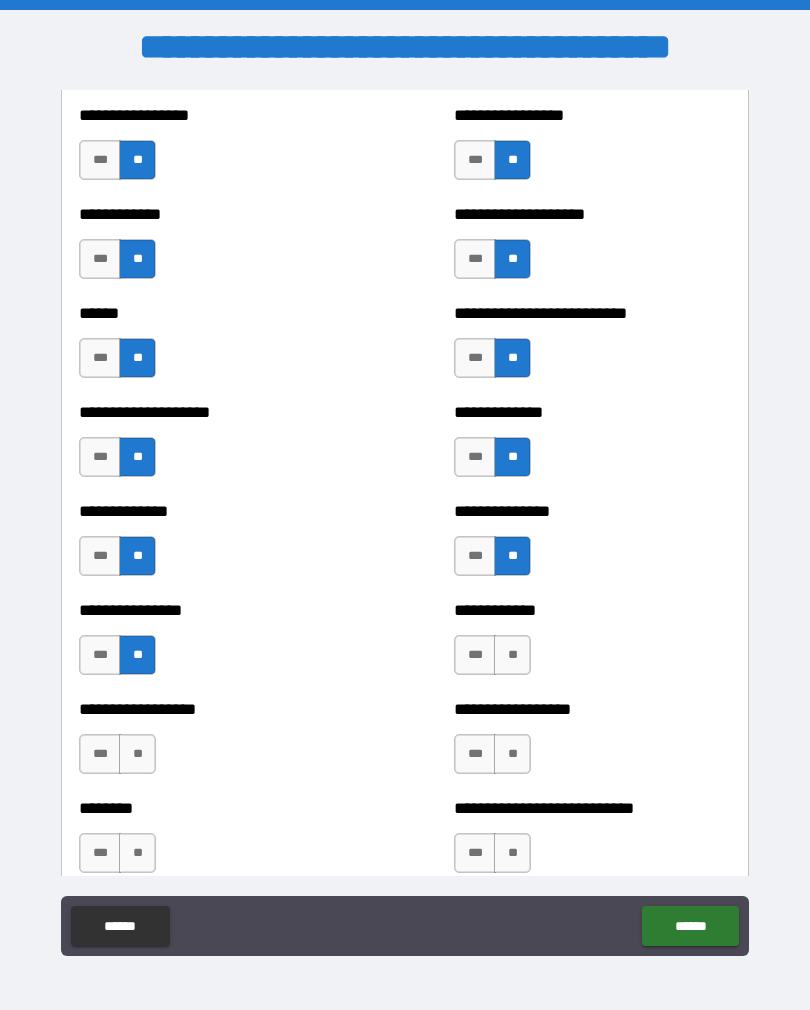 click on "**" at bounding box center [512, 655] 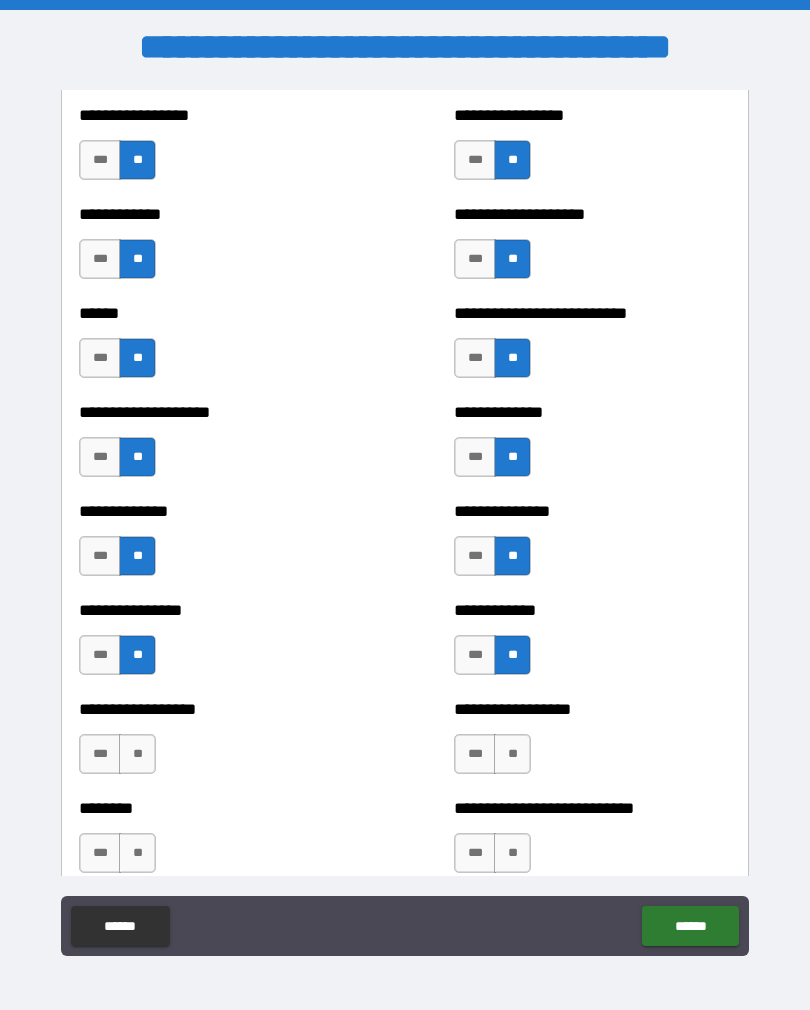 click on "**" at bounding box center [512, 754] 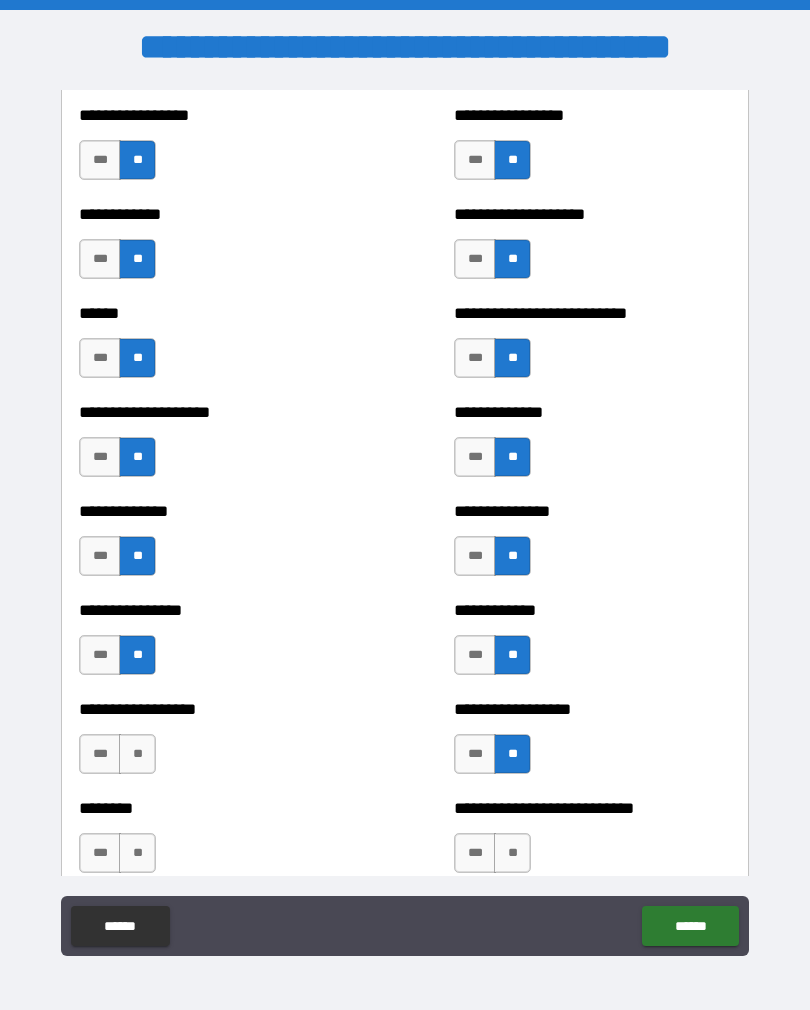 click on "**" at bounding box center (137, 754) 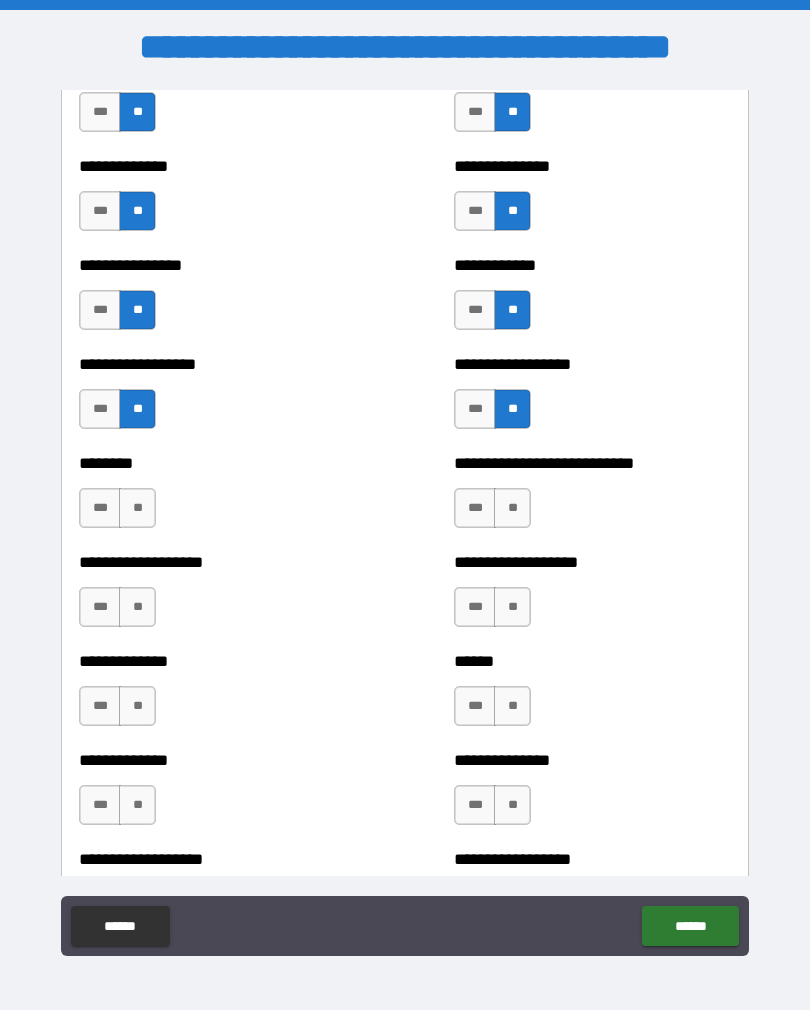 scroll, scrollTop: 4282, scrollLeft: 0, axis: vertical 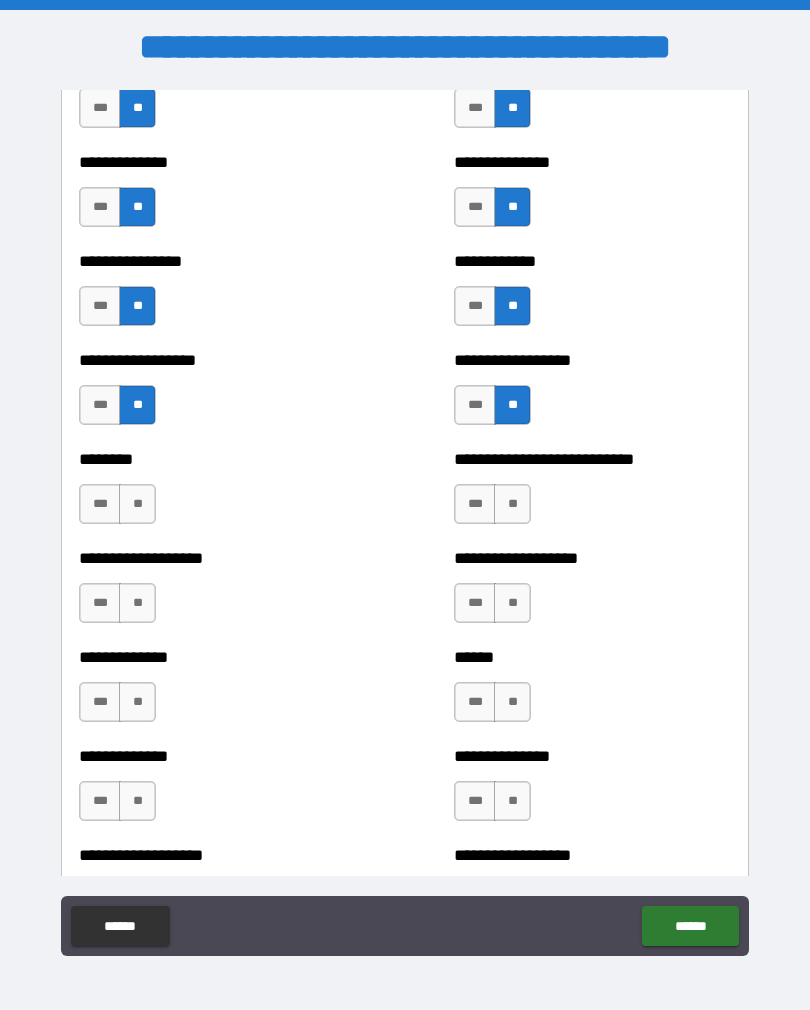 click on "**" at bounding box center (137, 504) 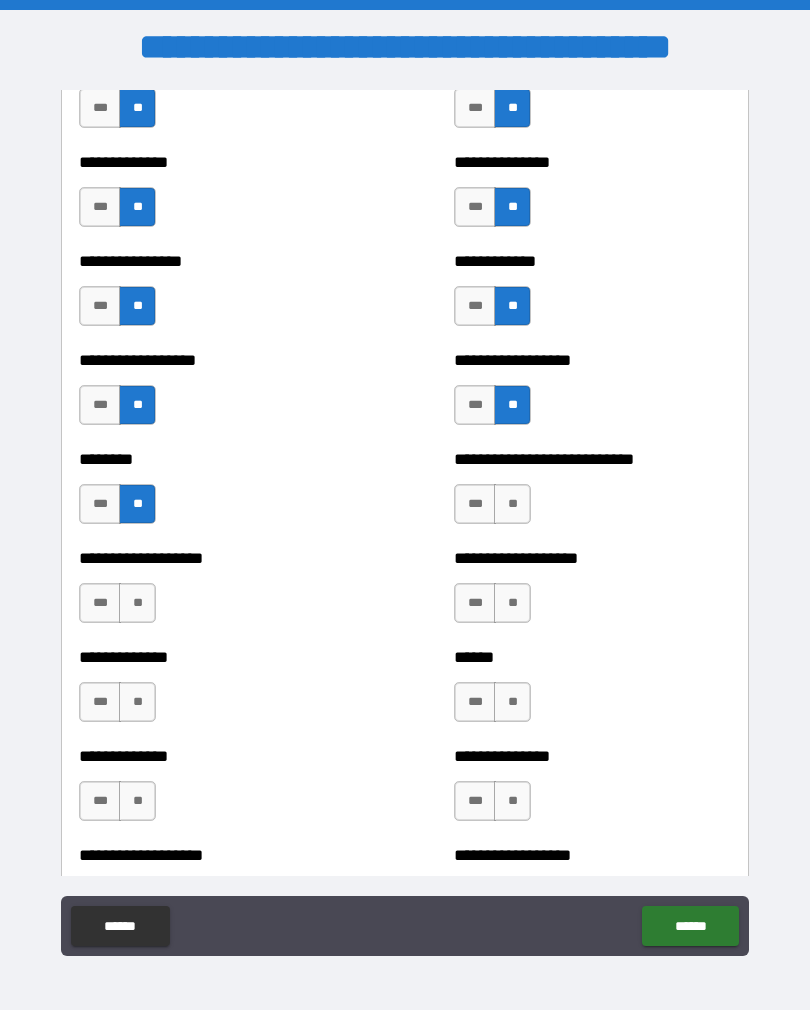 click on "**" at bounding box center [137, 603] 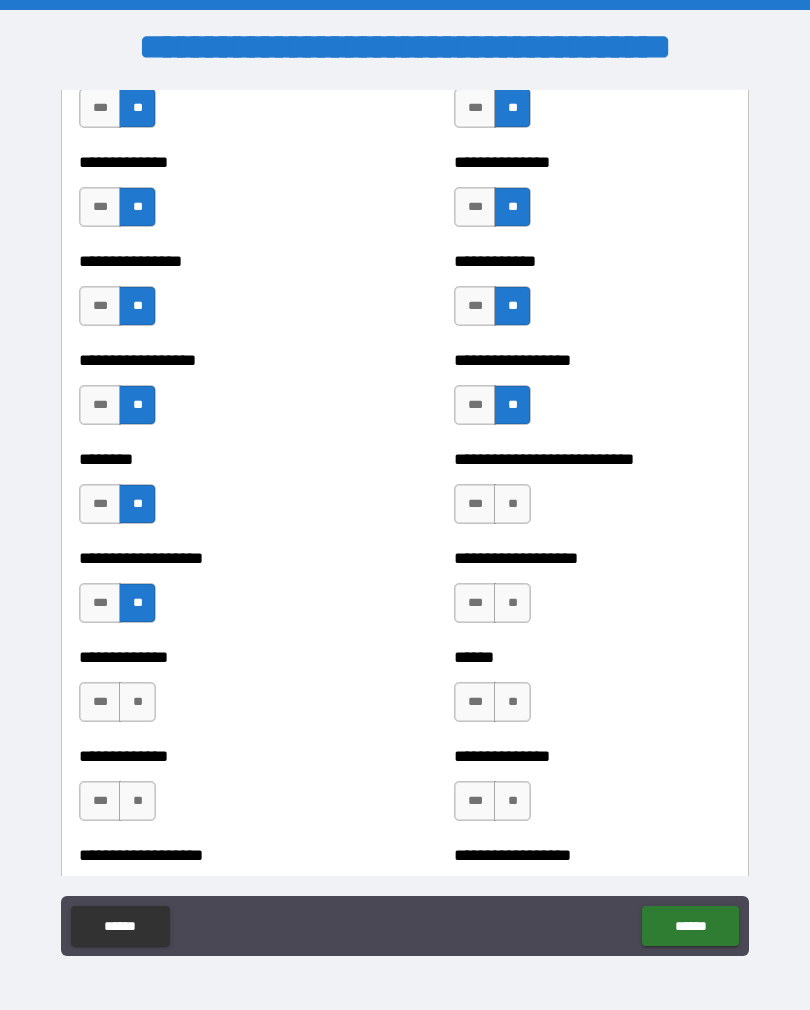 click on "**" at bounding box center (137, 702) 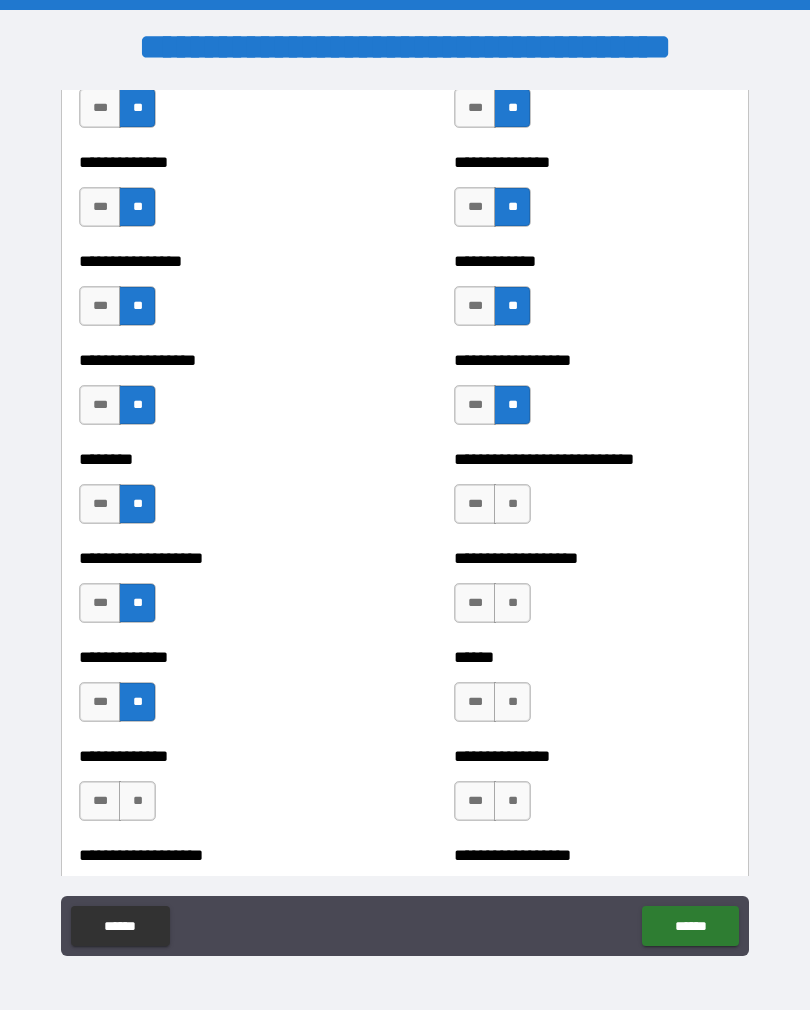 click on "**" at bounding box center [137, 801] 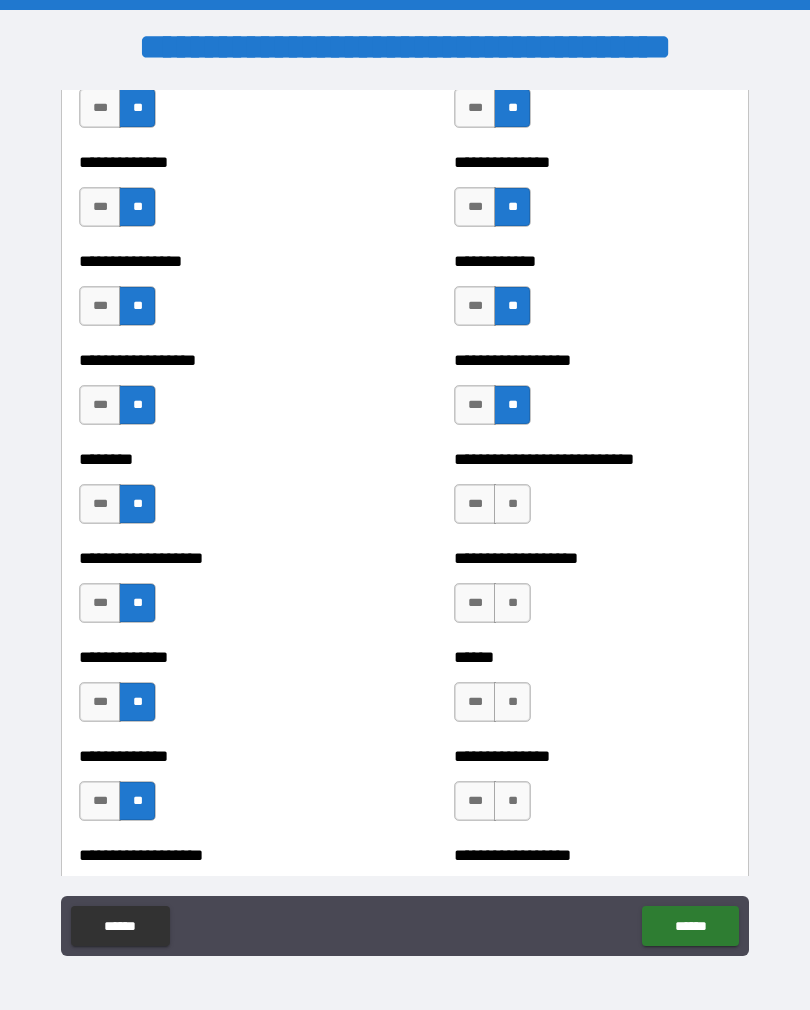 click on "**" at bounding box center (512, 504) 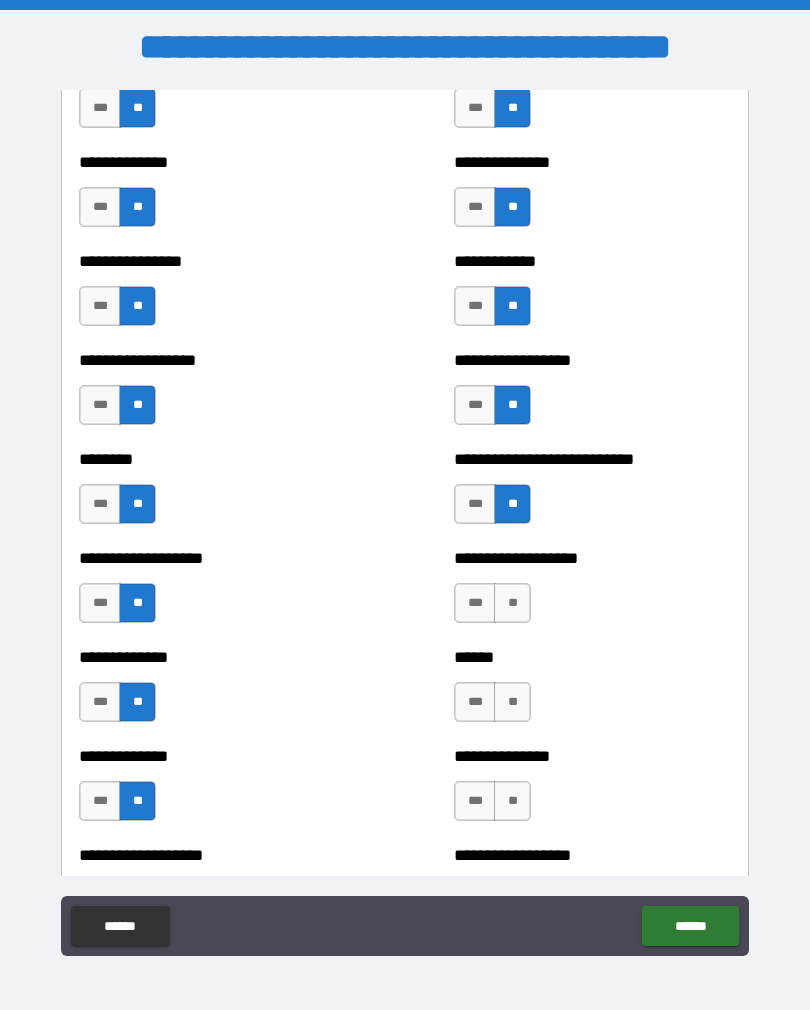 click on "**" at bounding box center [512, 603] 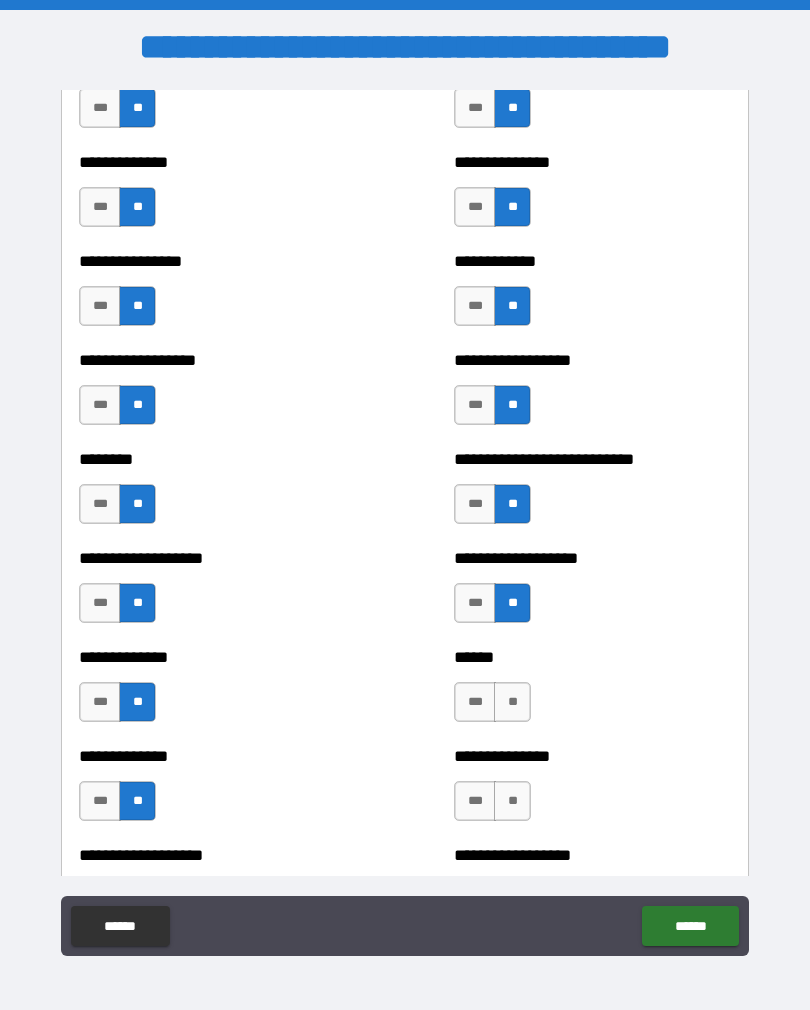 click on "**" at bounding box center [512, 702] 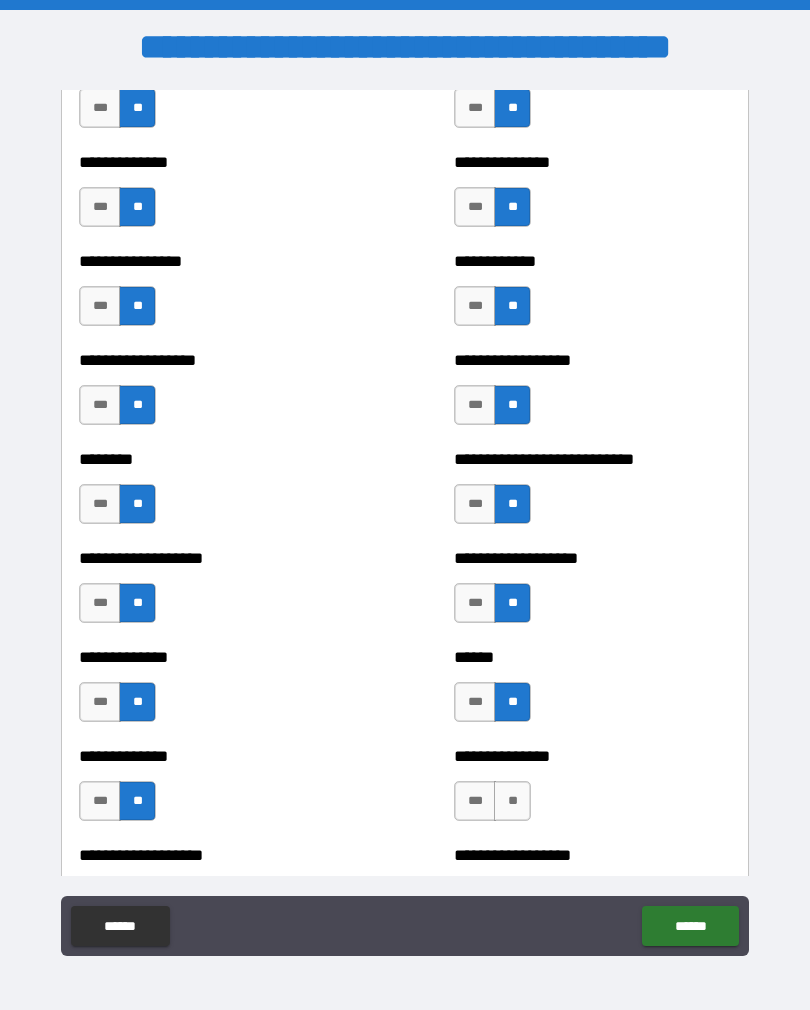 click on "**" at bounding box center [512, 801] 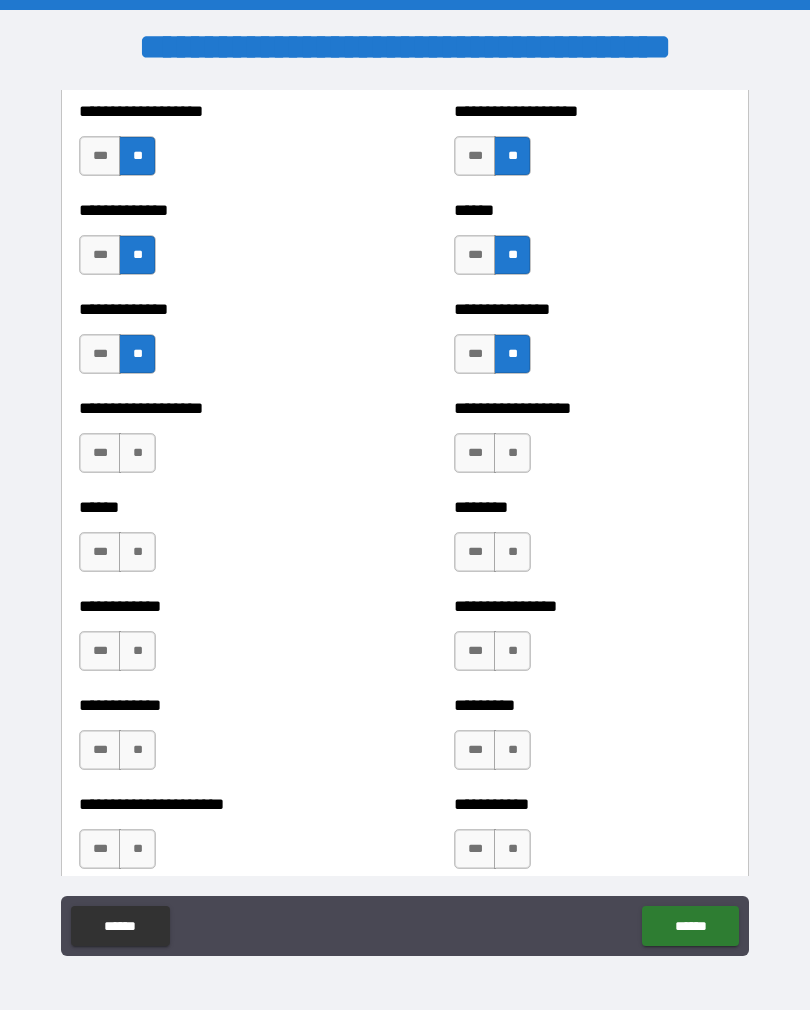 scroll, scrollTop: 4731, scrollLeft: 0, axis: vertical 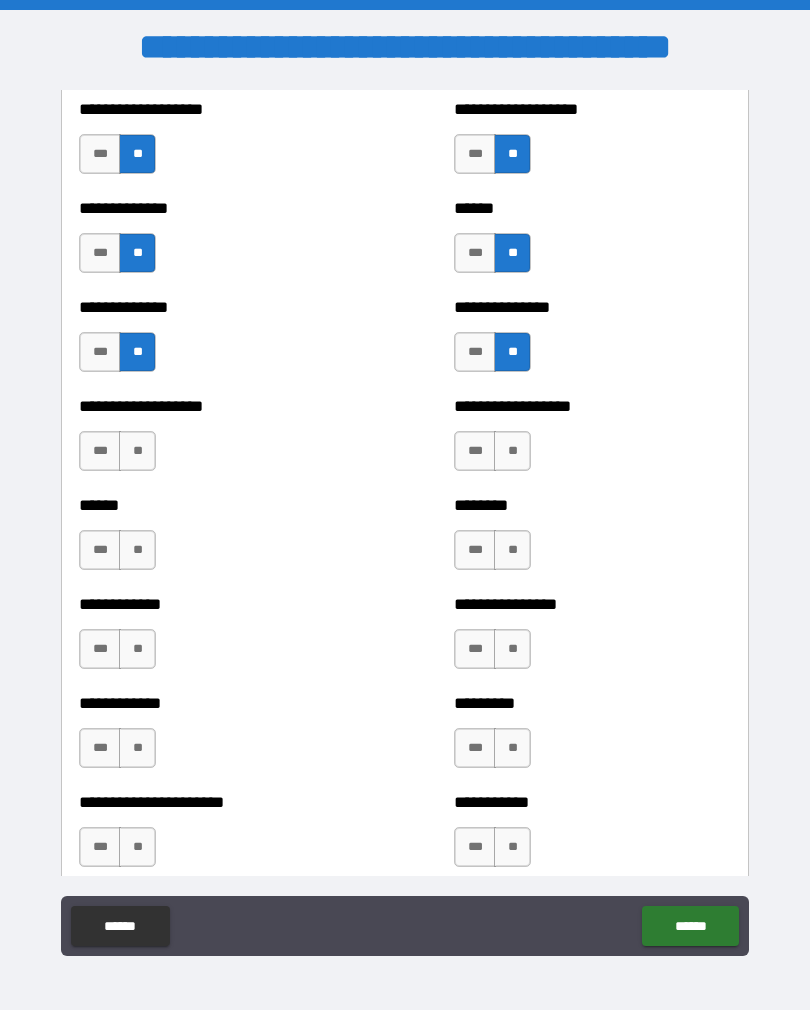click on "**" at bounding box center (512, 451) 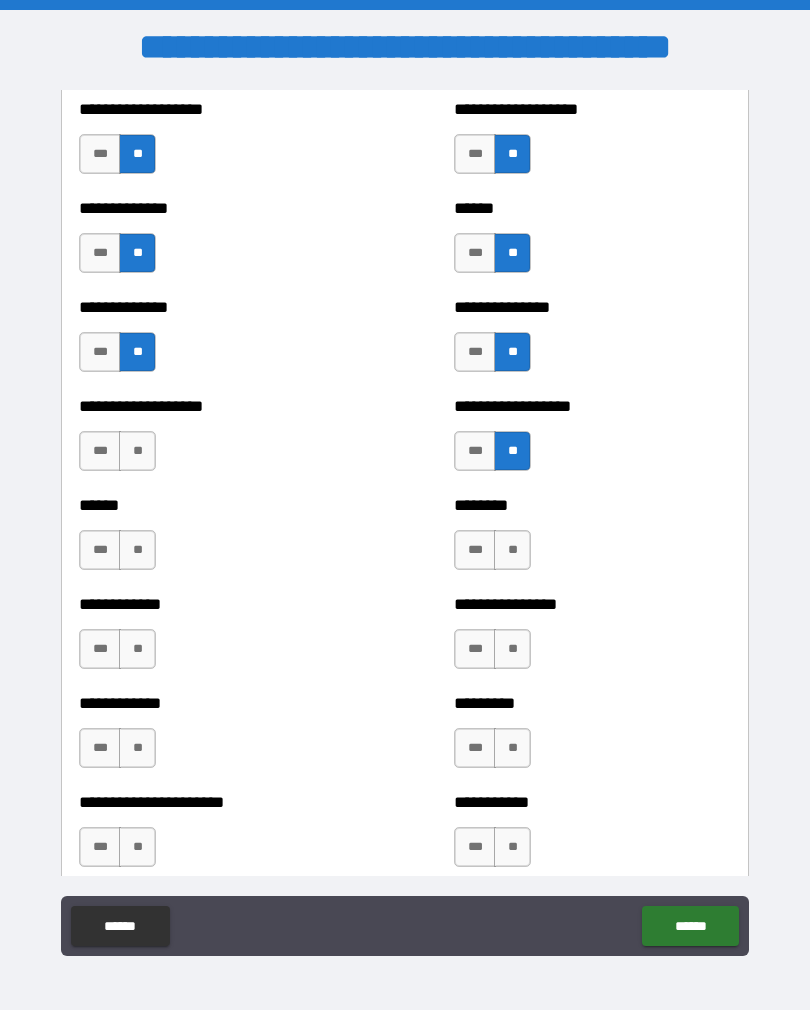 click on "**" at bounding box center (512, 550) 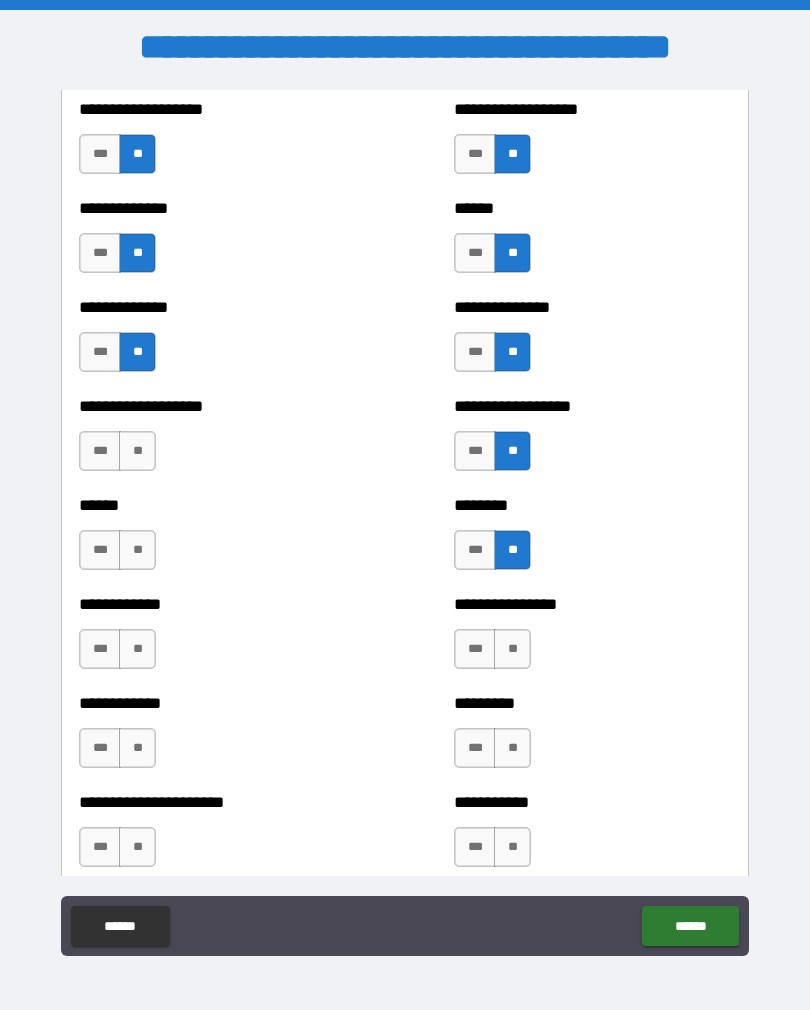 click on "**" at bounding box center [512, 649] 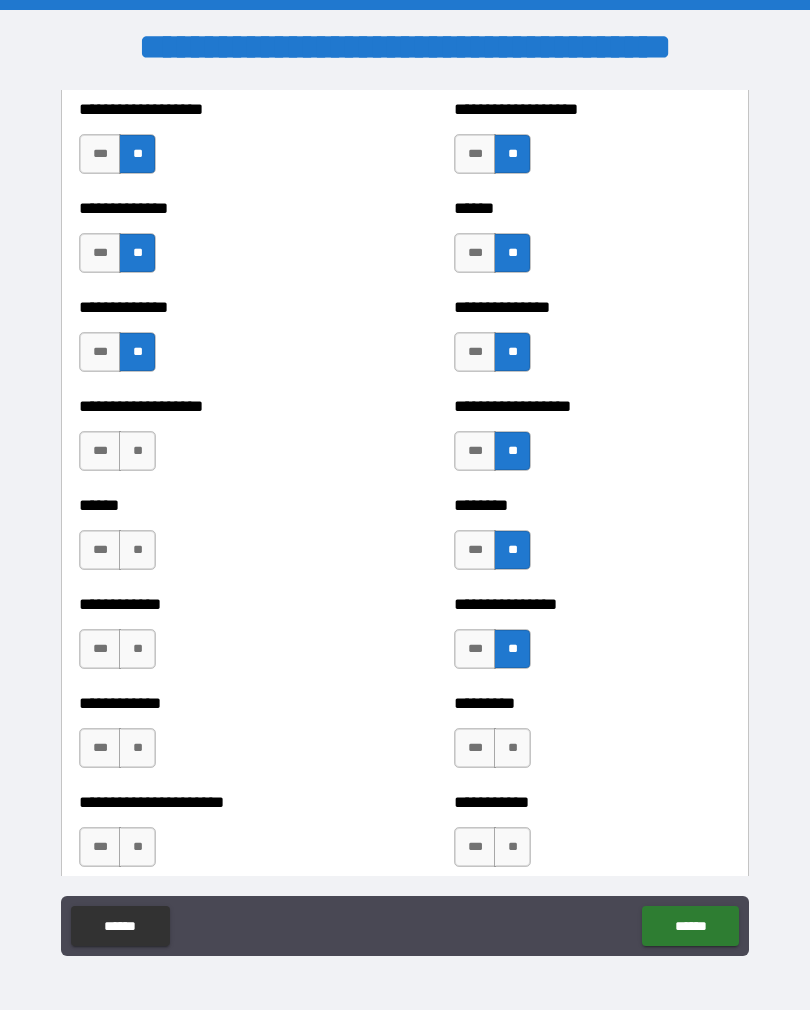 click on "**" at bounding box center (512, 748) 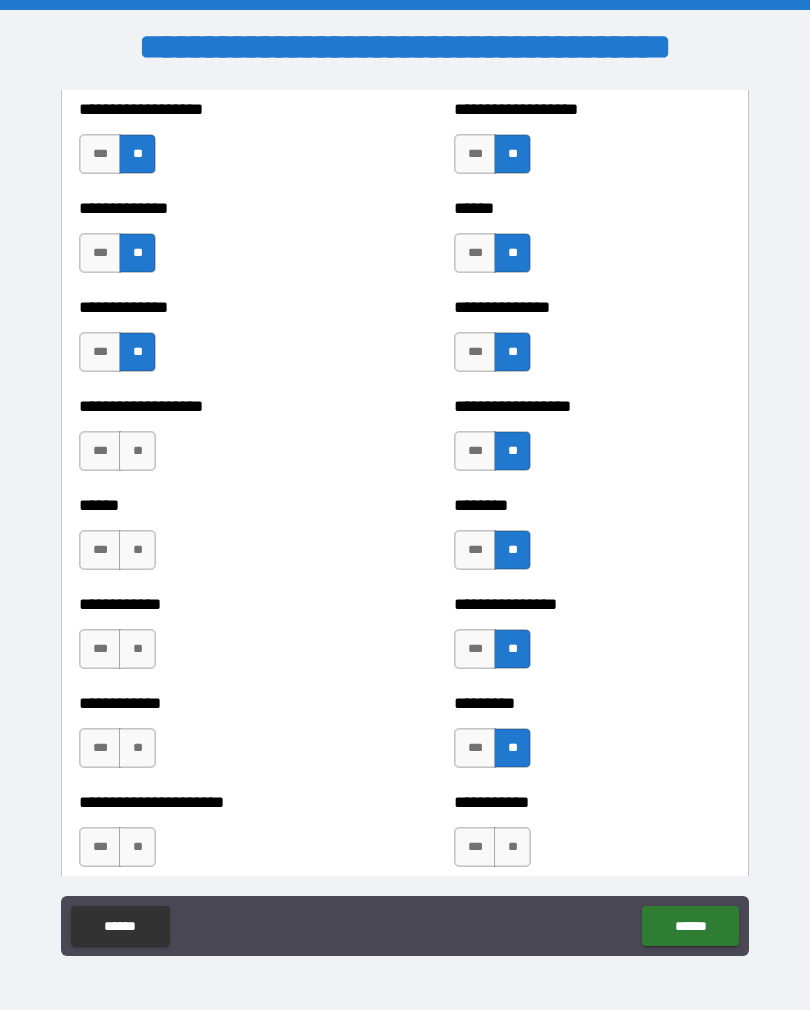 click on "**" at bounding box center (512, 847) 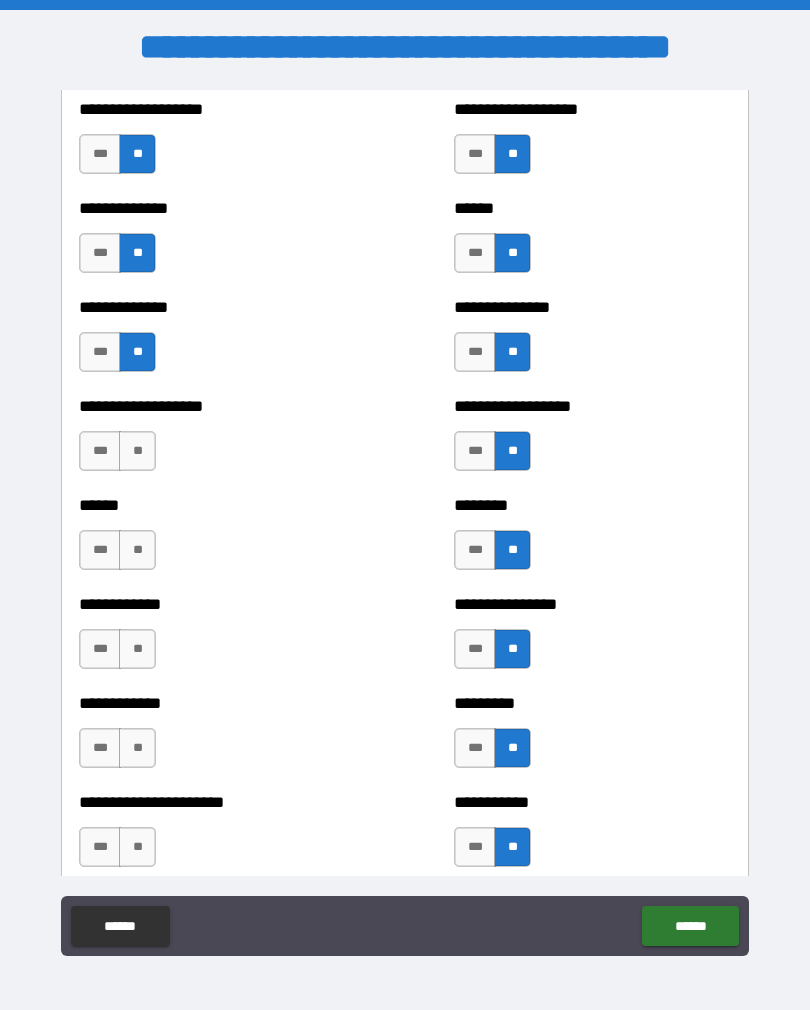 click on "**" at bounding box center (137, 451) 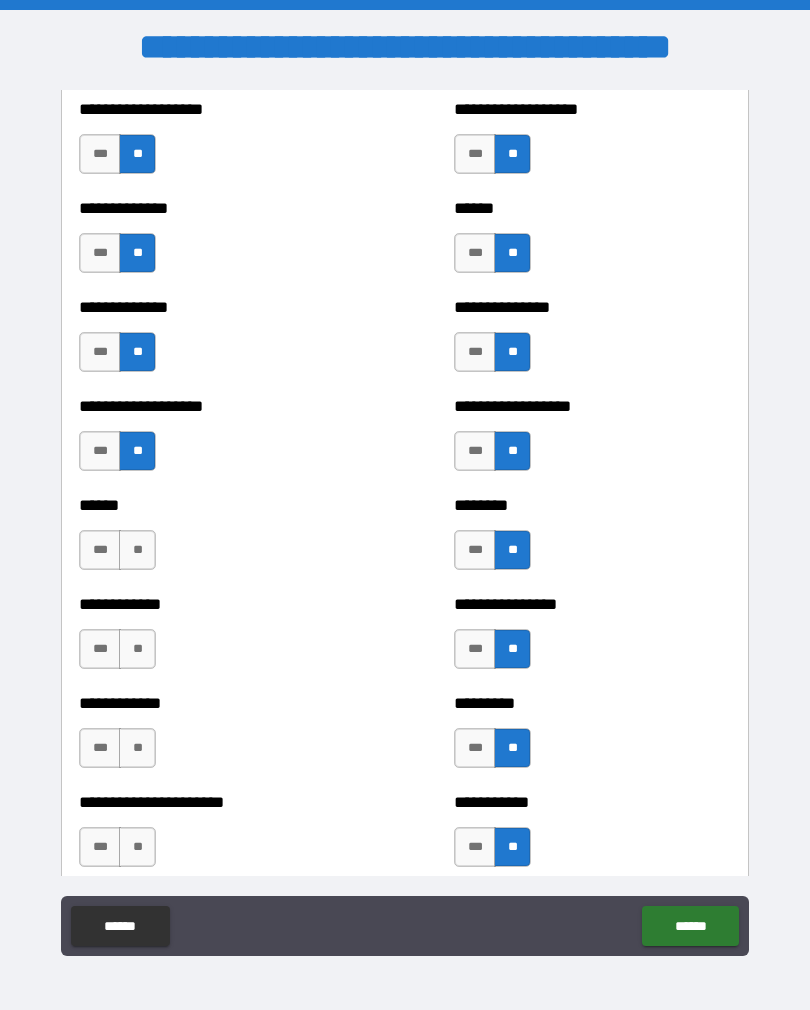click on "**" at bounding box center (137, 550) 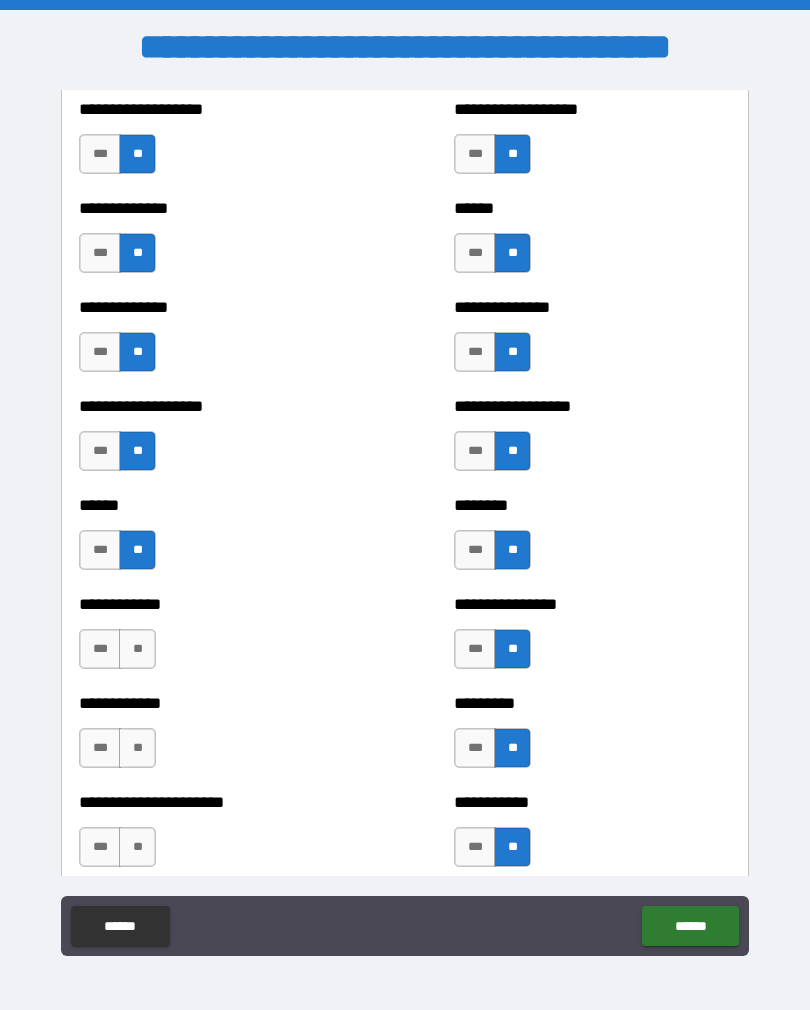 click on "**" at bounding box center [137, 649] 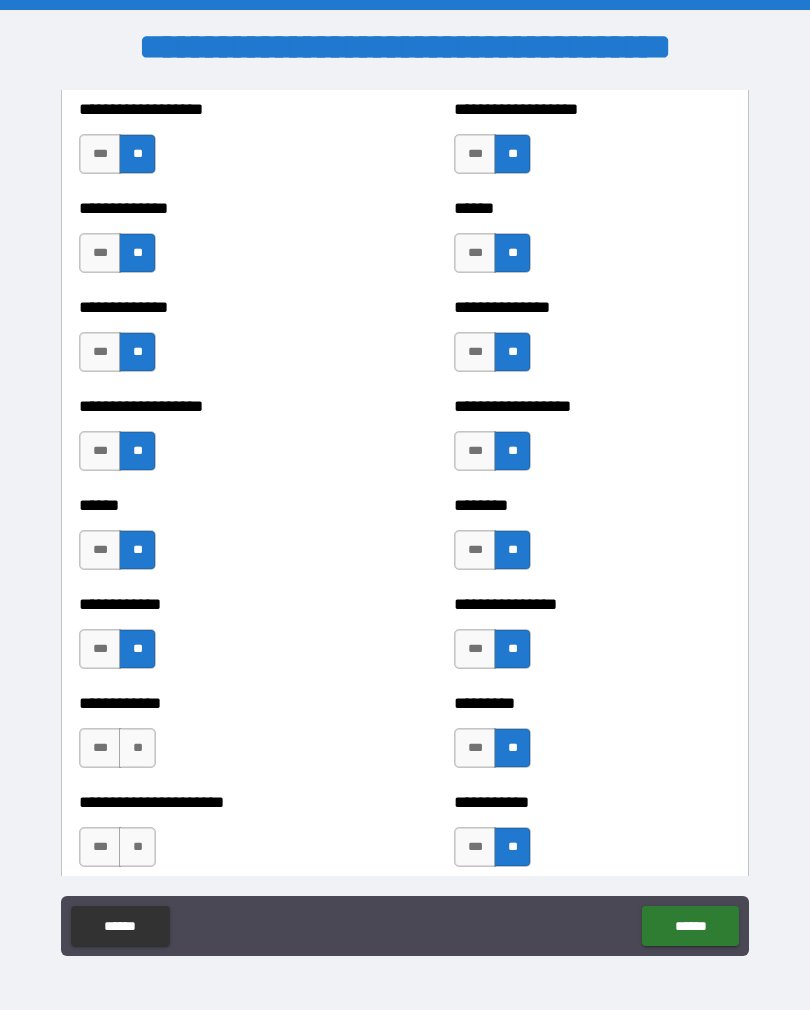 click on "**" at bounding box center [137, 748] 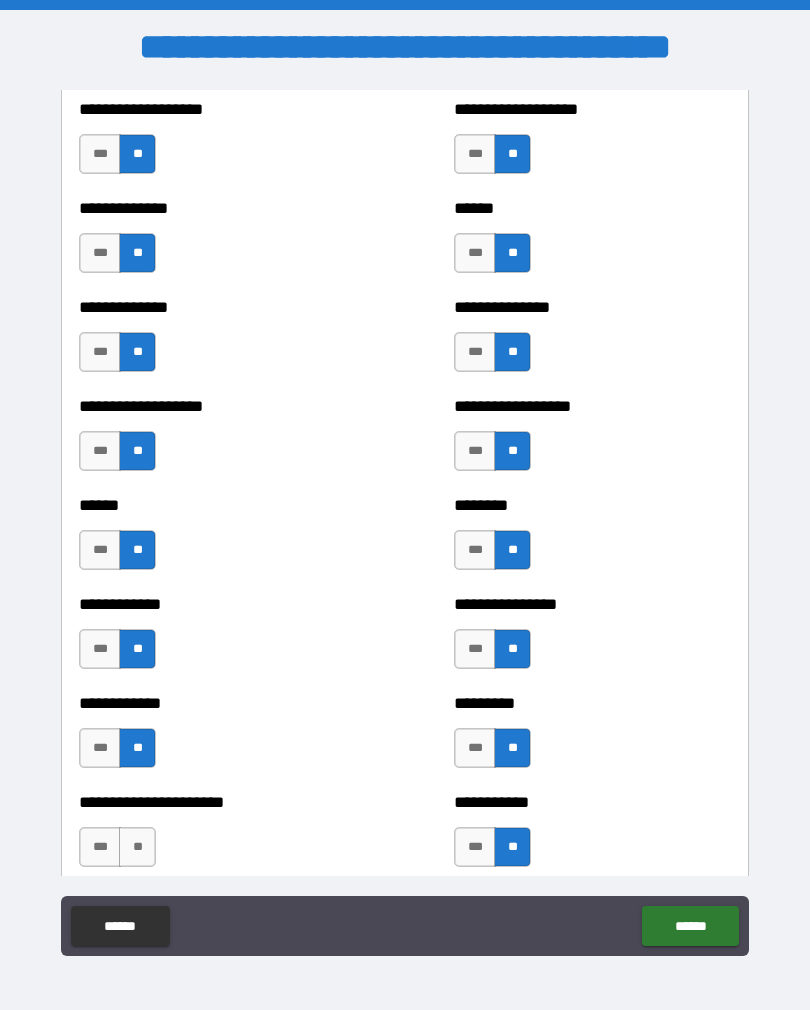 click on "**" at bounding box center [137, 847] 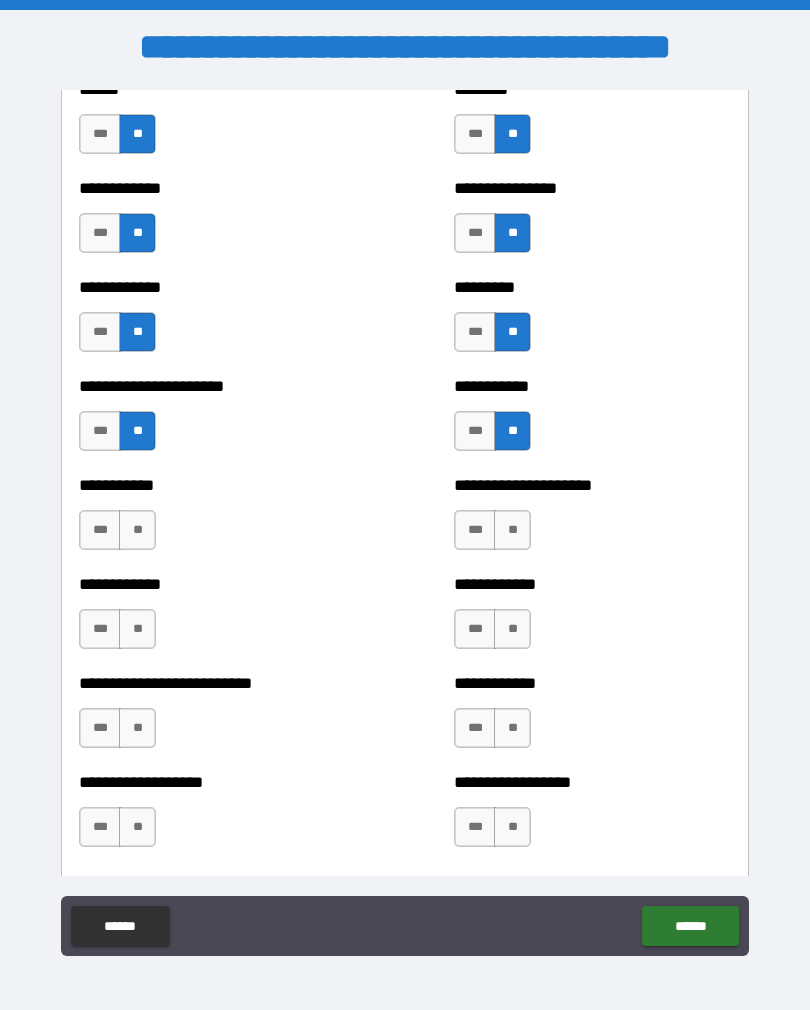 scroll, scrollTop: 5161, scrollLeft: 0, axis: vertical 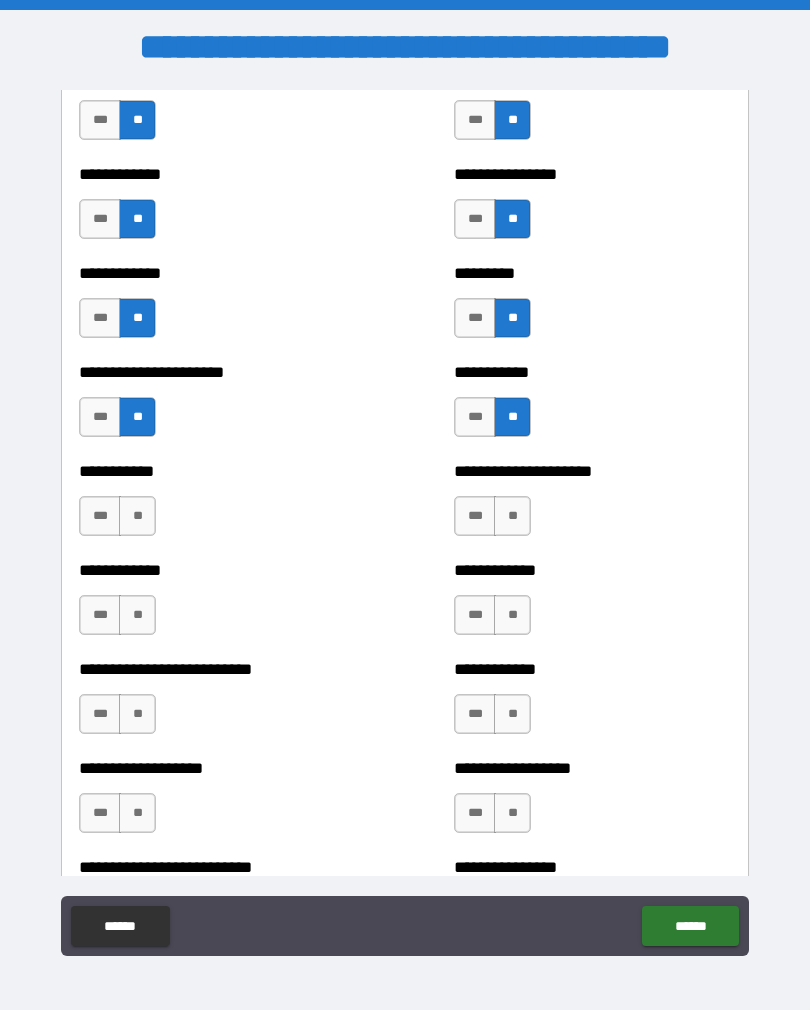 click on "**" at bounding box center [512, 516] 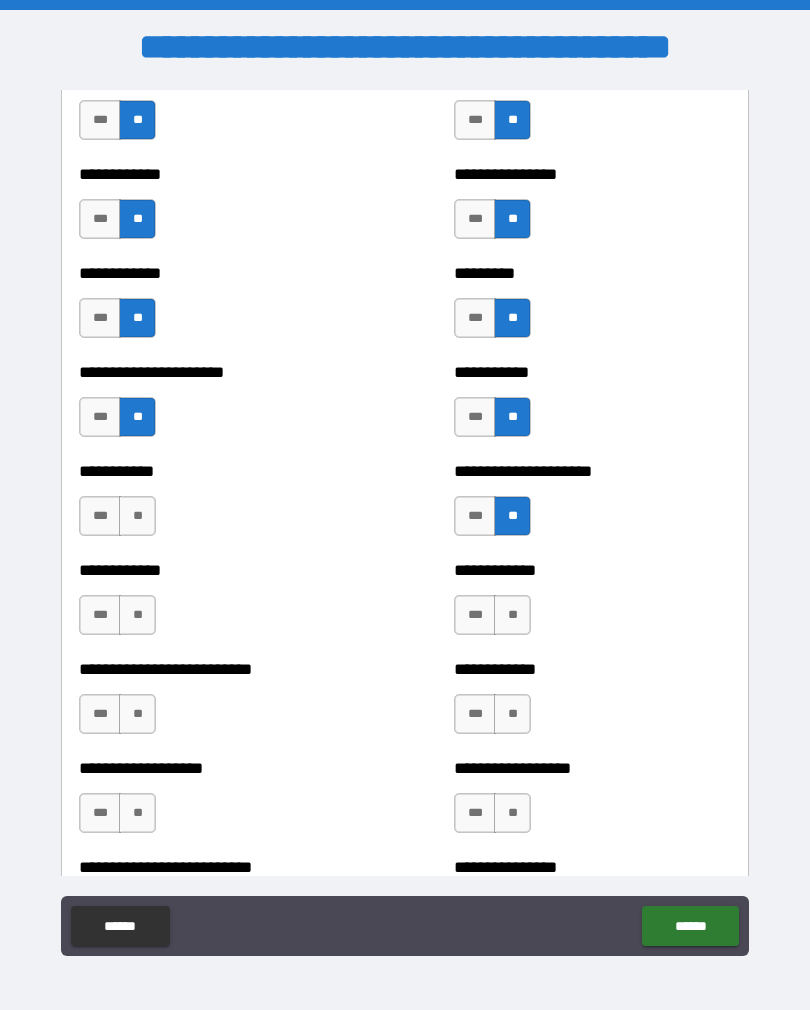 click on "**" at bounding box center (512, 615) 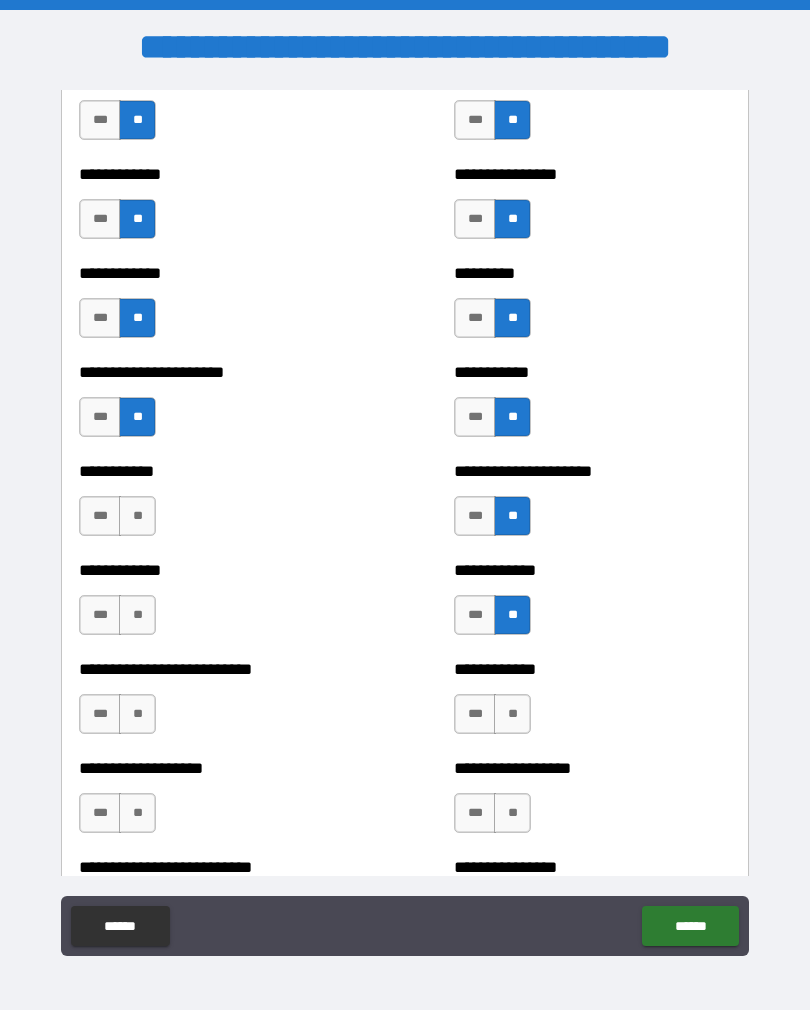 click on "**" at bounding box center (512, 714) 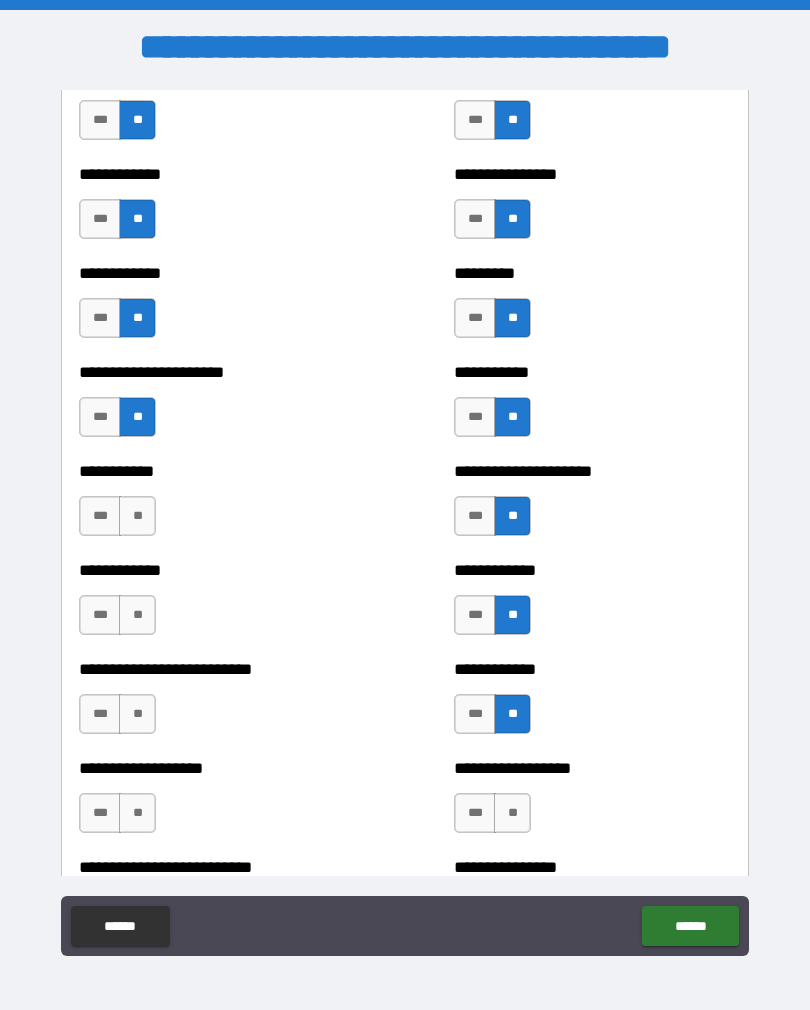 click on "**" at bounding box center (512, 813) 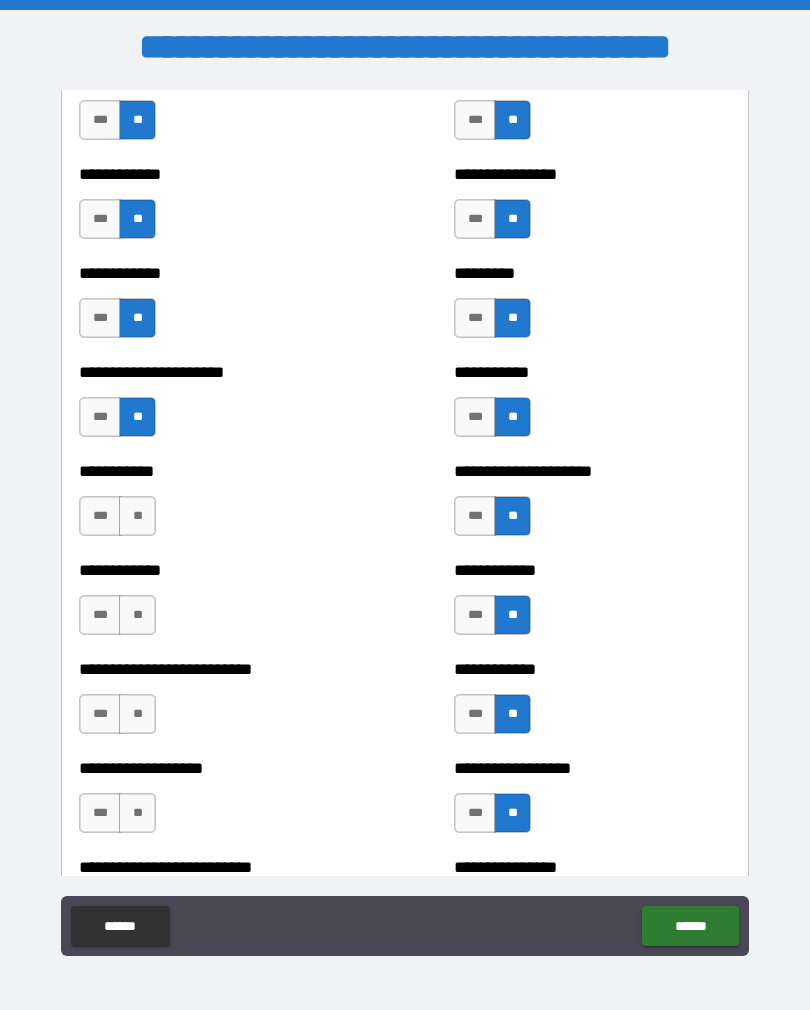click on "**" at bounding box center [137, 516] 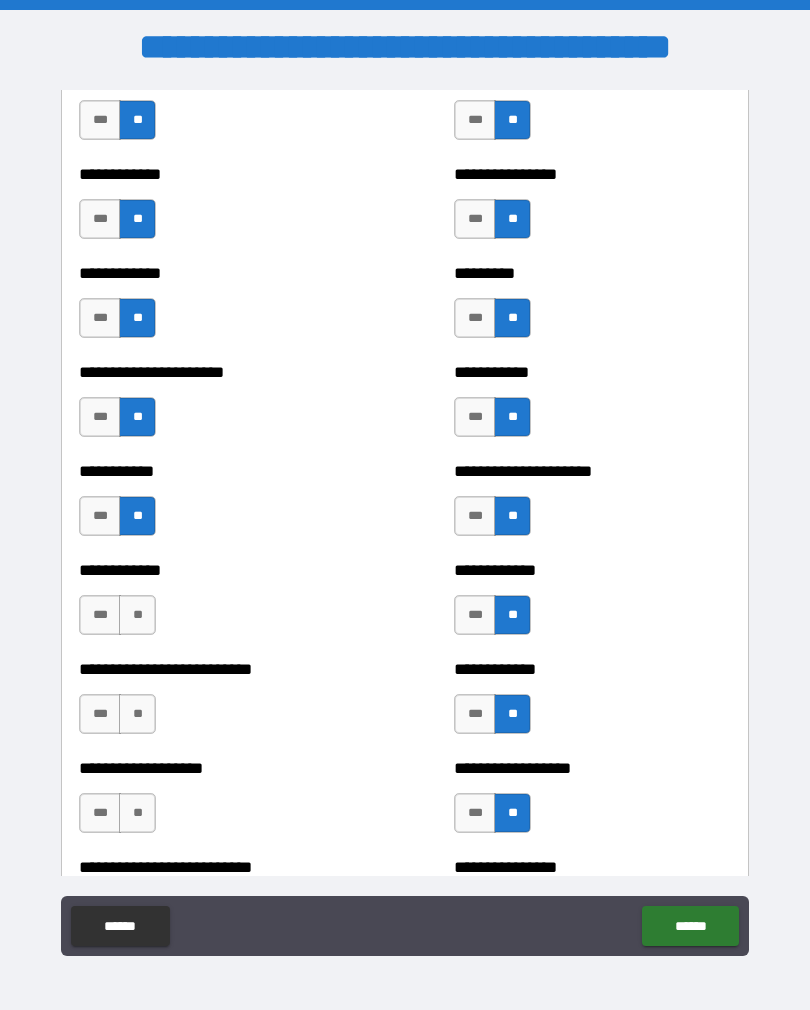 click on "**" at bounding box center (137, 615) 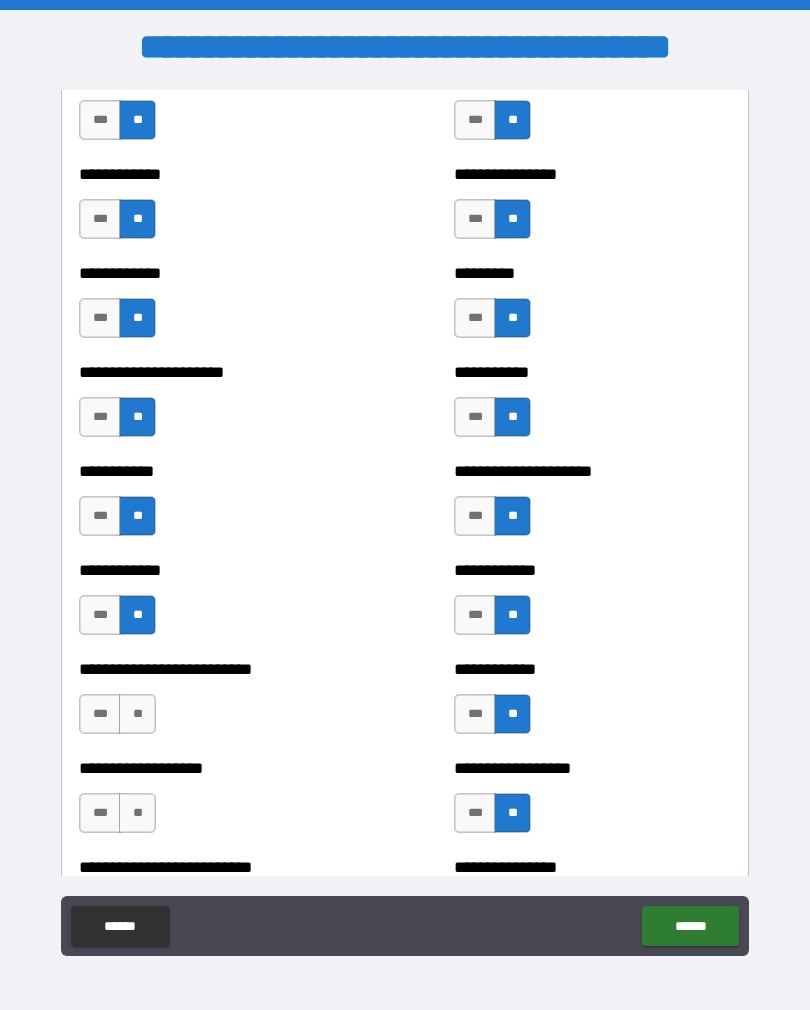 click on "**" at bounding box center (137, 714) 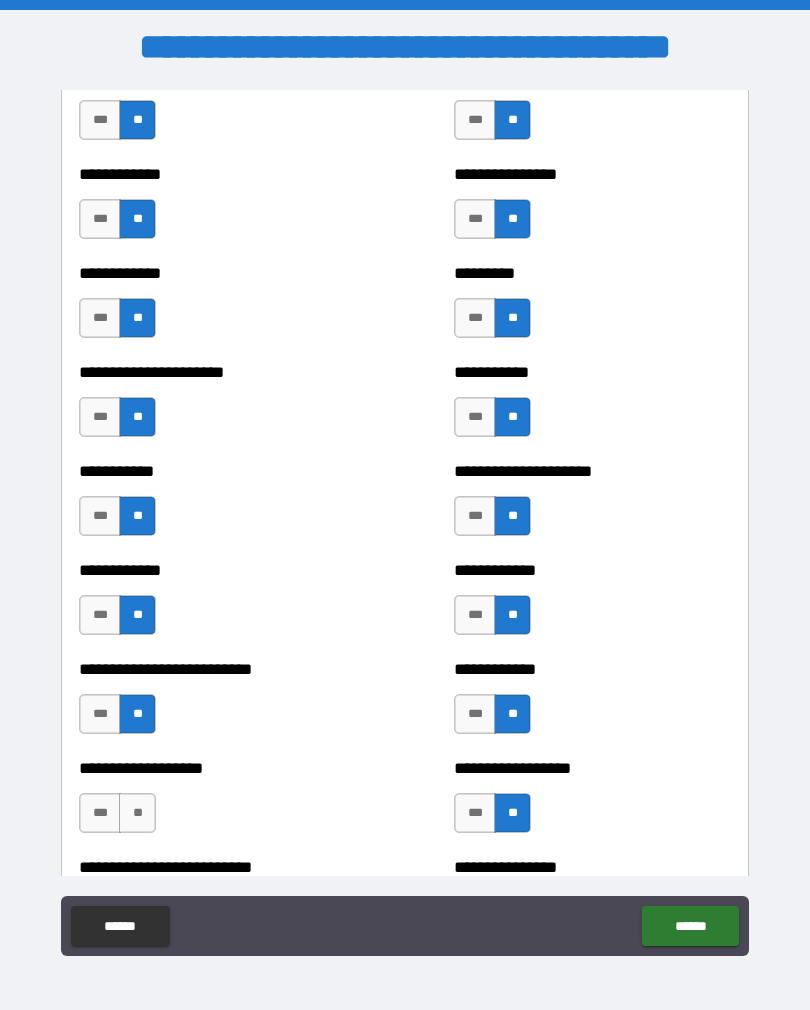 click on "**" at bounding box center (137, 813) 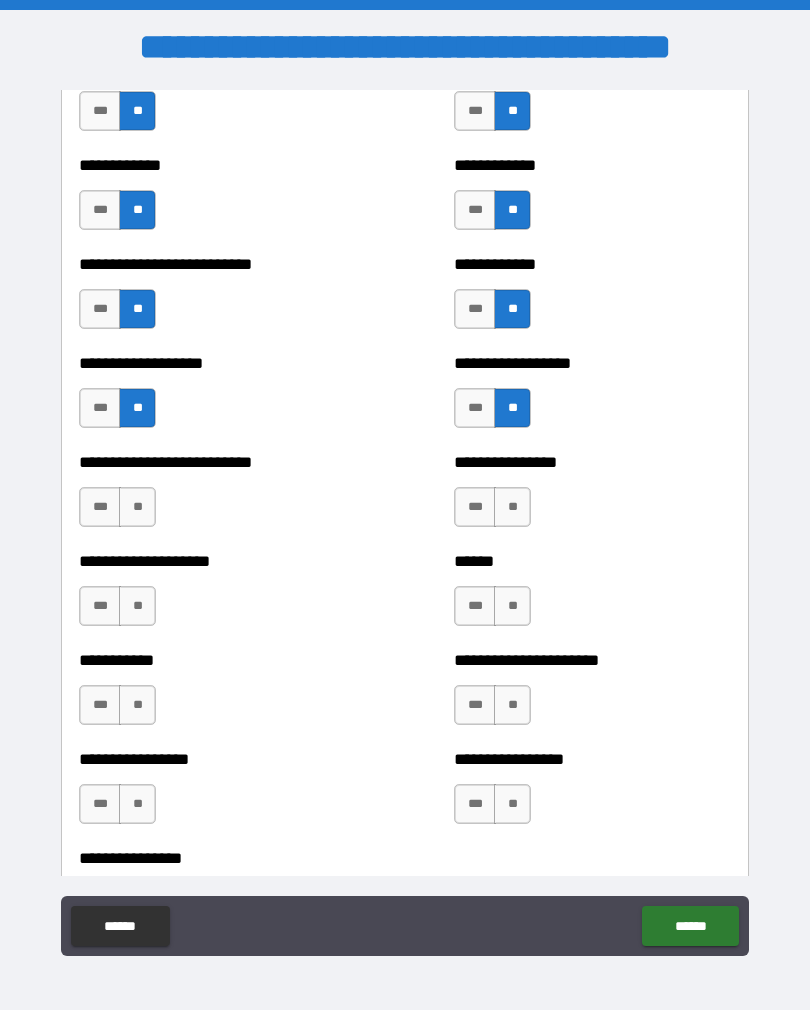 scroll, scrollTop: 5567, scrollLeft: 0, axis: vertical 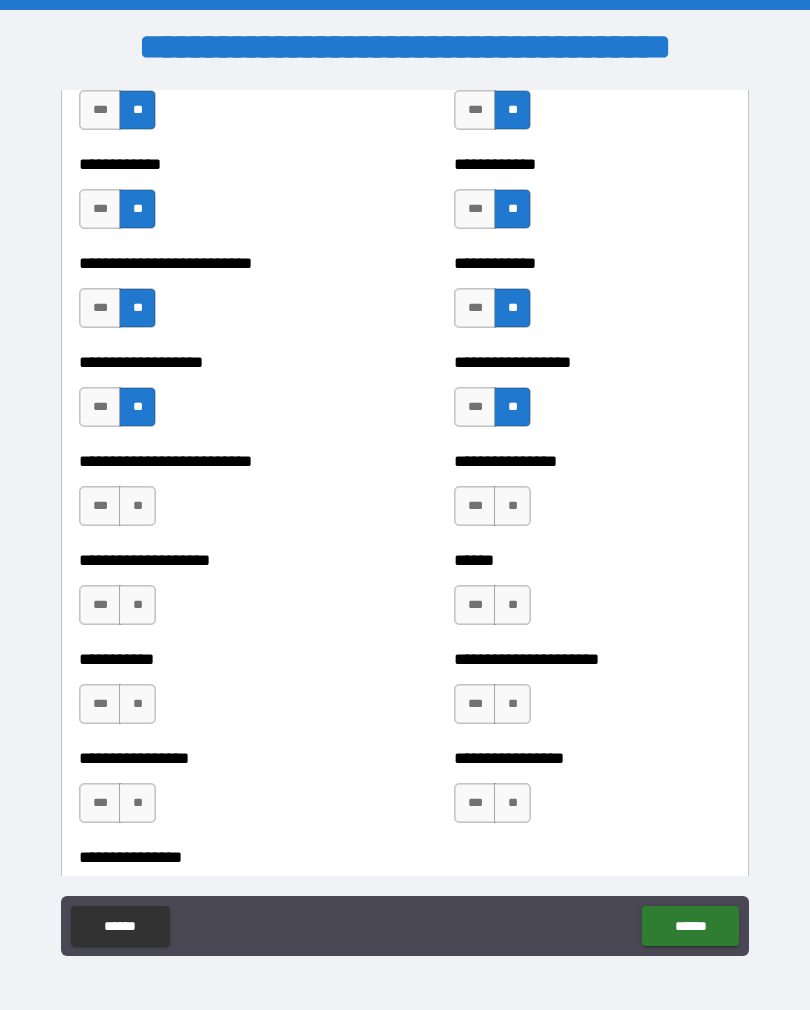 click on "**" at bounding box center (137, 506) 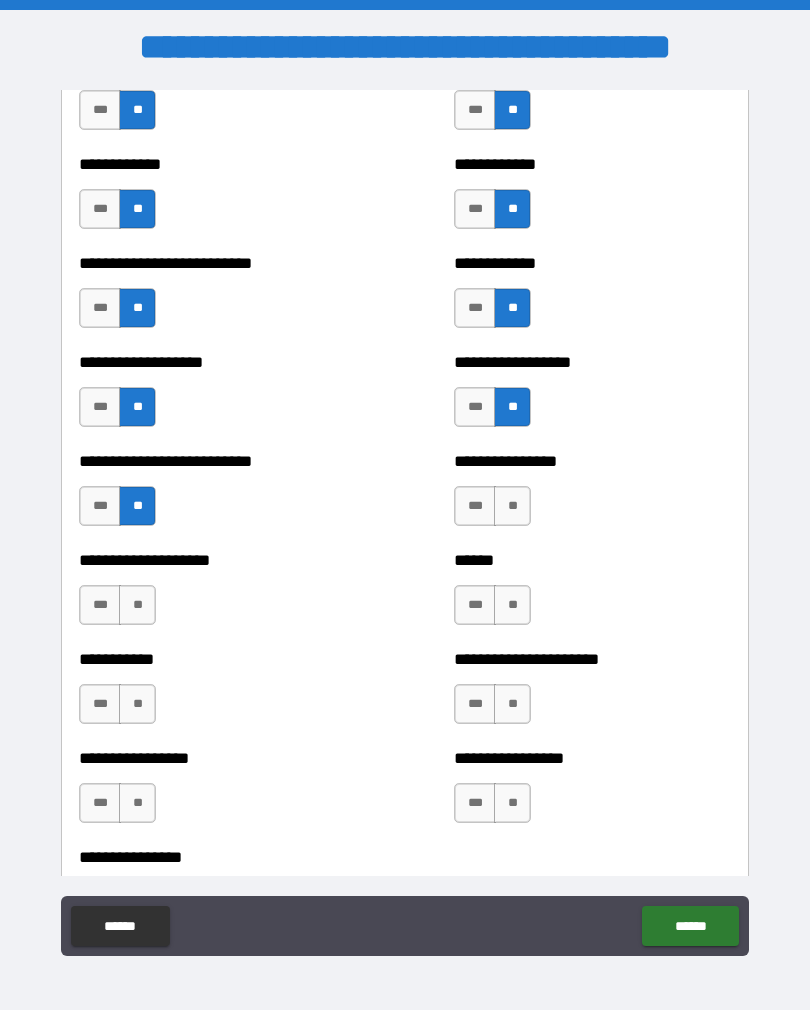 click on "**" at bounding box center [137, 605] 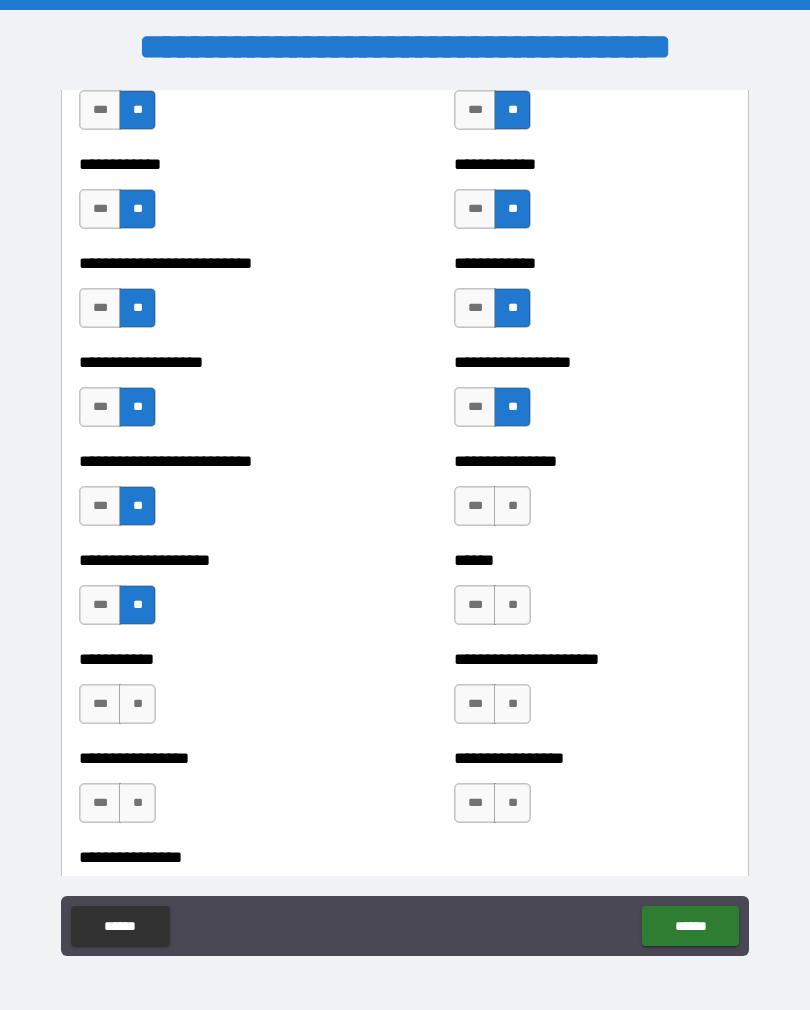 click on "**" at bounding box center [137, 704] 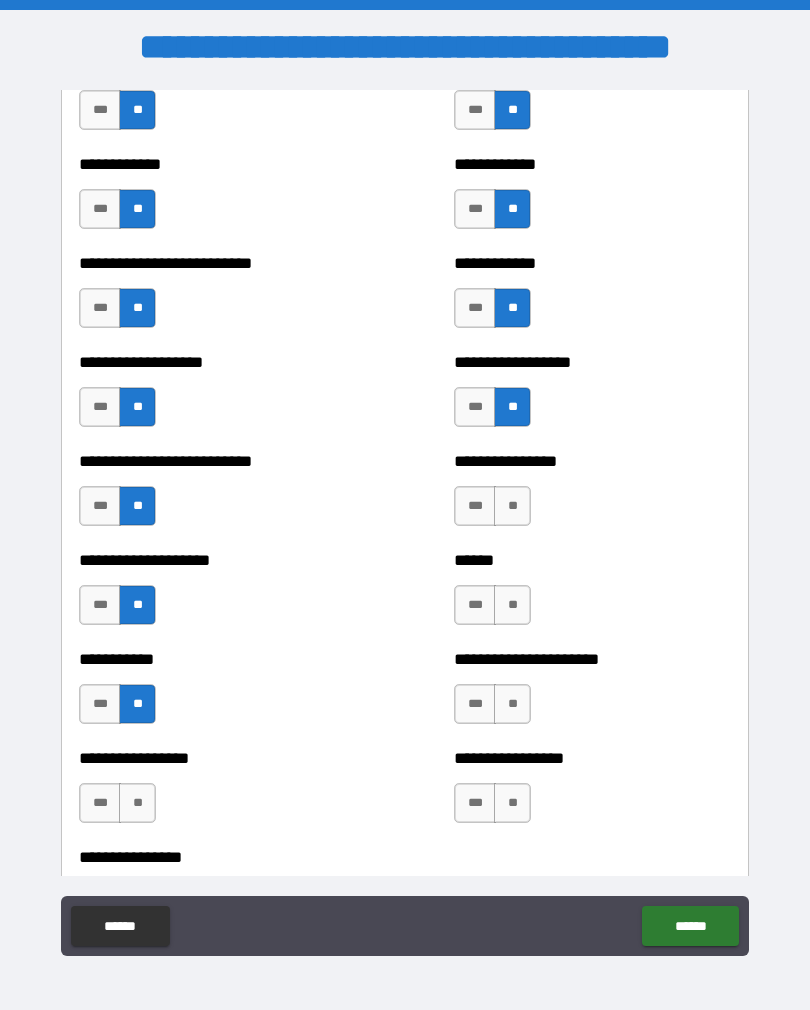 click on "**" at bounding box center [137, 803] 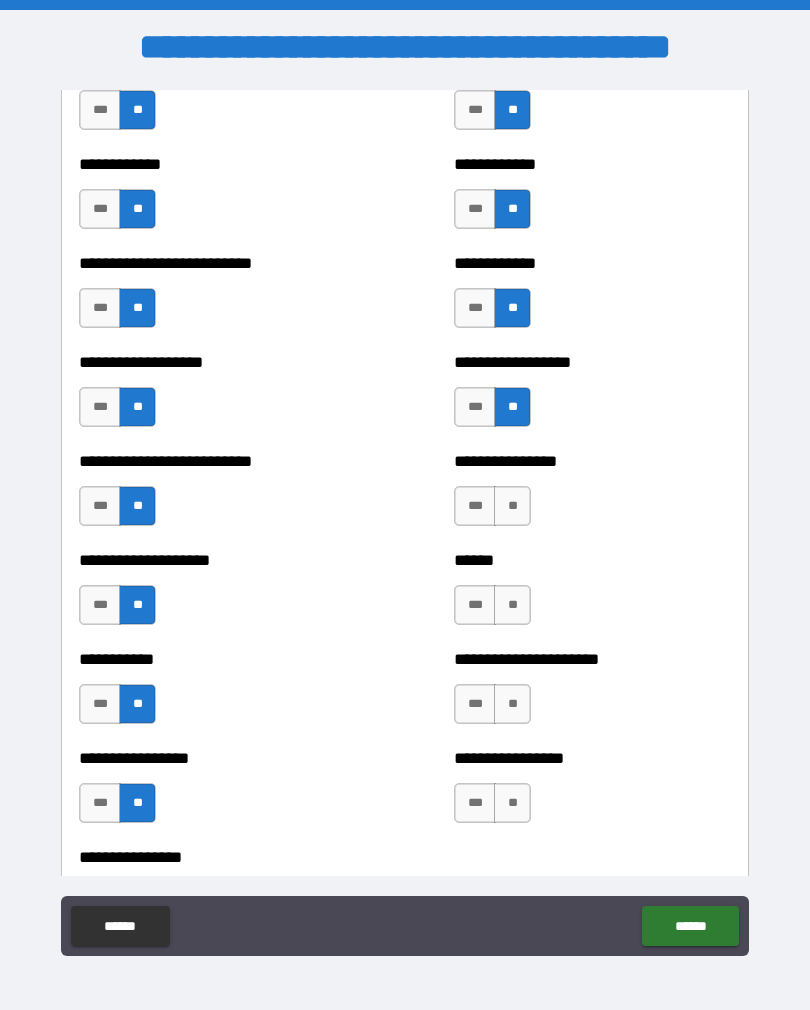 click on "**" at bounding box center [512, 506] 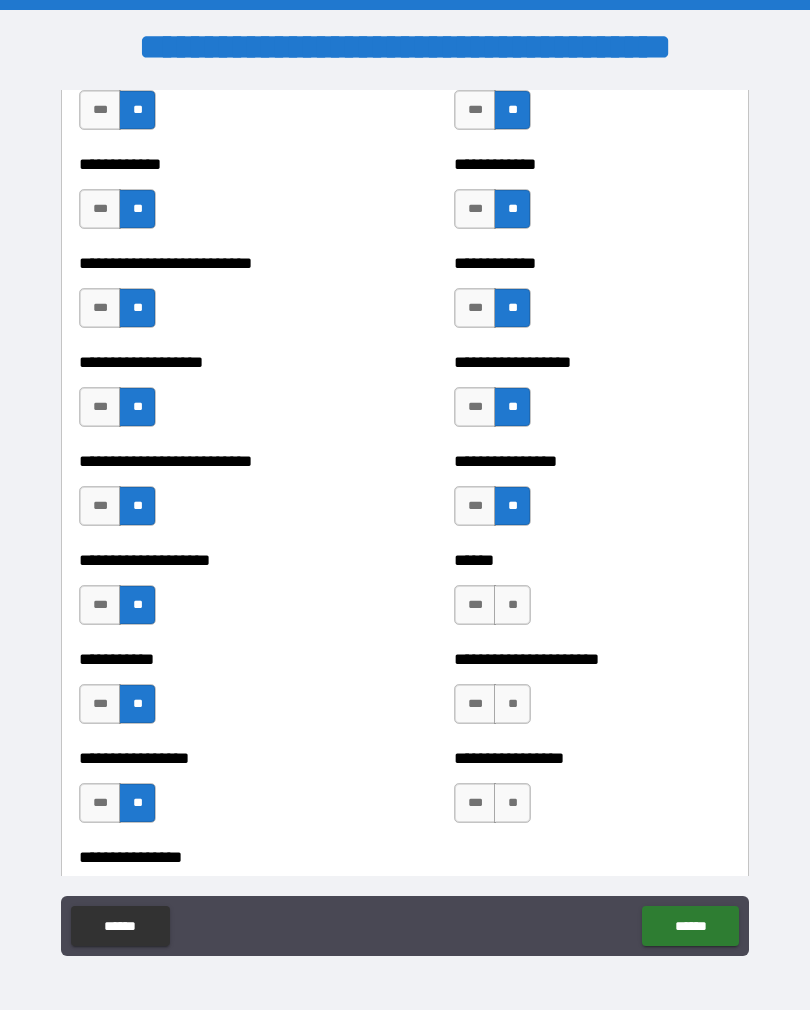 click on "**" at bounding box center (512, 605) 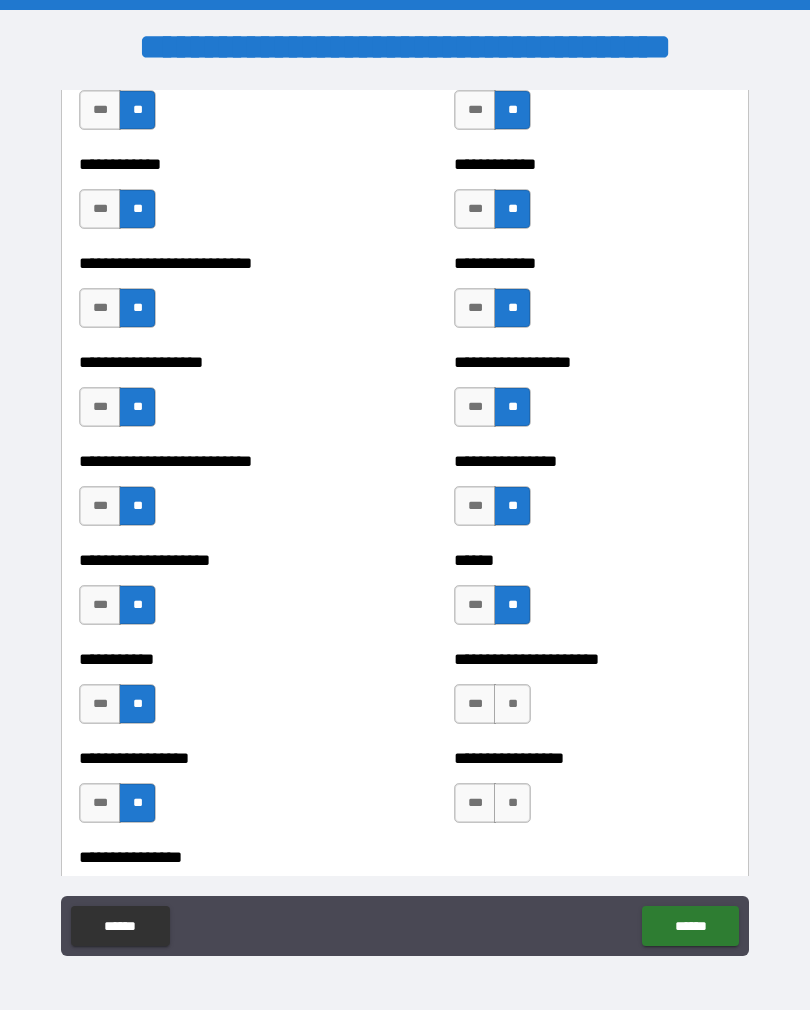 click on "**" at bounding box center [512, 704] 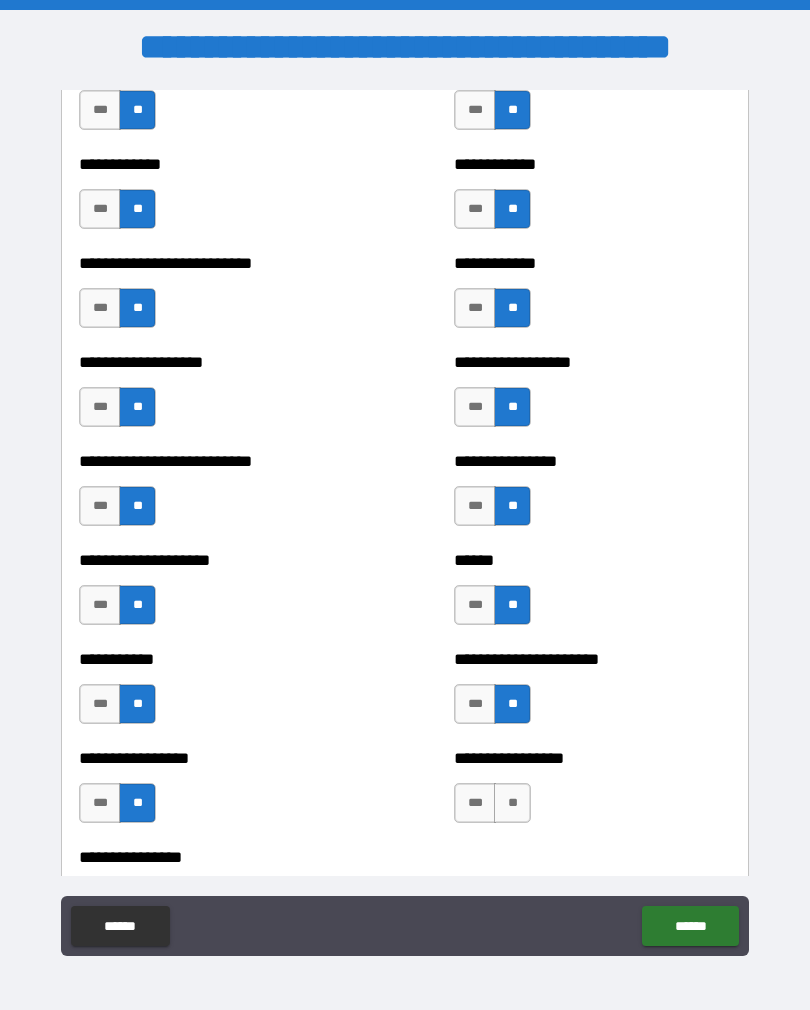 click on "**" at bounding box center [512, 803] 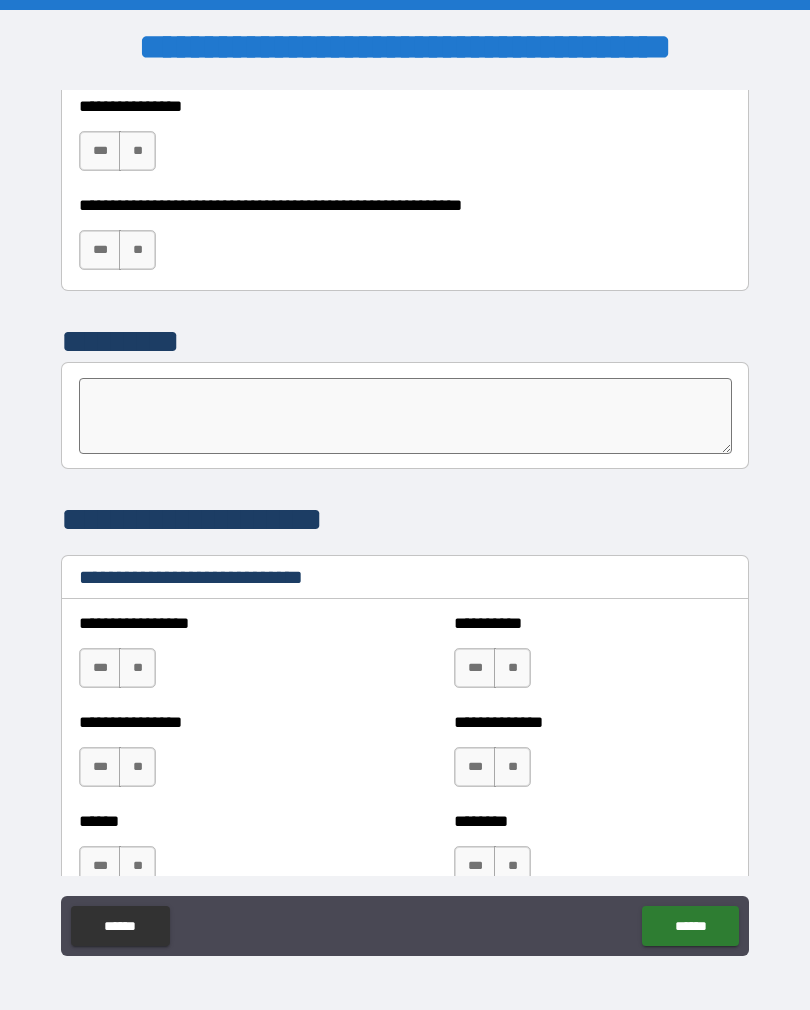 scroll, scrollTop: 6324, scrollLeft: 0, axis: vertical 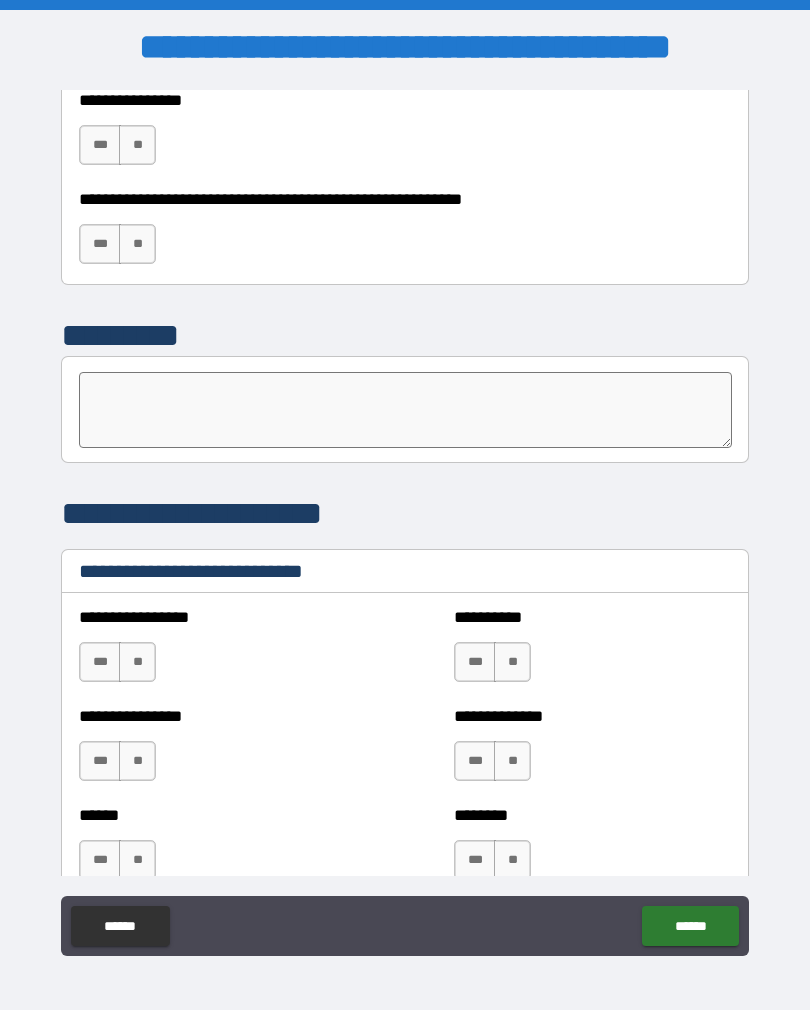 click on "**" at bounding box center [137, 145] 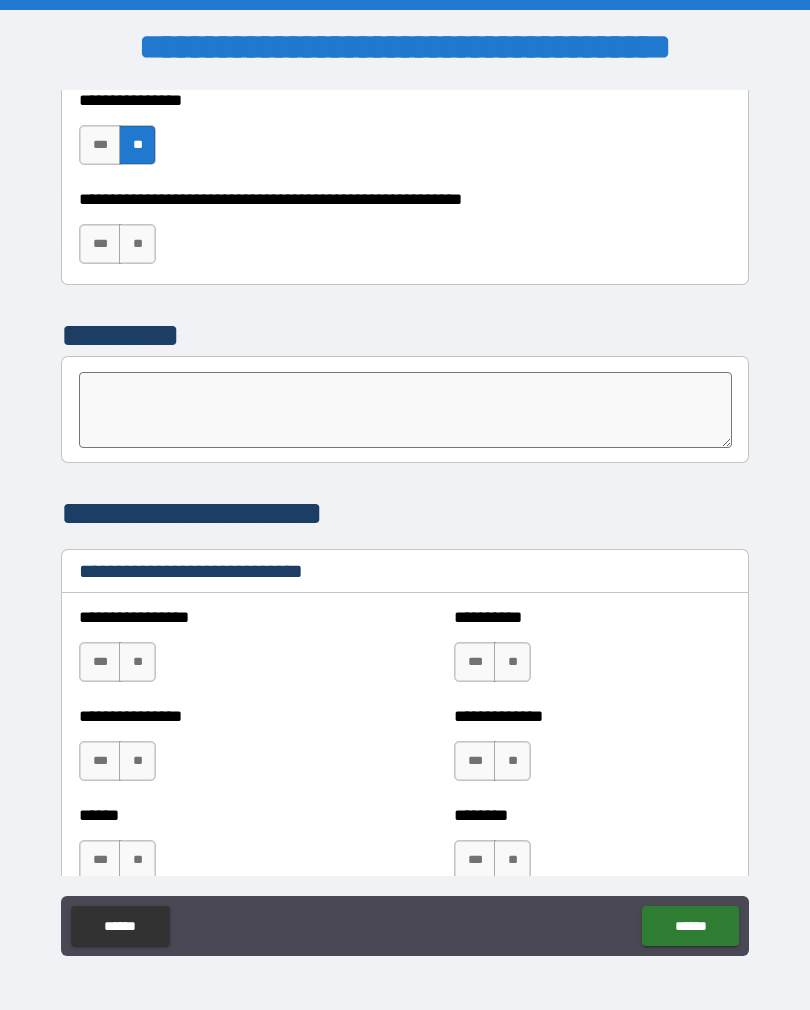 click on "**" at bounding box center [137, 244] 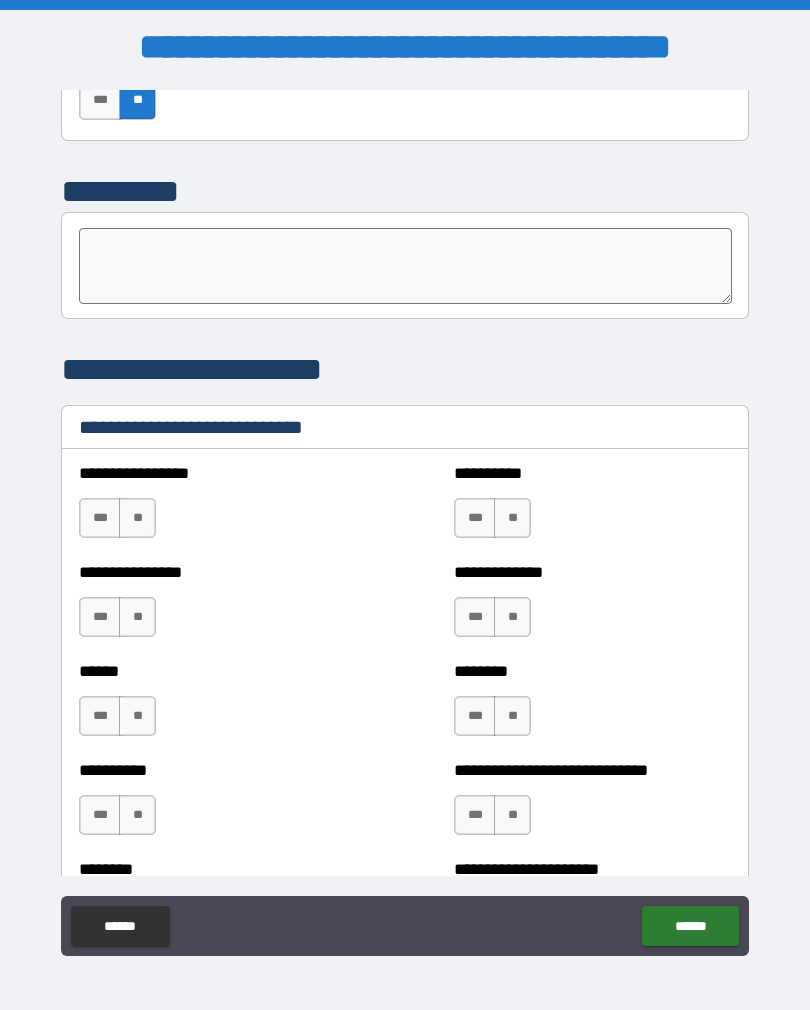 scroll, scrollTop: 6482, scrollLeft: 0, axis: vertical 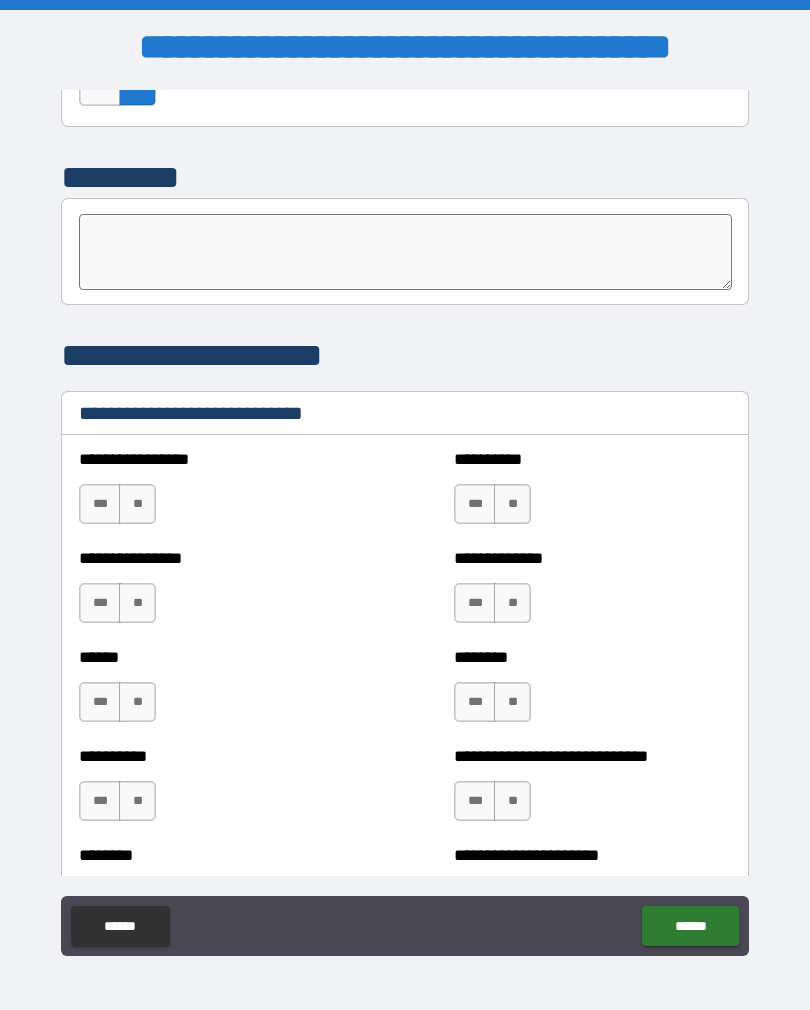 click on "**" at bounding box center (137, 504) 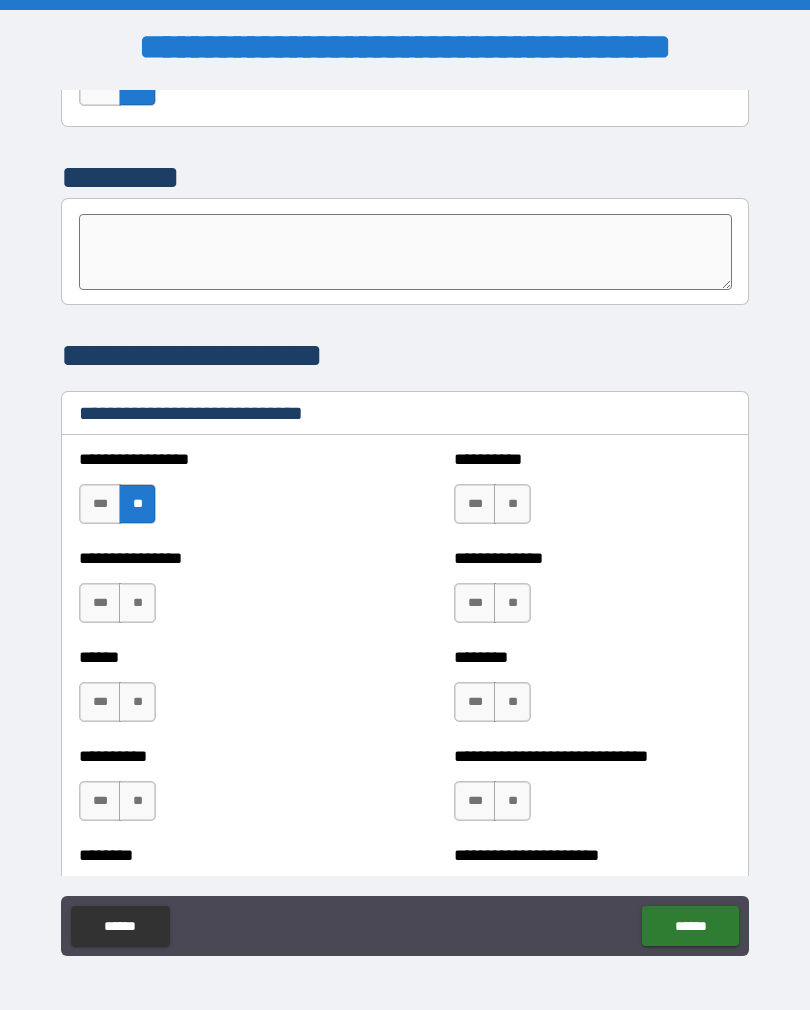 click on "***" at bounding box center (100, 504) 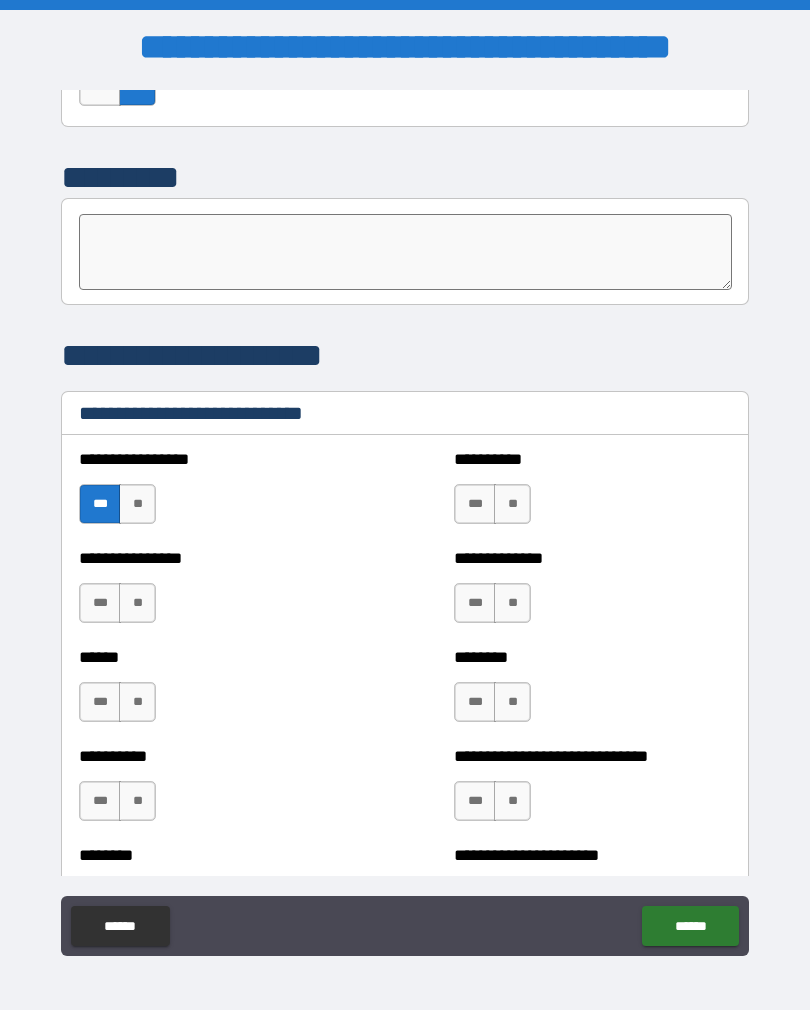 click on "**" at bounding box center (512, 504) 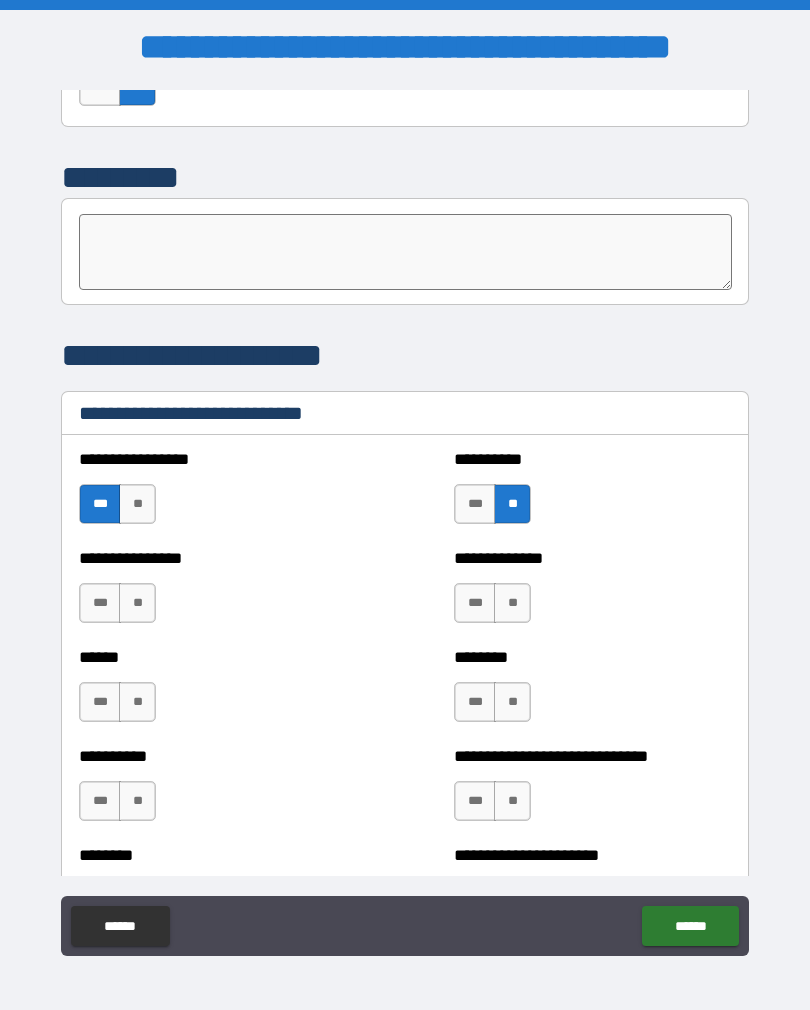 click on "***" at bounding box center (475, 603) 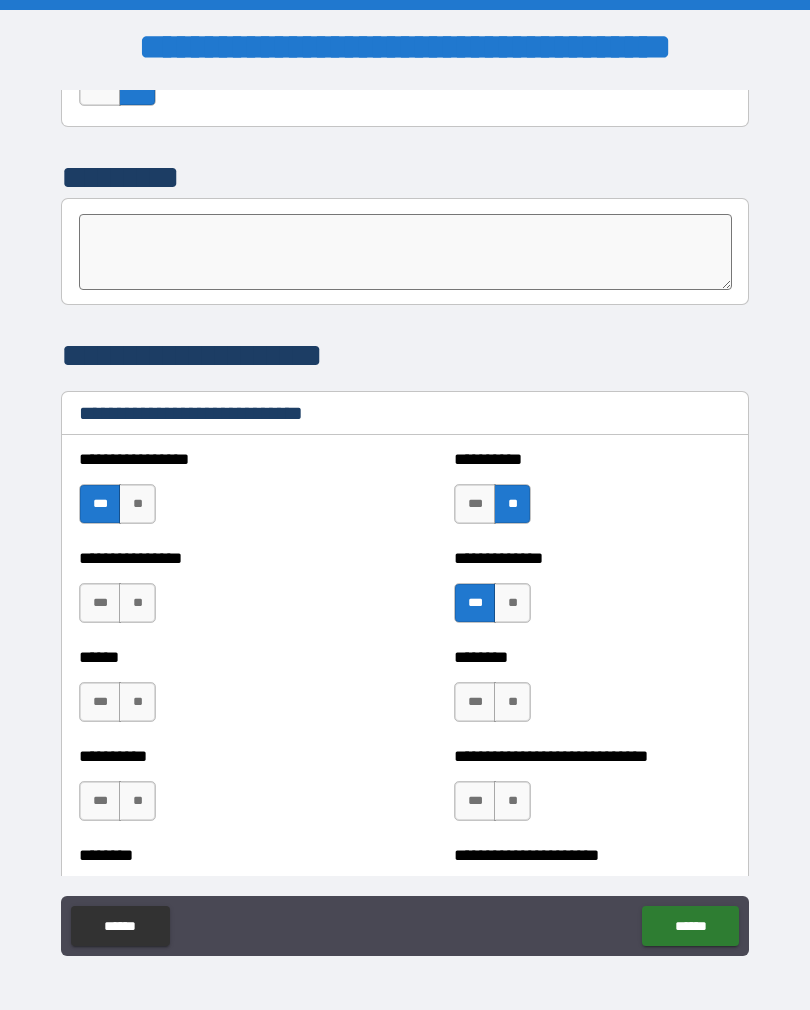 click on "**" at bounding box center [512, 702] 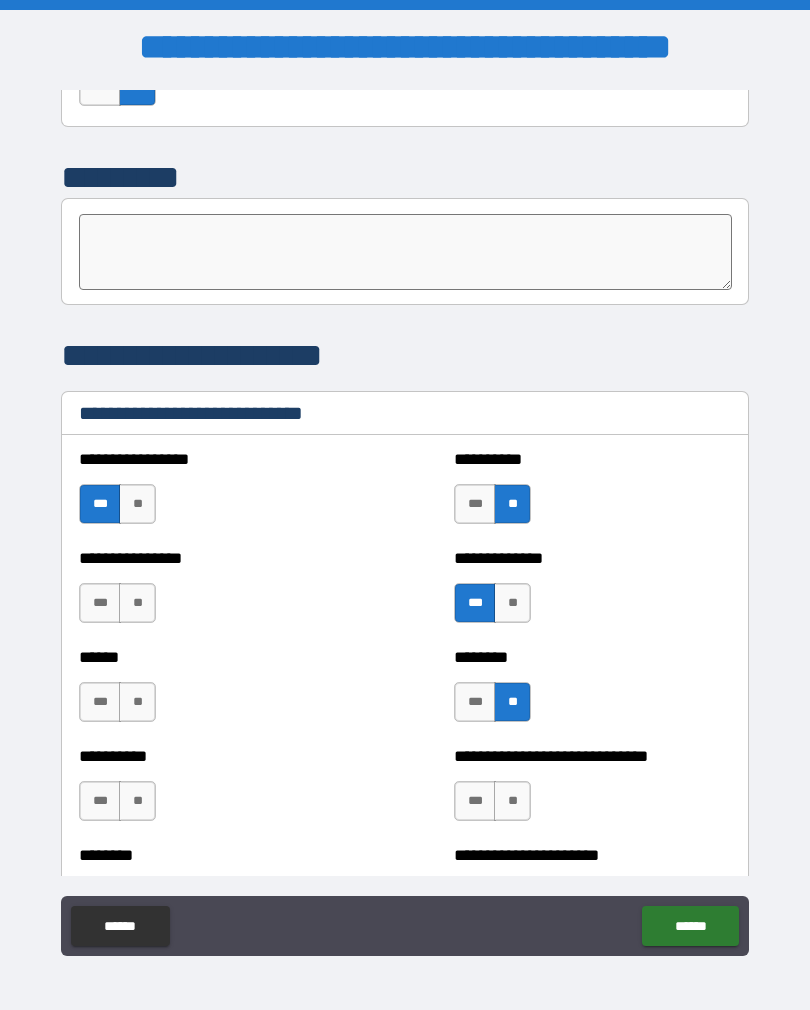 click on "***" at bounding box center [475, 801] 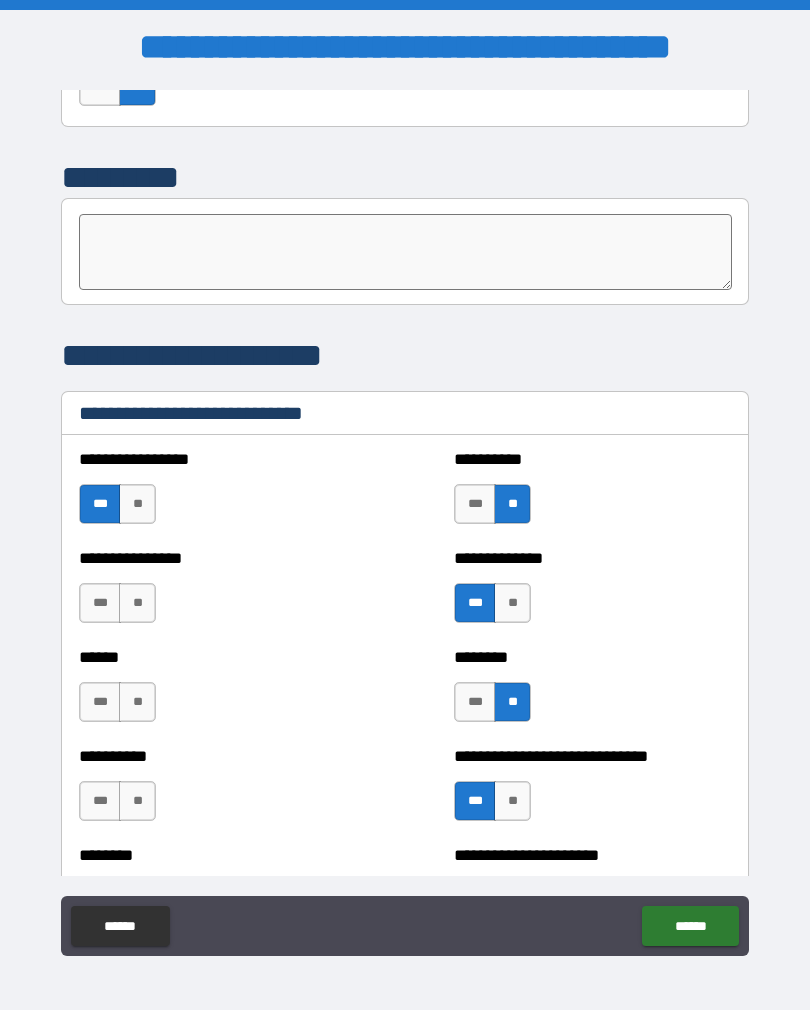 click on "***" at bounding box center (100, 603) 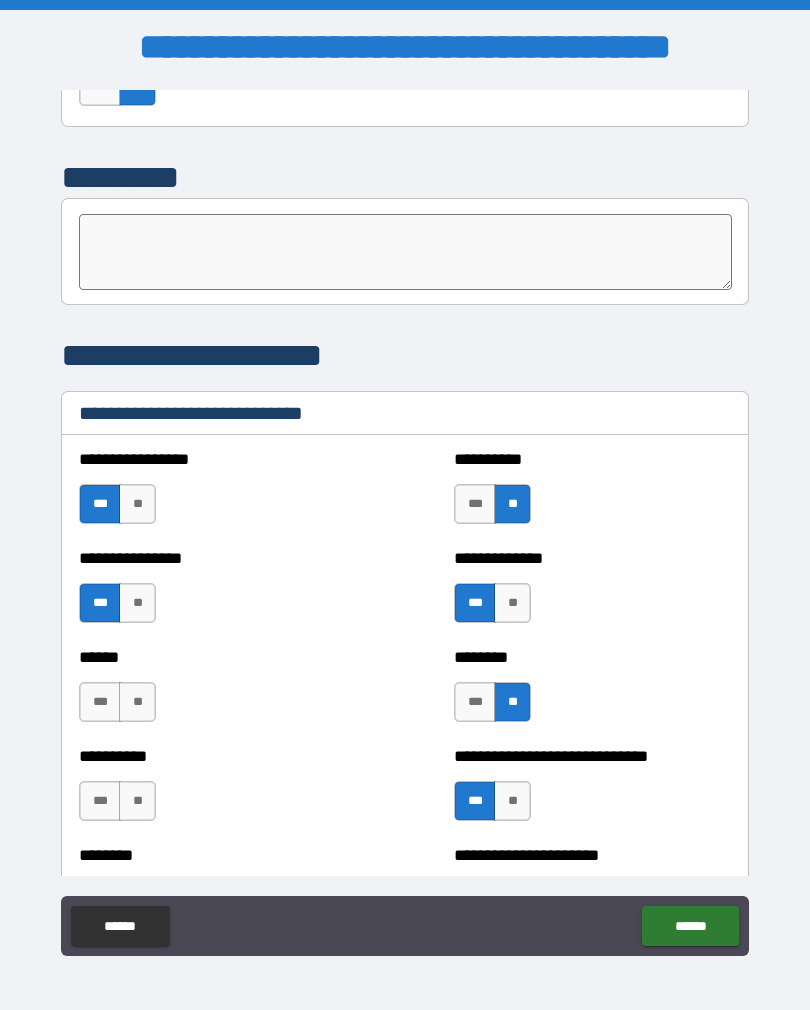 click on "***" at bounding box center (100, 702) 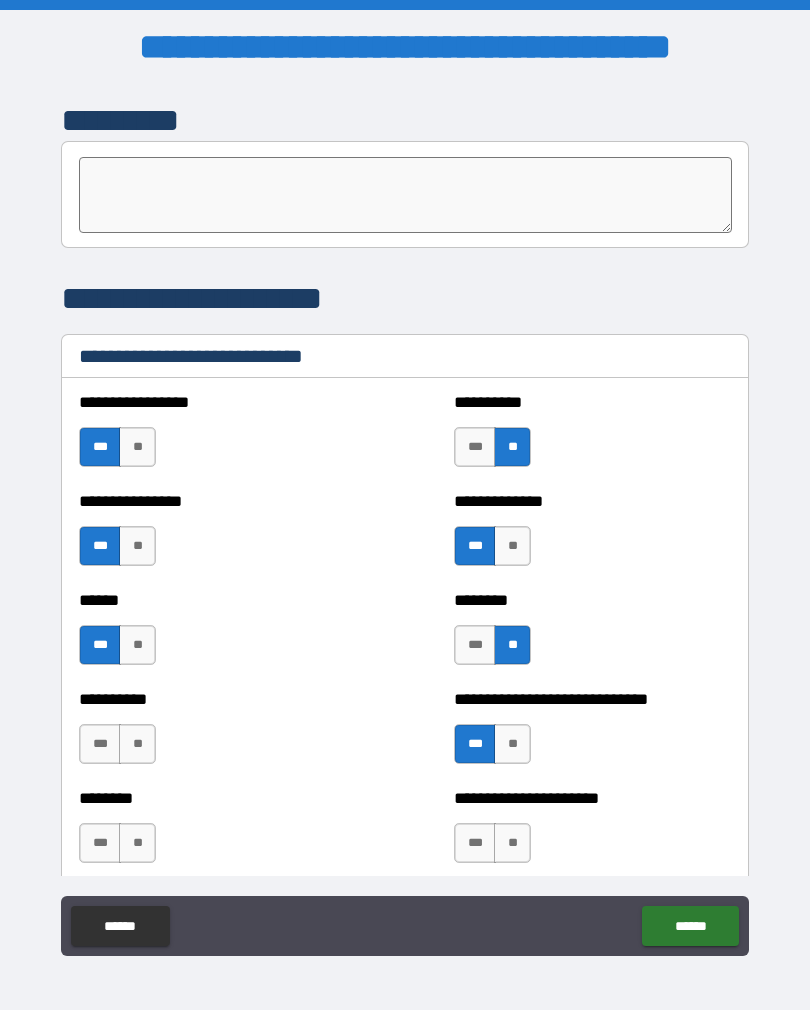 scroll, scrollTop: 6596, scrollLeft: 0, axis: vertical 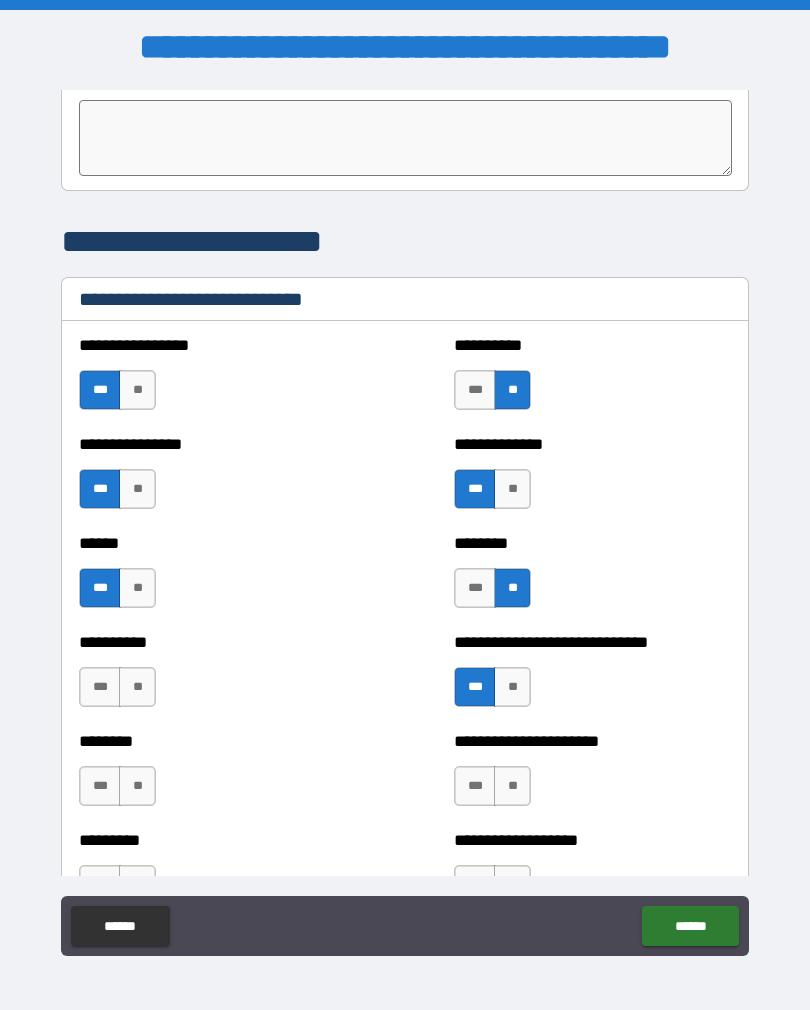 click on "**" at bounding box center [137, 687] 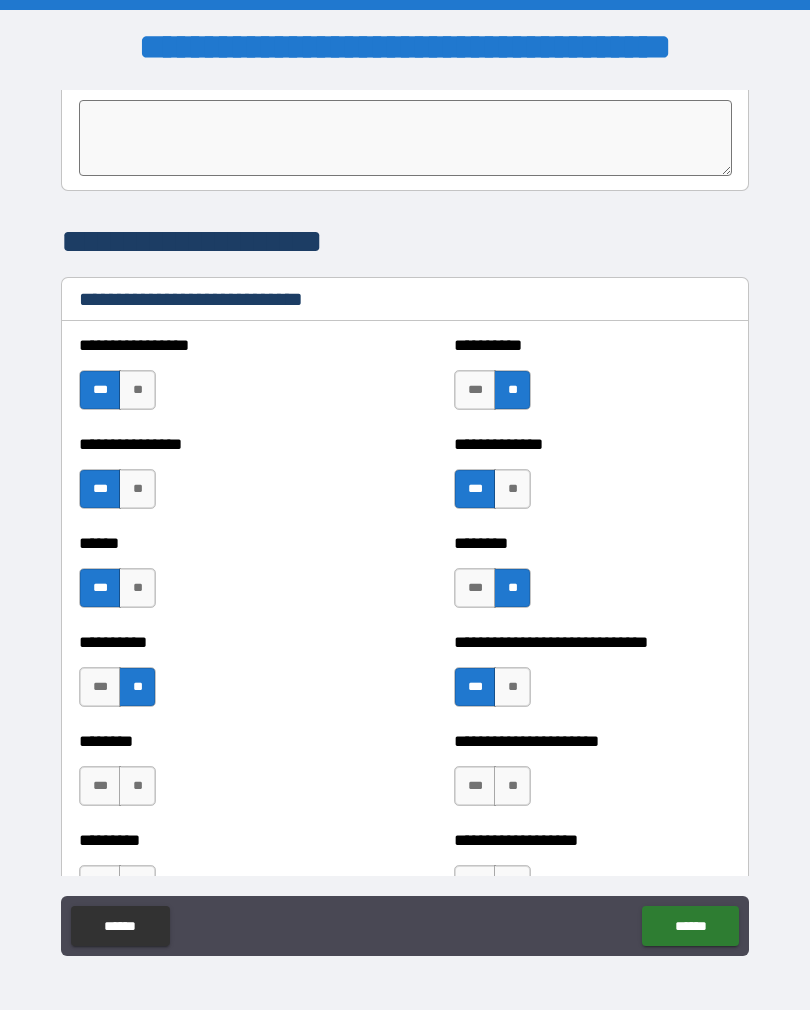 click on "**" at bounding box center [137, 786] 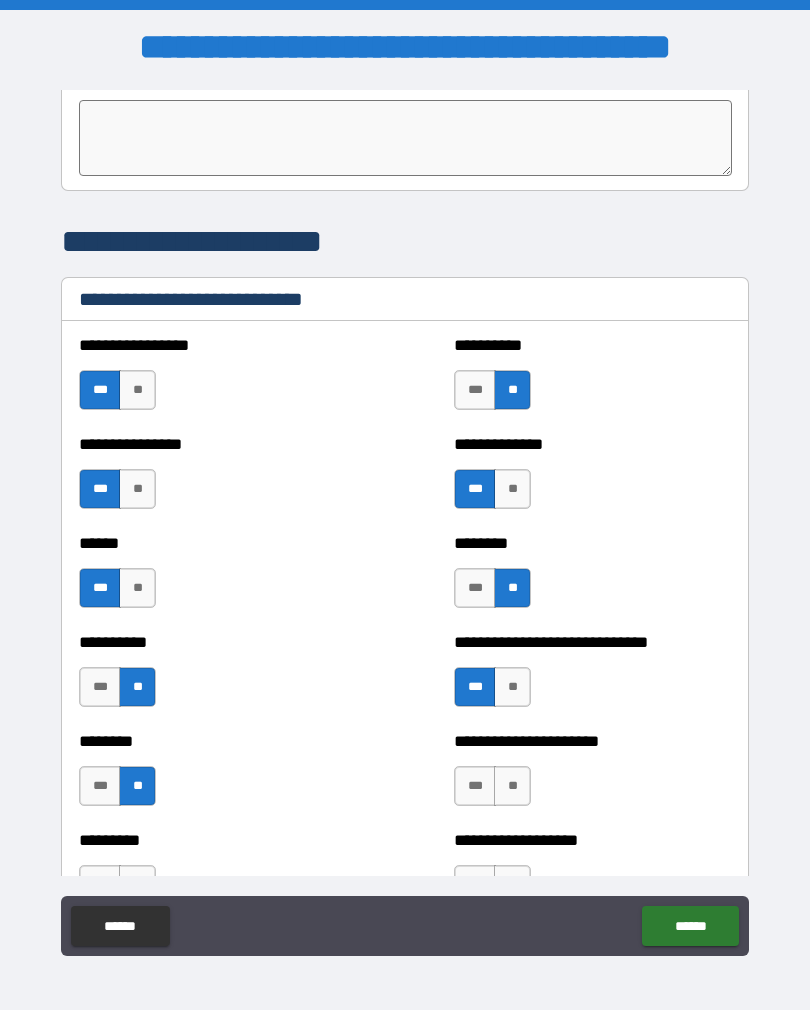 click on "***" at bounding box center [475, 786] 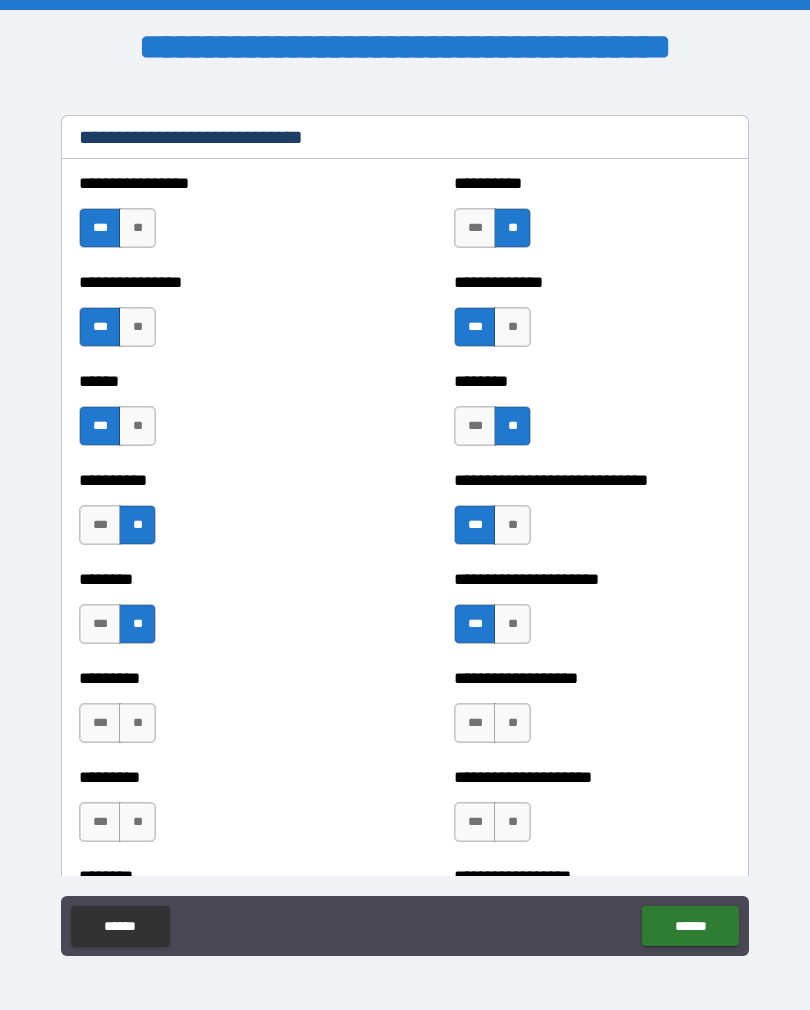 scroll, scrollTop: 6760, scrollLeft: 0, axis: vertical 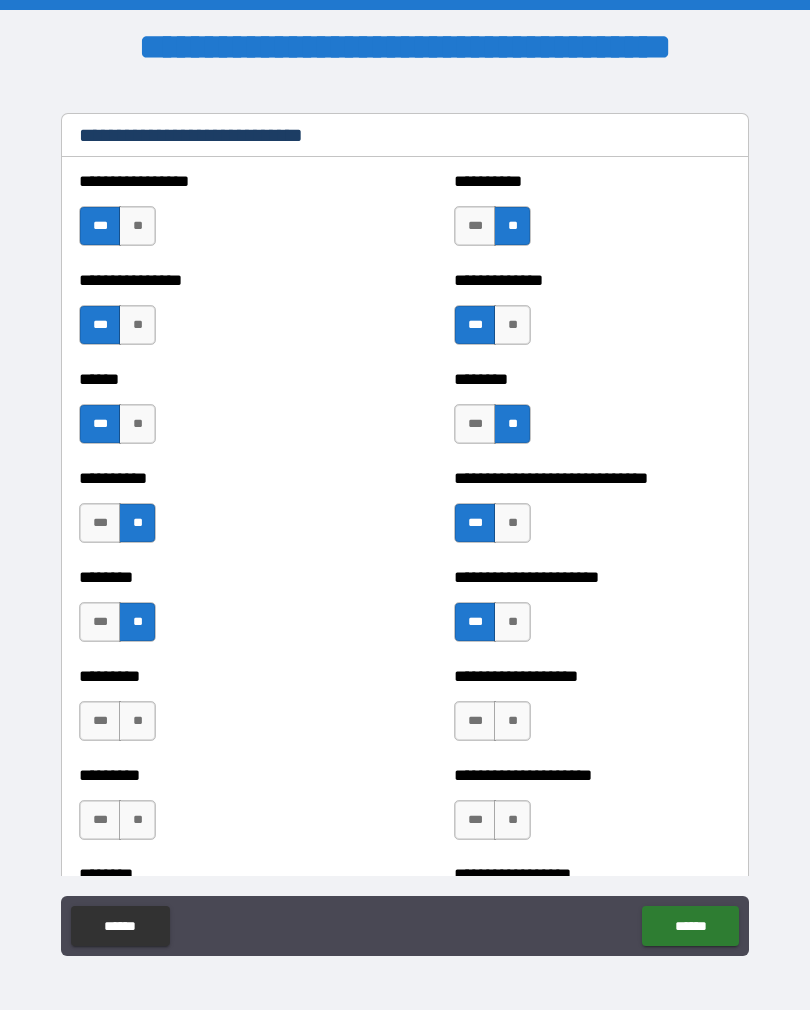 click on "**" at bounding box center [512, 721] 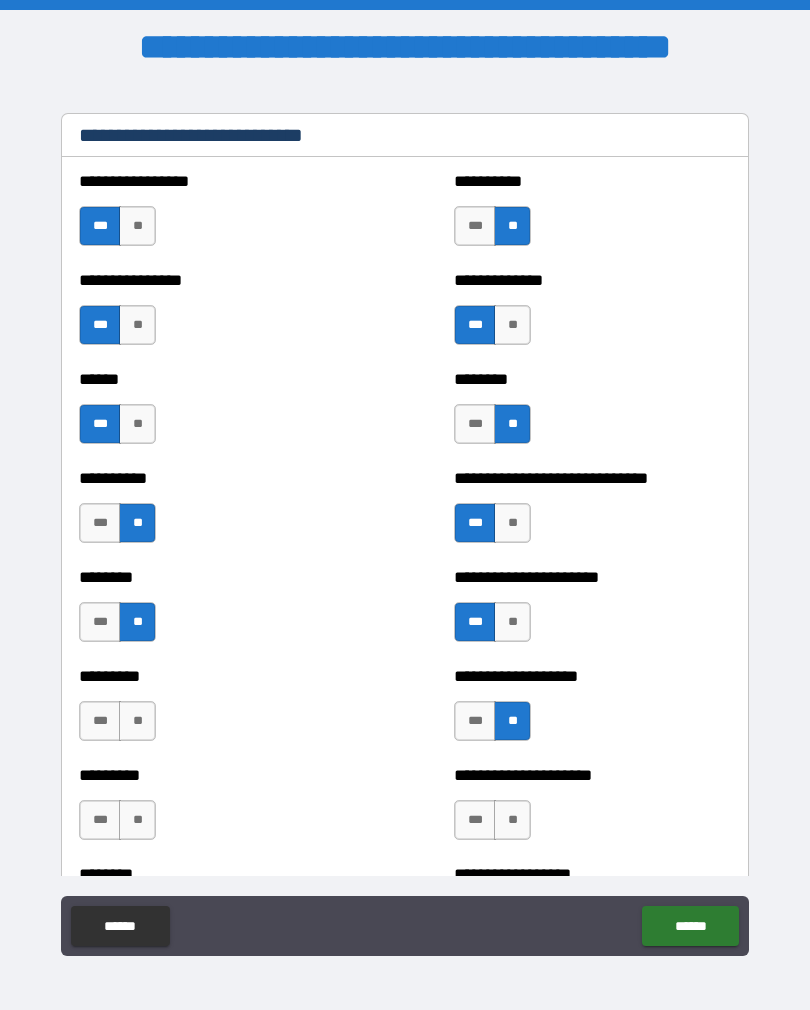 click on "**" at bounding box center [137, 721] 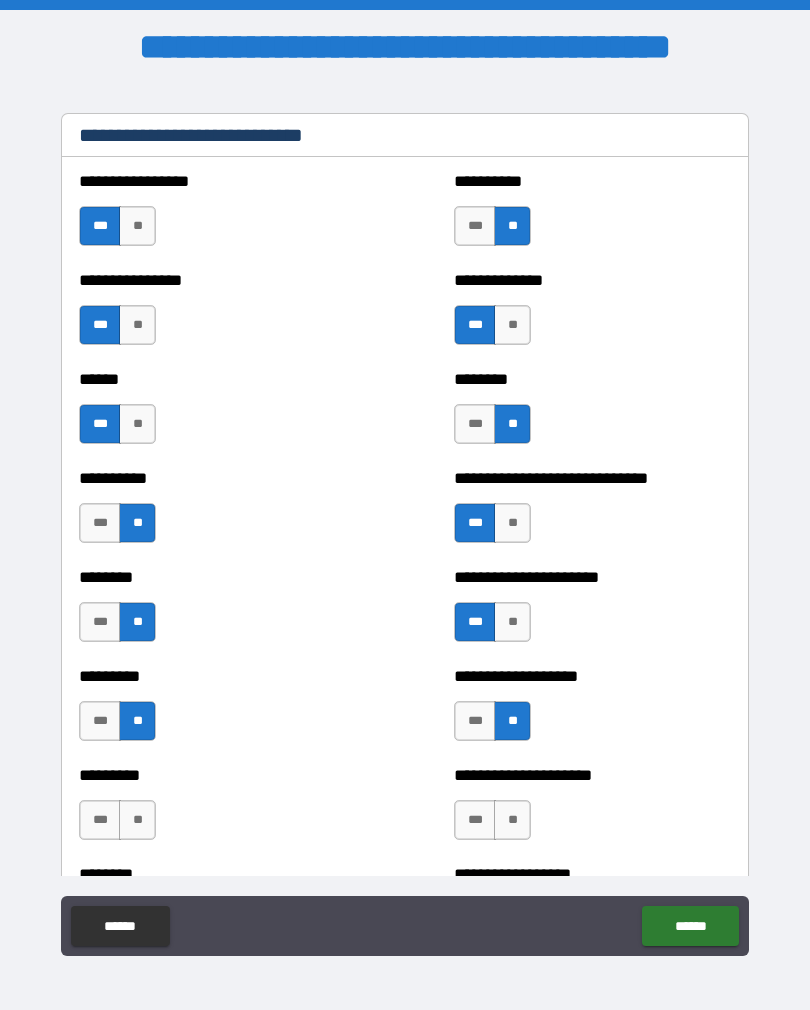 click on "**" at bounding box center [137, 820] 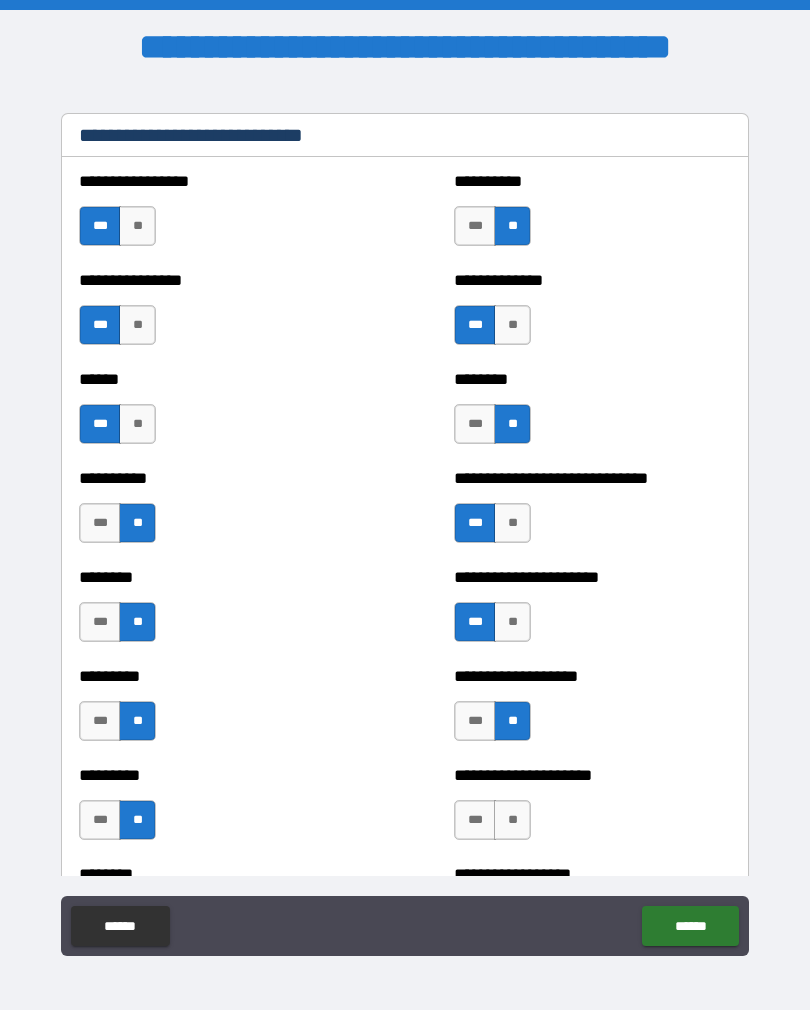 click on "**" at bounding box center [512, 820] 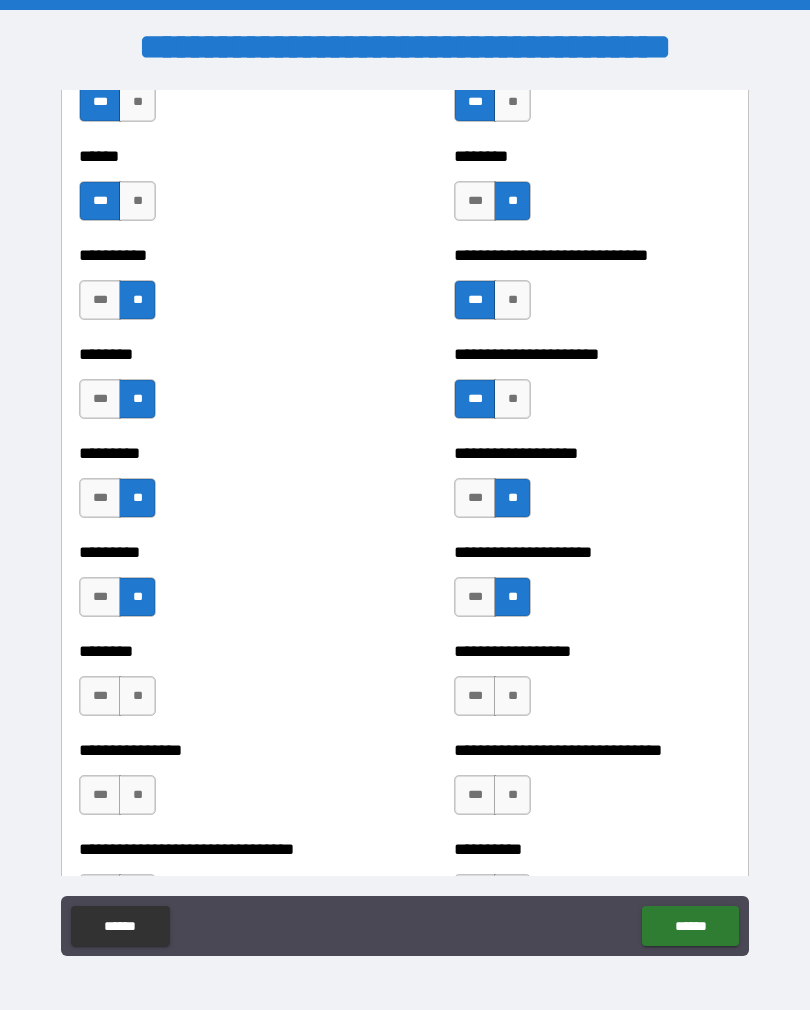 scroll, scrollTop: 6985, scrollLeft: 0, axis: vertical 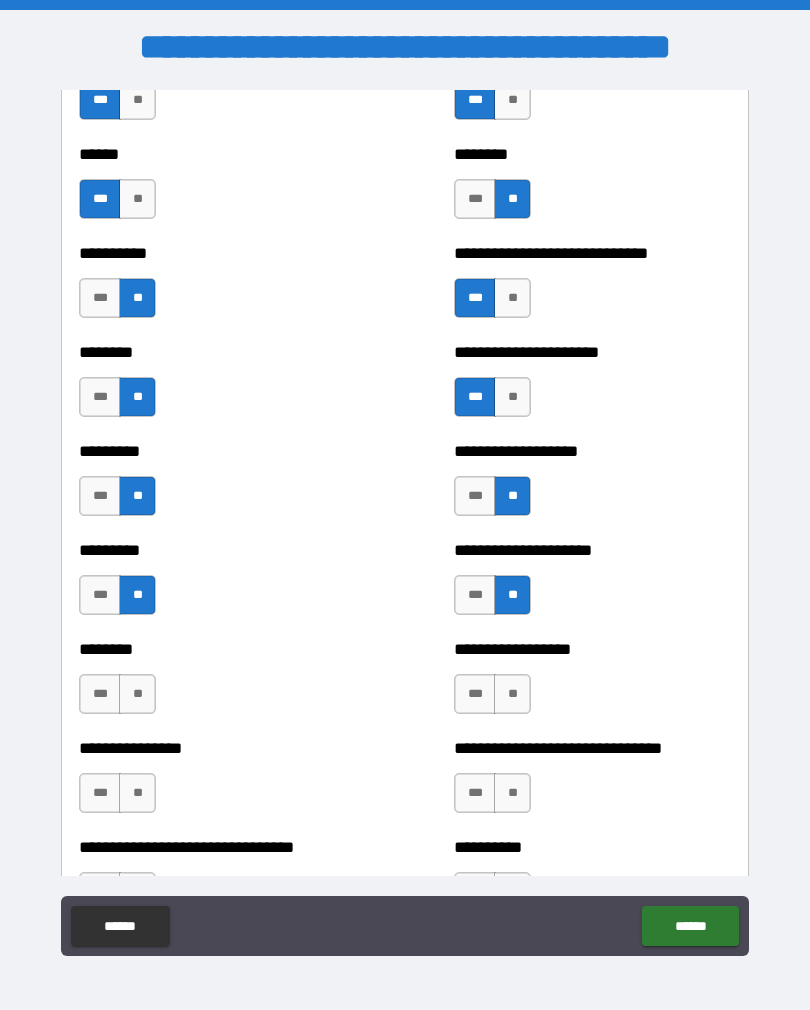 click on "**" at bounding box center (512, 694) 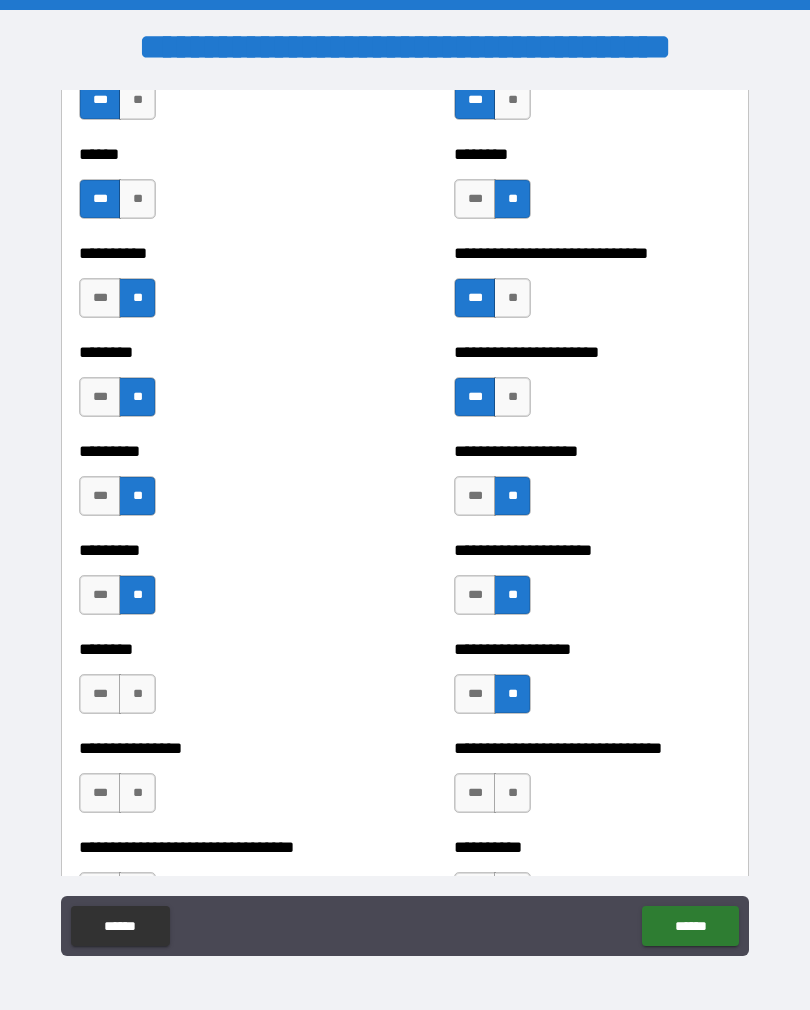 click on "**" at bounding box center (512, 793) 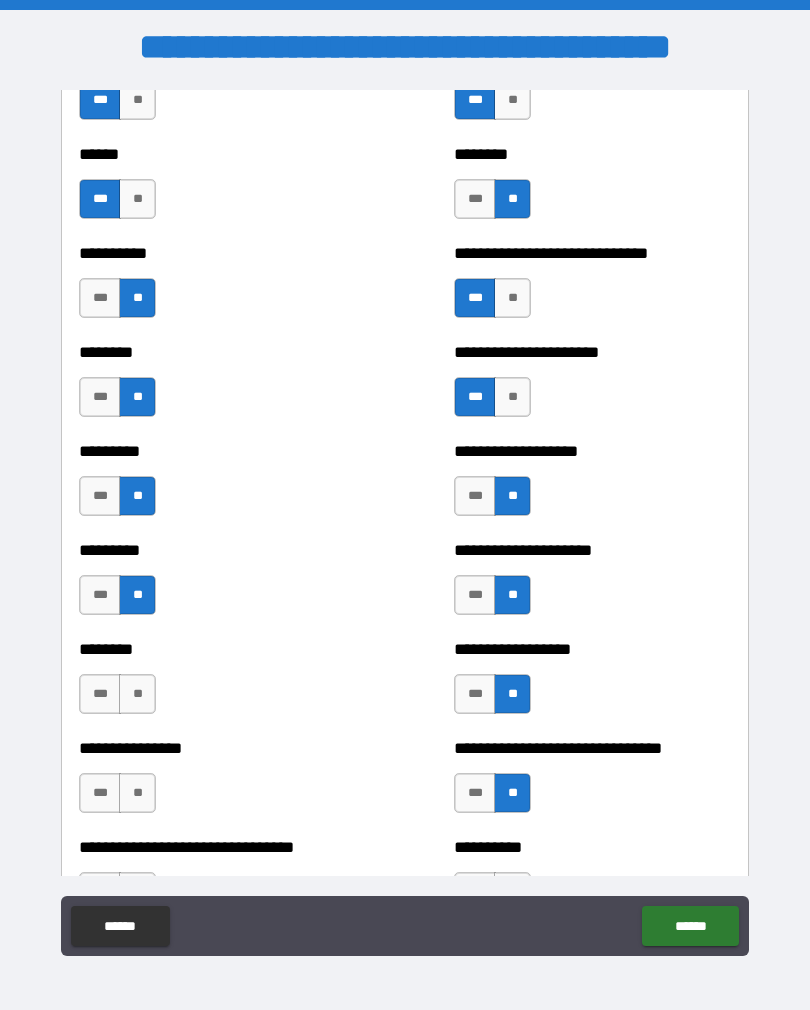 click on "**" at bounding box center (137, 694) 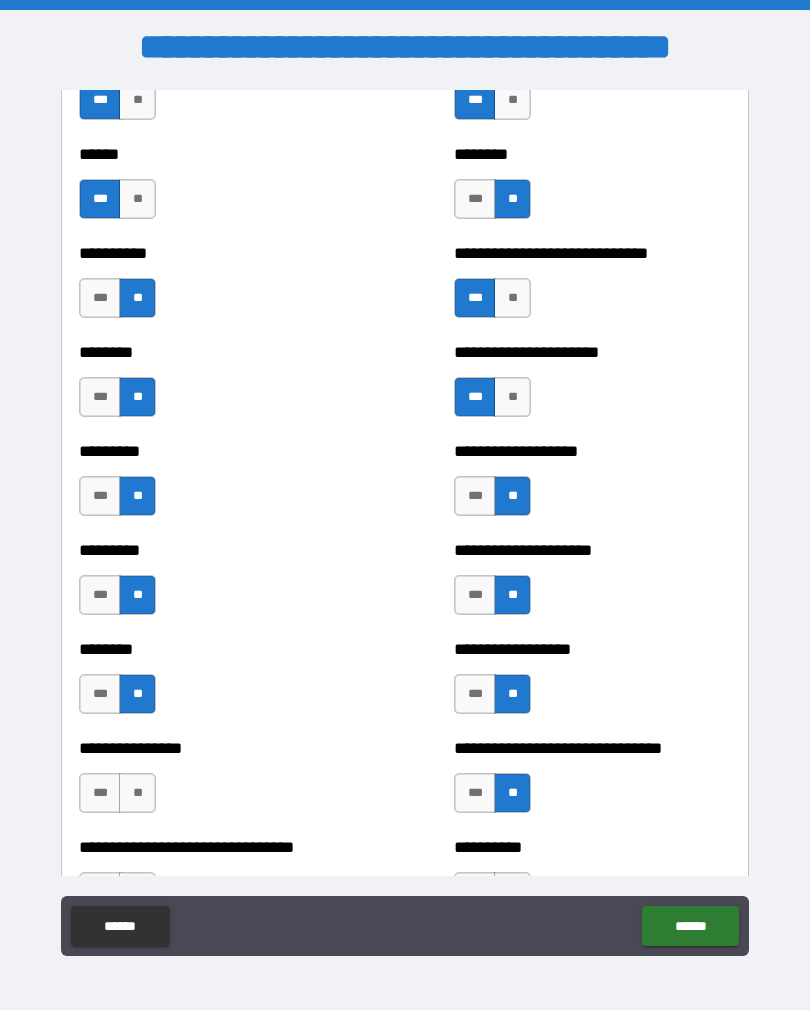 click on "**" at bounding box center [137, 793] 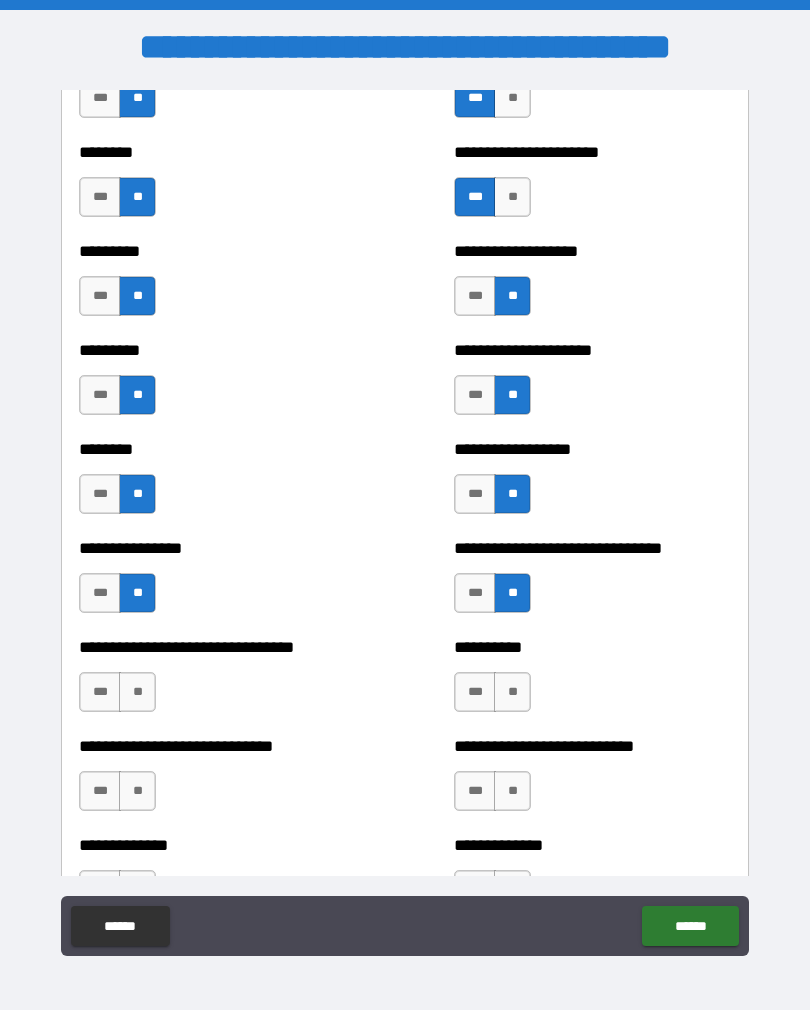 scroll, scrollTop: 7189, scrollLeft: 0, axis: vertical 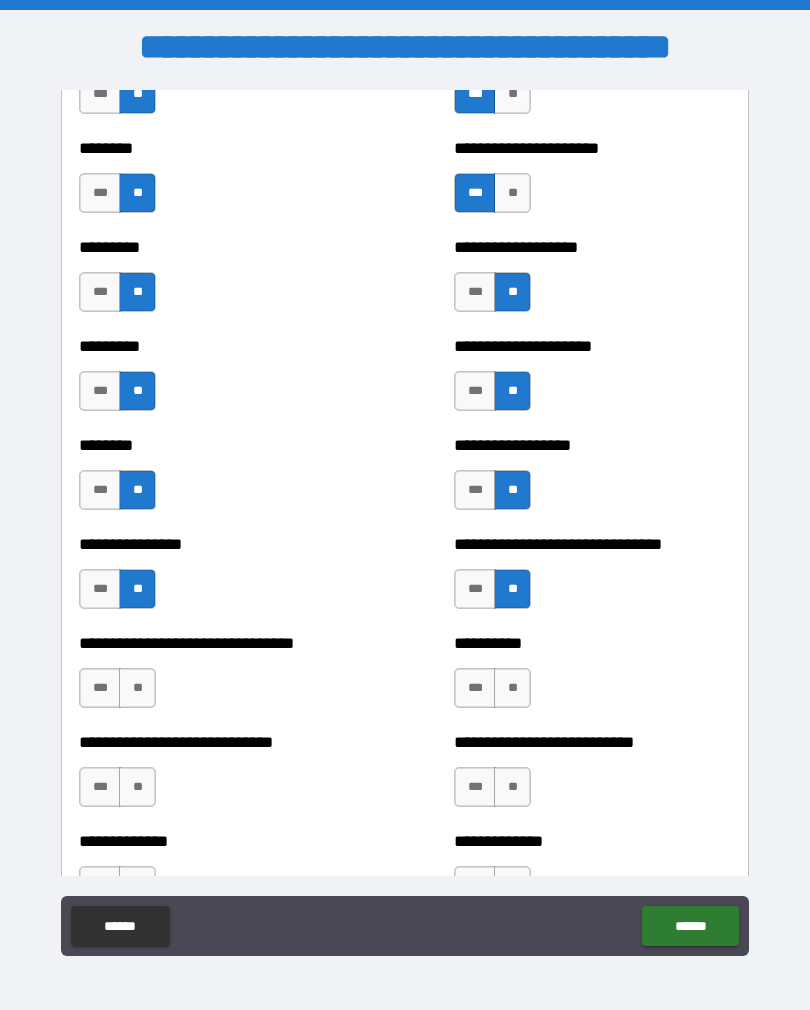 click on "**" at bounding box center (137, 688) 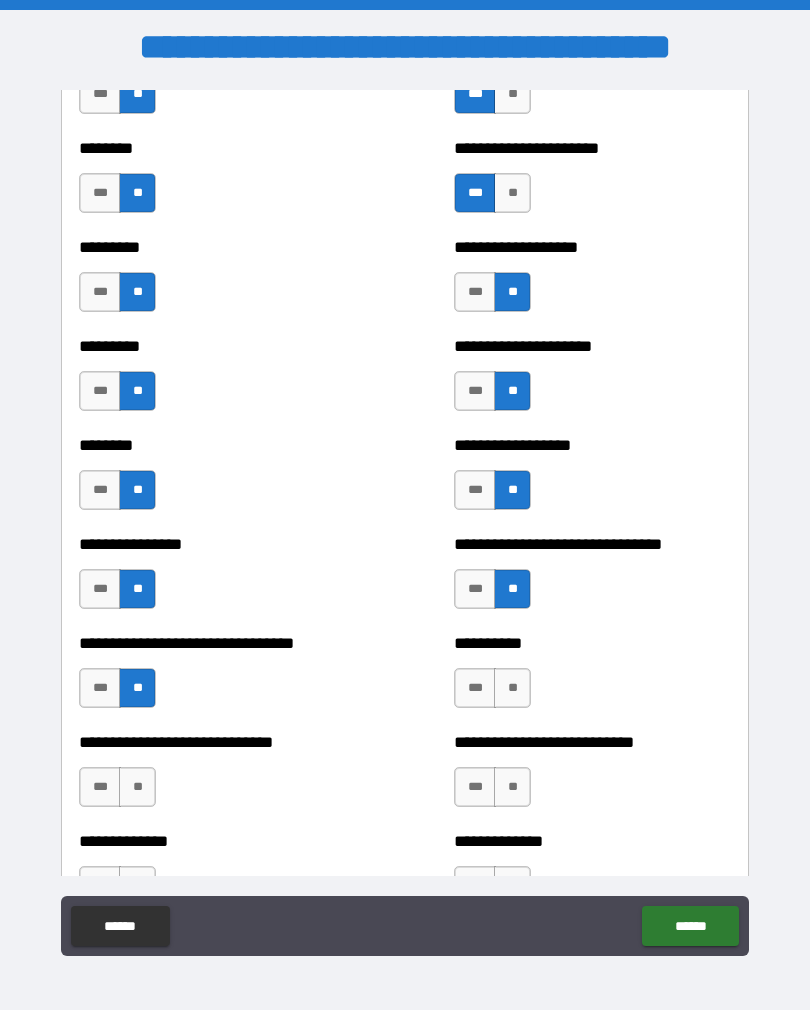 click on "***" at bounding box center [100, 787] 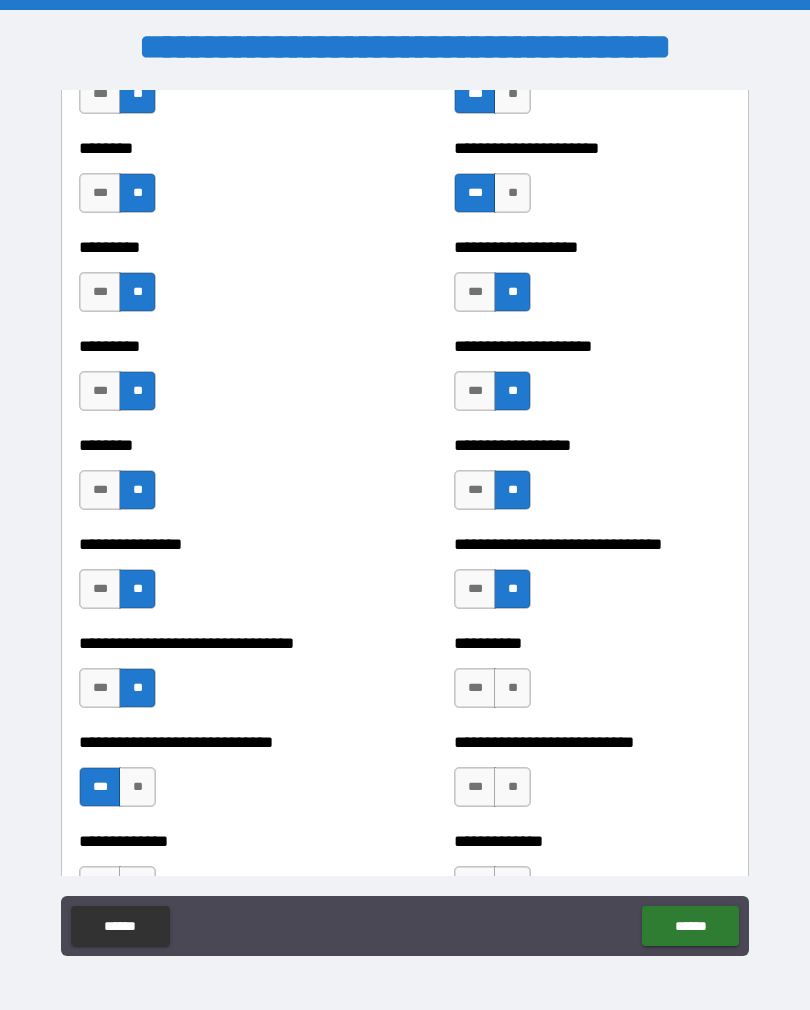 click on "**" at bounding box center [512, 688] 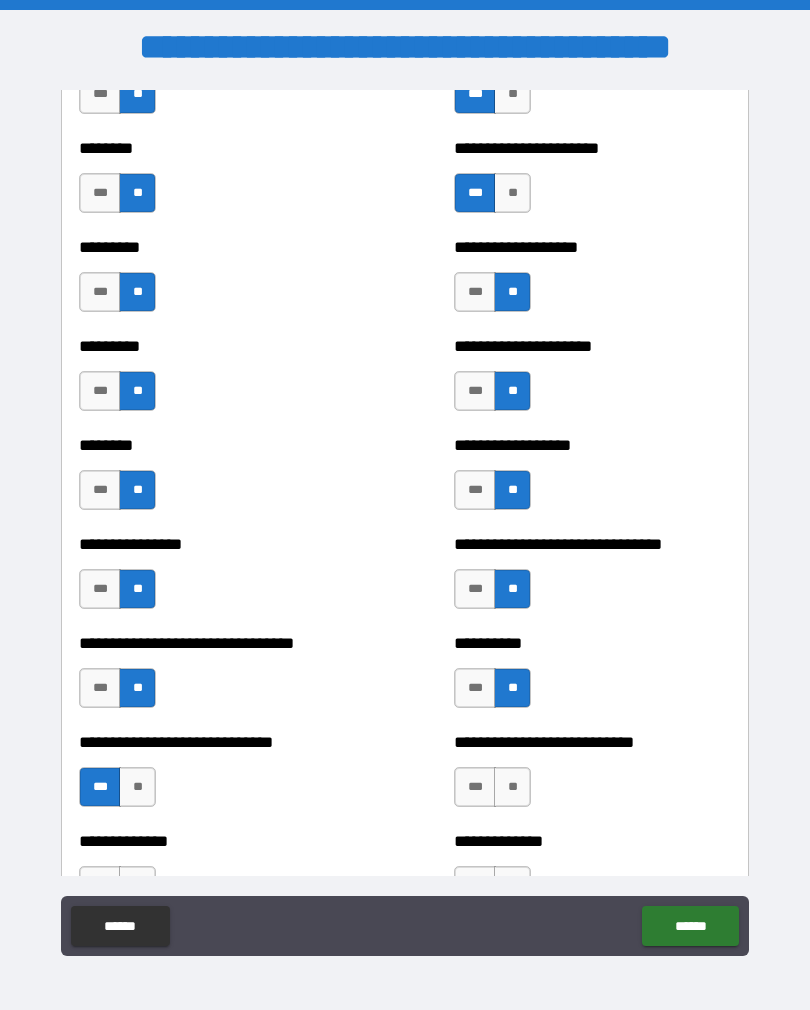 click on "**" at bounding box center (512, 787) 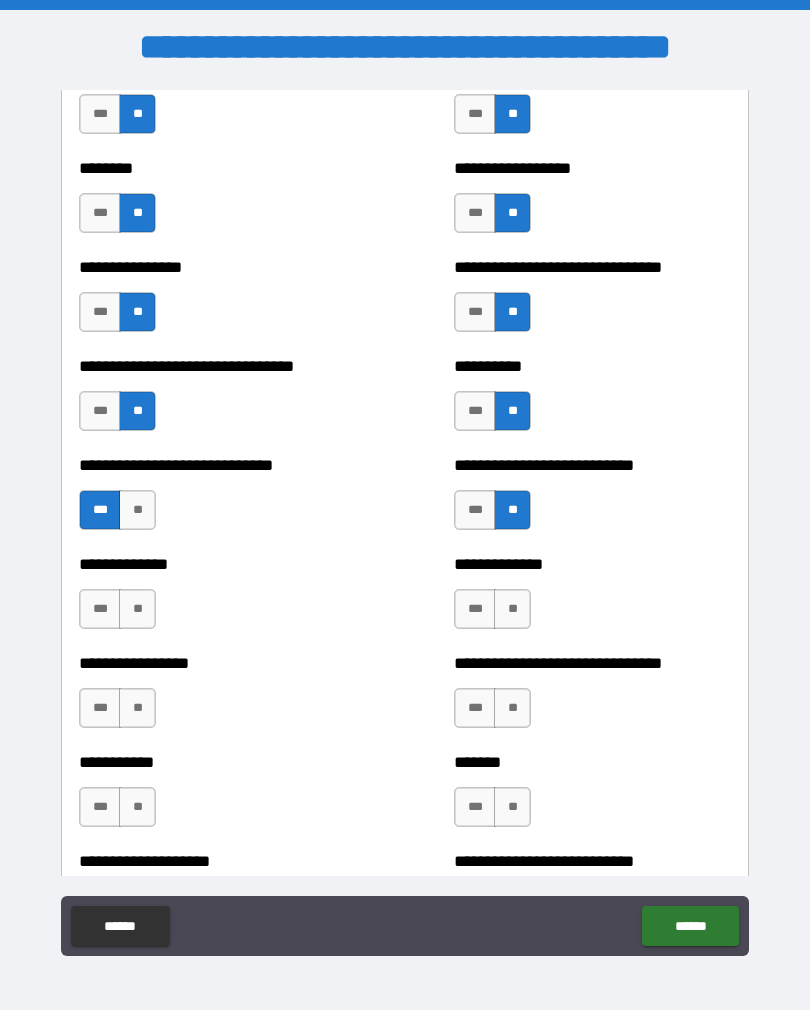 scroll, scrollTop: 7472, scrollLeft: 0, axis: vertical 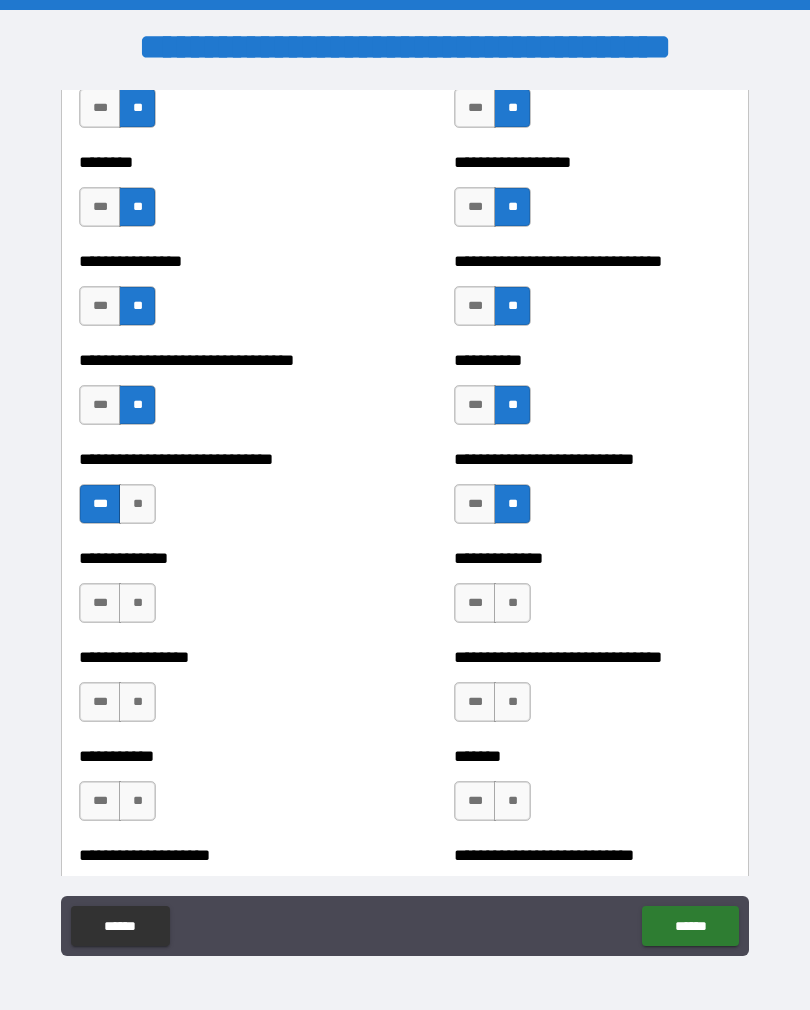 click on "**" at bounding box center [512, 603] 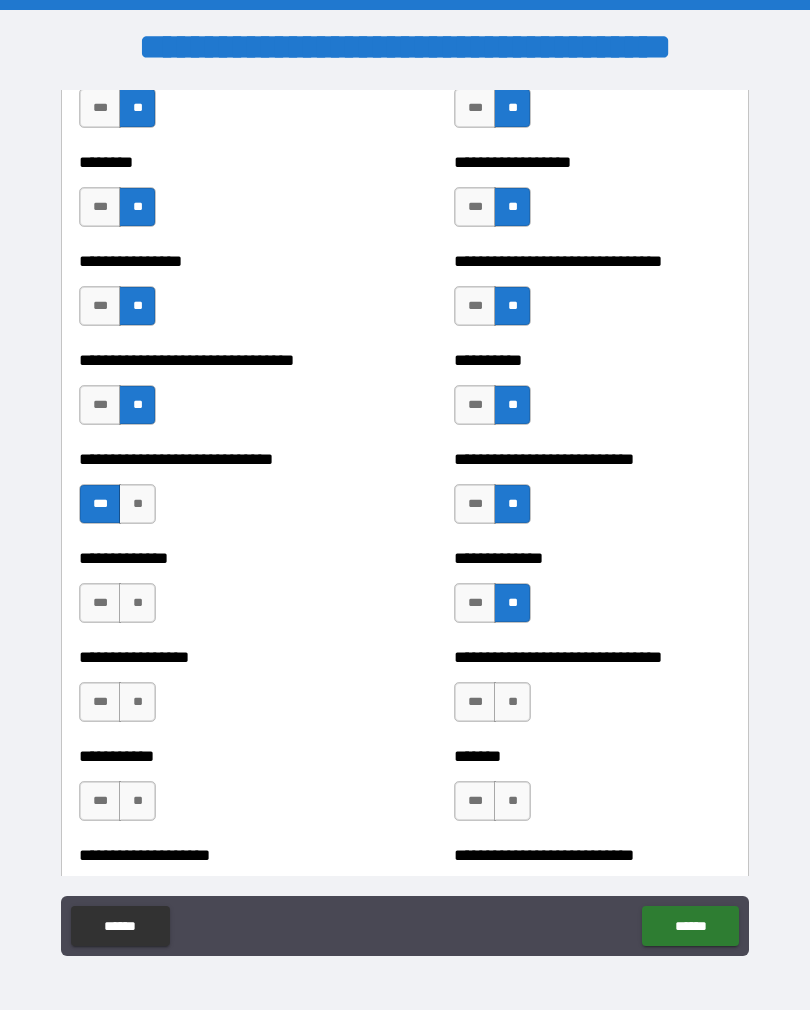 click on "**" at bounding box center (512, 702) 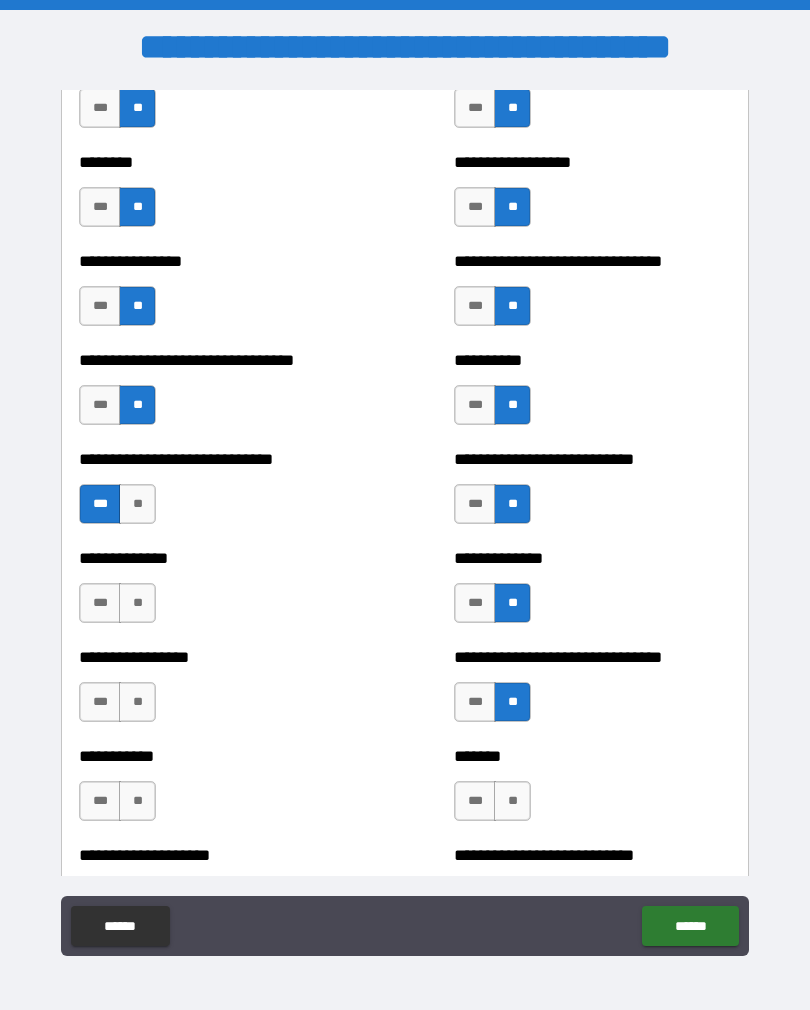 click on "**" at bounding box center [512, 801] 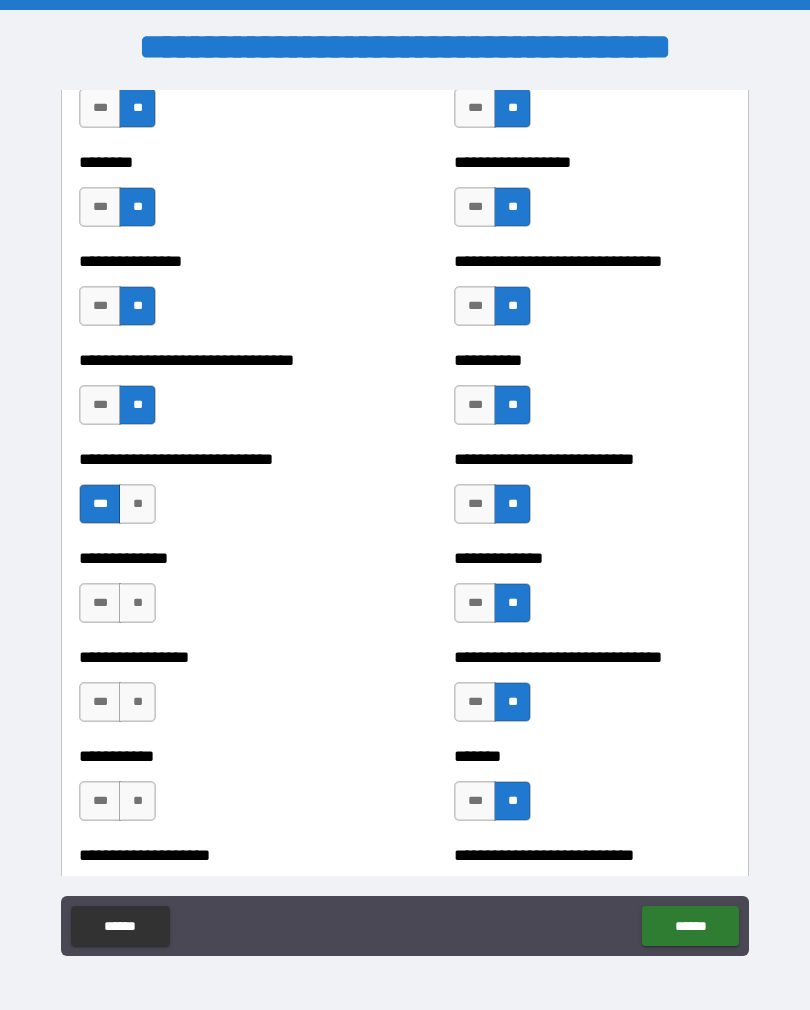 click on "**" at bounding box center (137, 603) 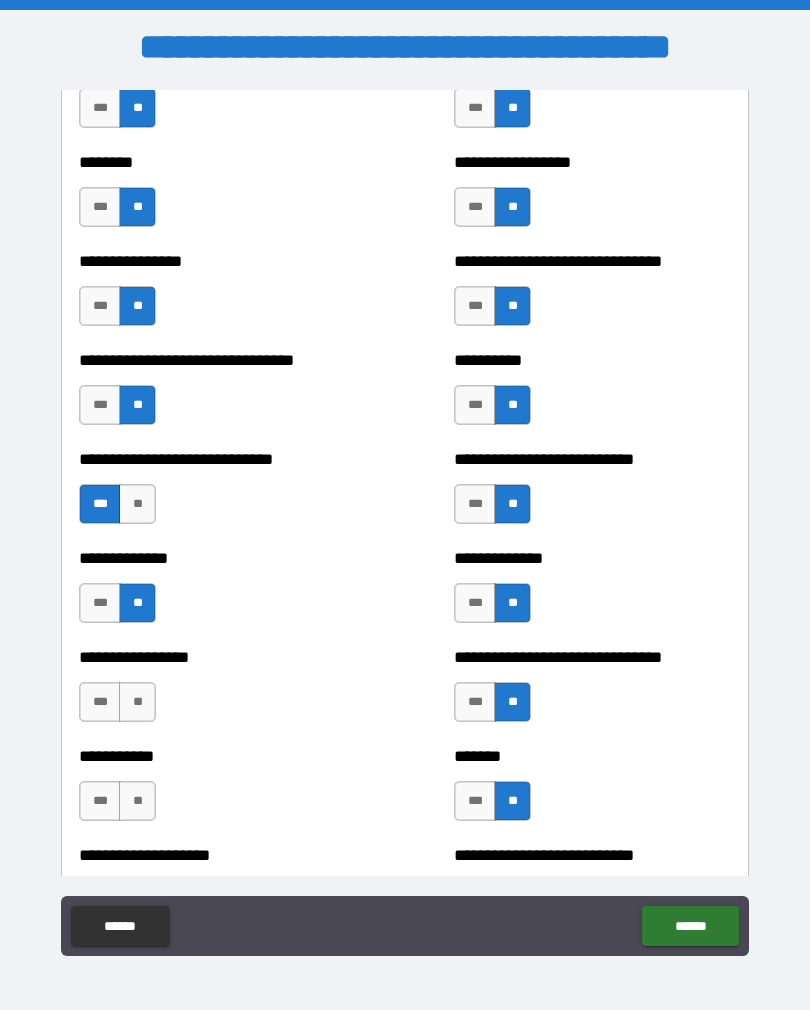 click on "**" at bounding box center (137, 702) 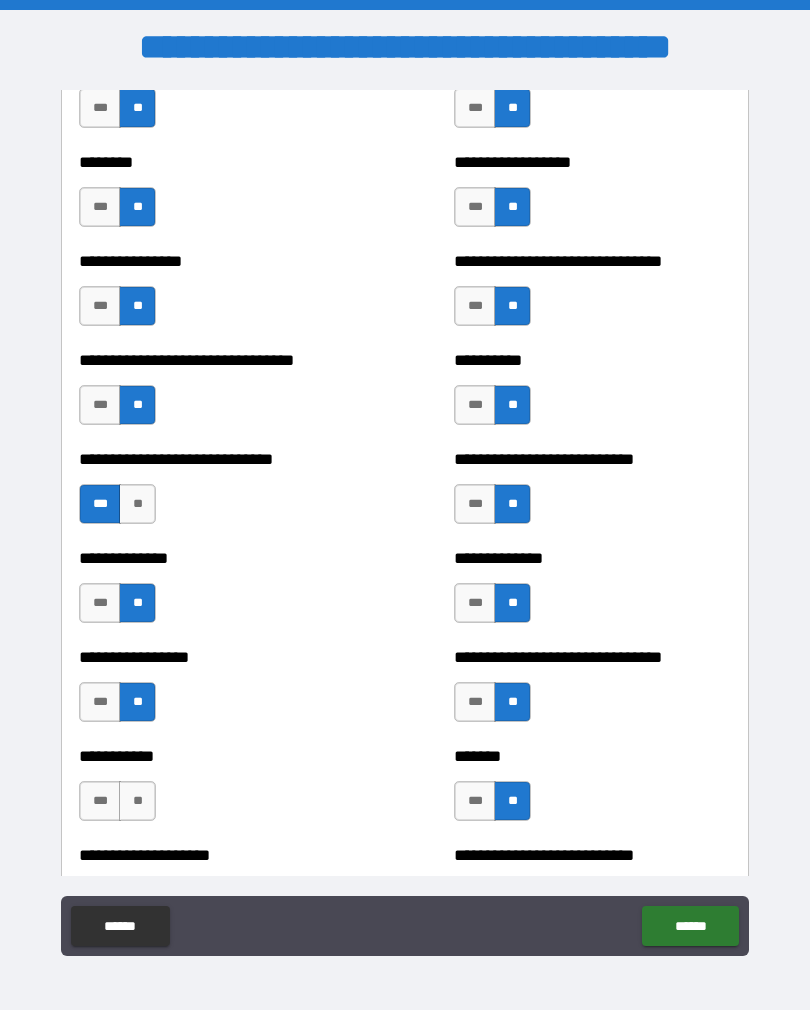 click on "**" at bounding box center (137, 801) 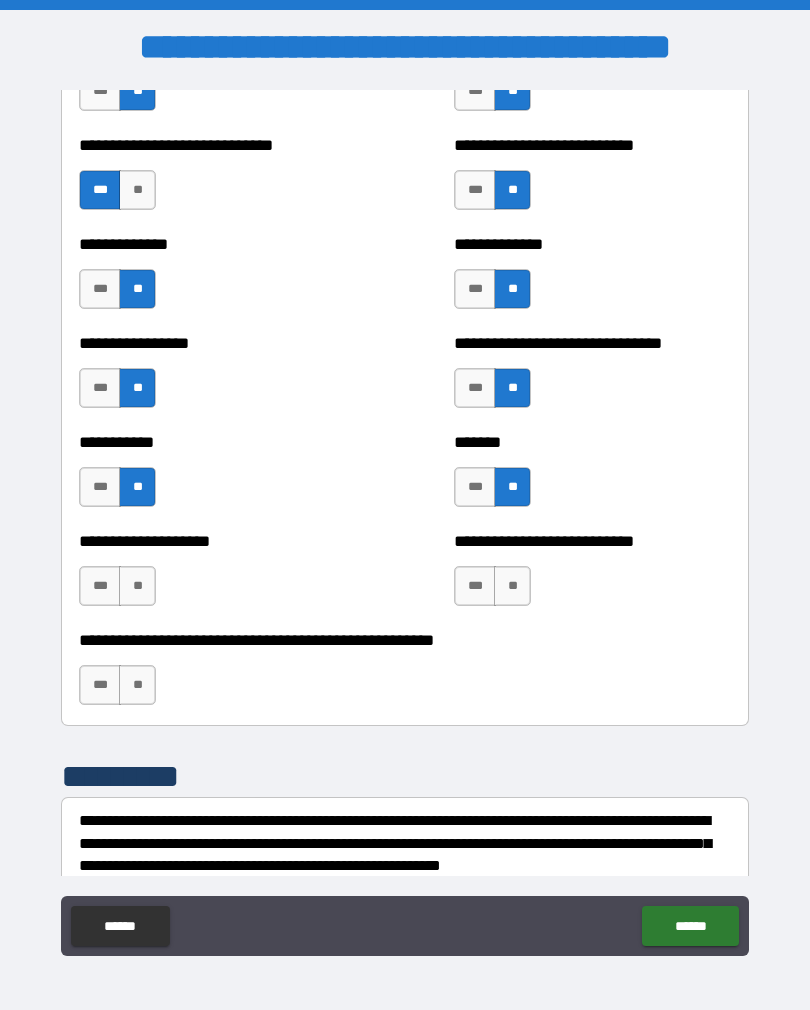 scroll, scrollTop: 7797, scrollLeft: 0, axis: vertical 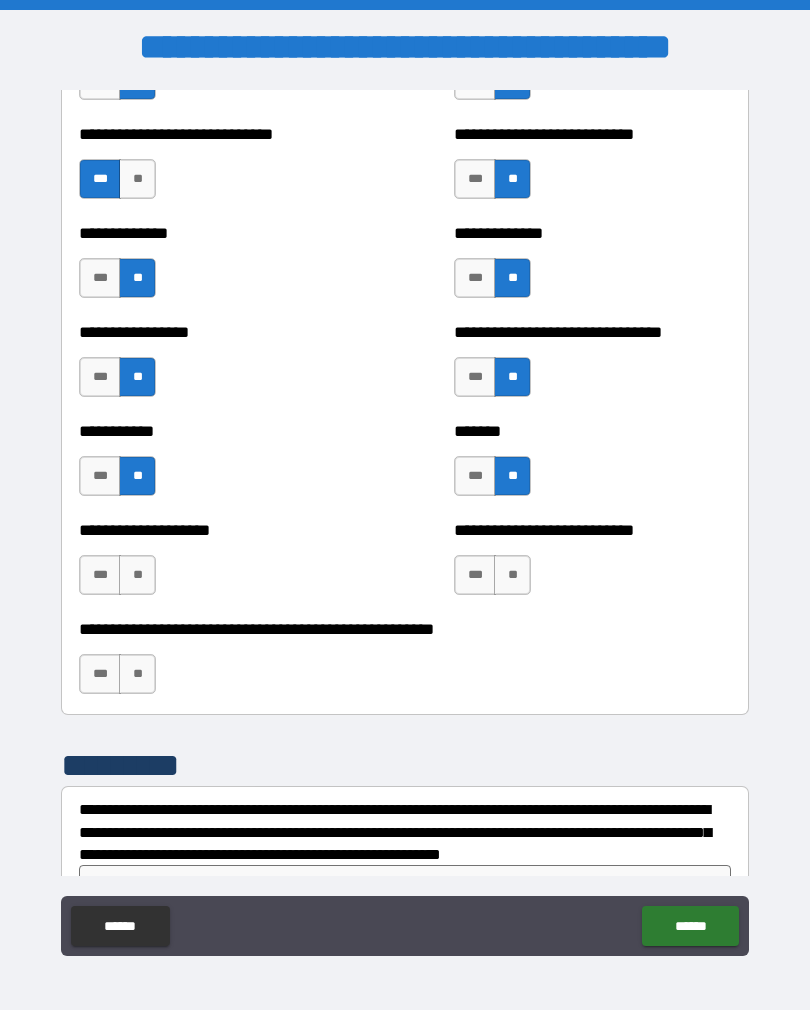 click on "**" at bounding box center [512, 575] 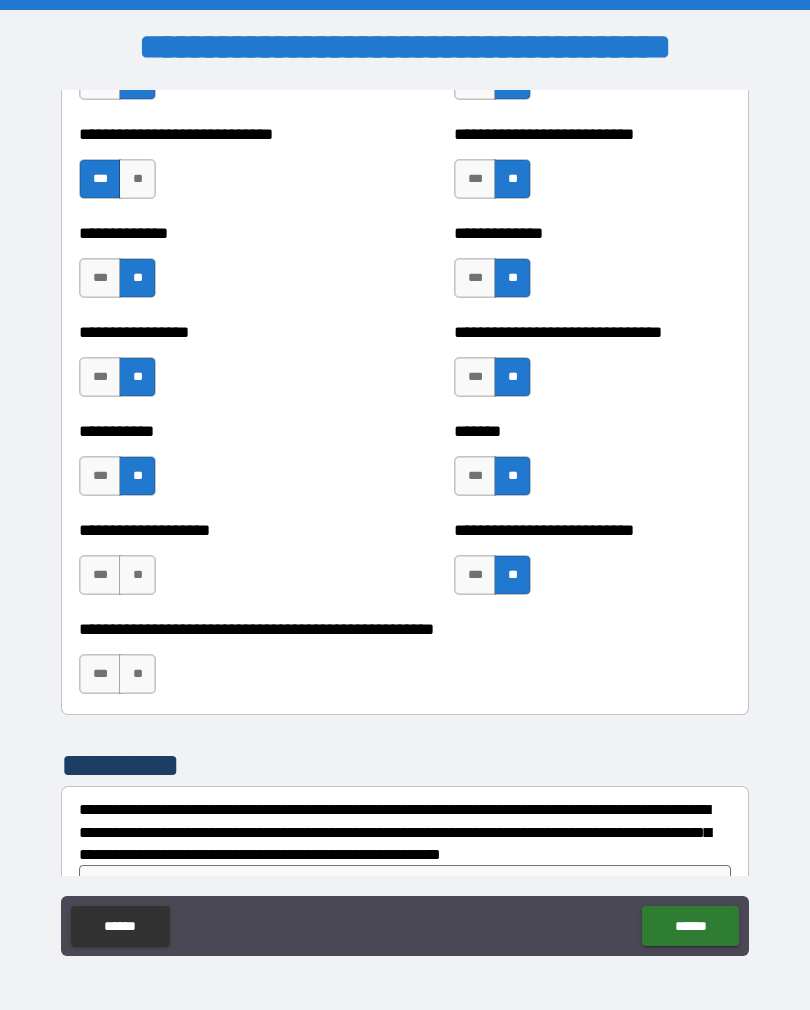 click on "**" at bounding box center (137, 575) 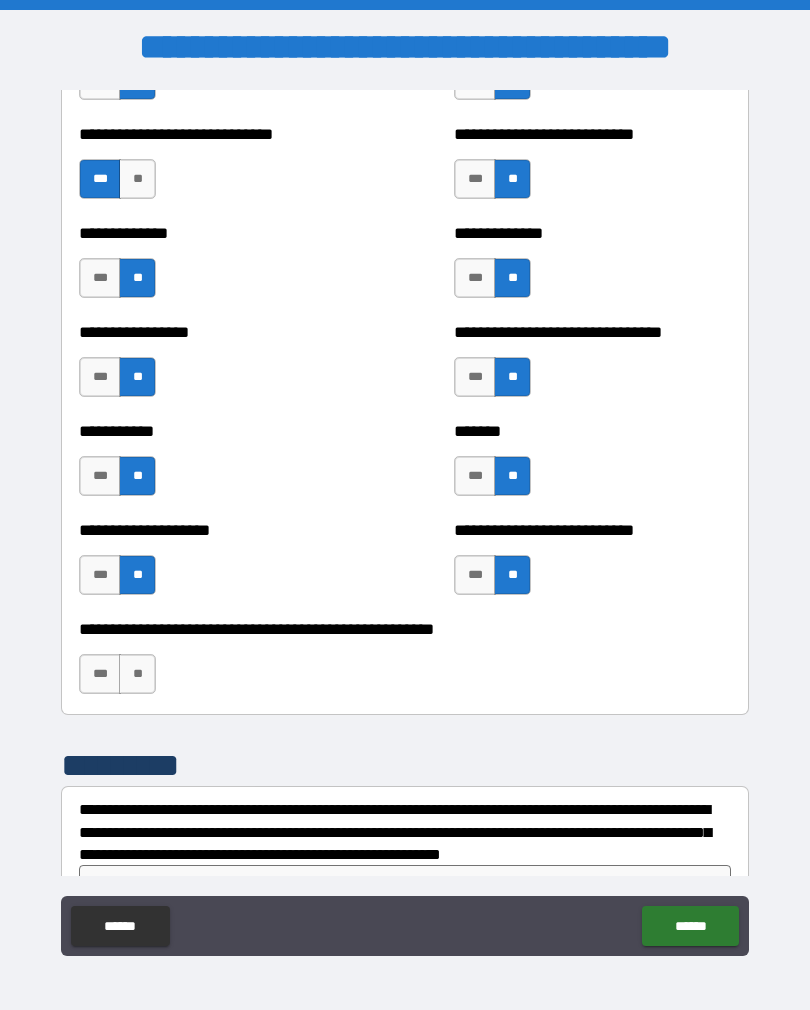 click on "**" at bounding box center [137, 674] 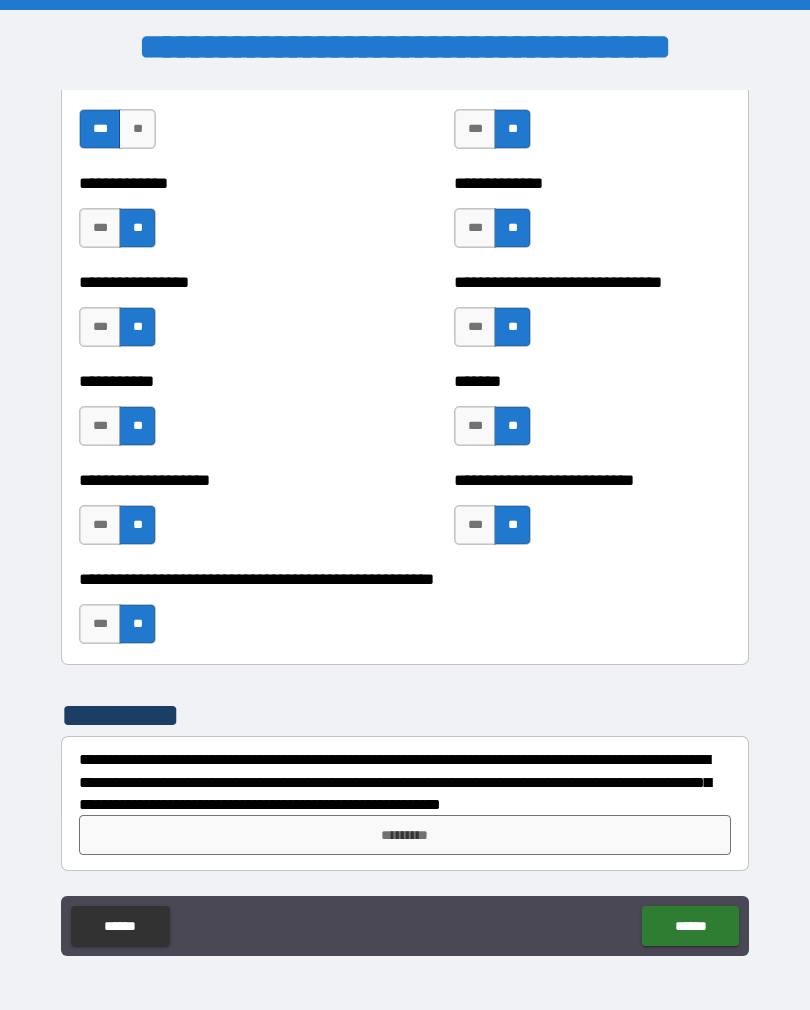 scroll, scrollTop: 7847, scrollLeft: 0, axis: vertical 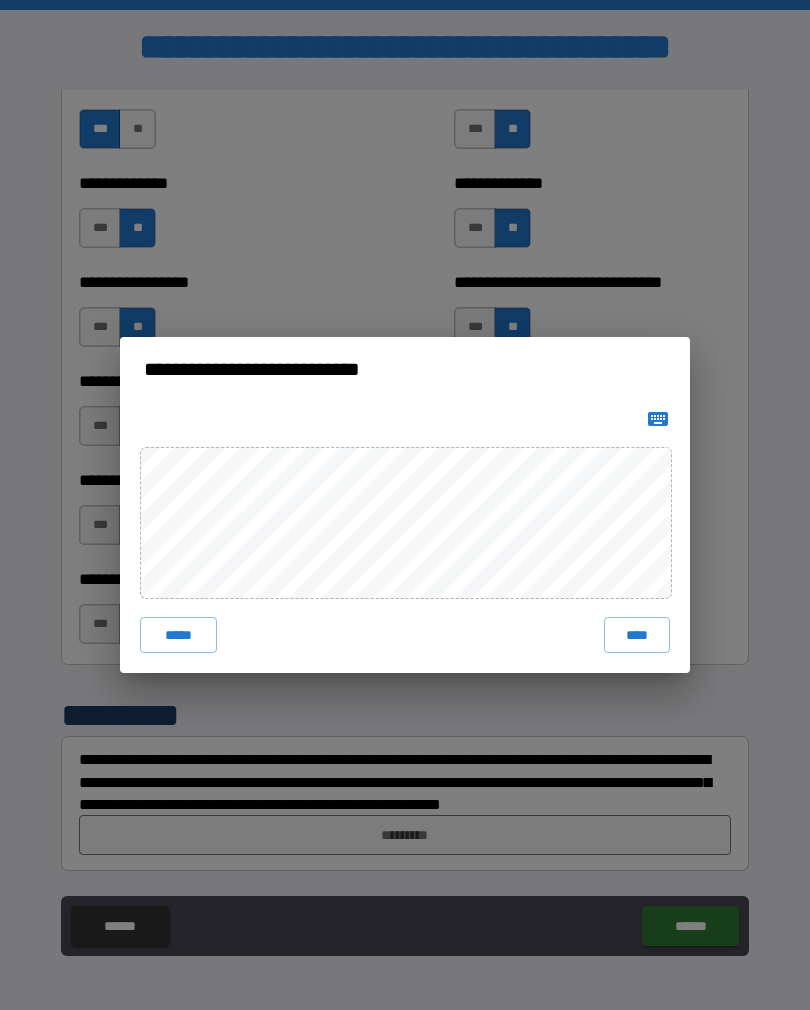 click on "****" at bounding box center [637, 635] 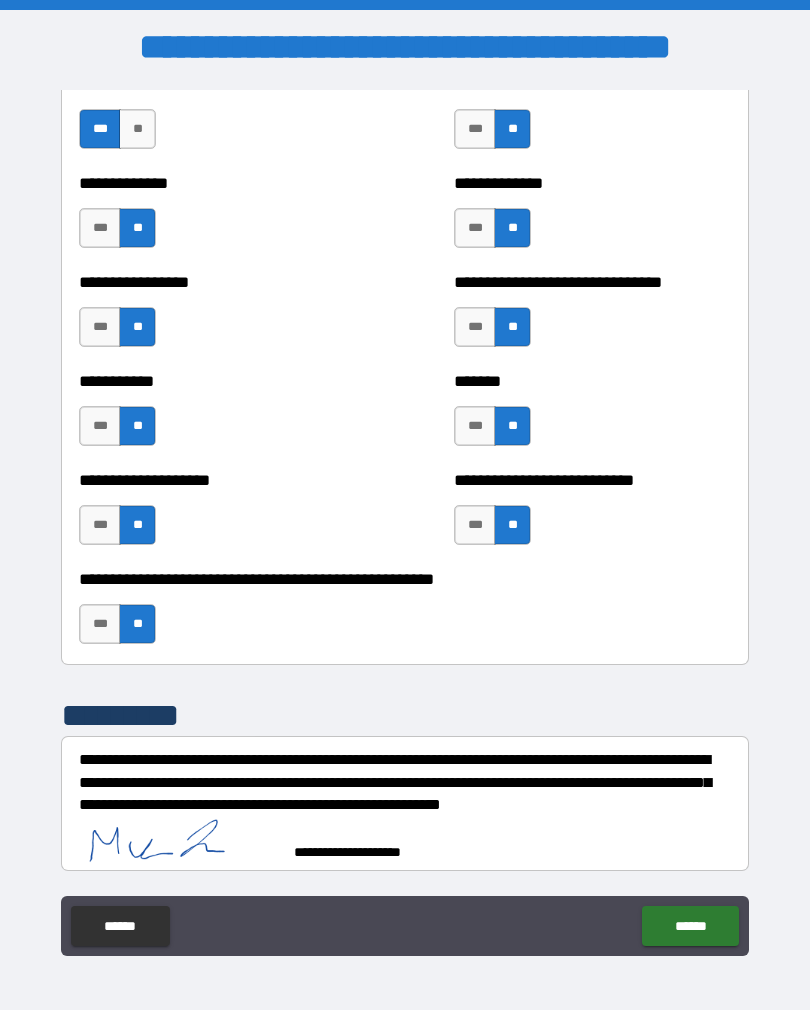 scroll, scrollTop: 7837, scrollLeft: 0, axis: vertical 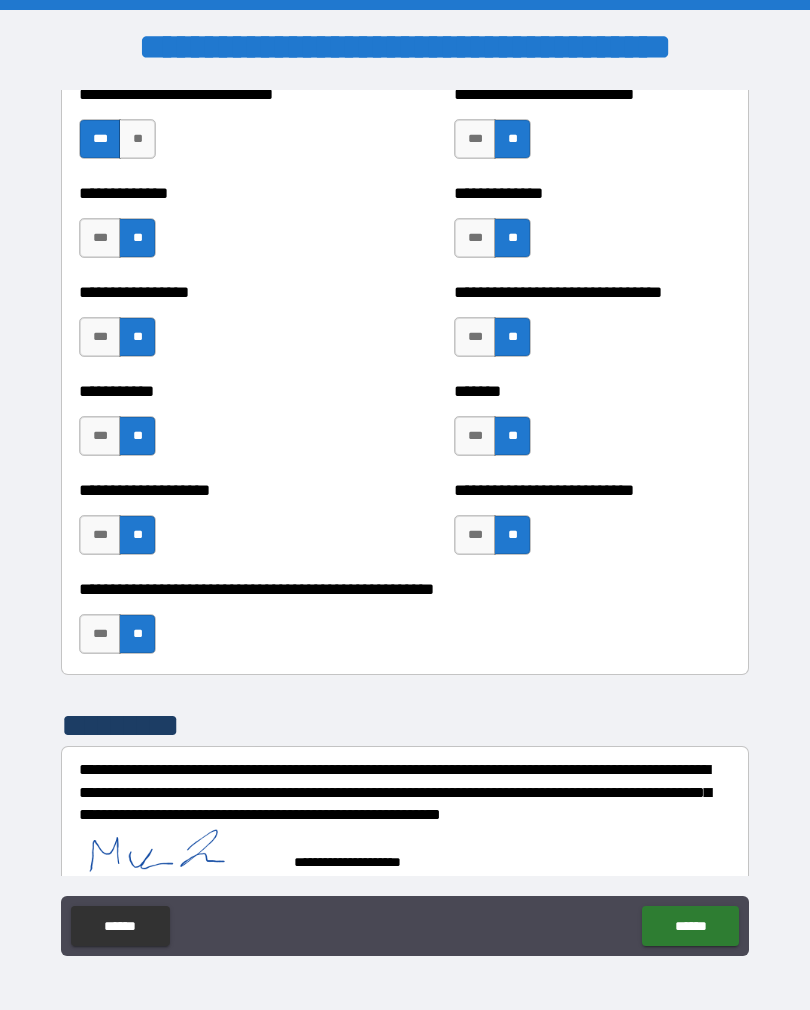 click on "******" at bounding box center [690, 926] 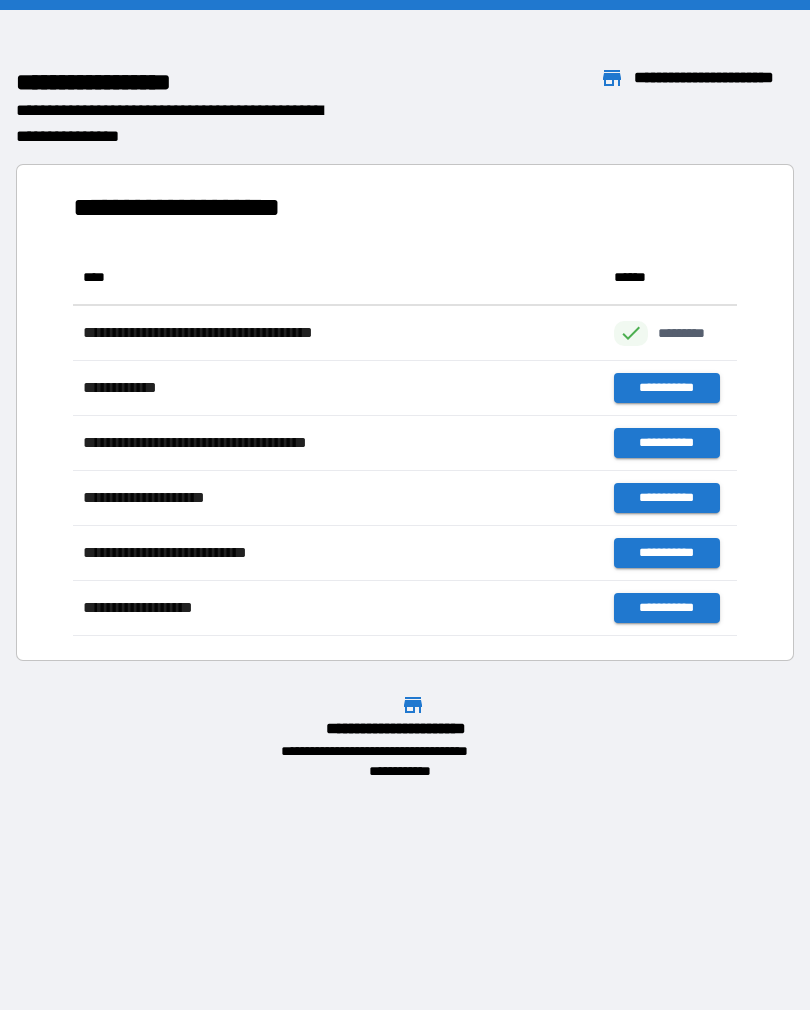 scroll, scrollTop: 1, scrollLeft: 1, axis: both 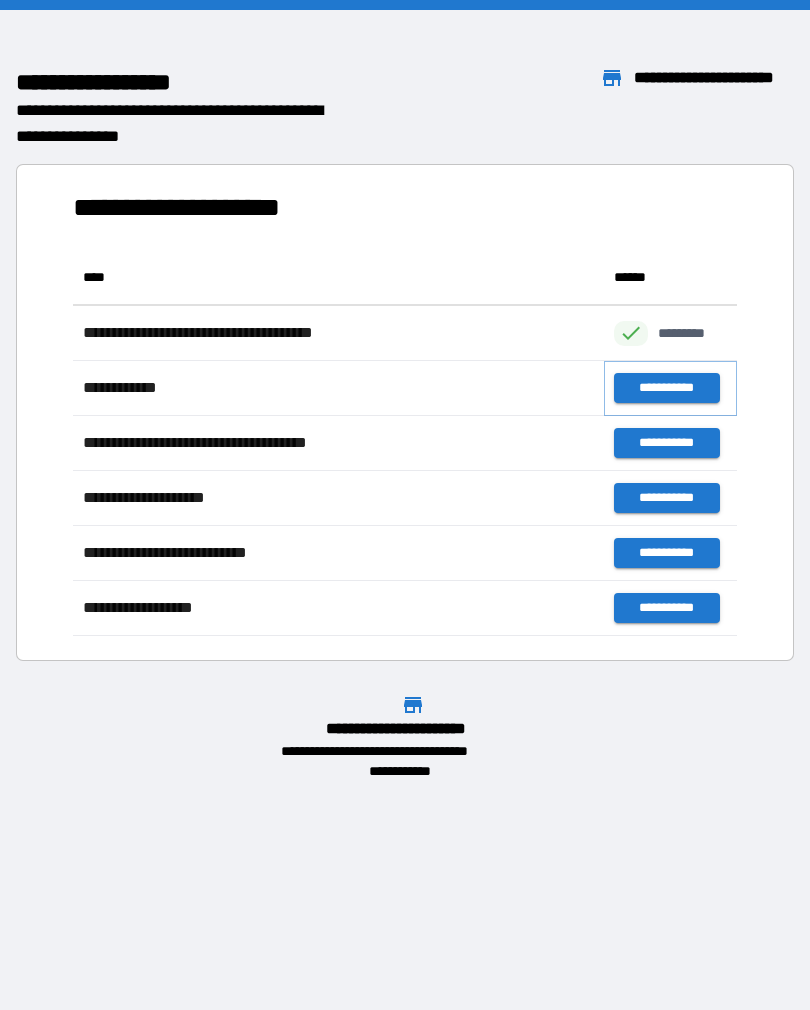 click on "**********" at bounding box center [666, 388] 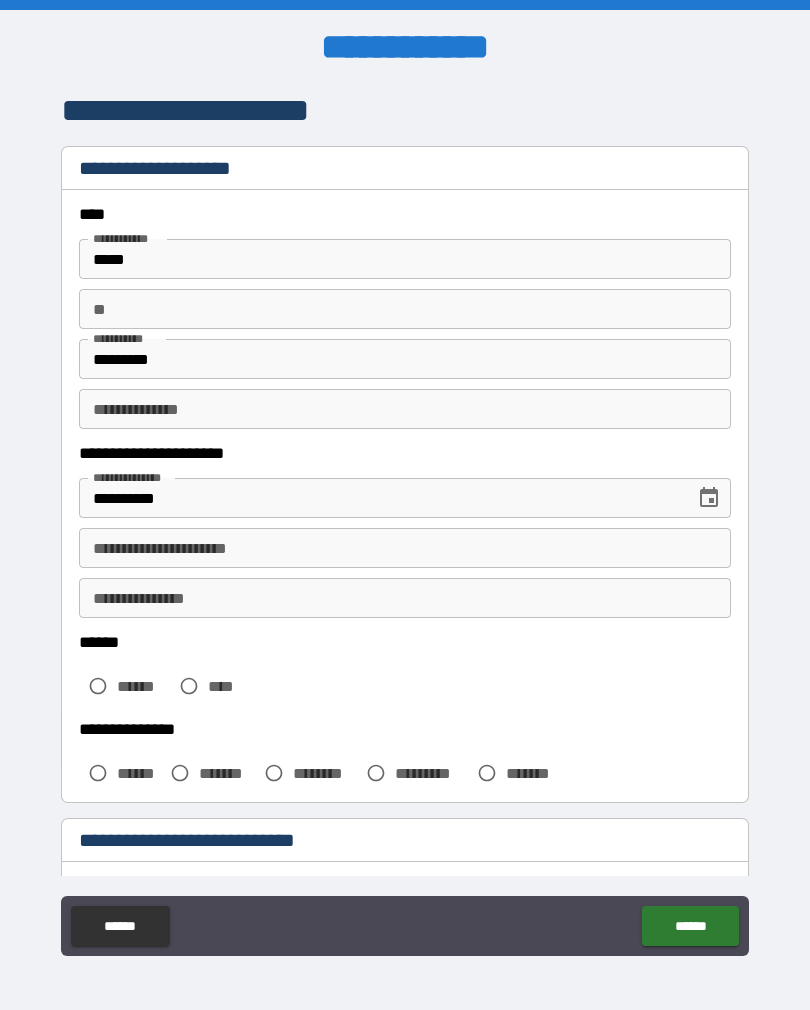 click on "**" at bounding box center [405, 309] 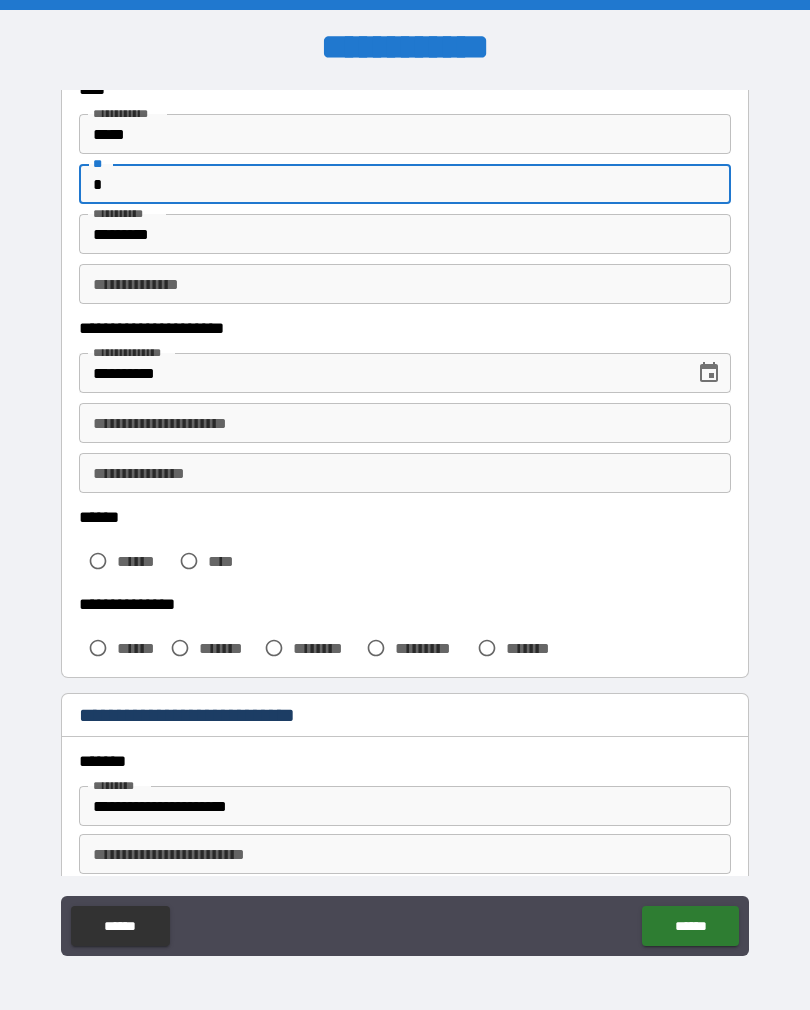 scroll, scrollTop: 140, scrollLeft: 0, axis: vertical 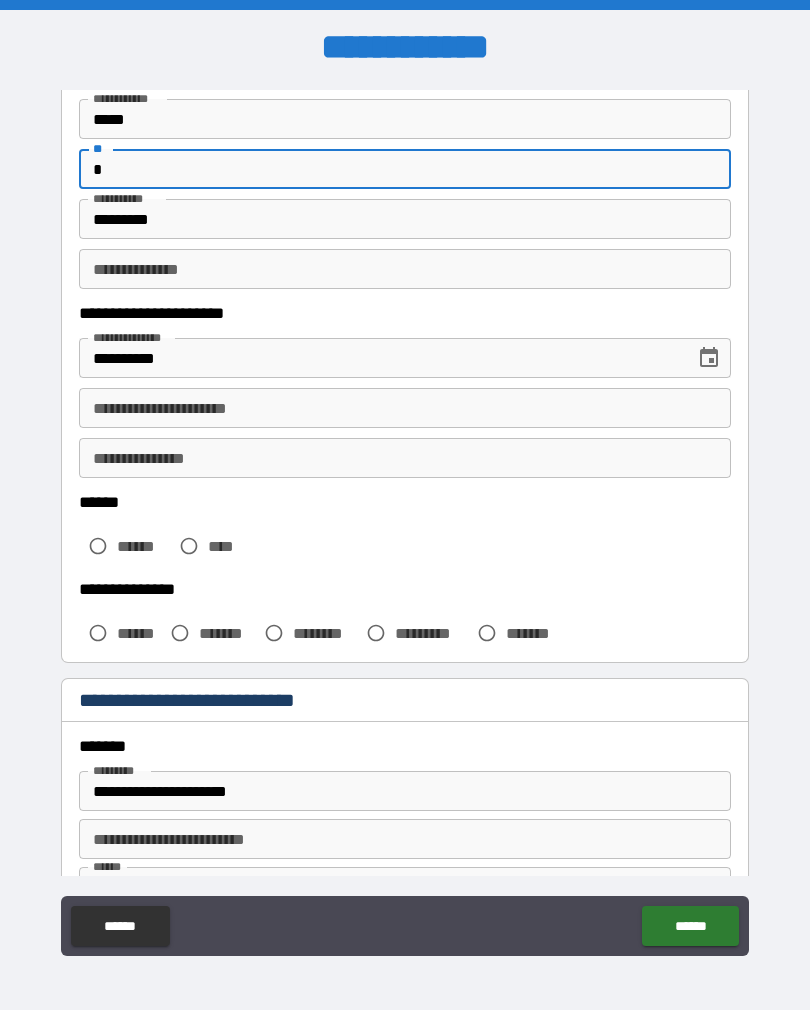 type on "*" 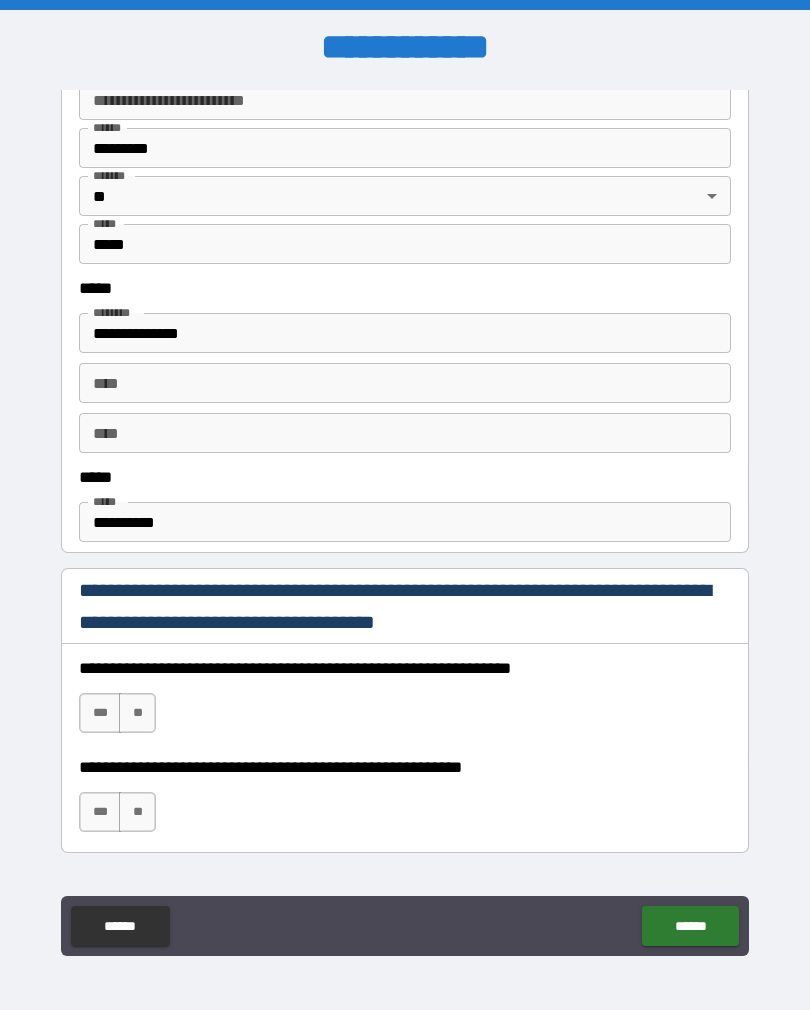 scroll, scrollTop: 894, scrollLeft: 0, axis: vertical 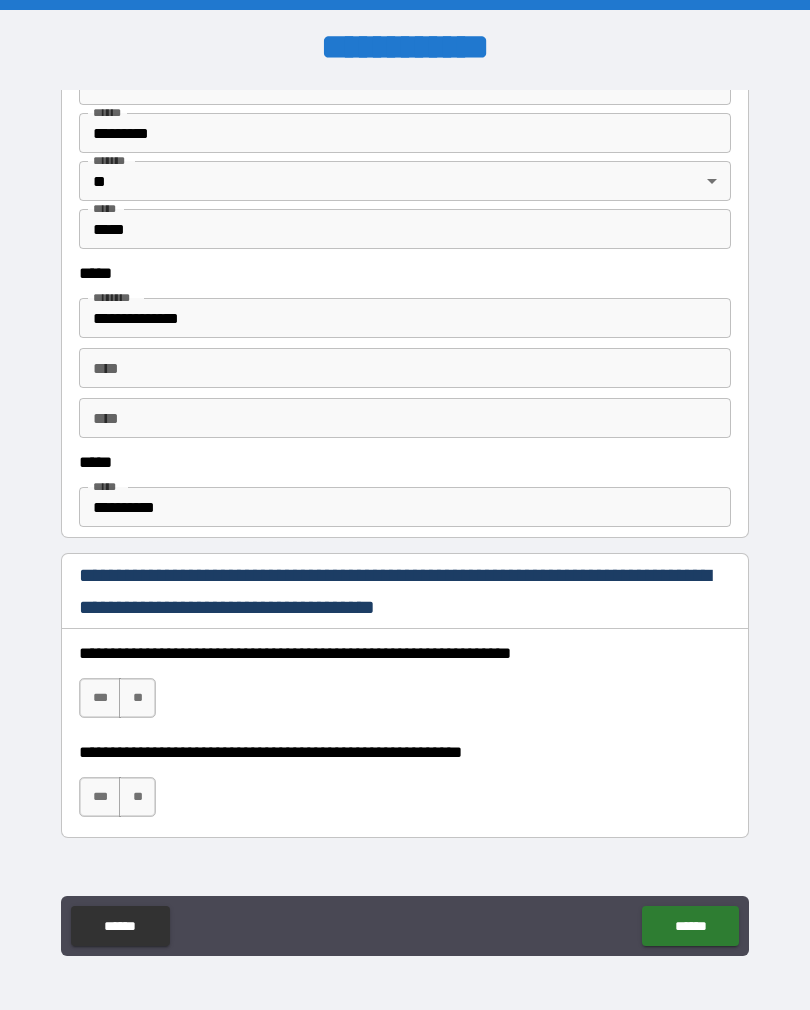 click on "**********" at bounding box center [405, 507] 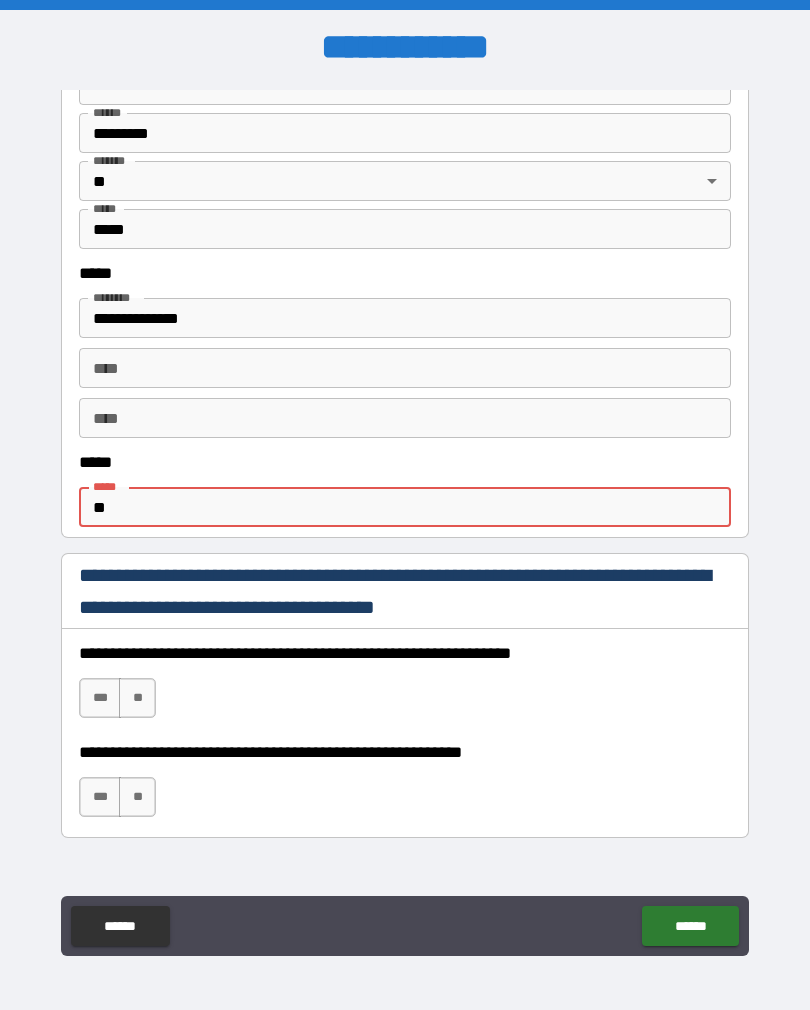 type on "*" 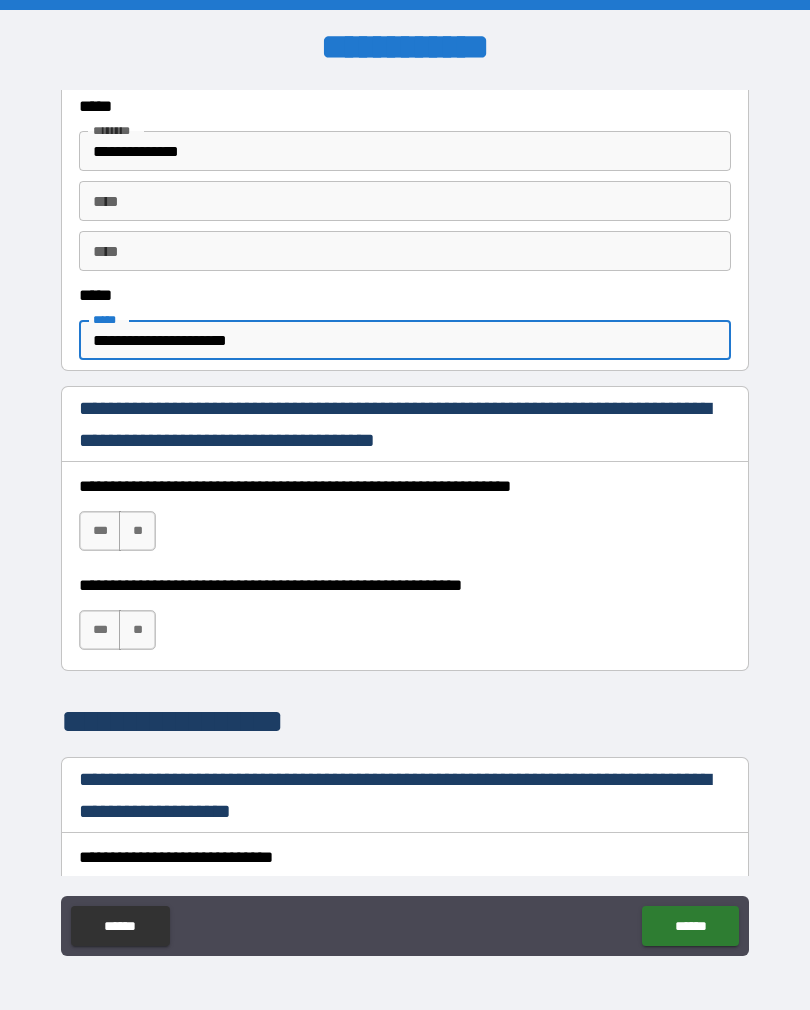 scroll, scrollTop: 1113, scrollLeft: 0, axis: vertical 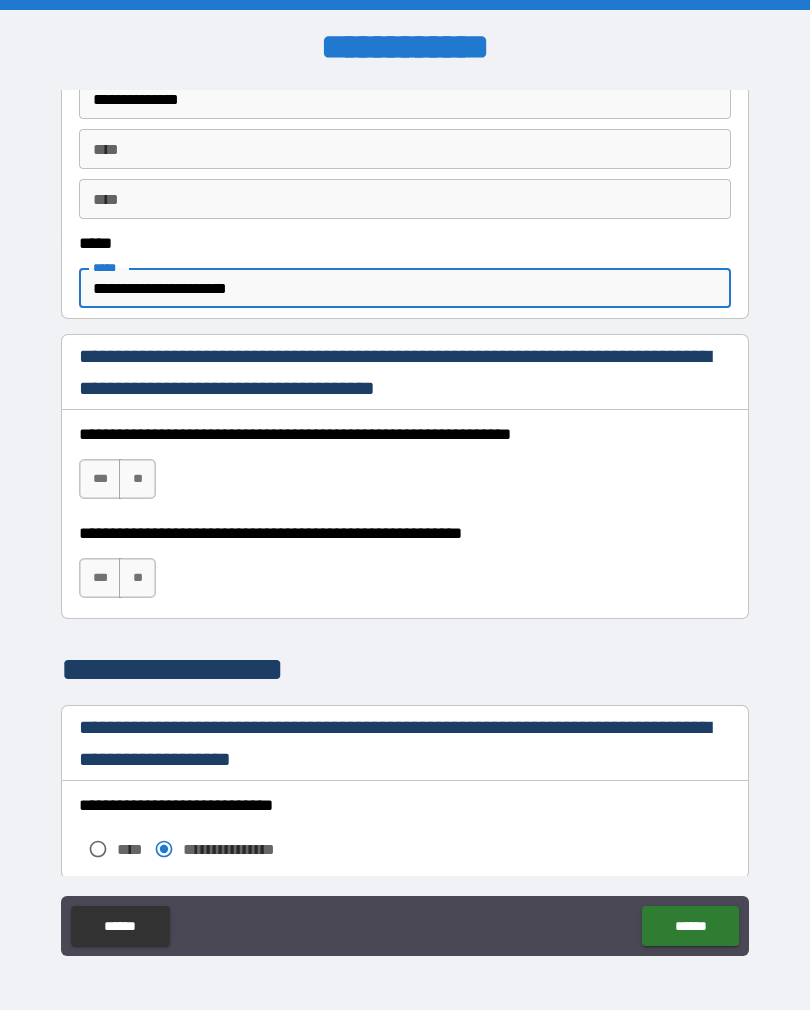 type on "**********" 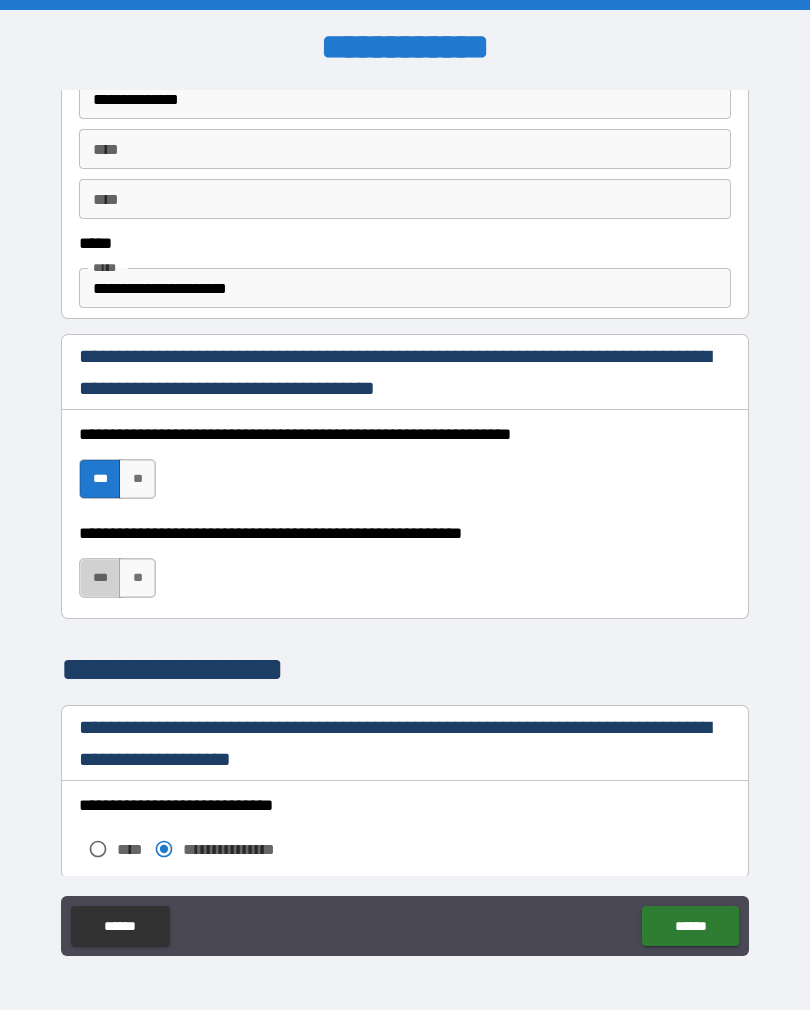 click on "***" at bounding box center [100, 578] 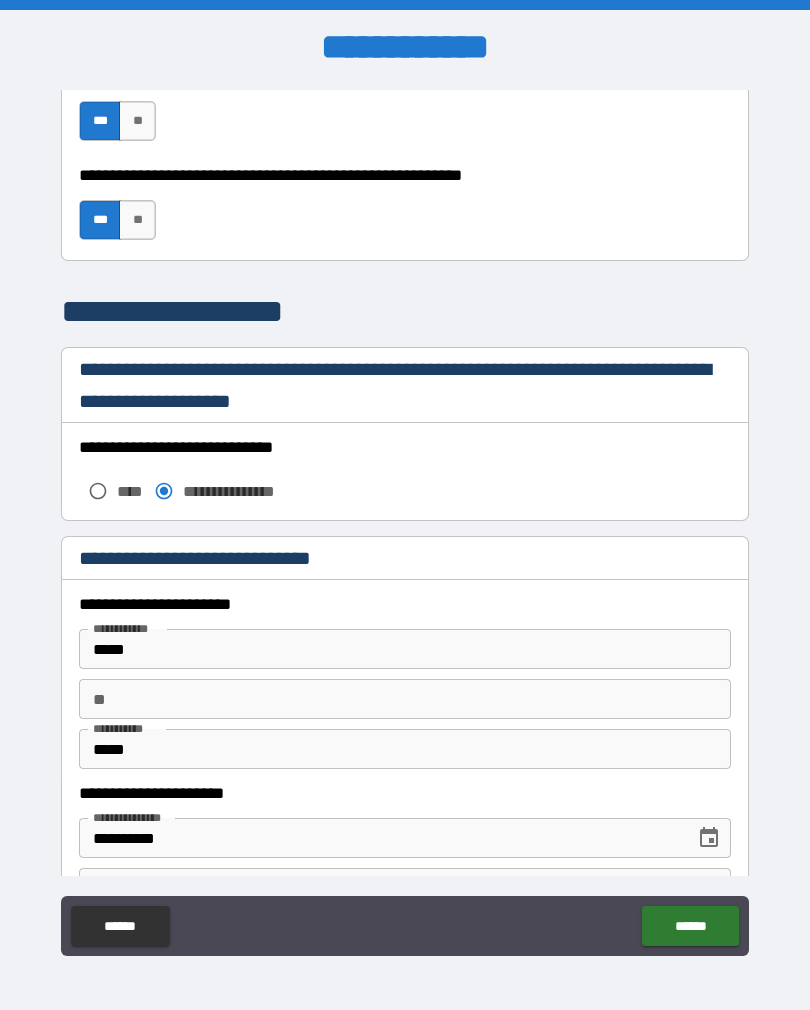 scroll, scrollTop: 1474, scrollLeft: 0, axis: vertical 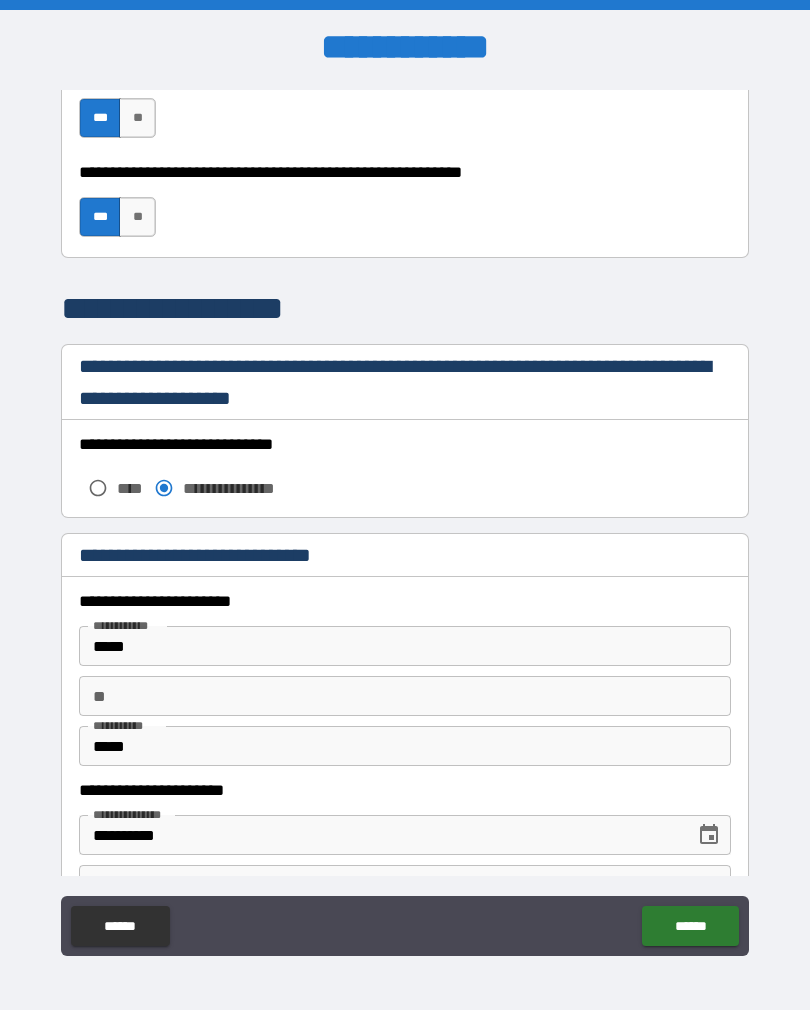 click on "**" at bounding box center [405, 696] 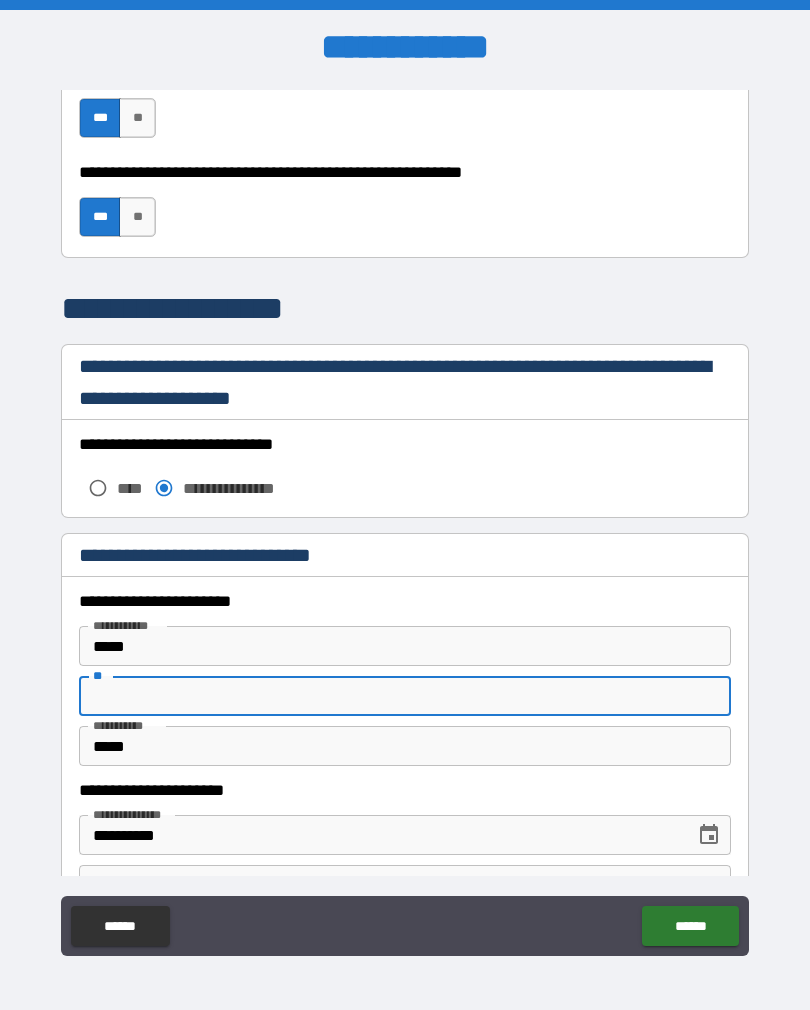 scroll, scrollTop: 31, scrollLeft: 0, axis: vertical 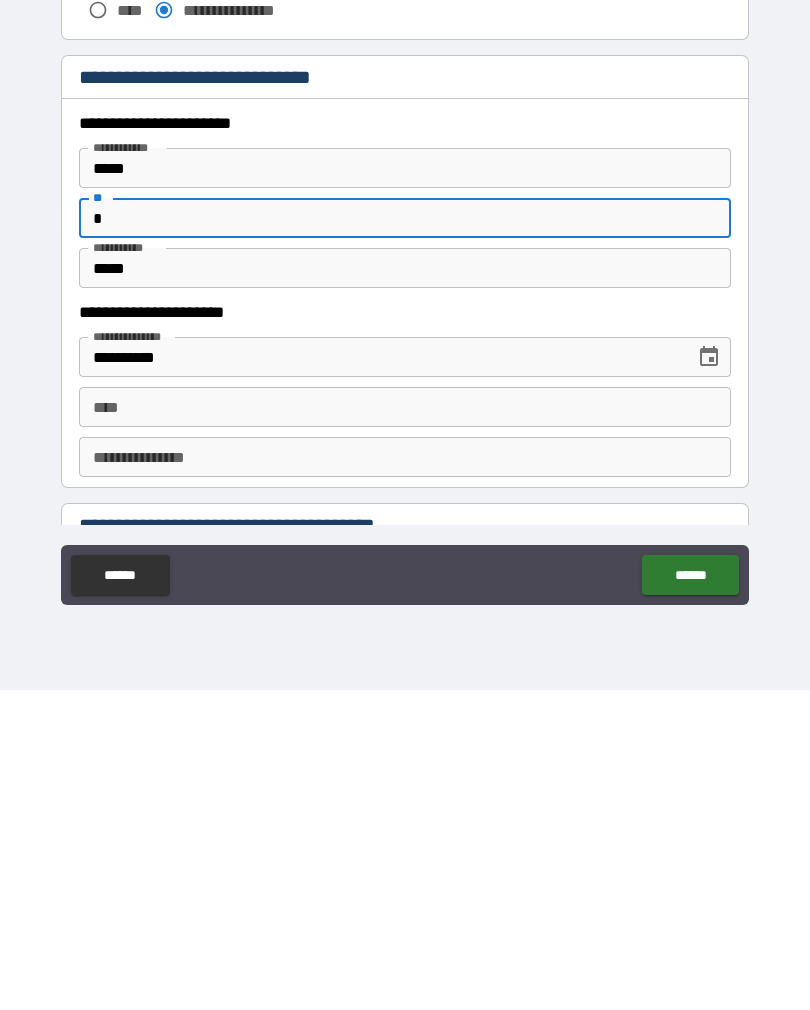 type on "*" 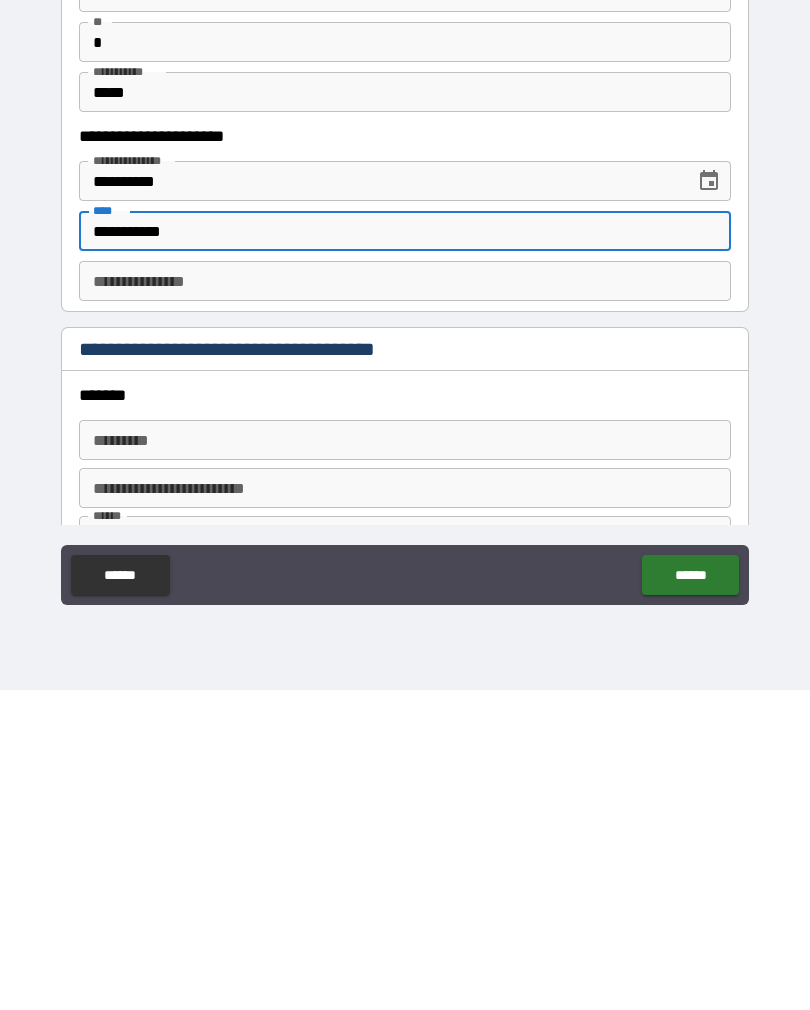 scroll, scrollTop: 1779, scrollLeft: 0, axis: vertical 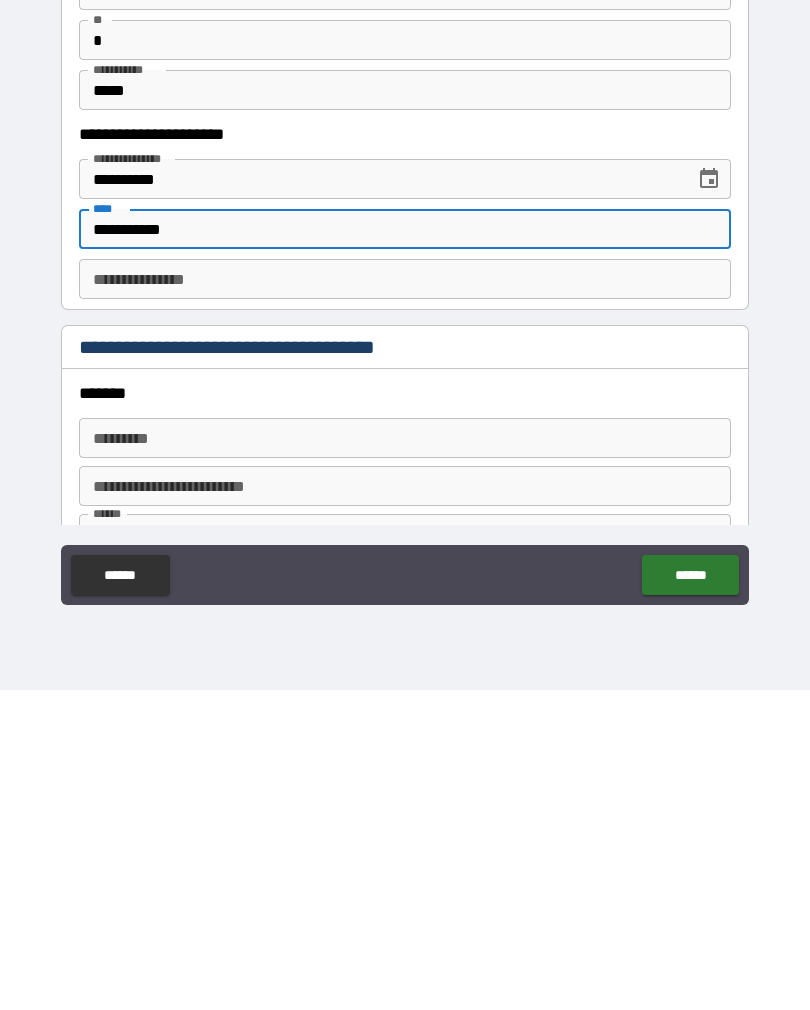 type on "**********" 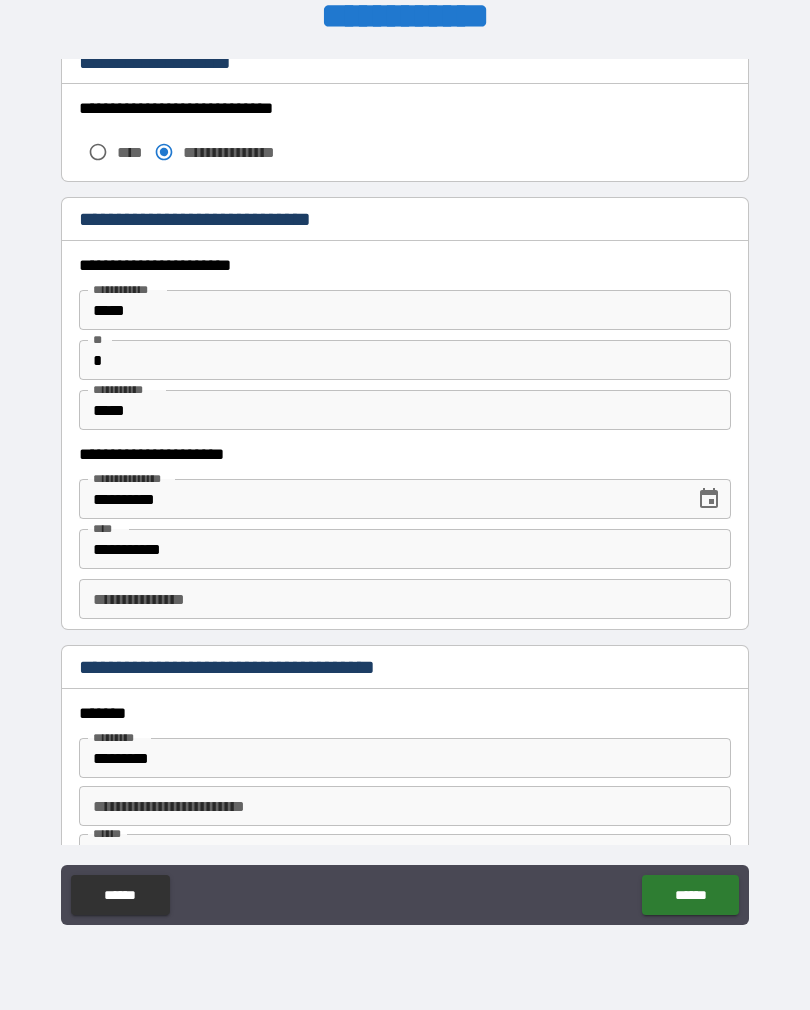 type on "**********" 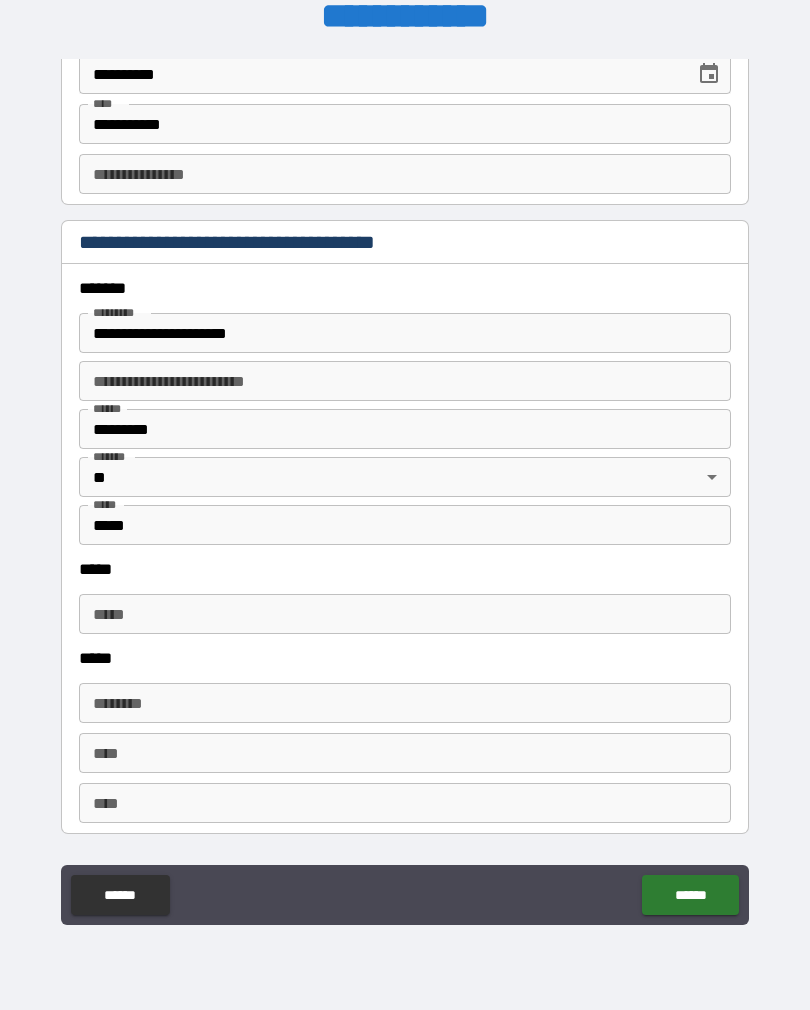 scroll, scrollTop: 2216, scrollLeft: 0, axis: vertical 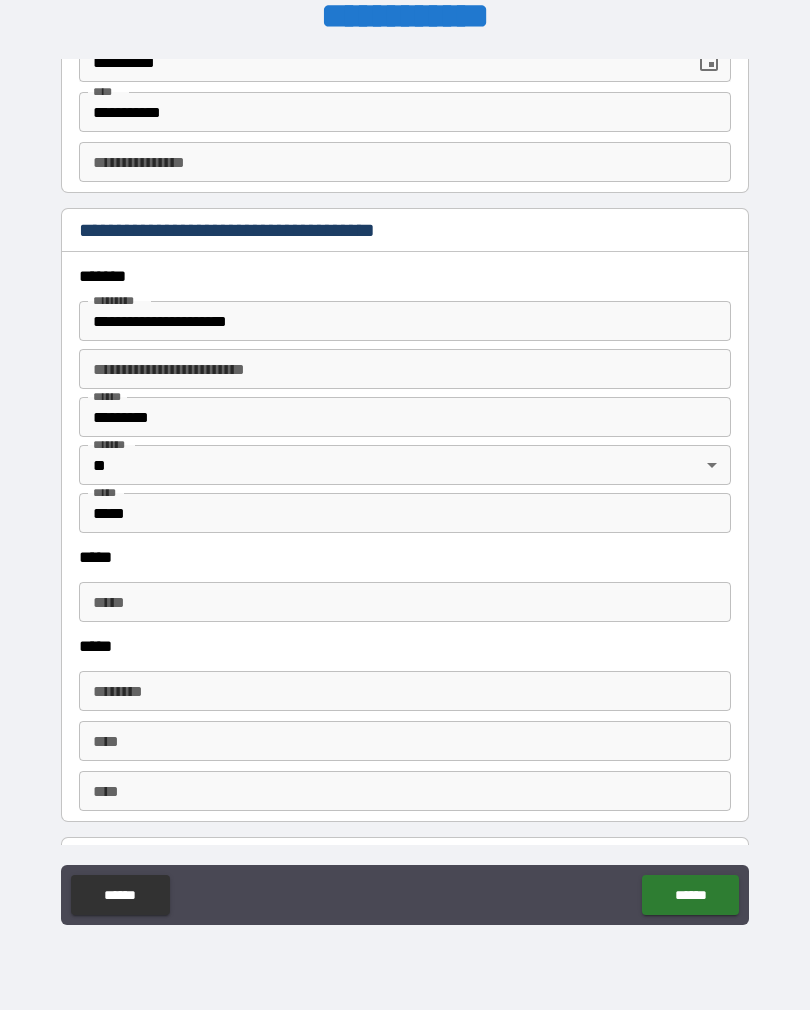click on "*****" at bounding box center [405, 602] 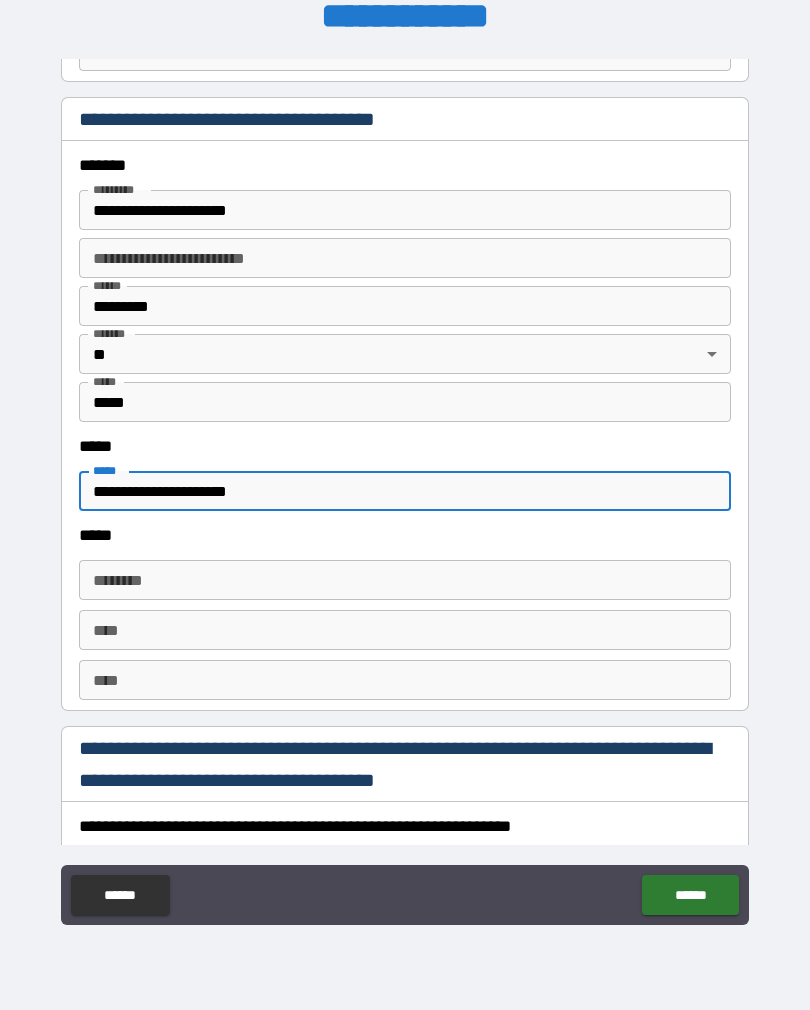 scroll, scrollTop: 2385, scrollLeft: 0, axis: vertical 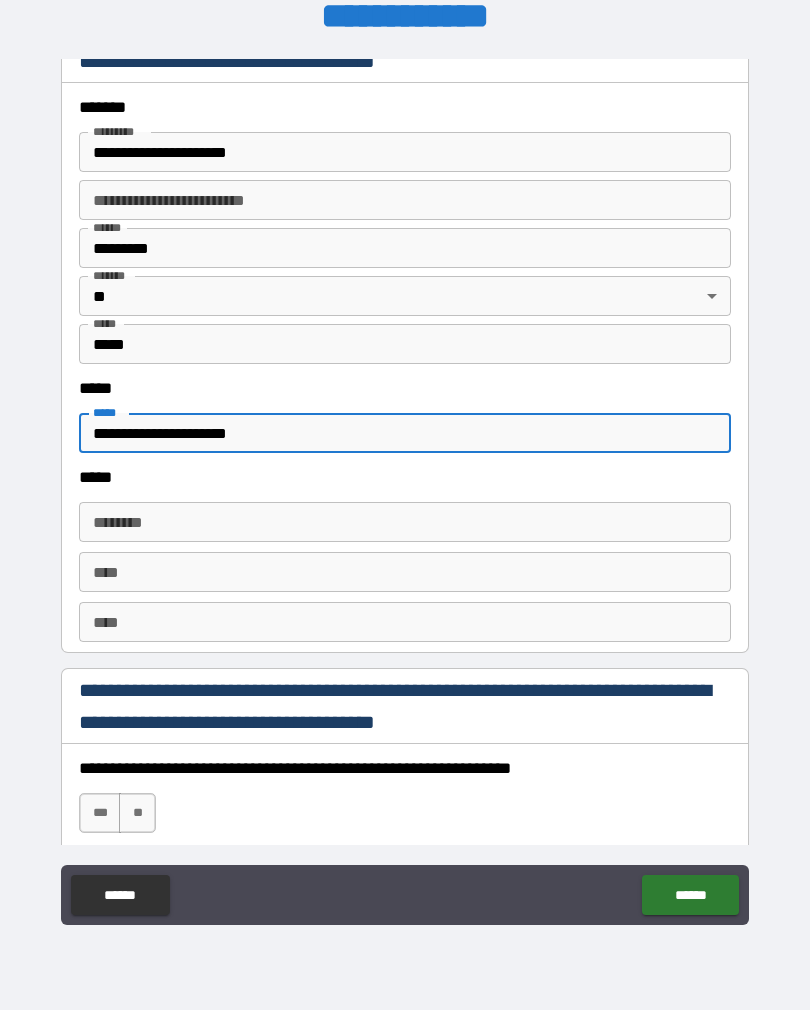 type on "**********" 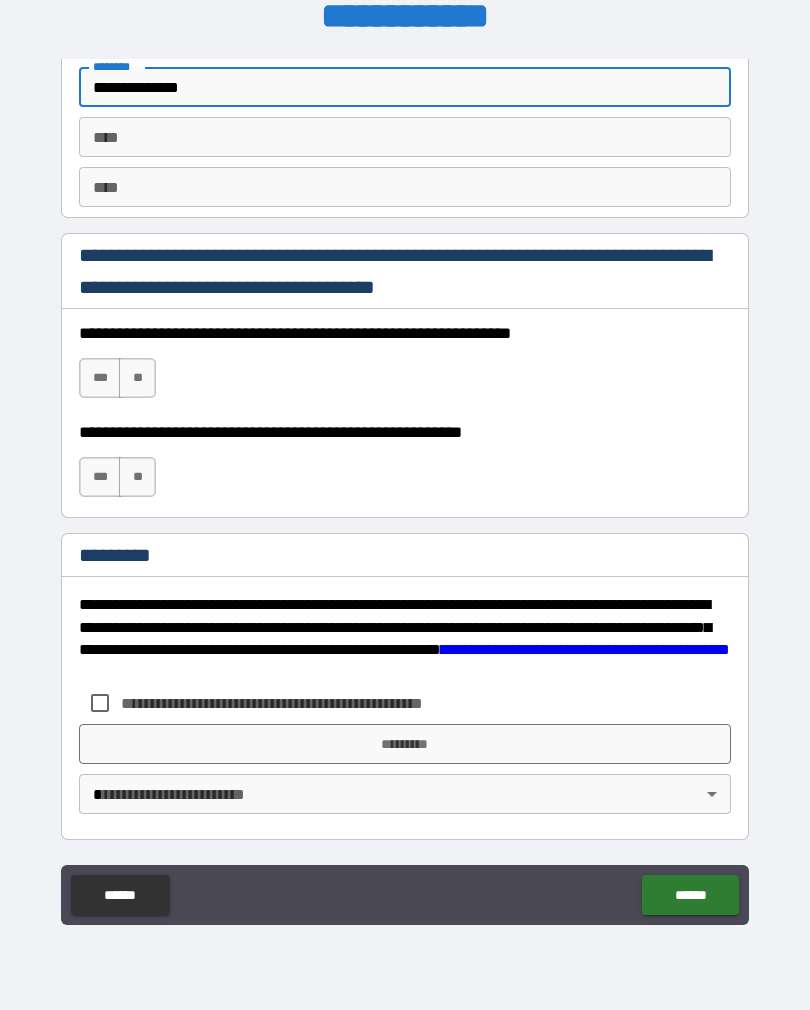scroll, scrollTop: 2820, scrollLeft: 0, axis: vertical 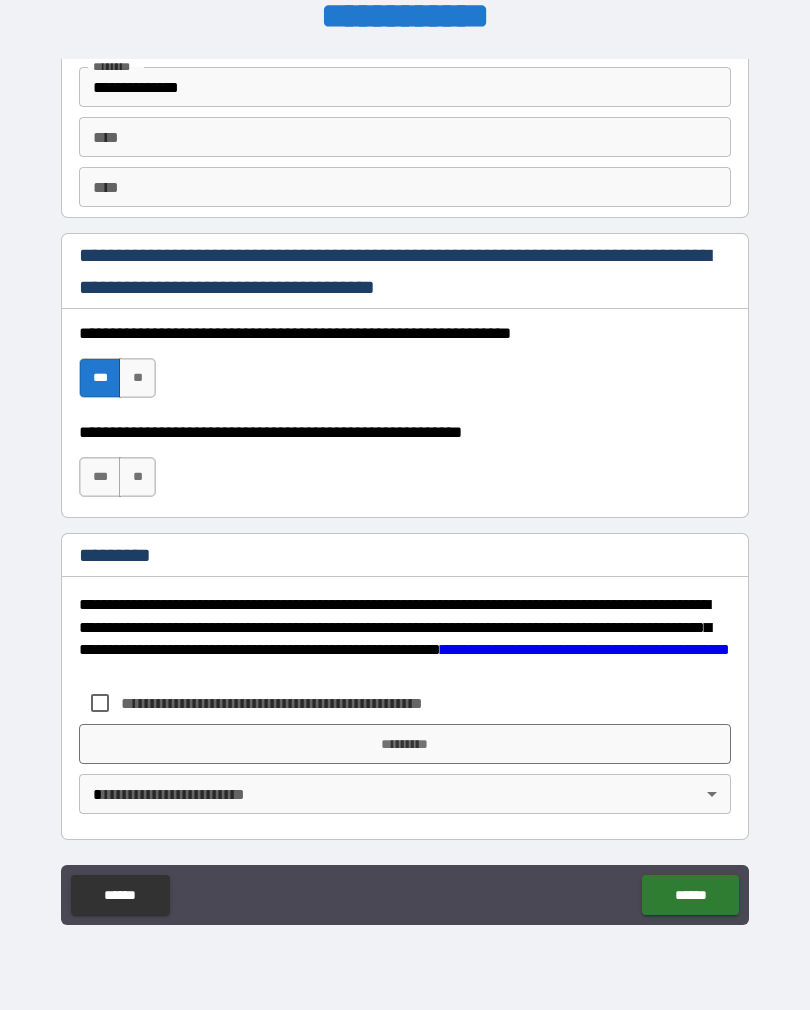 click on "***" at bounding box center (100, 477) 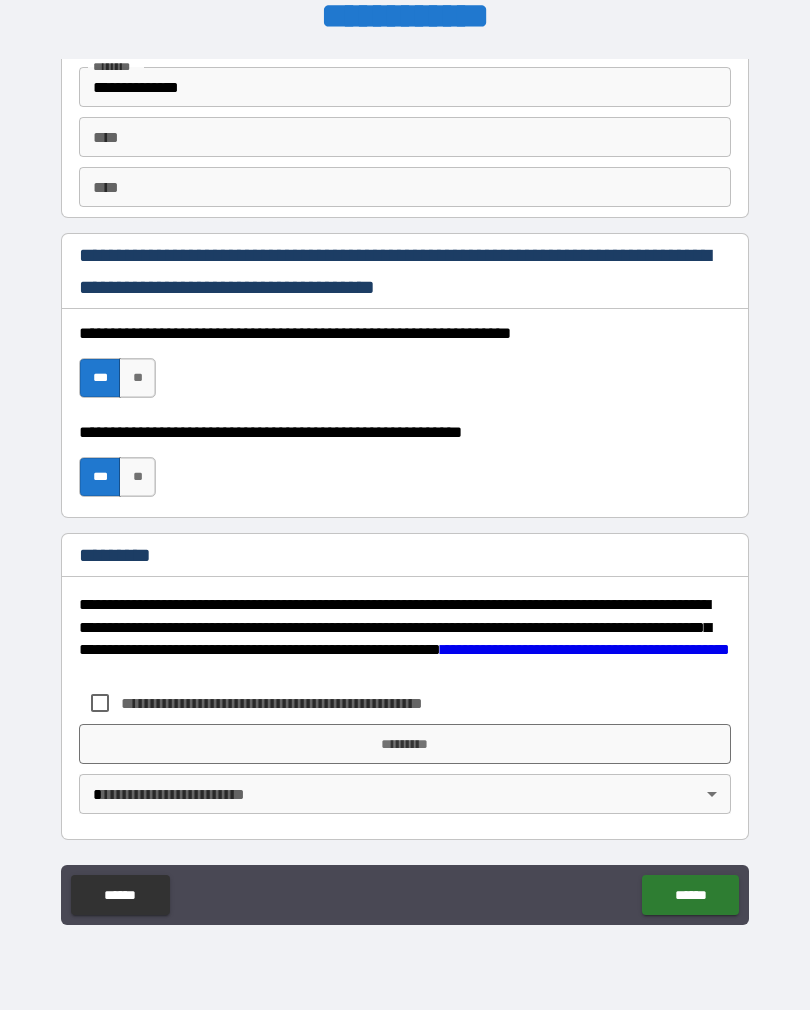 scroll, scrollTop: 2820, scrollLeft: 0, axis: vertical 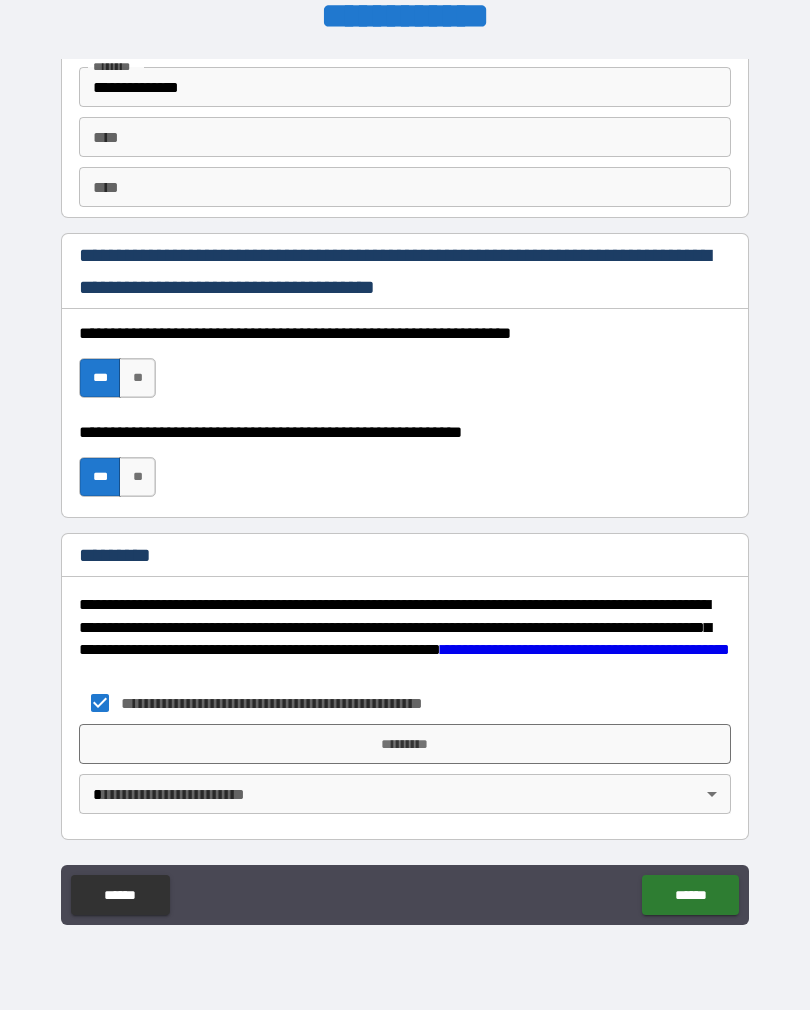 click on "*********" at bounding box center (405, 744) 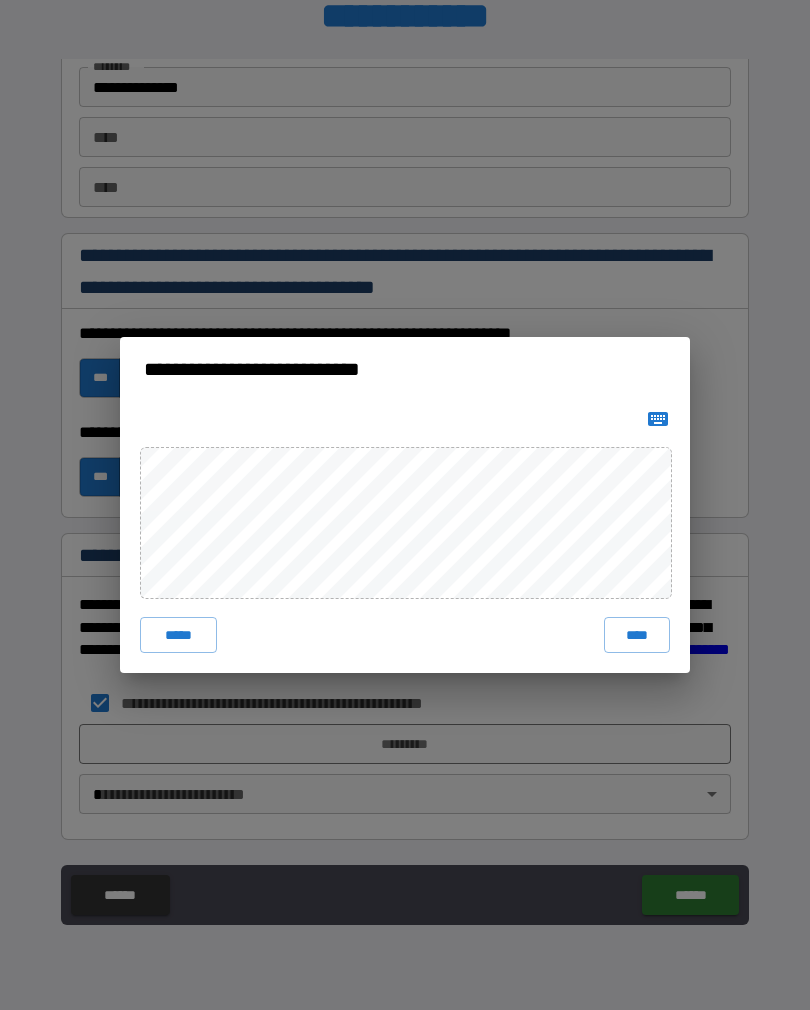 click on "****" at bounding box center (637, 635) 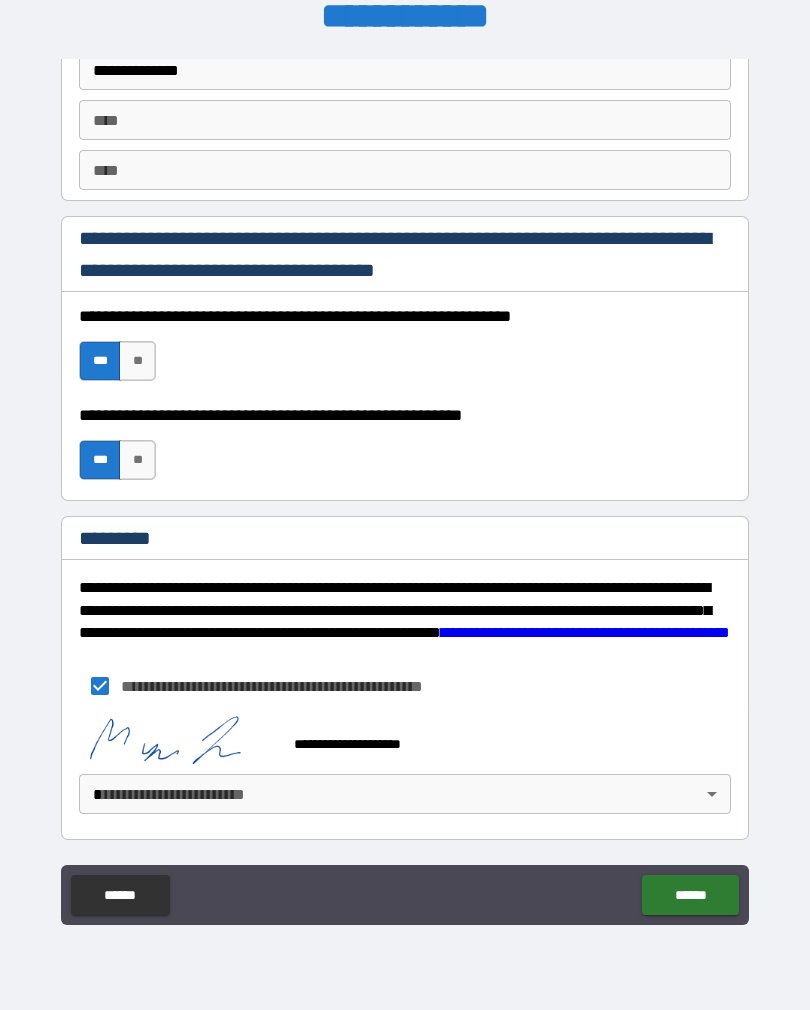 click on "******" at bounding box center [690, 895] 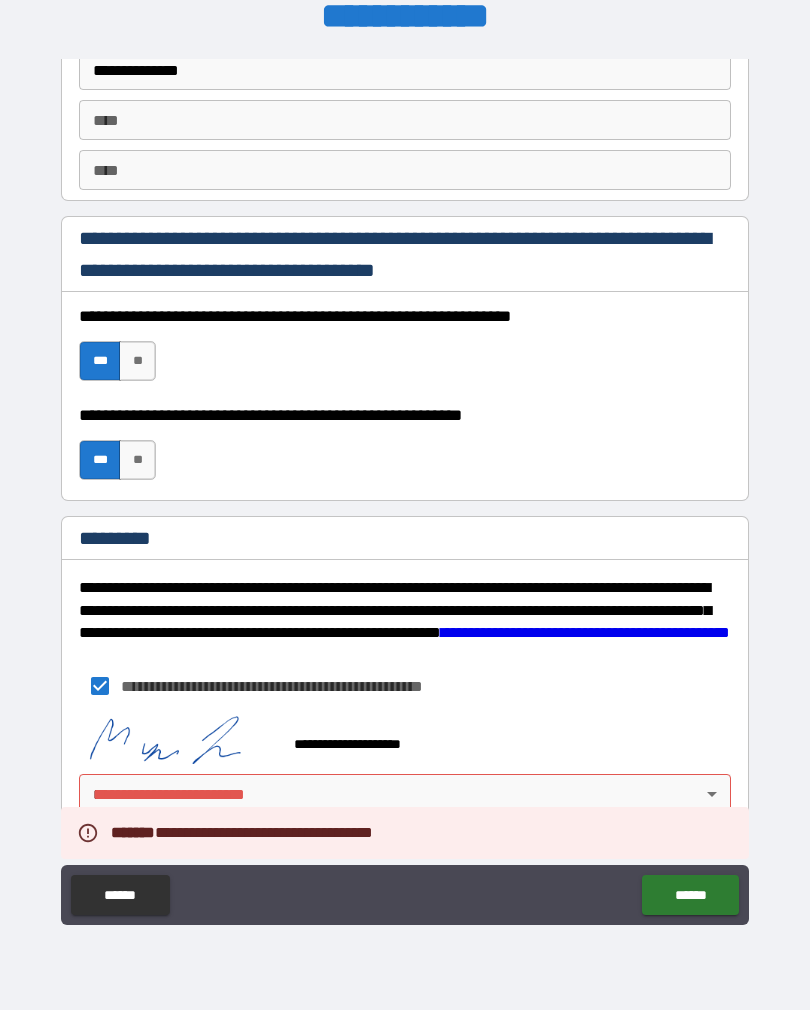 click on "**********" at bounding box center [405, 489] 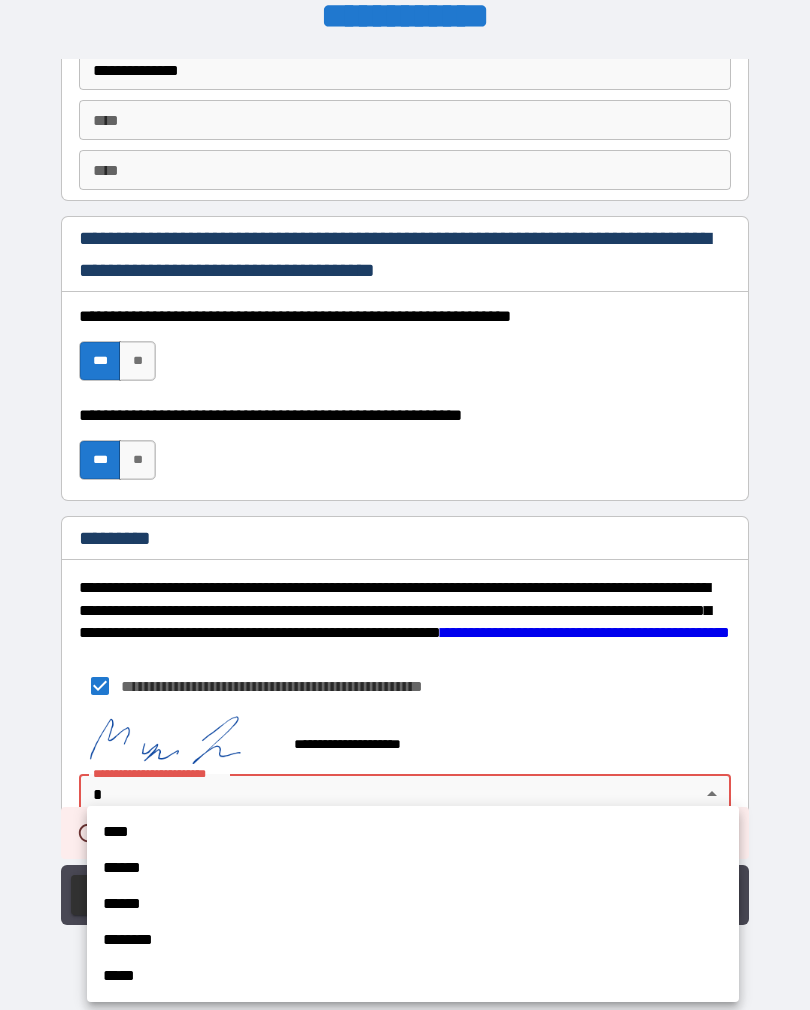 click on "******" at bounding box center [413, 868] 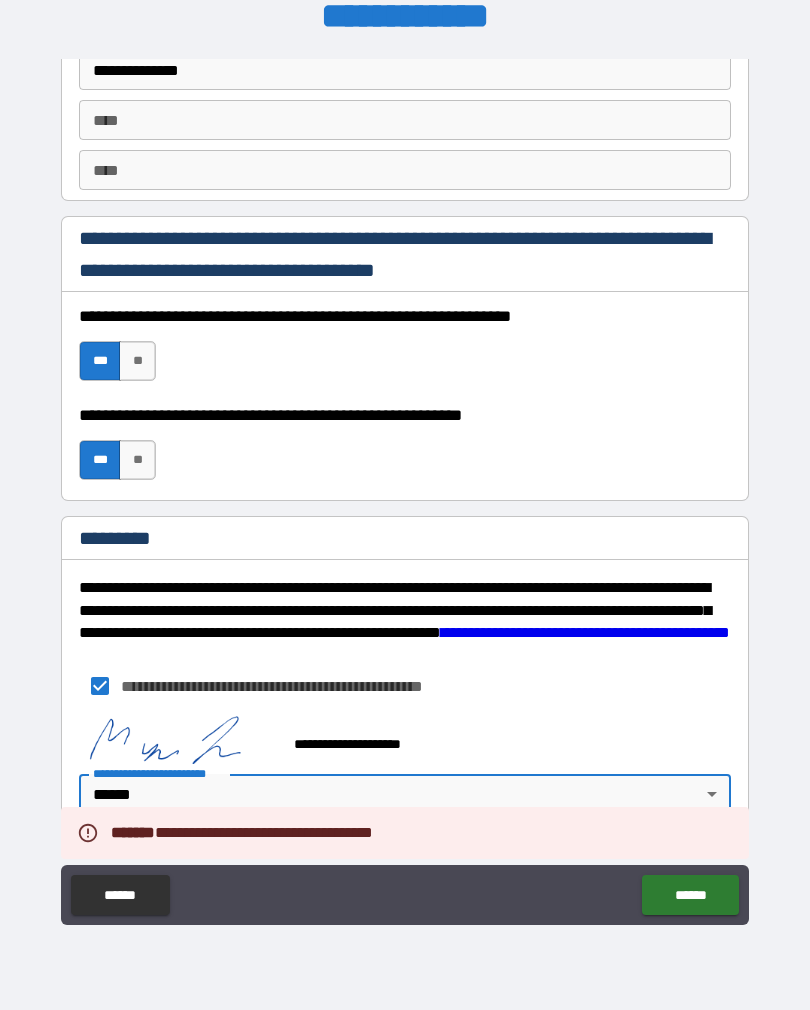 click on "******" at bounding box center [690, 895] 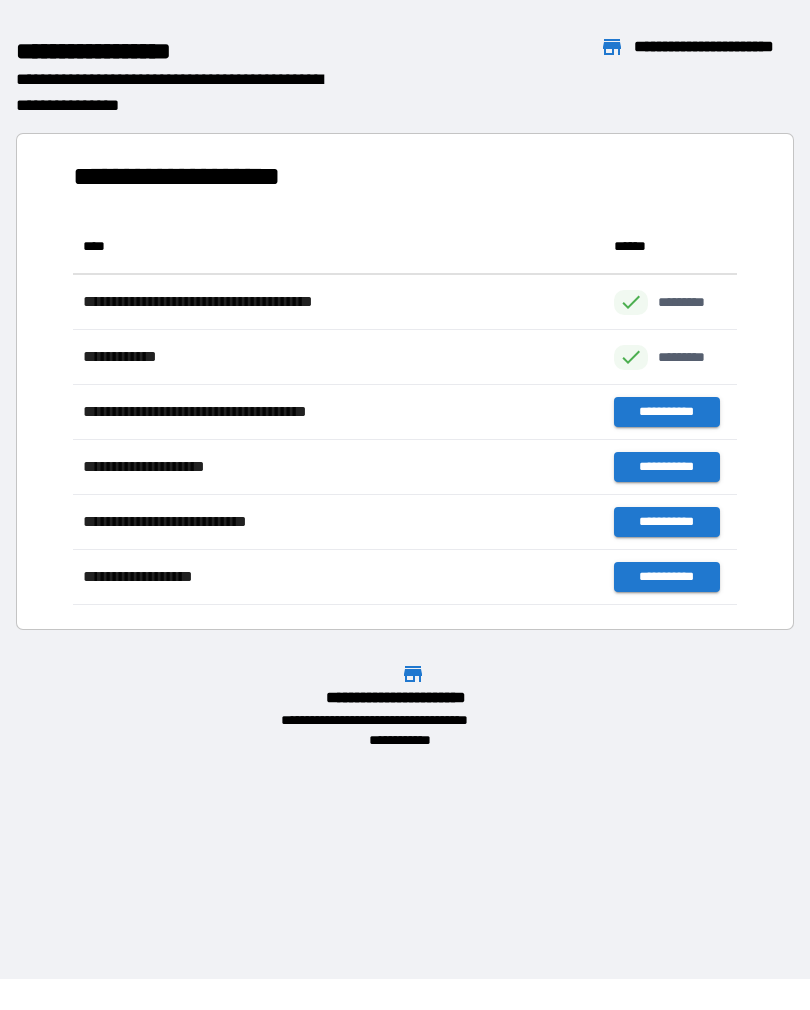 scroll, scrollTop: 386, scrollLeft: 664, axis: both 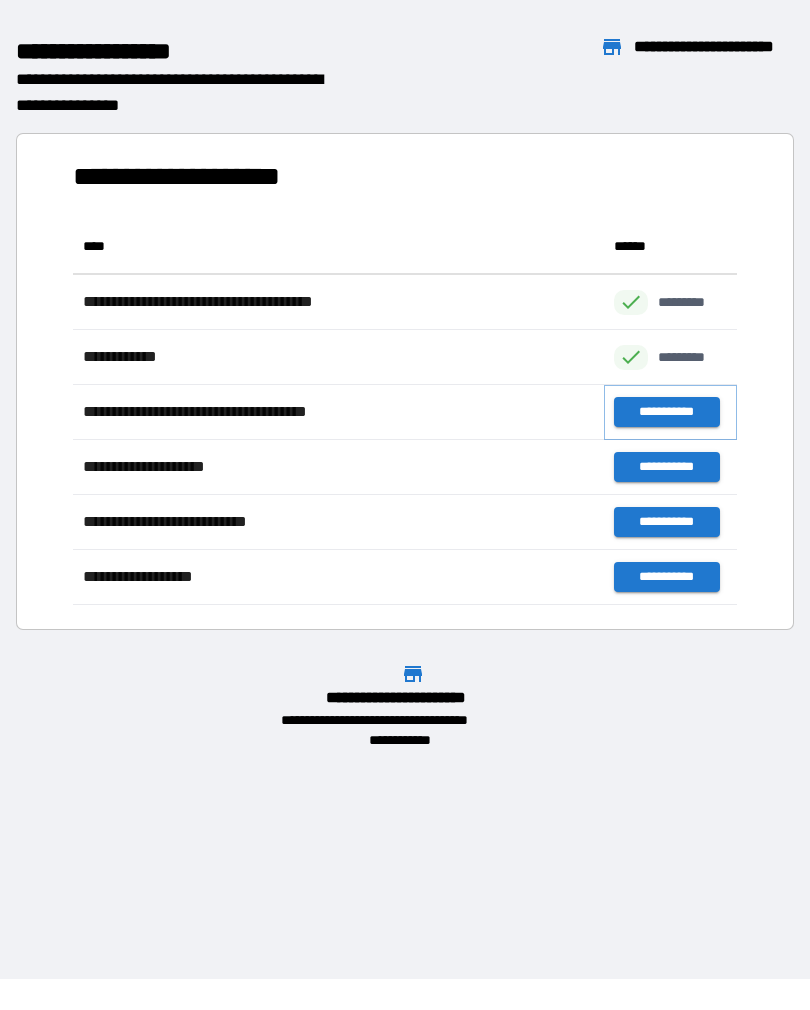 click on "**********" at bounding box center (666, 412) 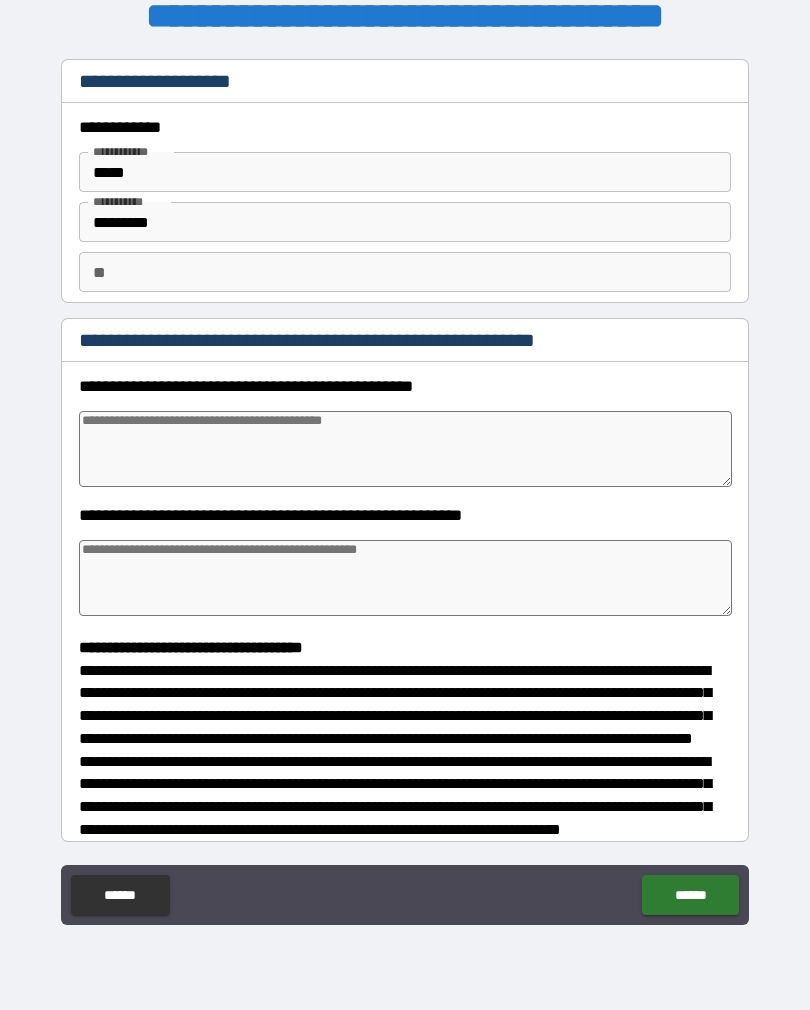 type on "*" 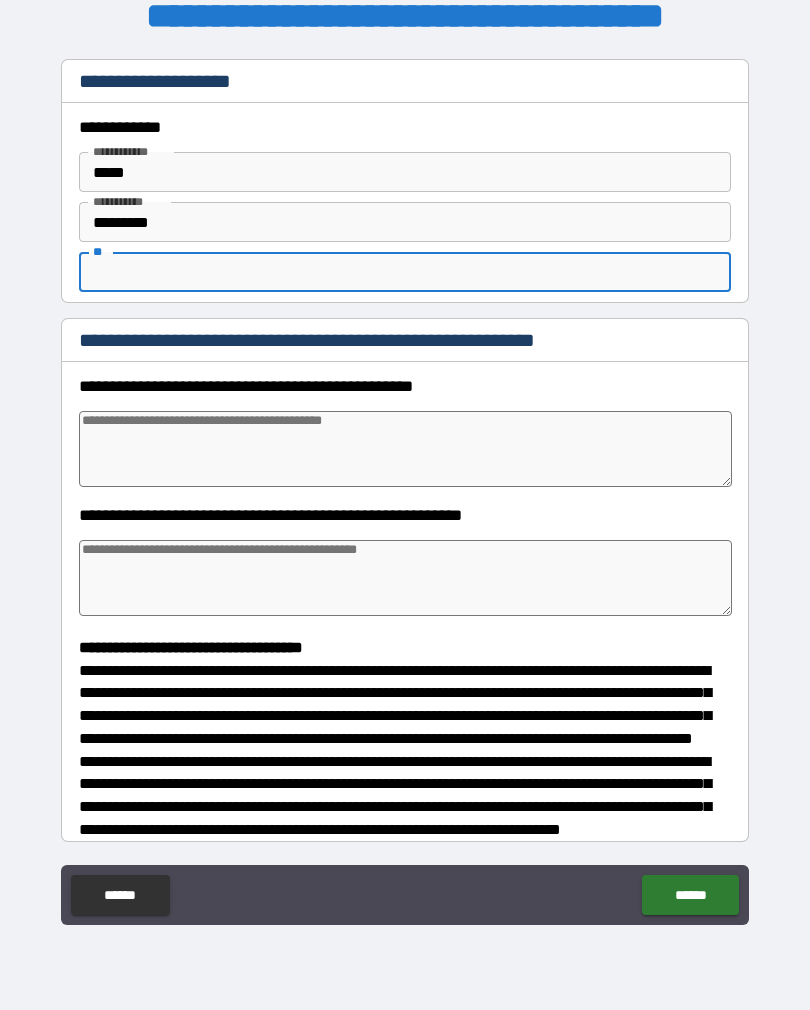 type on "*" 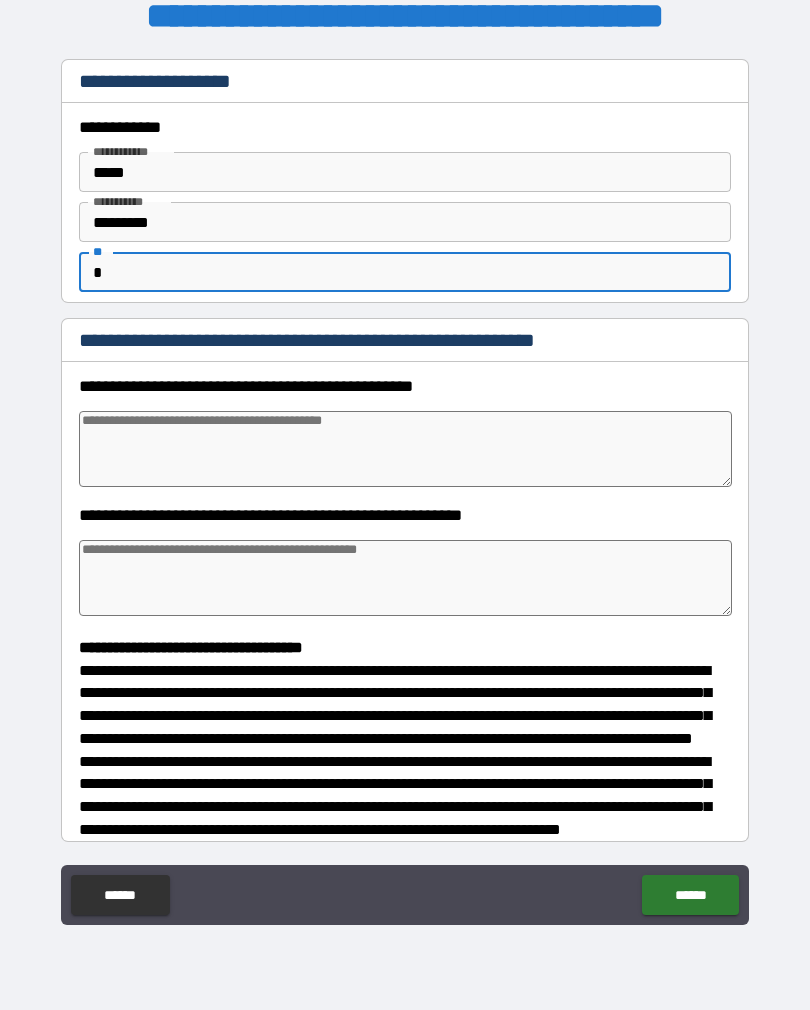 type on "*" 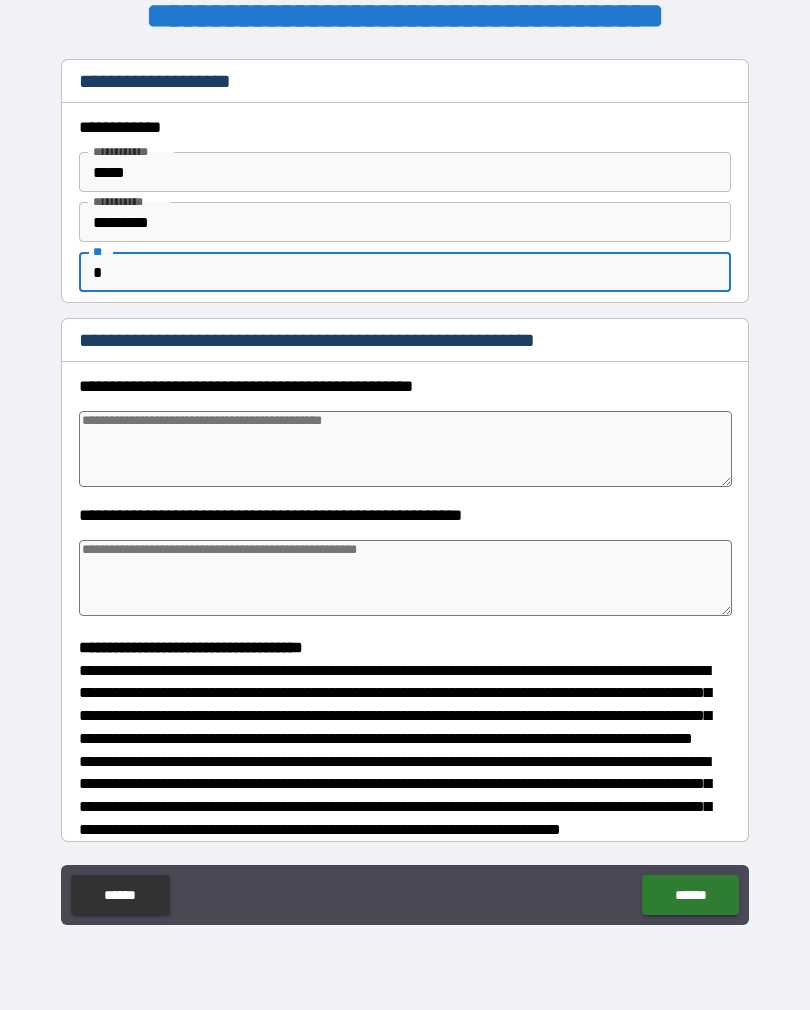 type on "*" 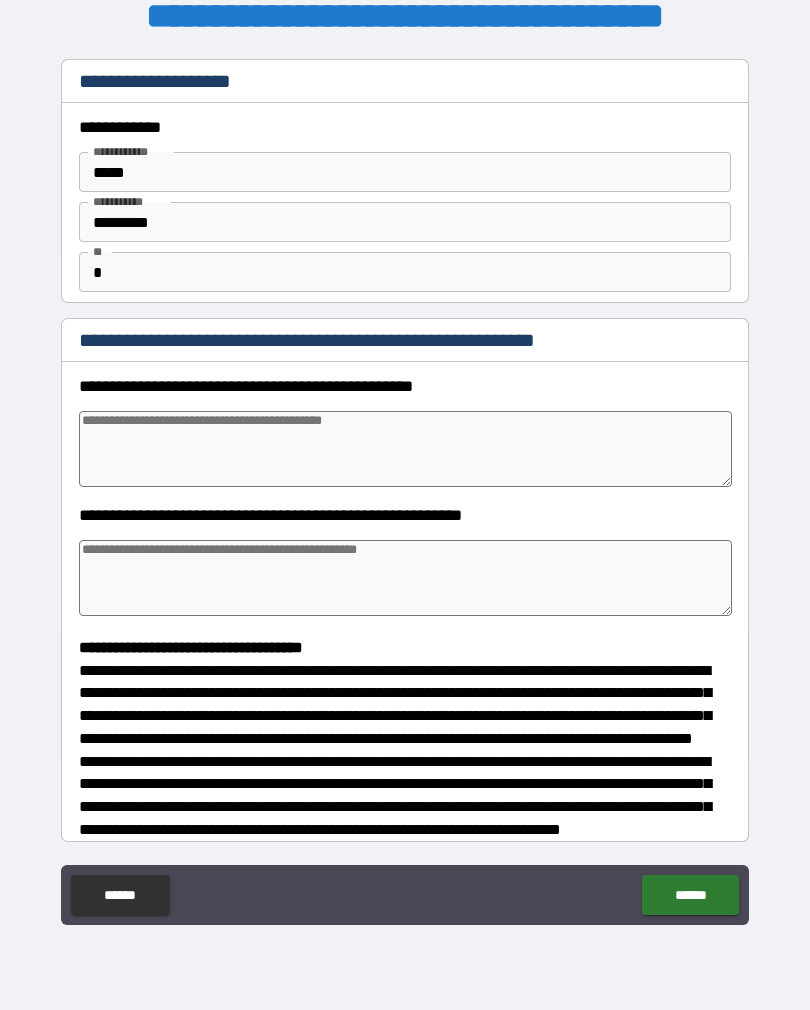 type on "*" 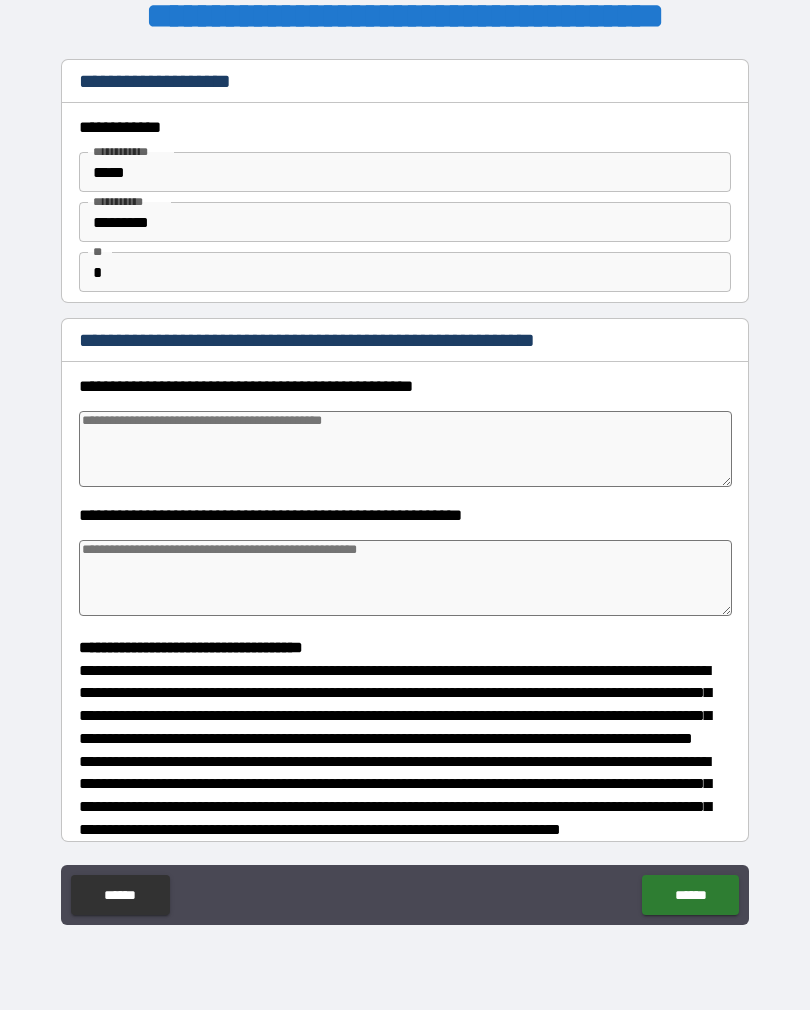 type on "*" 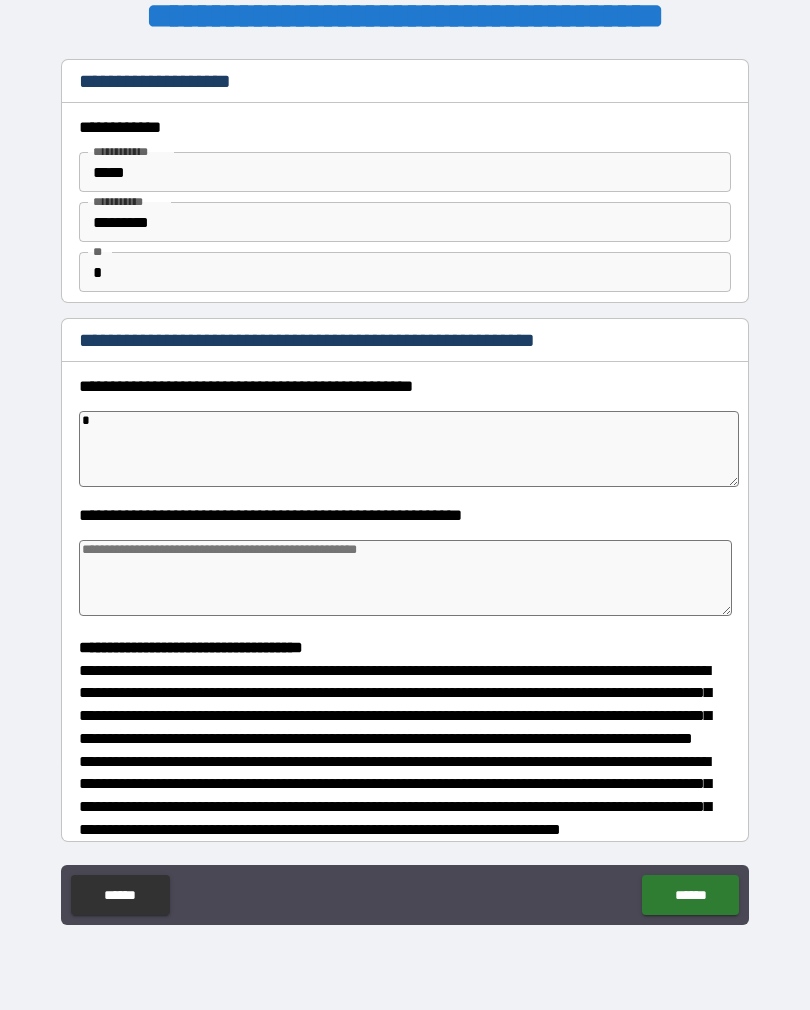 type on "*" 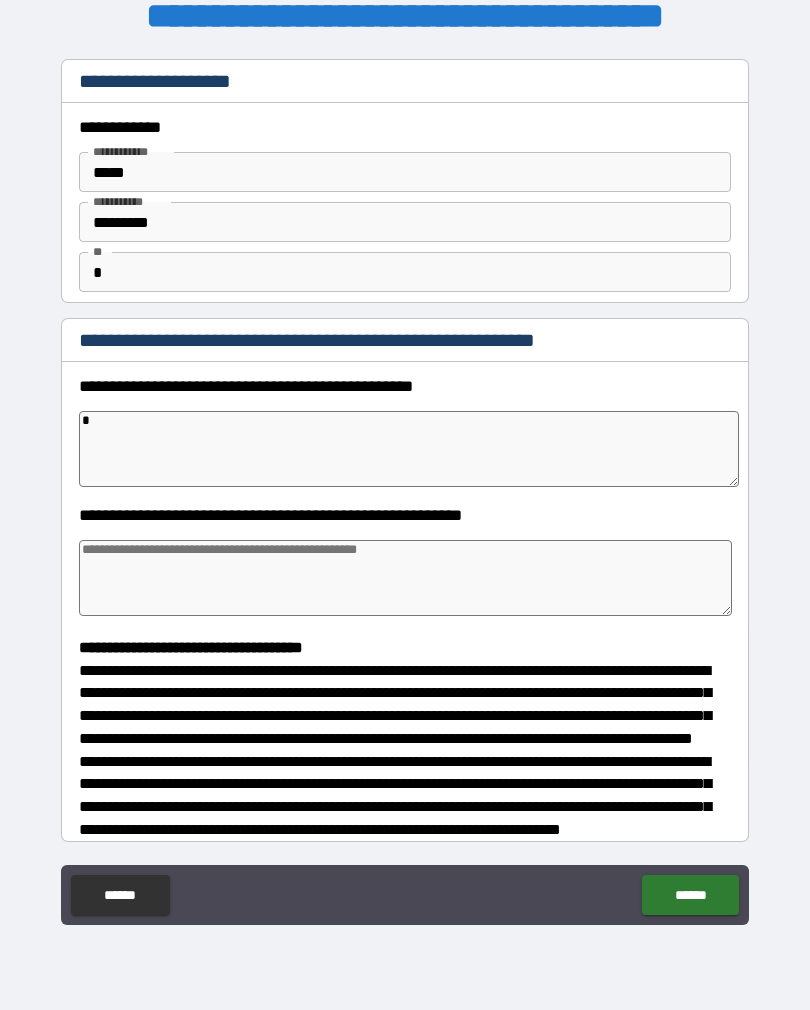 type on "*" 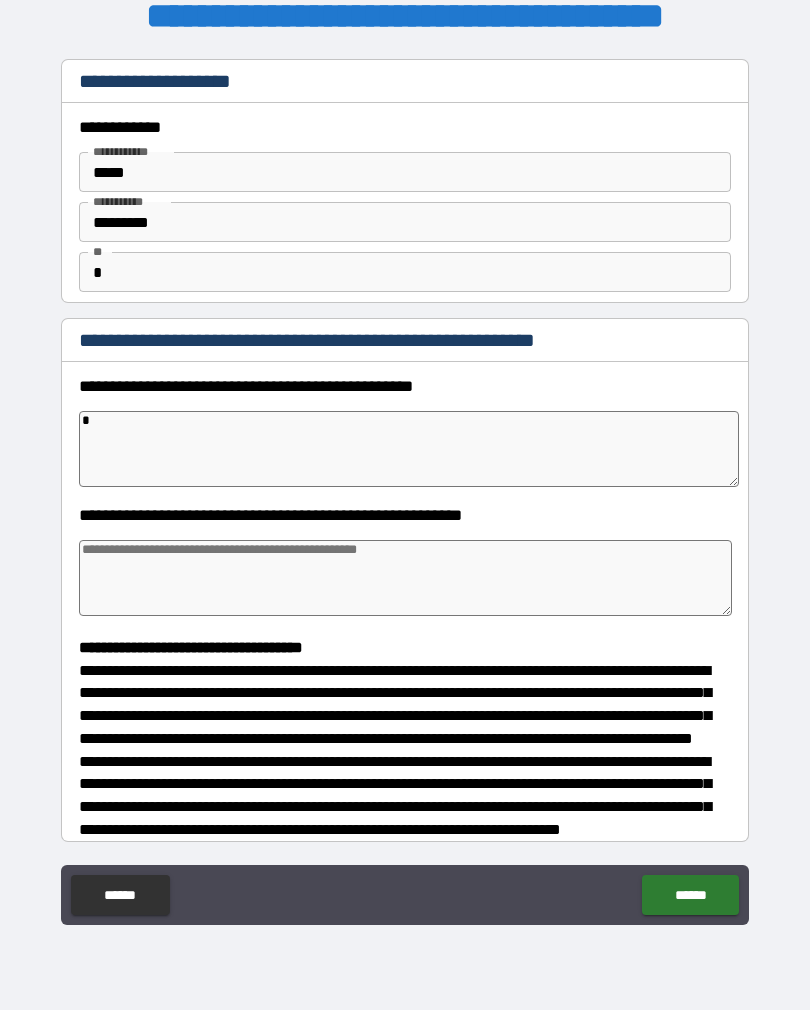 type on "**" 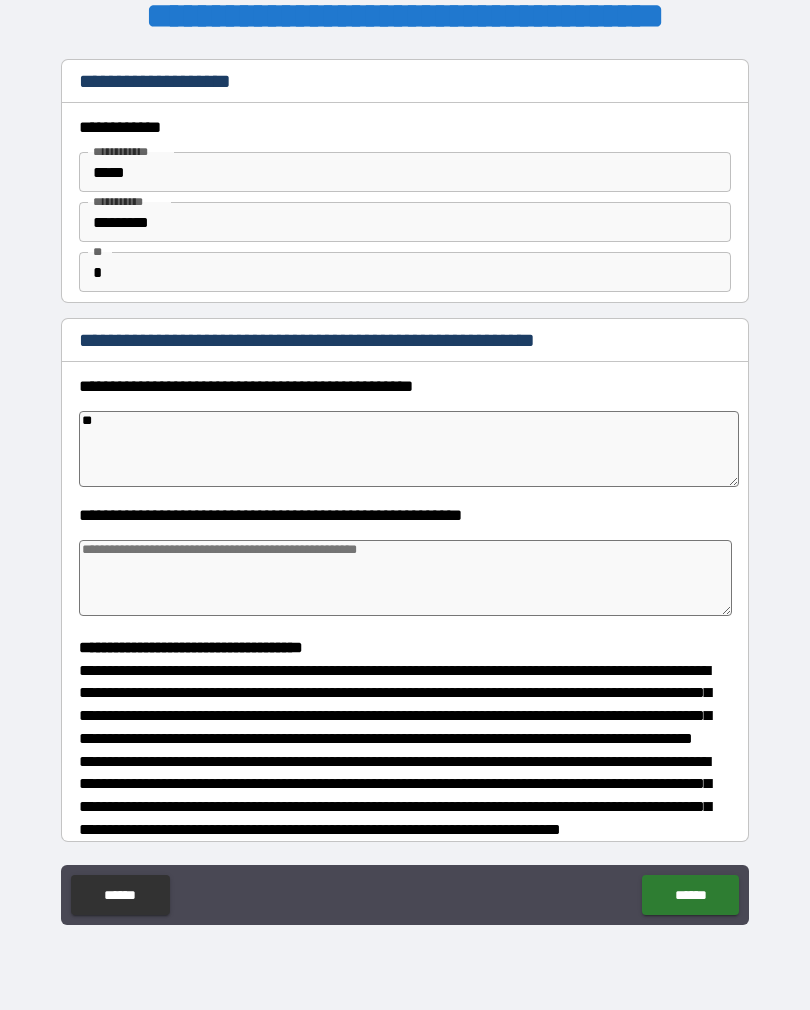 type on "*" 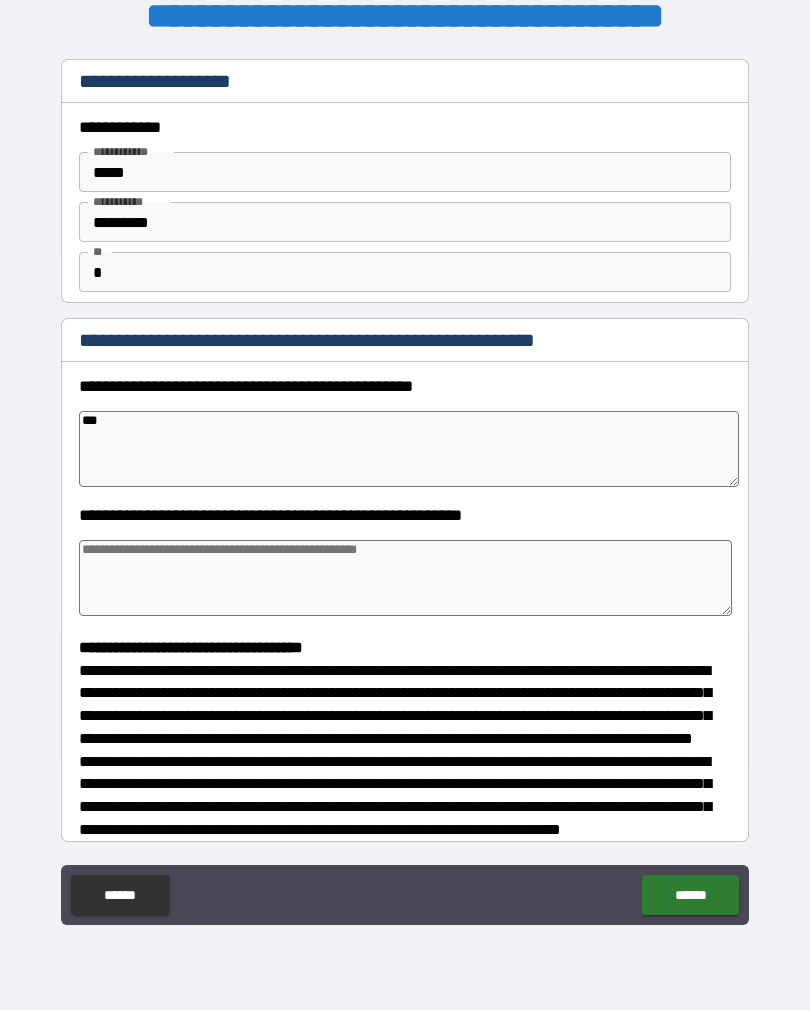 type on "*" 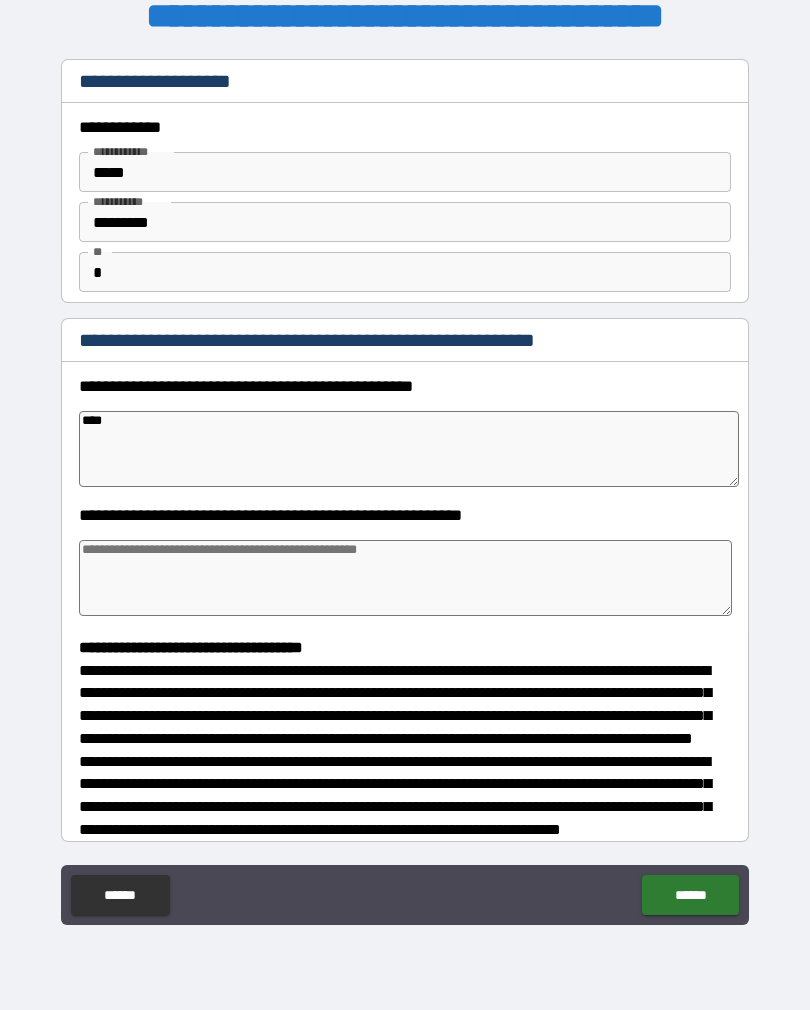 type on "*" 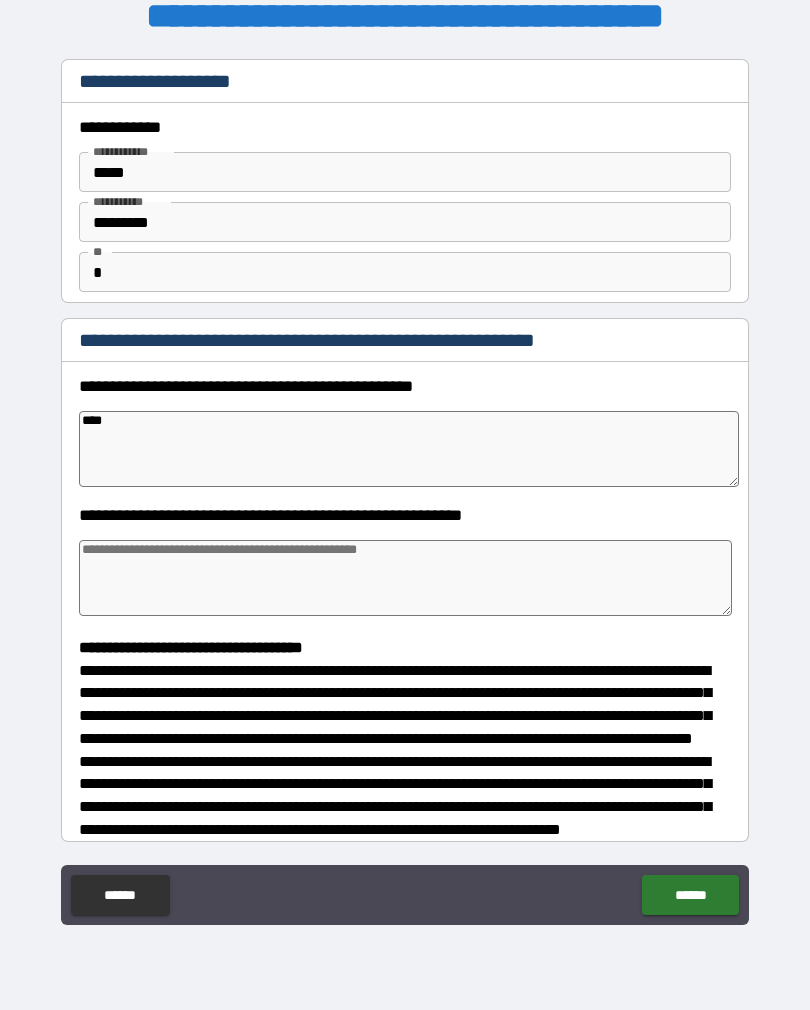 type on "*****" 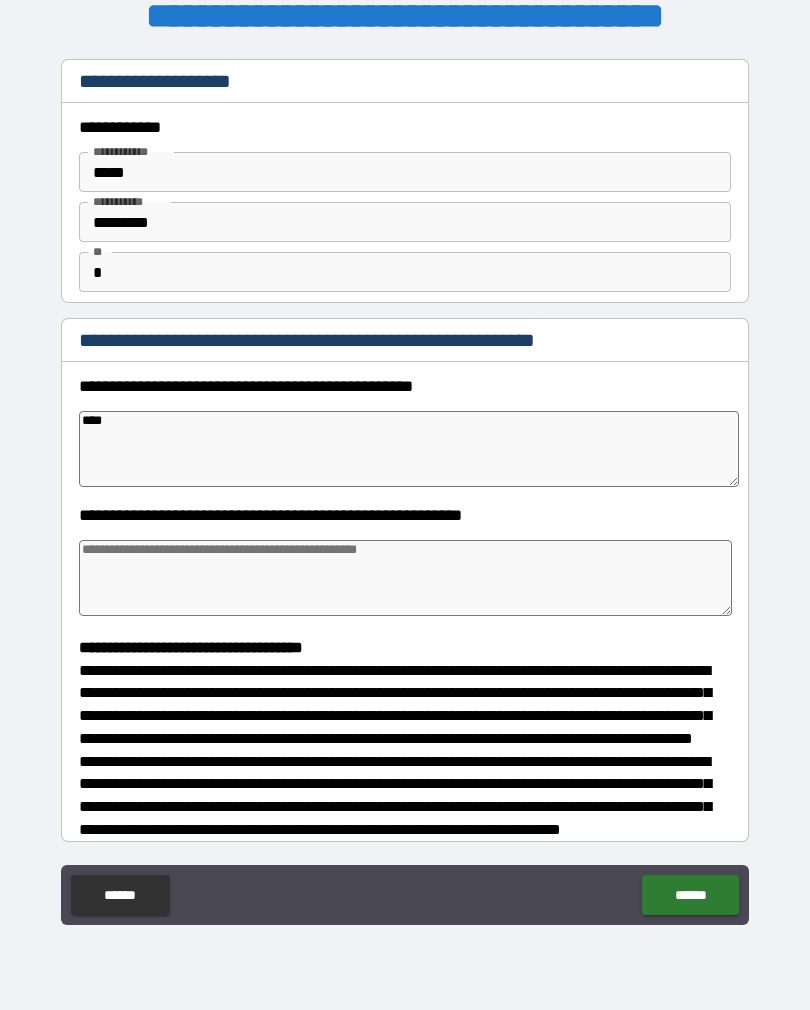 type on "*" 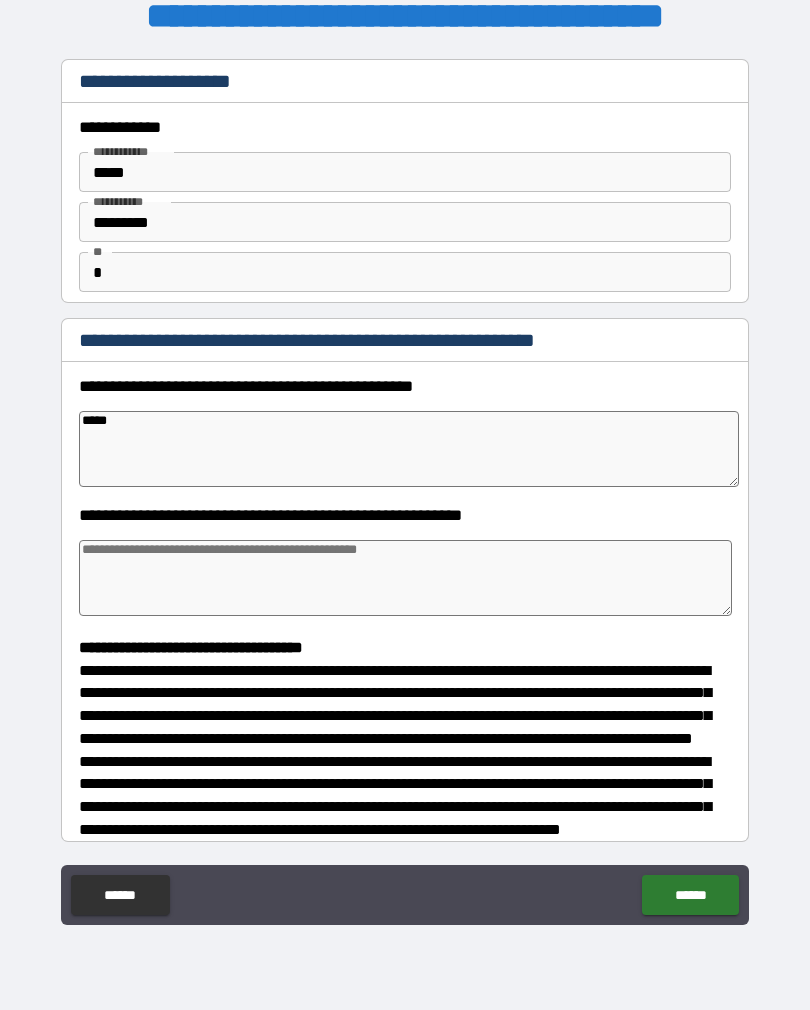 type on "*" 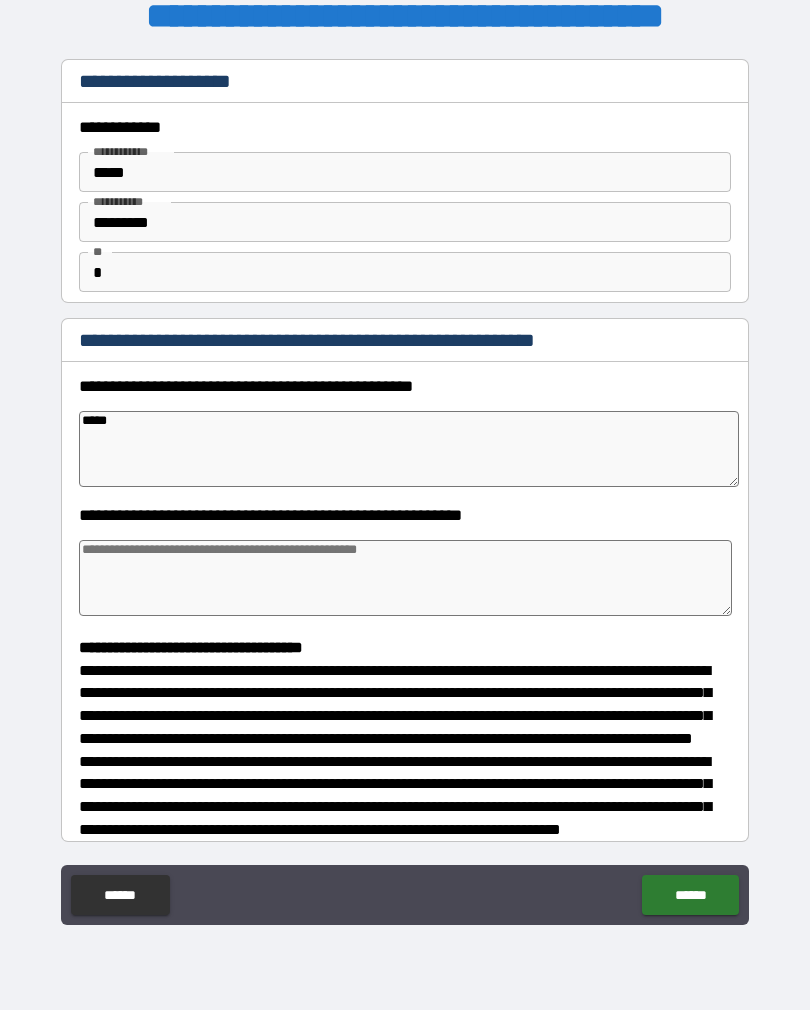 type on "******" 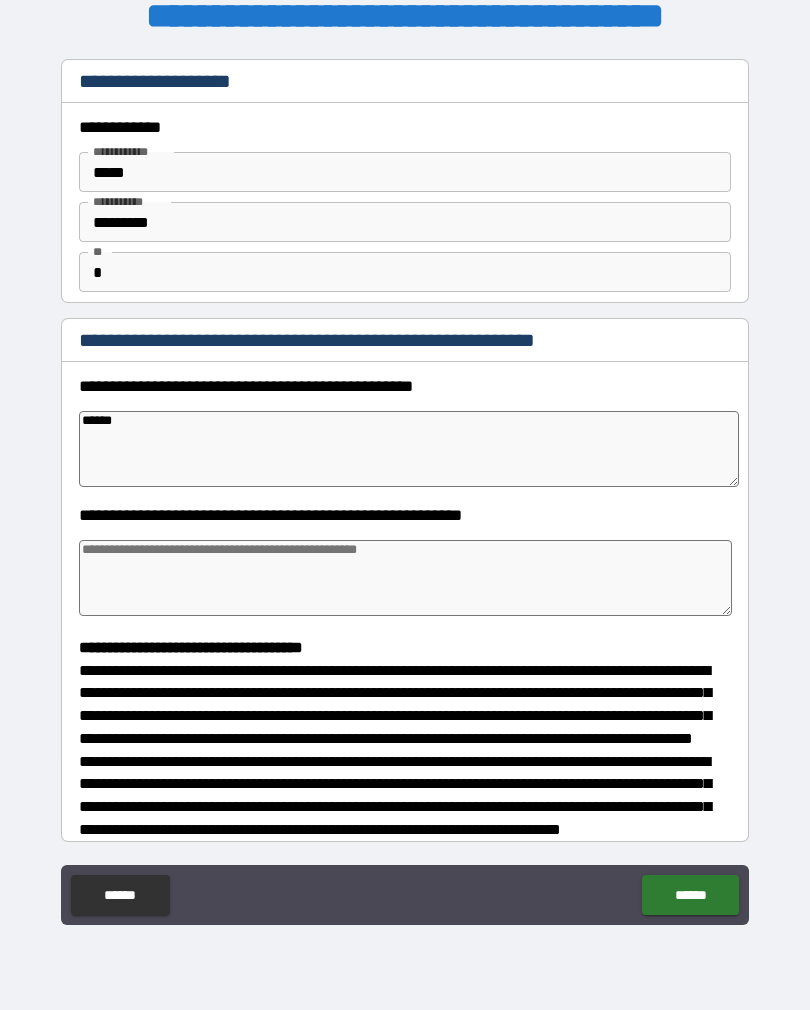 type on "*" 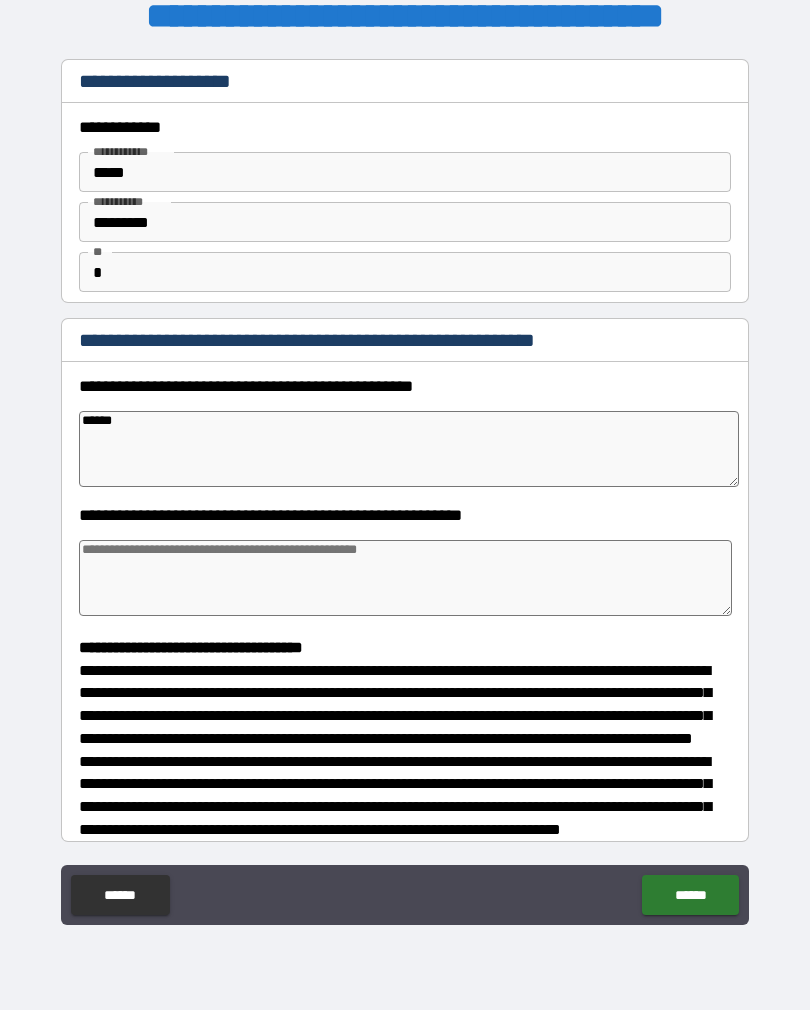 type on "*******" 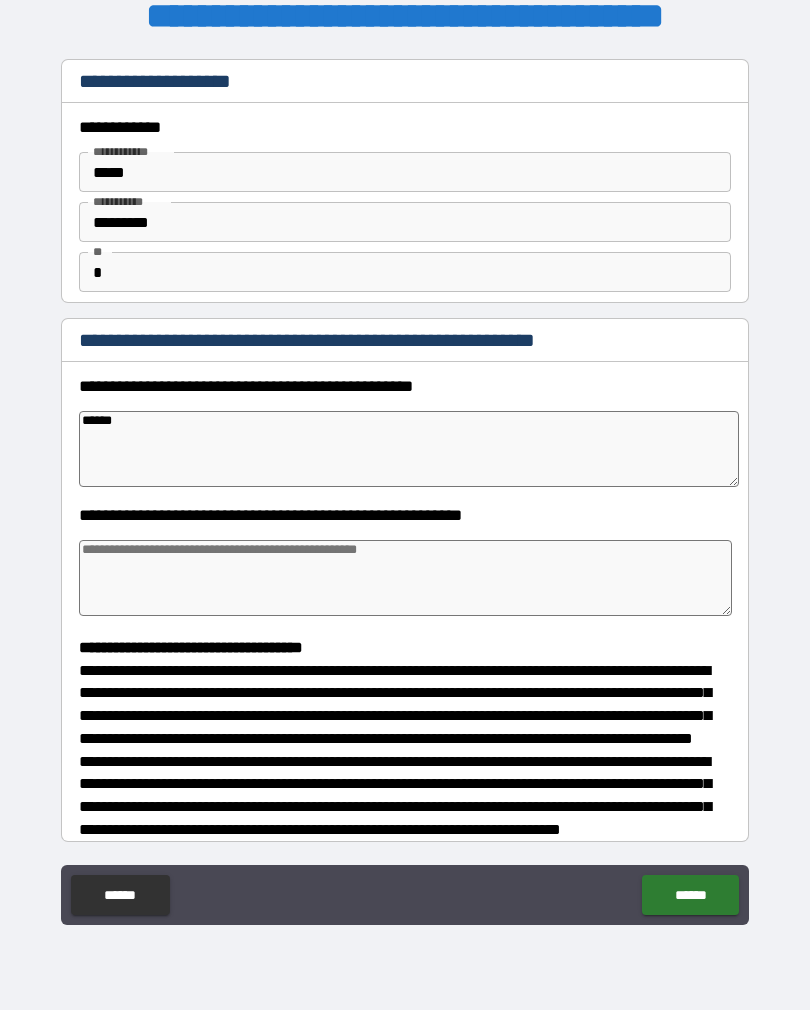 type on "*" 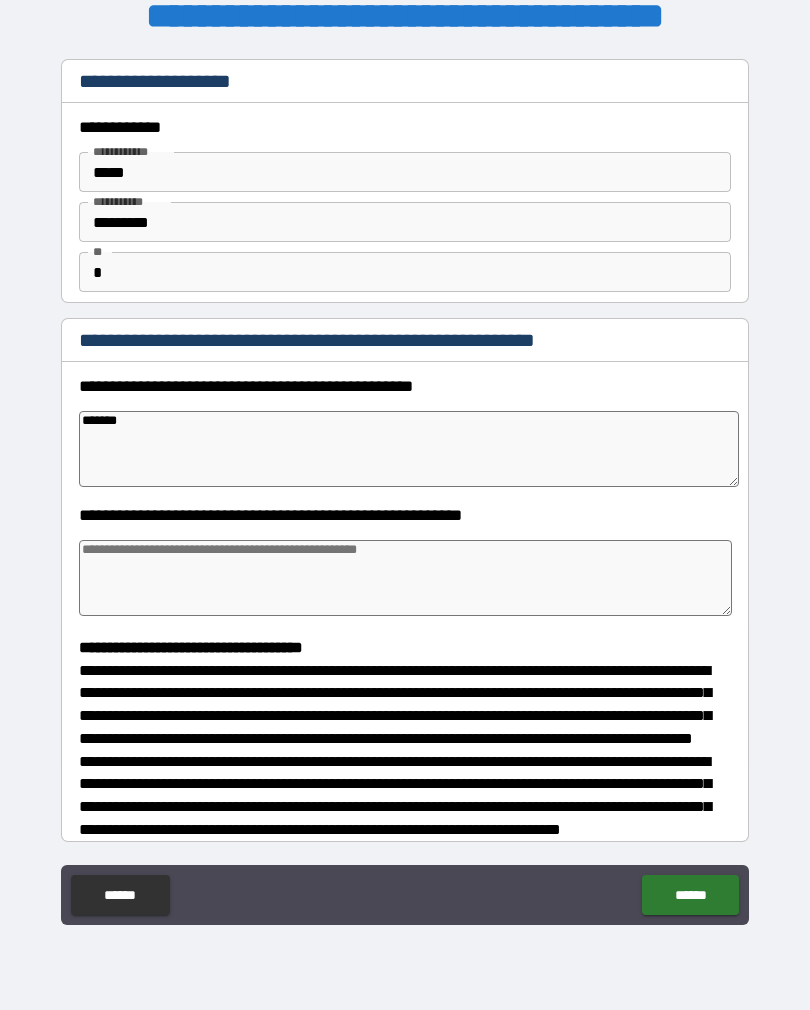 type on "*" 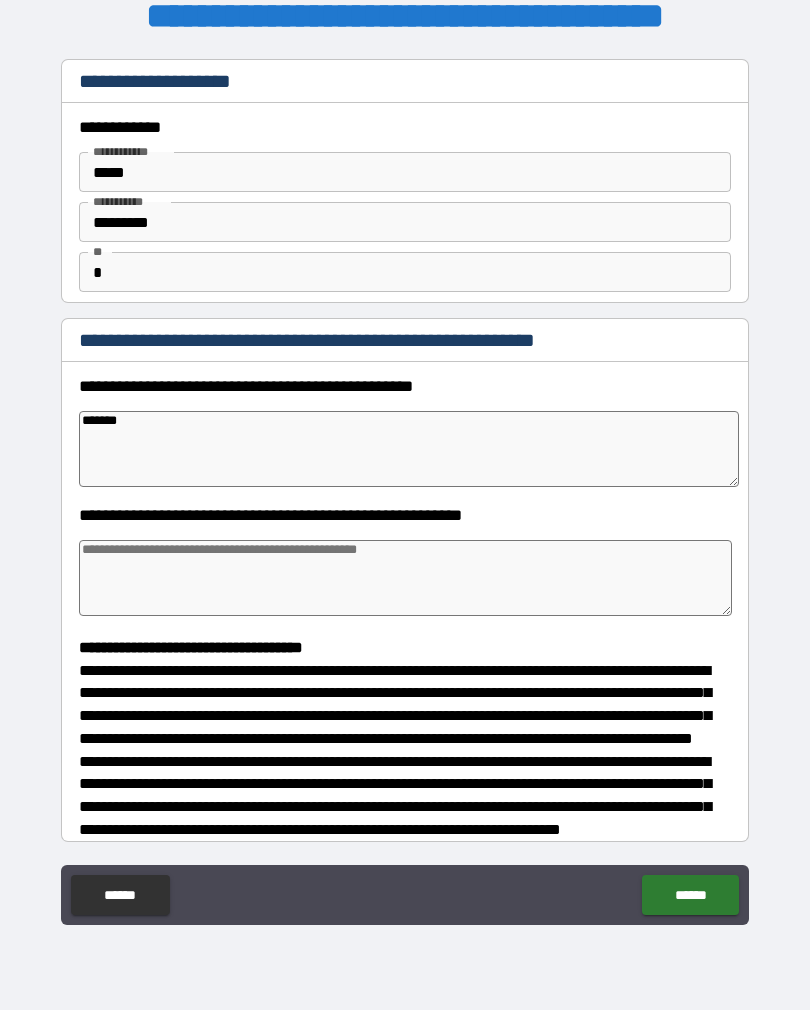 type on "*******" 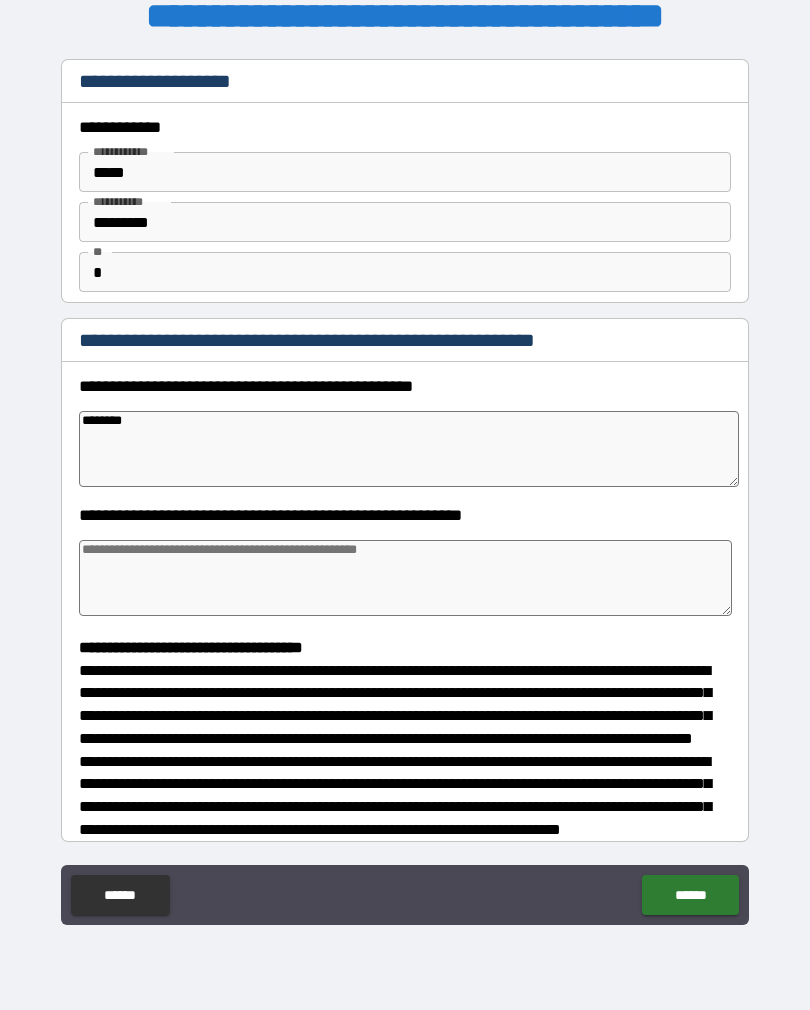 type on "*" 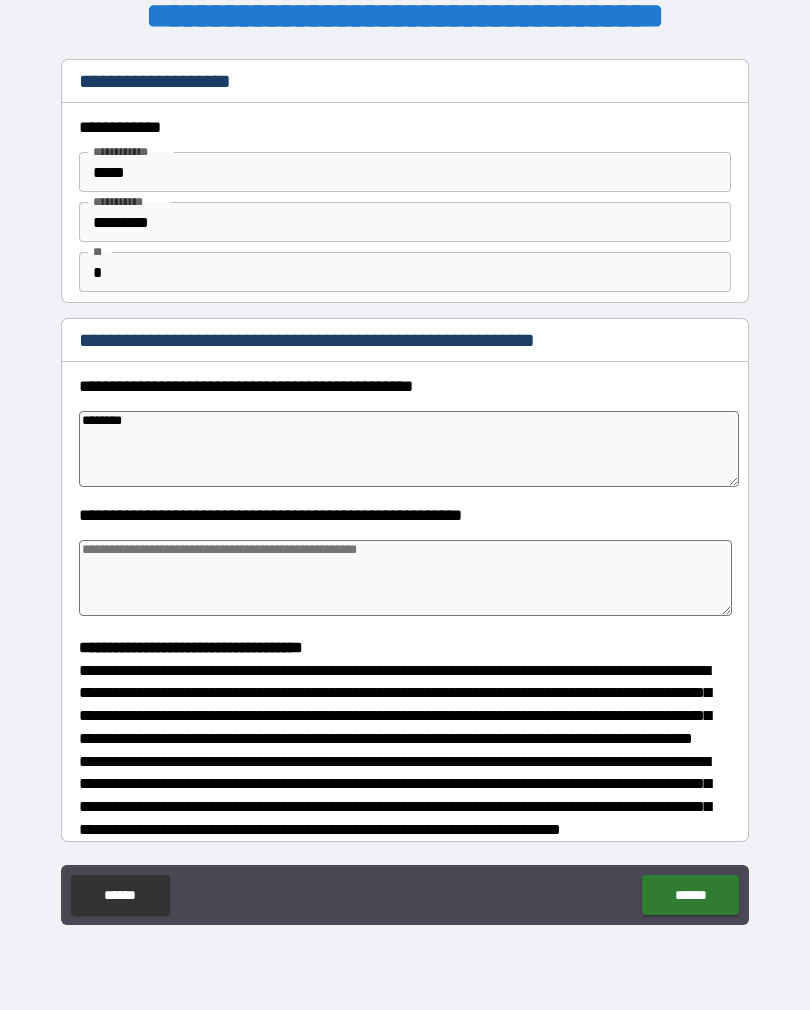 type on "*********" 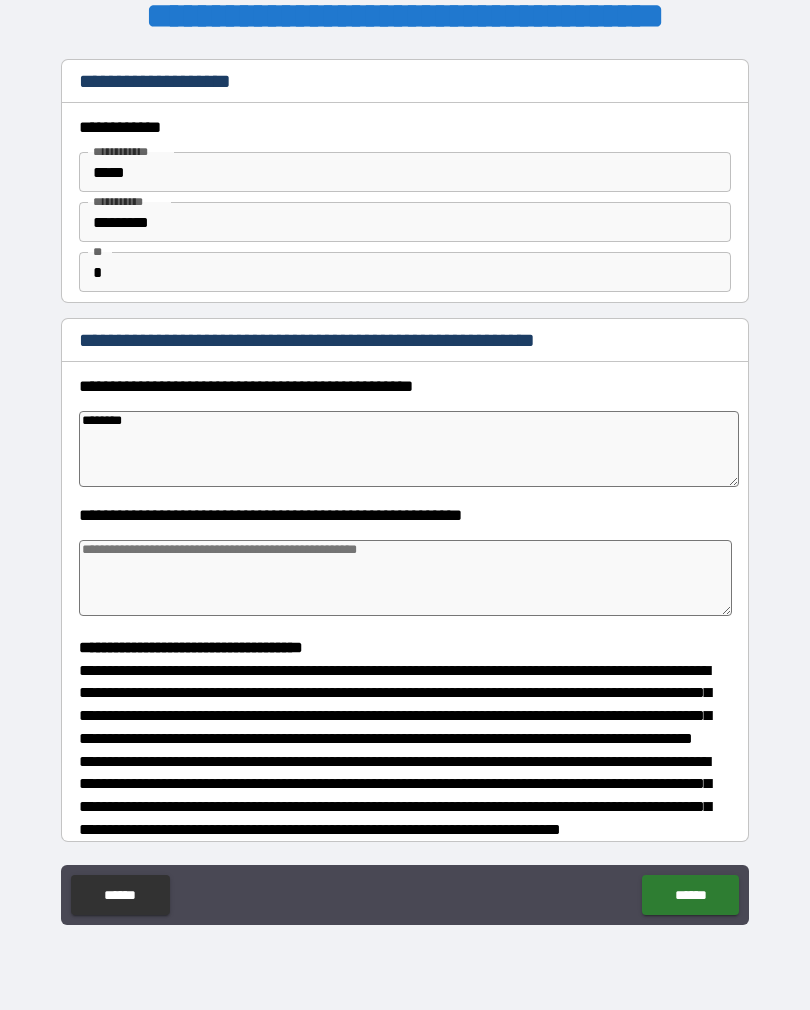 type on "*" 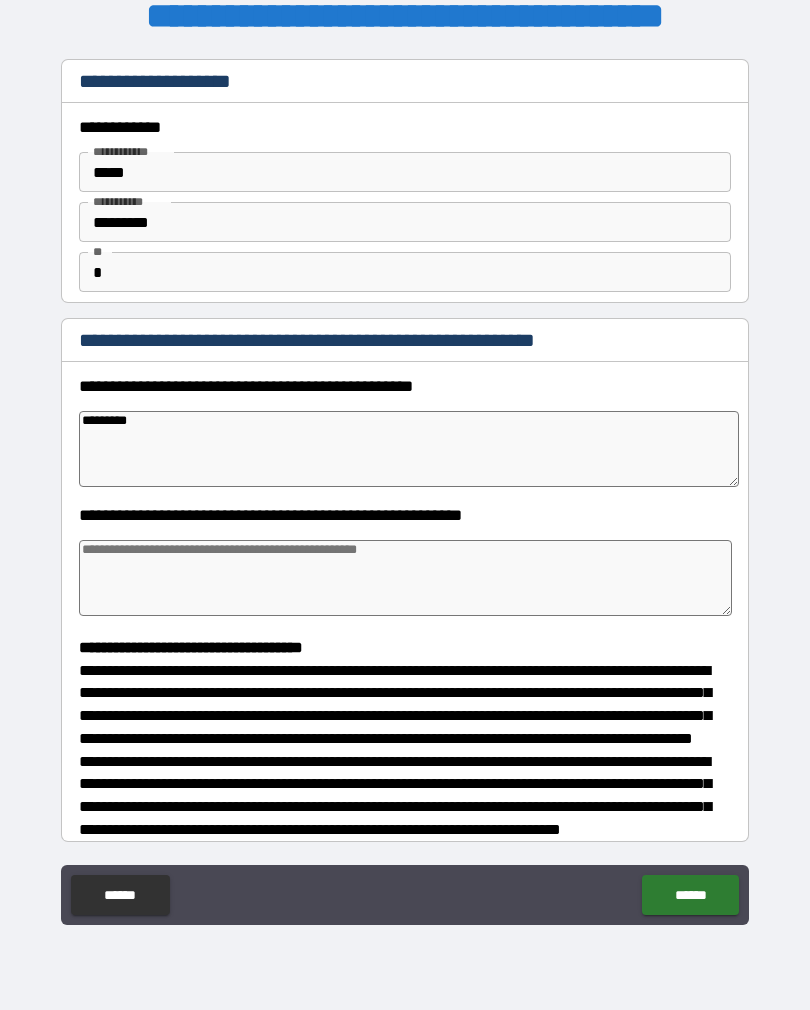 type on "*" 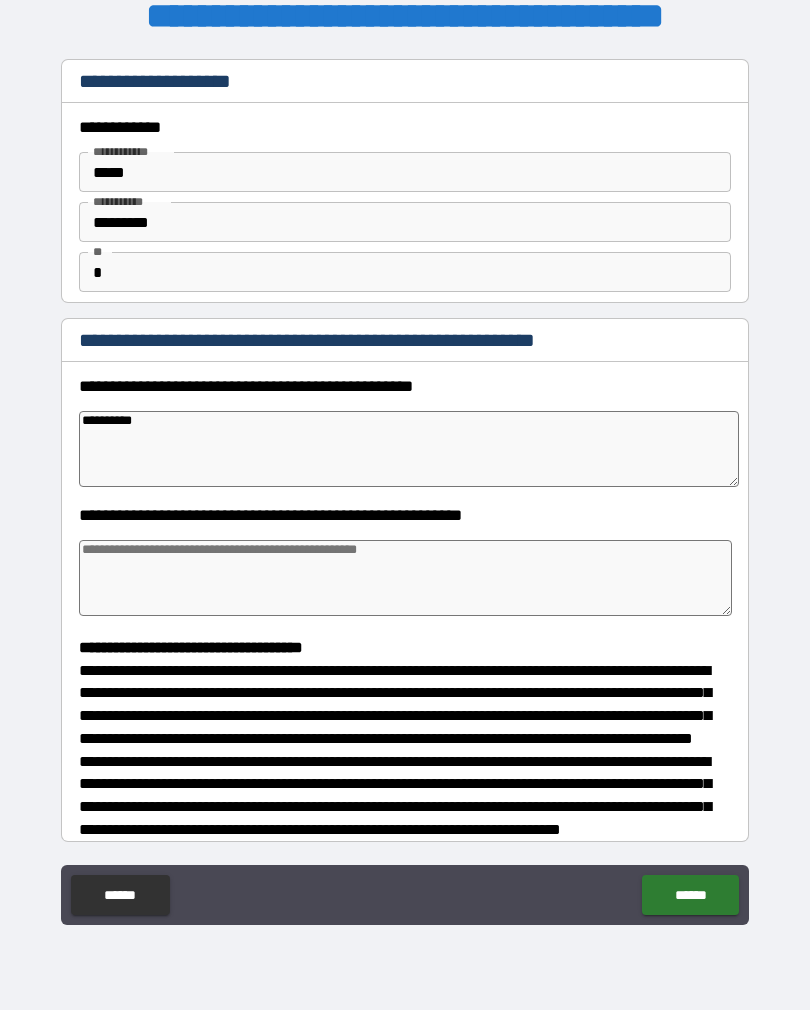 type on "*" 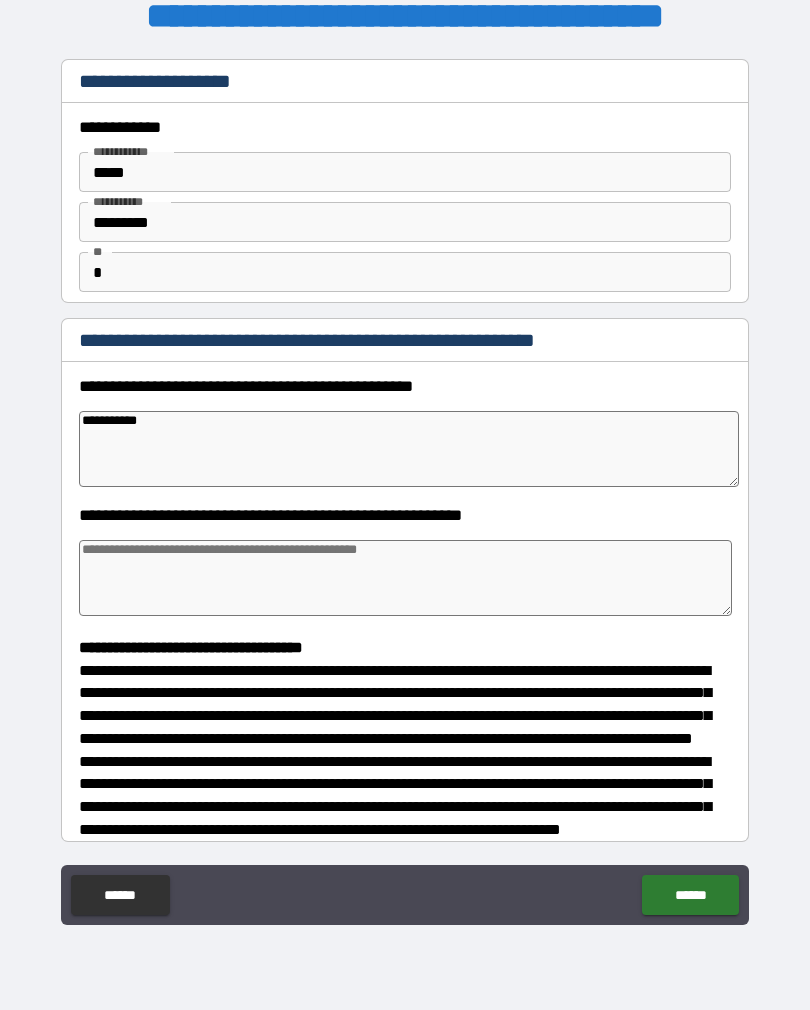 type on "*" 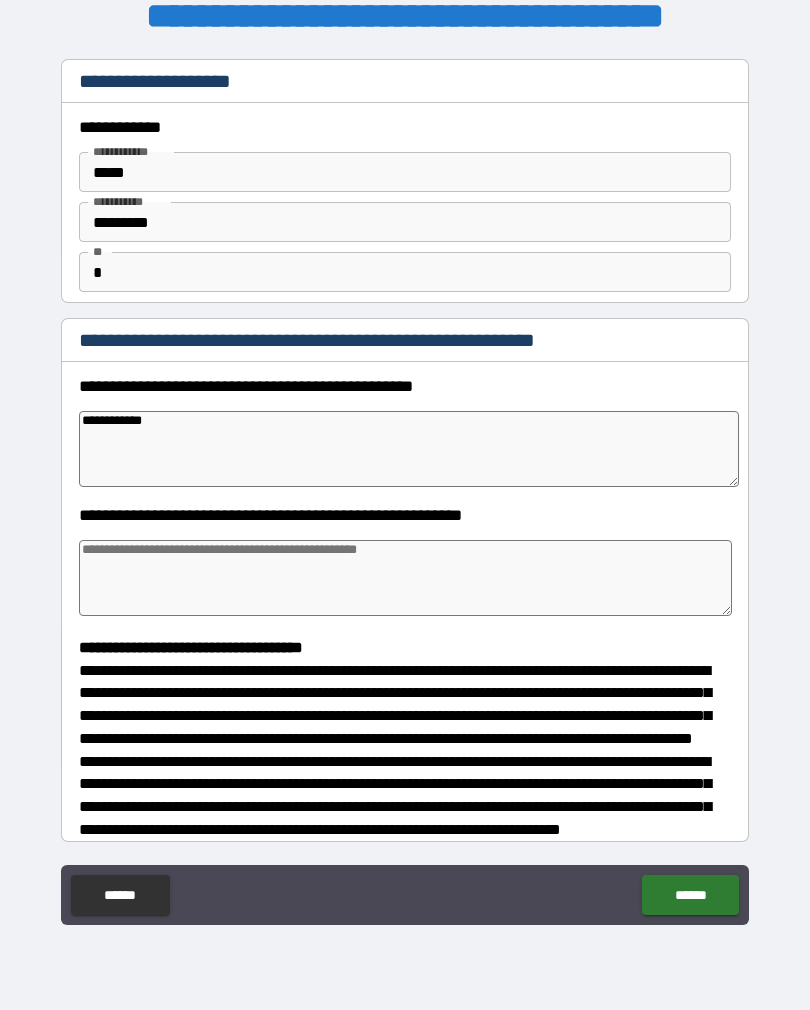 type on "*" 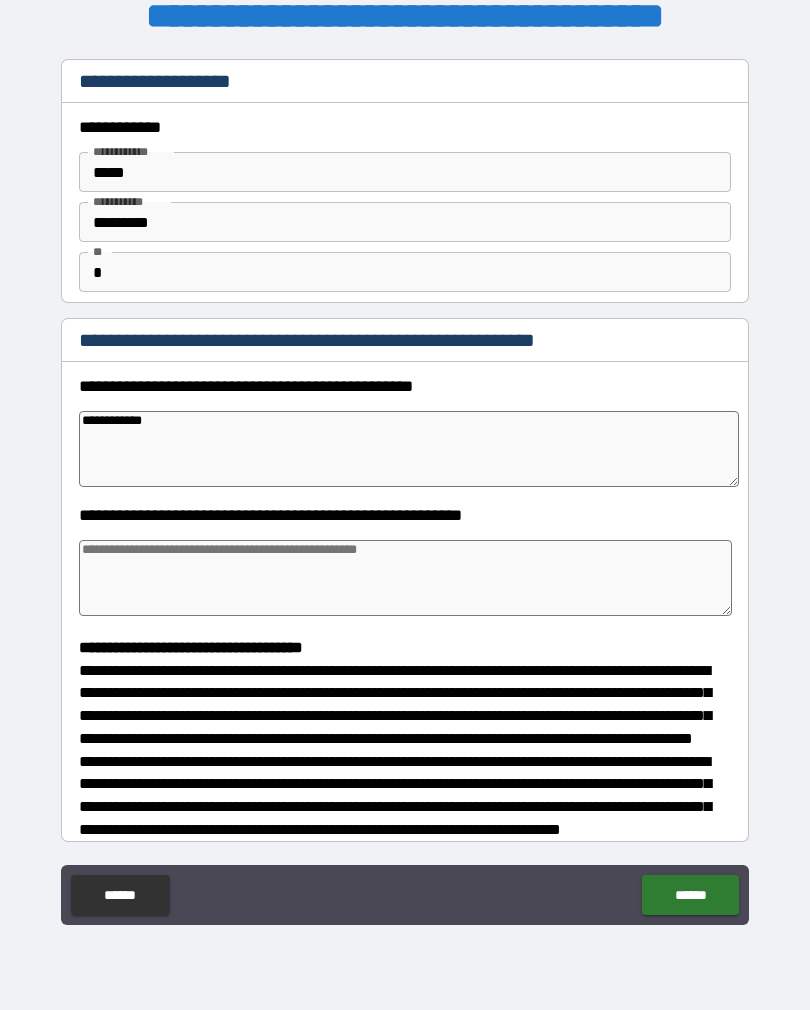 type on "**********" 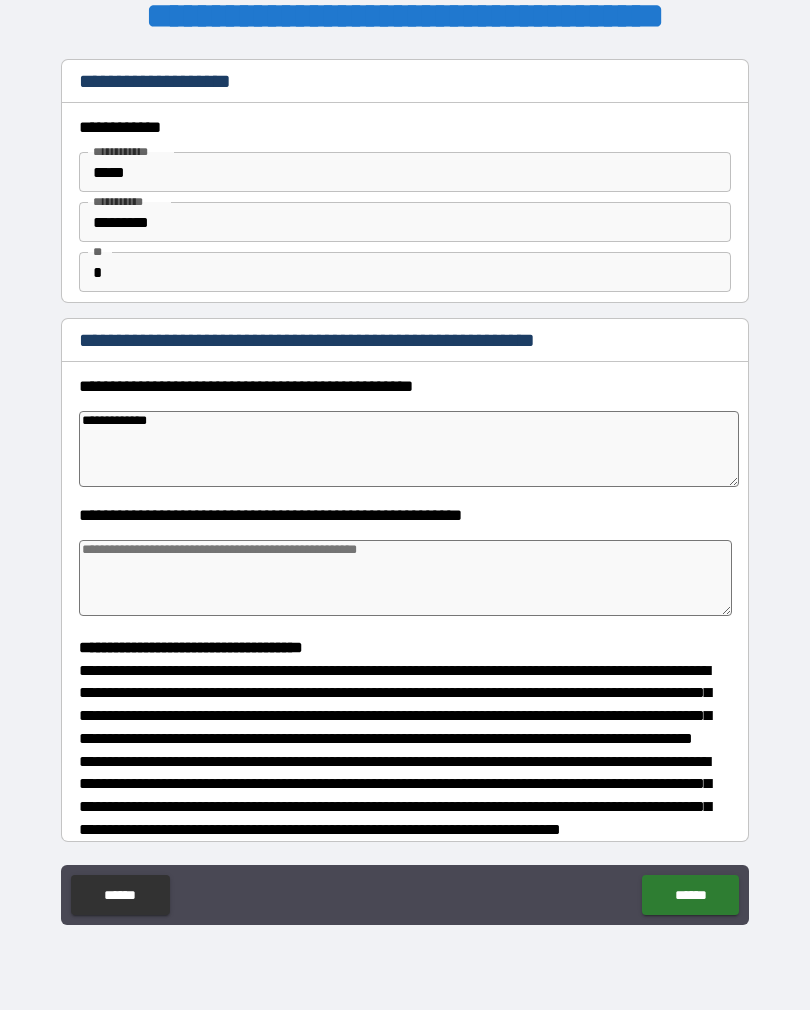 type on "*" 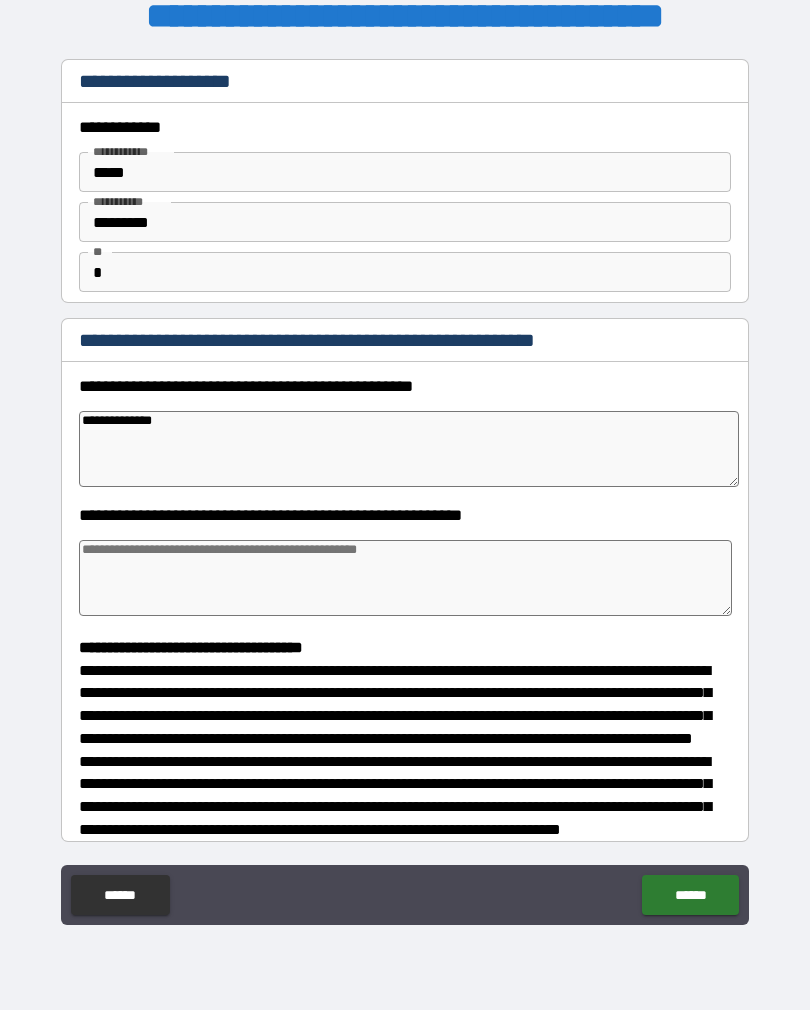 type on "*" 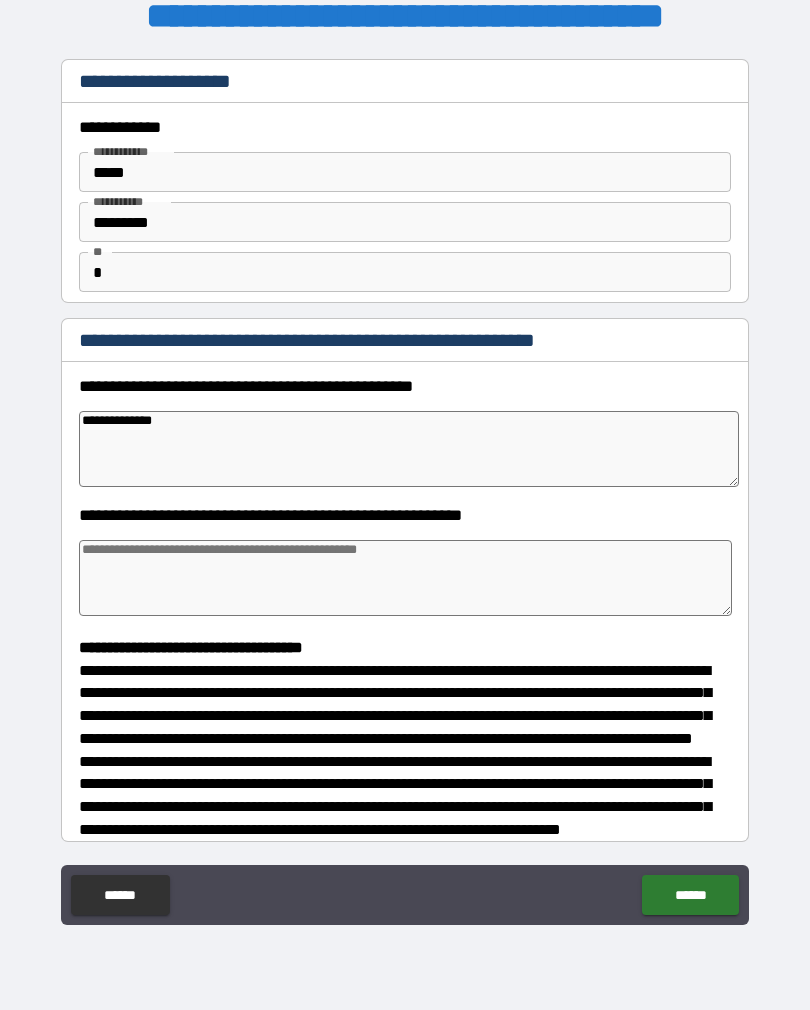 type on "**********" 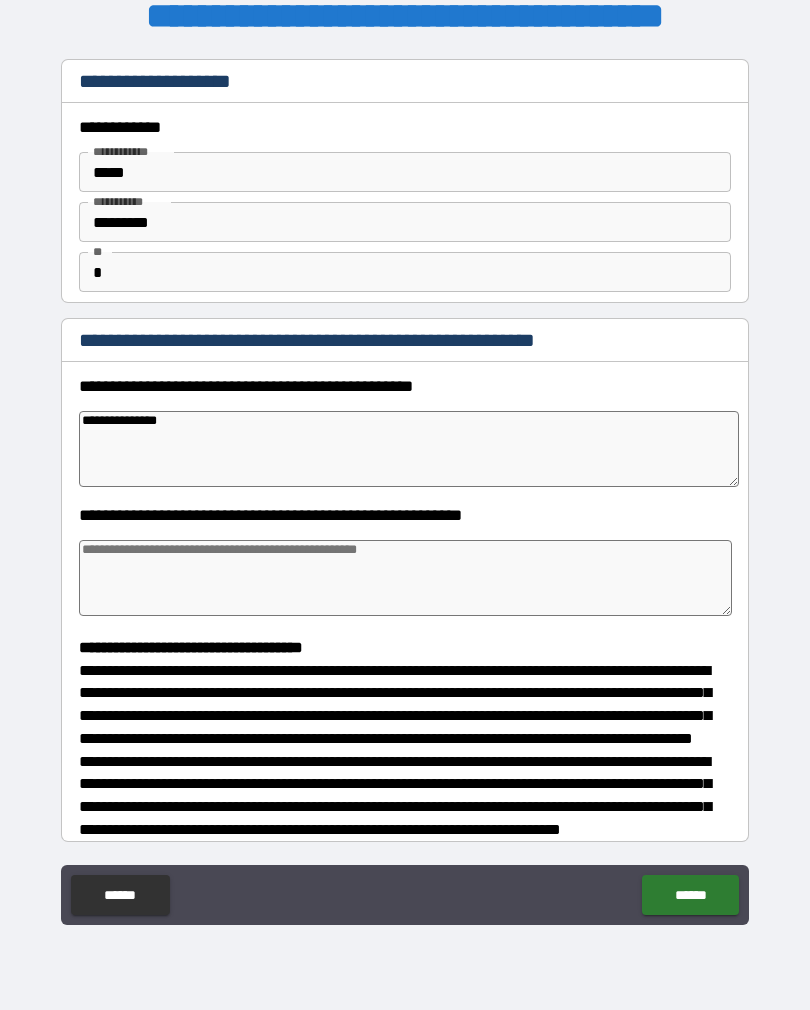 type on "*" 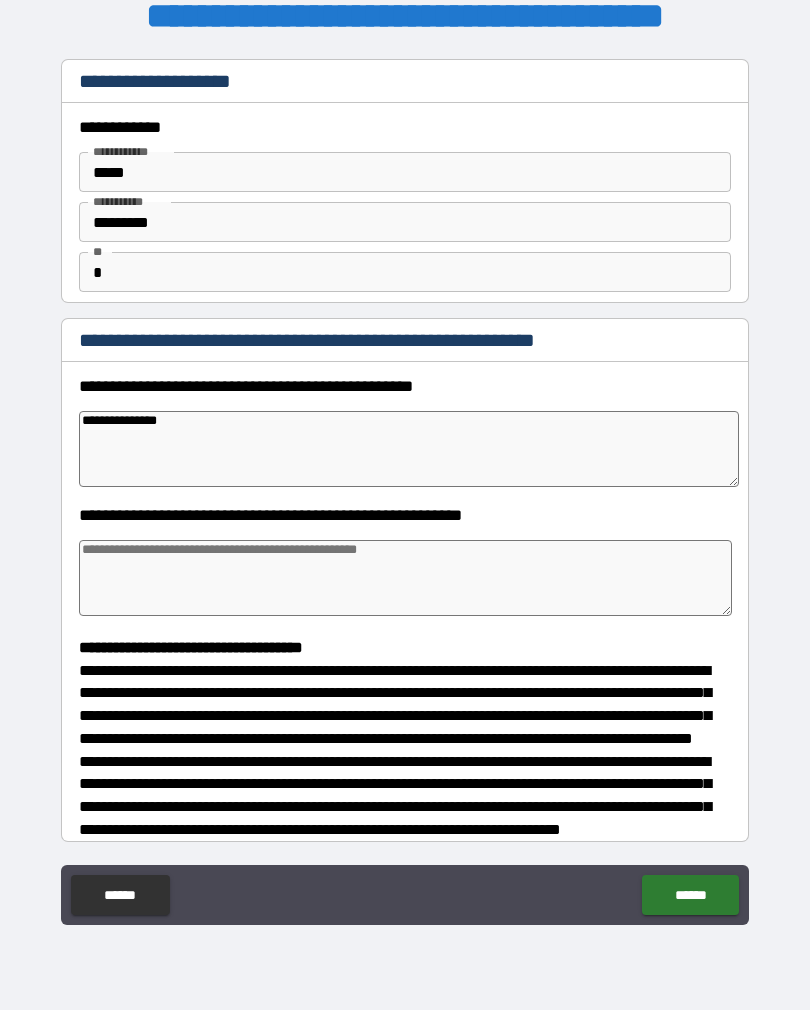 type on "**********" 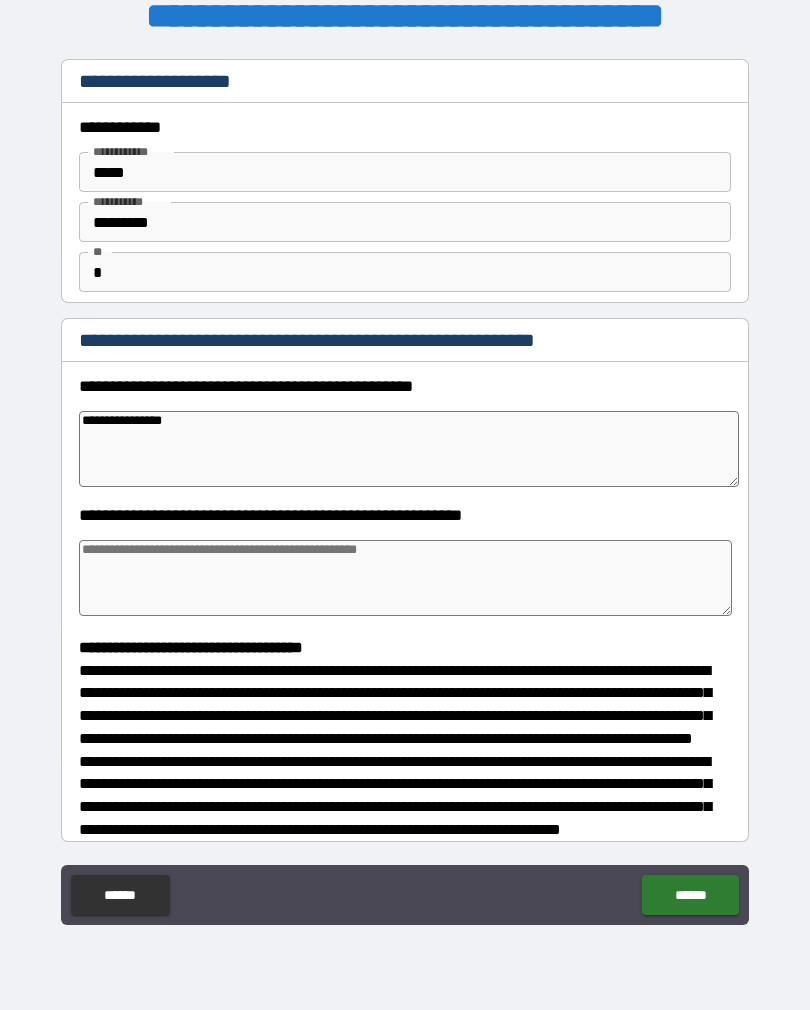 type on "*" 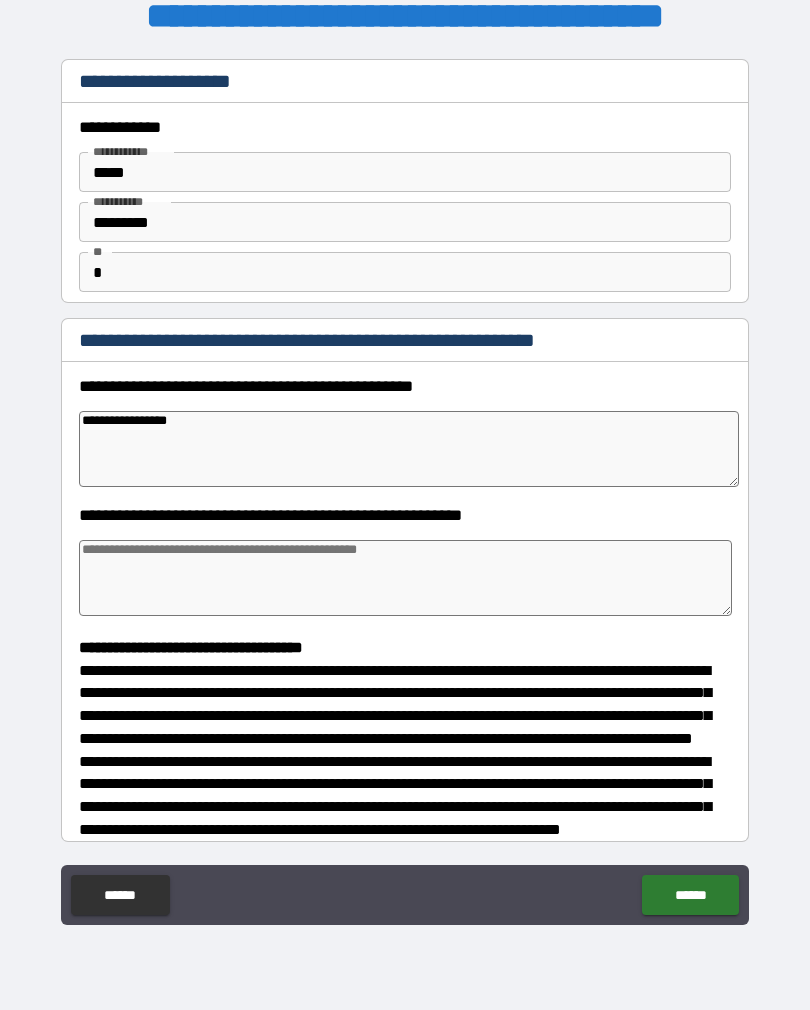 type on "*" 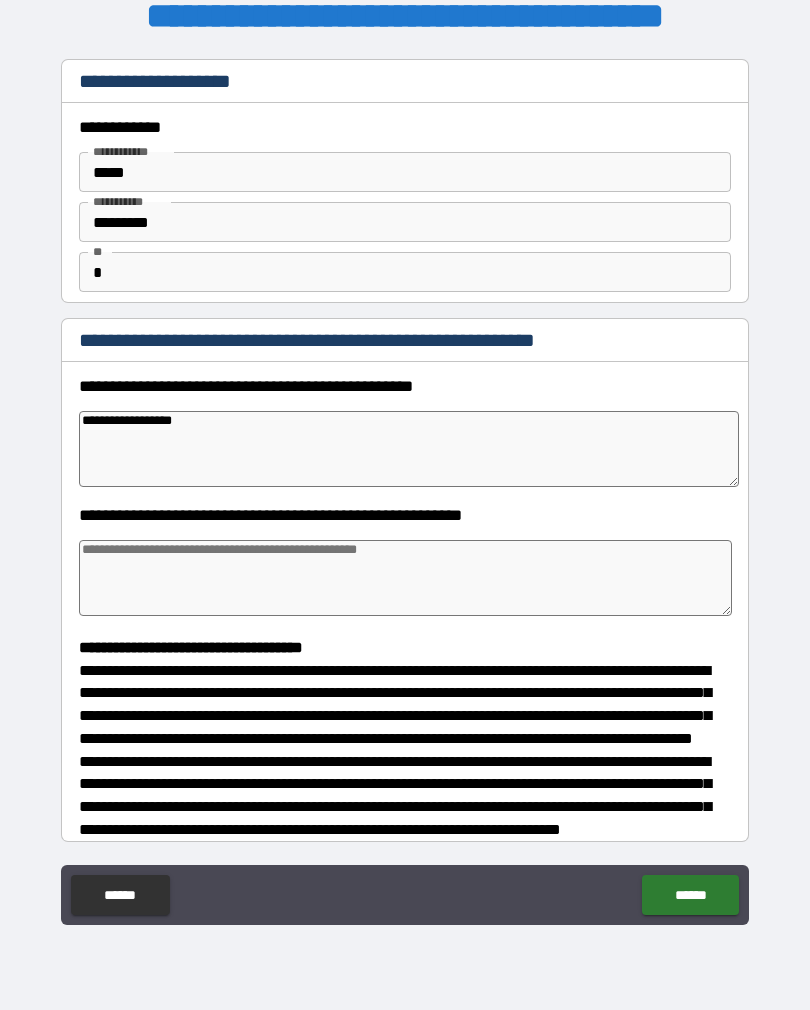 type on "*" 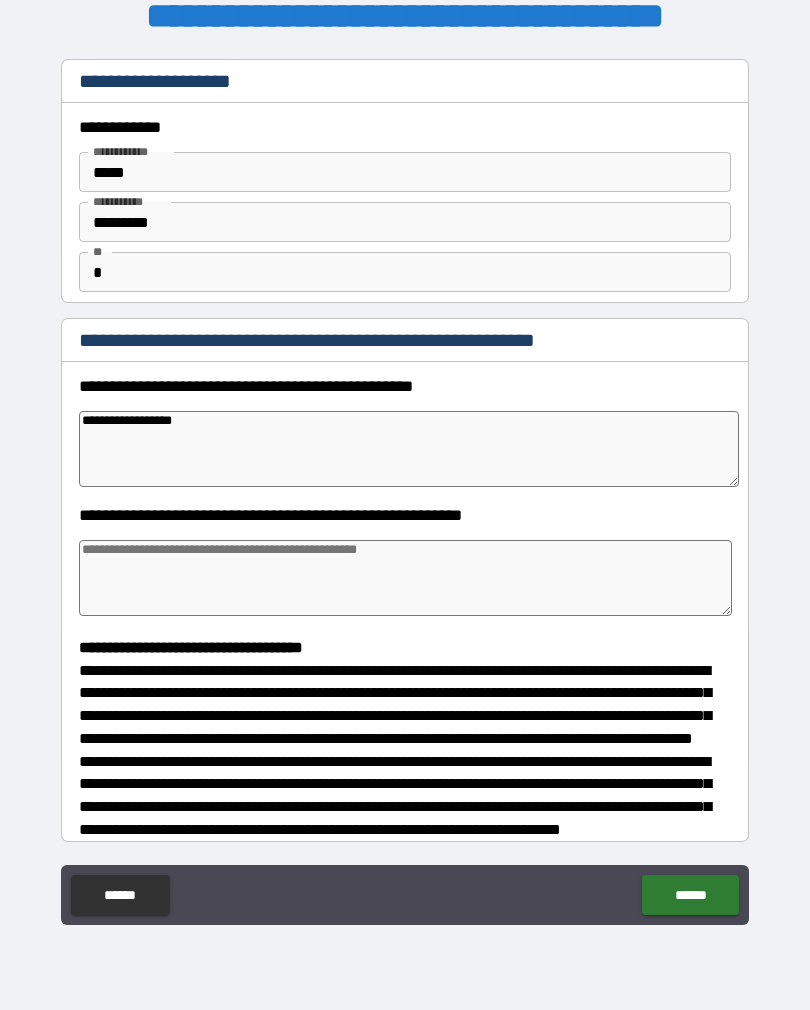 type on "**********" 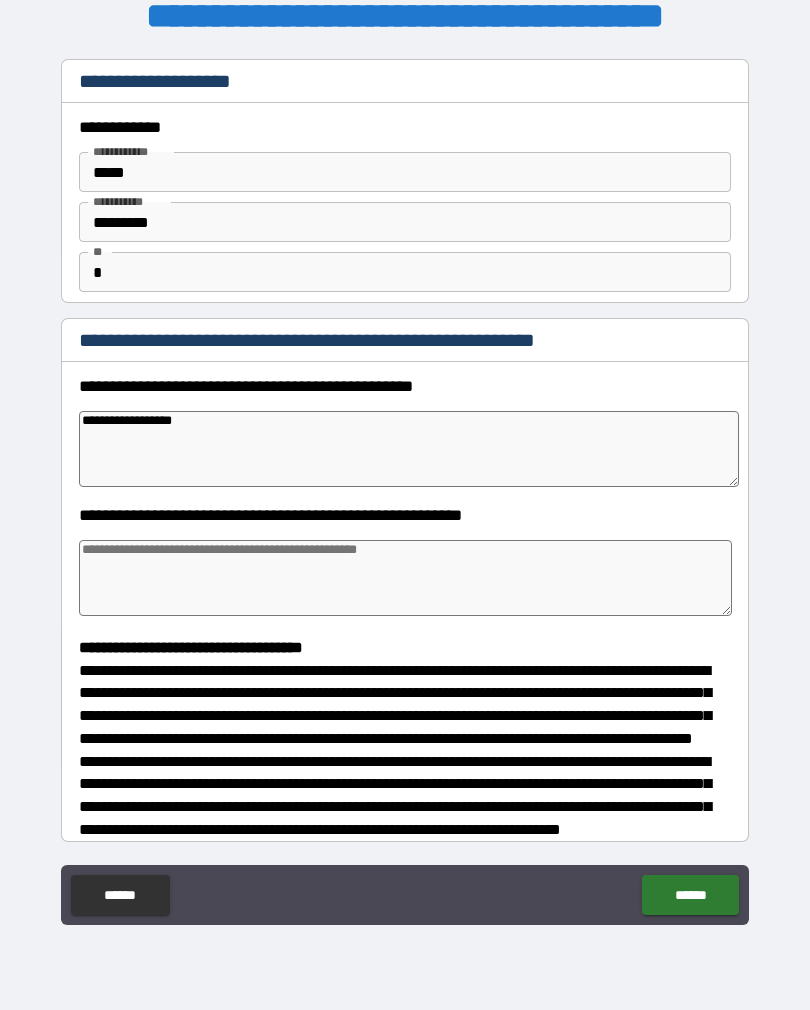 type on "*" 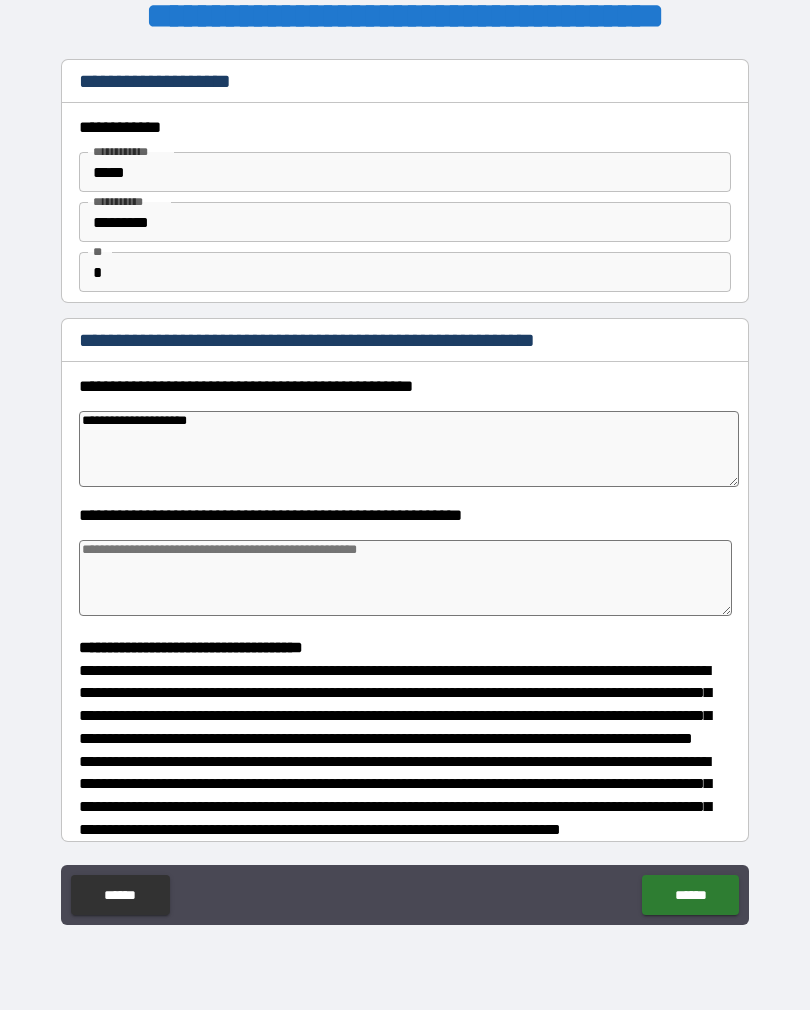 type on "**********" 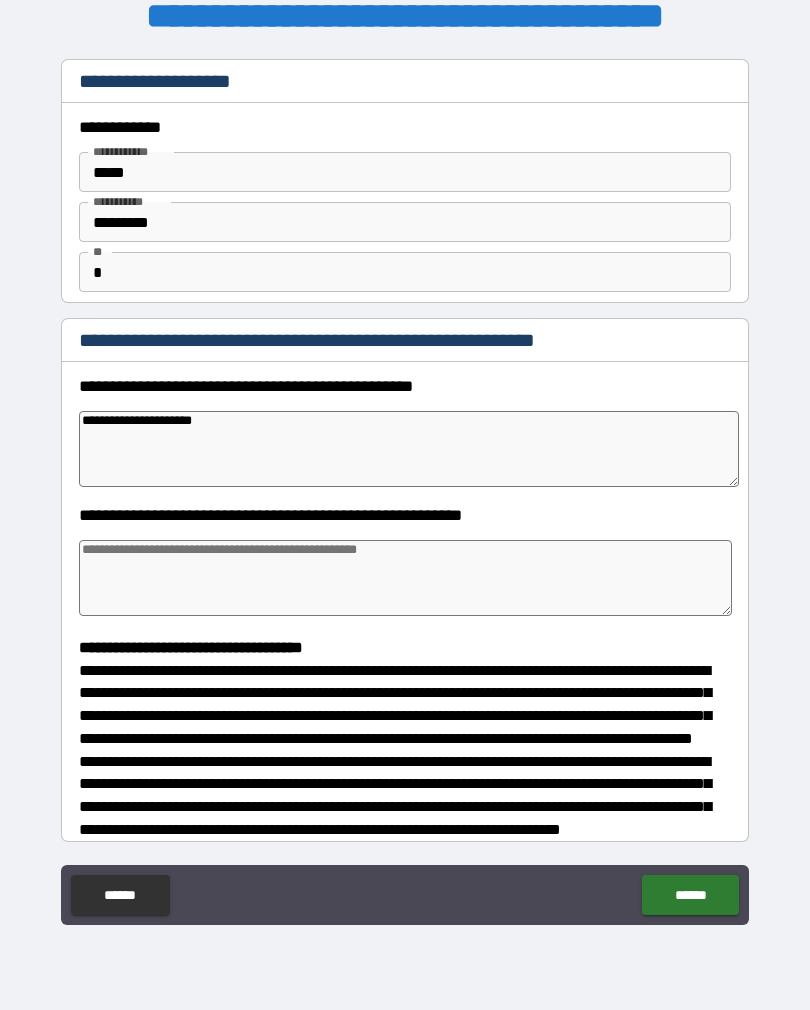 type on "*" 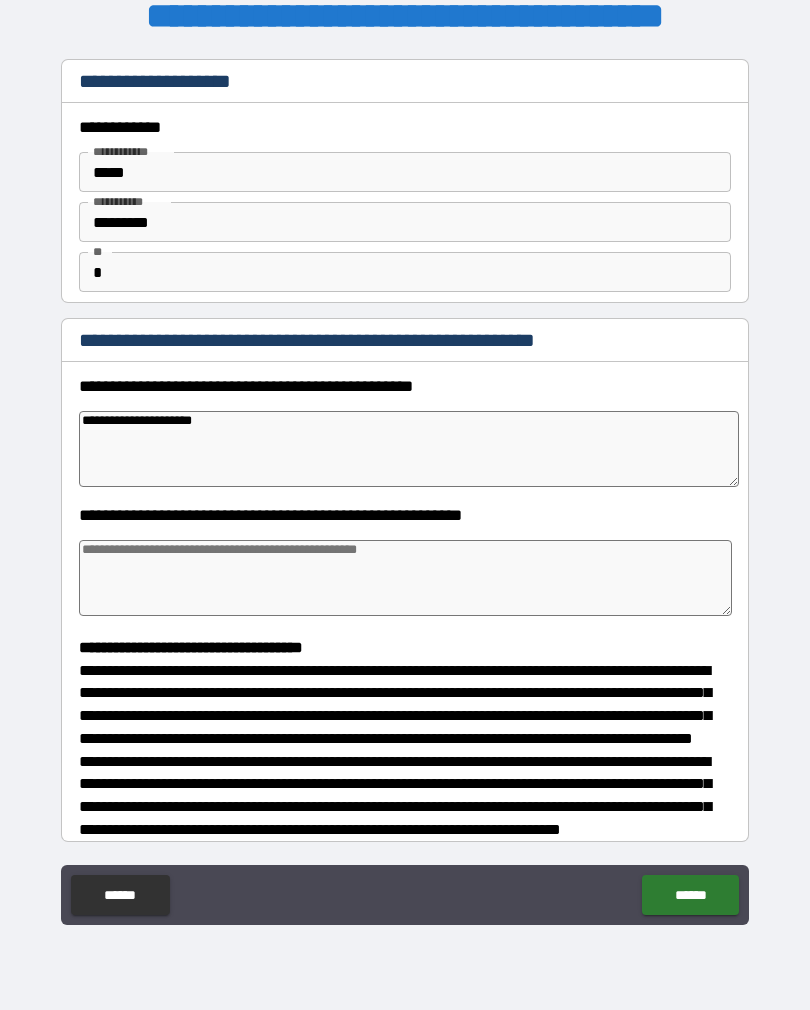 type on "*" 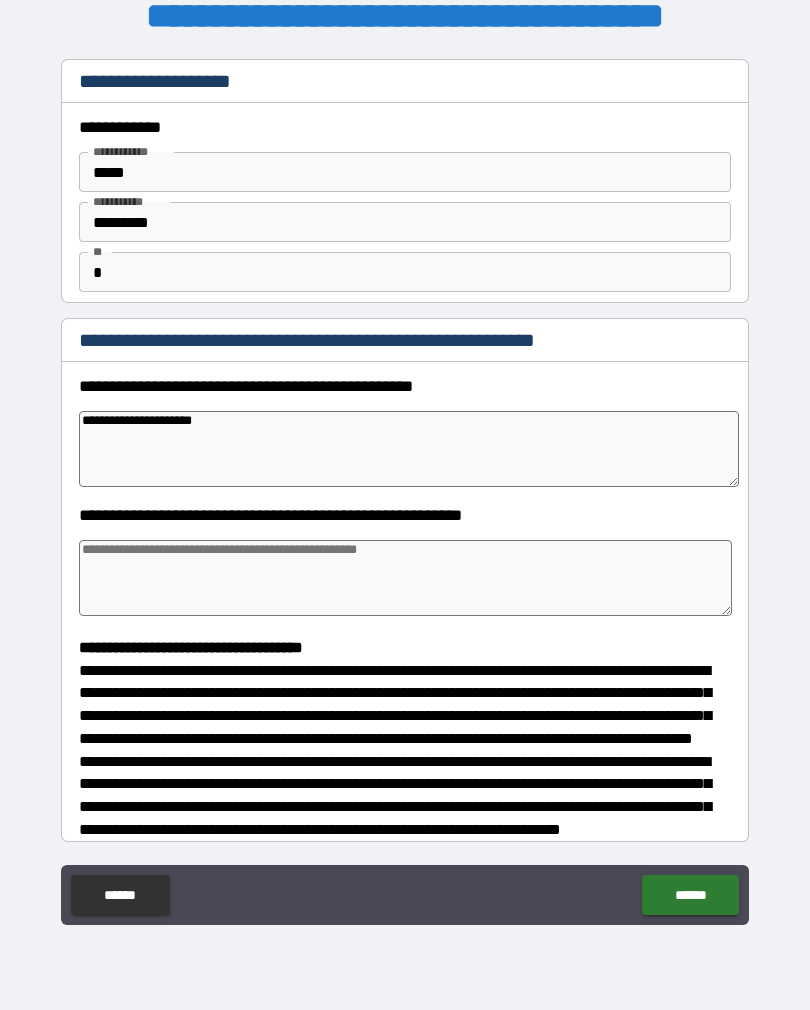 type on "*" 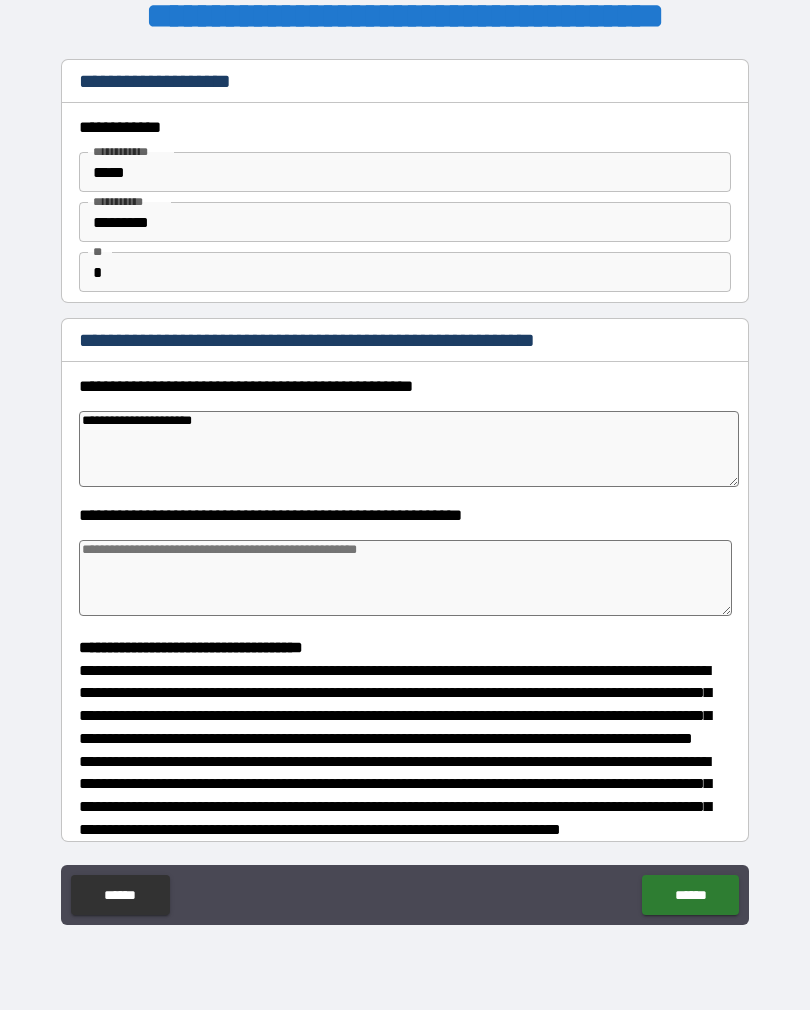 type on "**********" 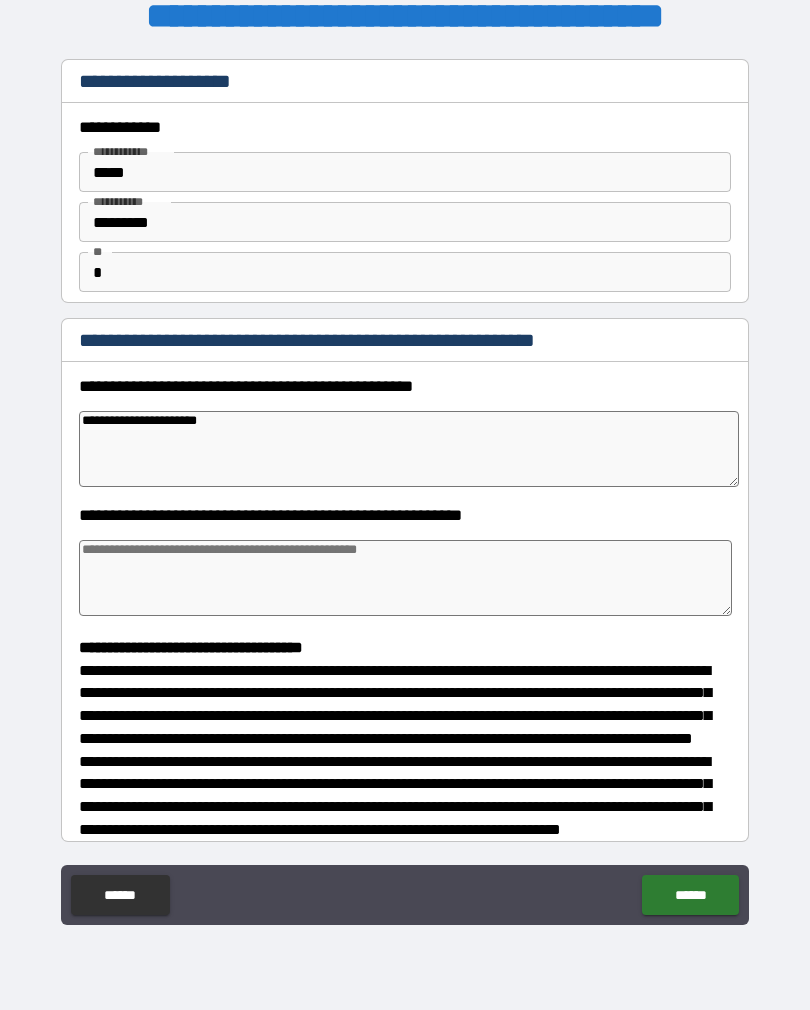 type on "*" 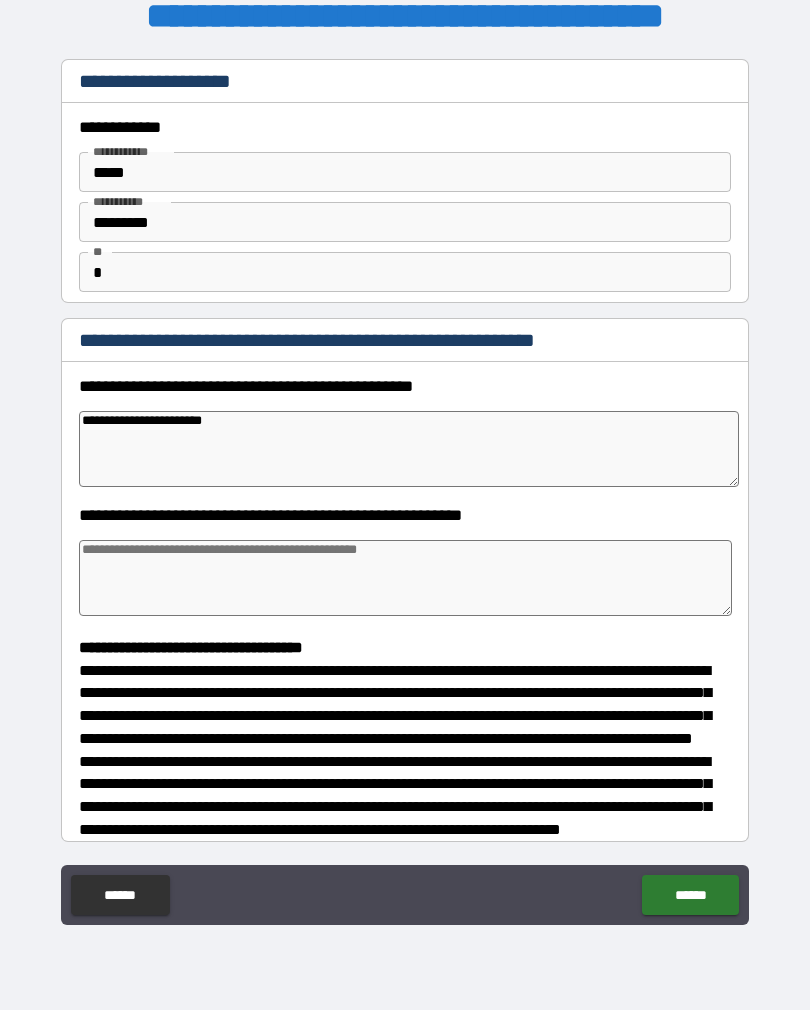 type on "*" 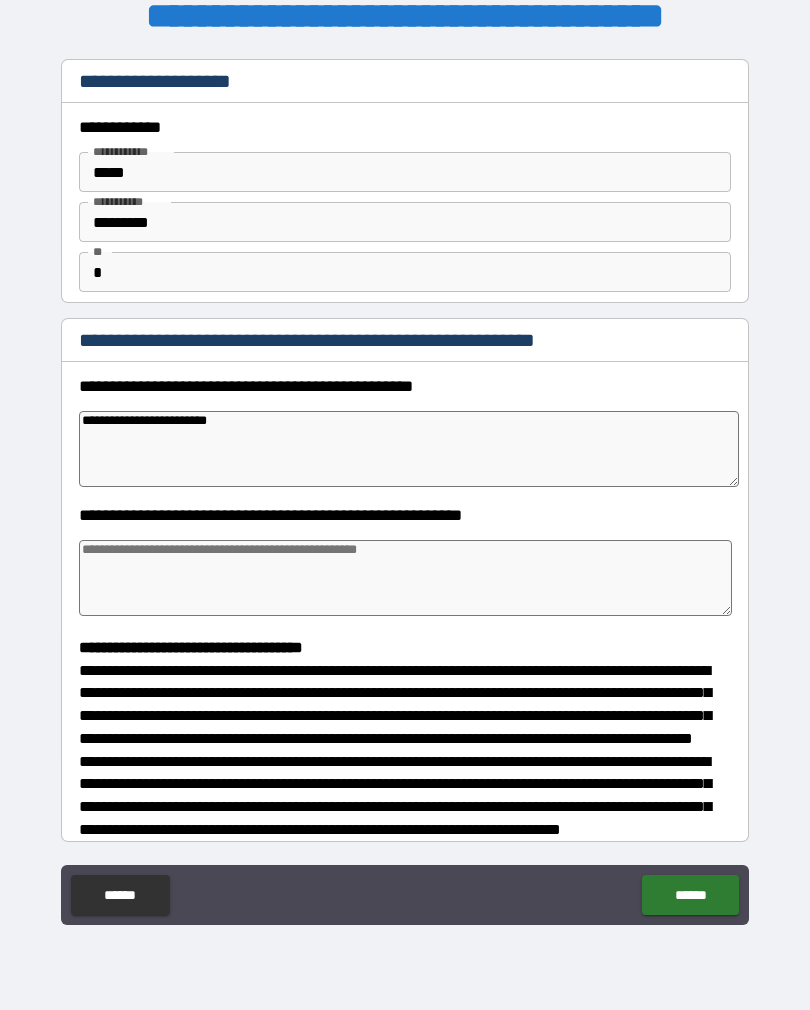 type on "*" 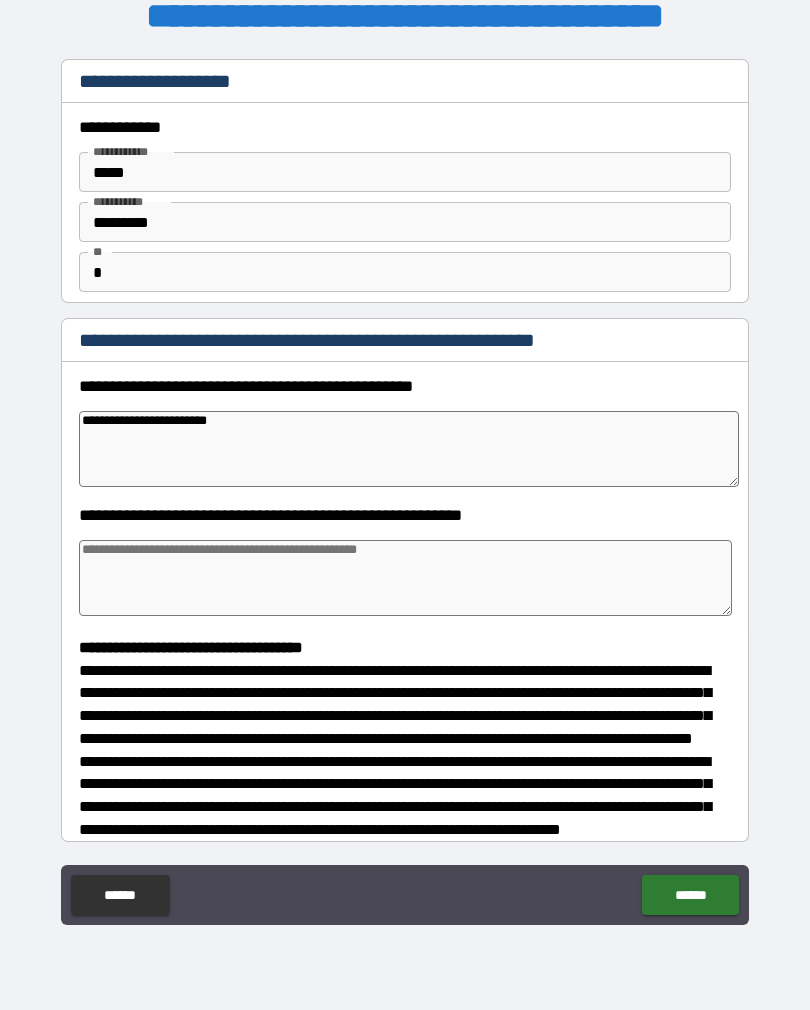 type on "**********" 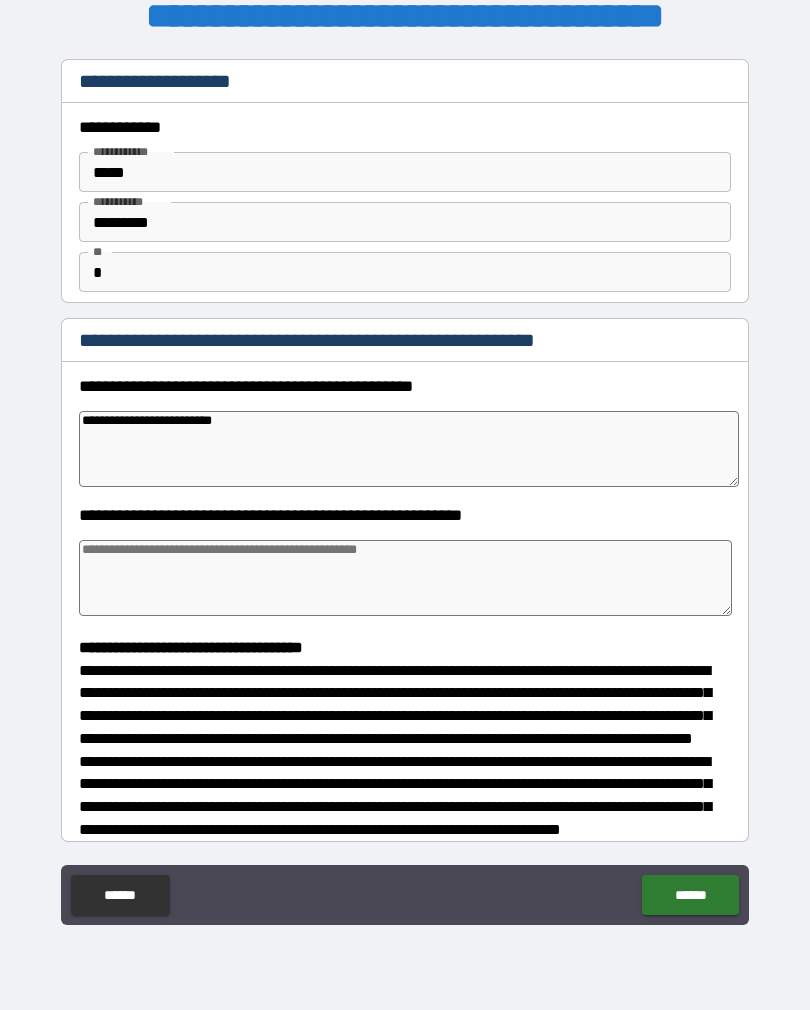 type on "*" 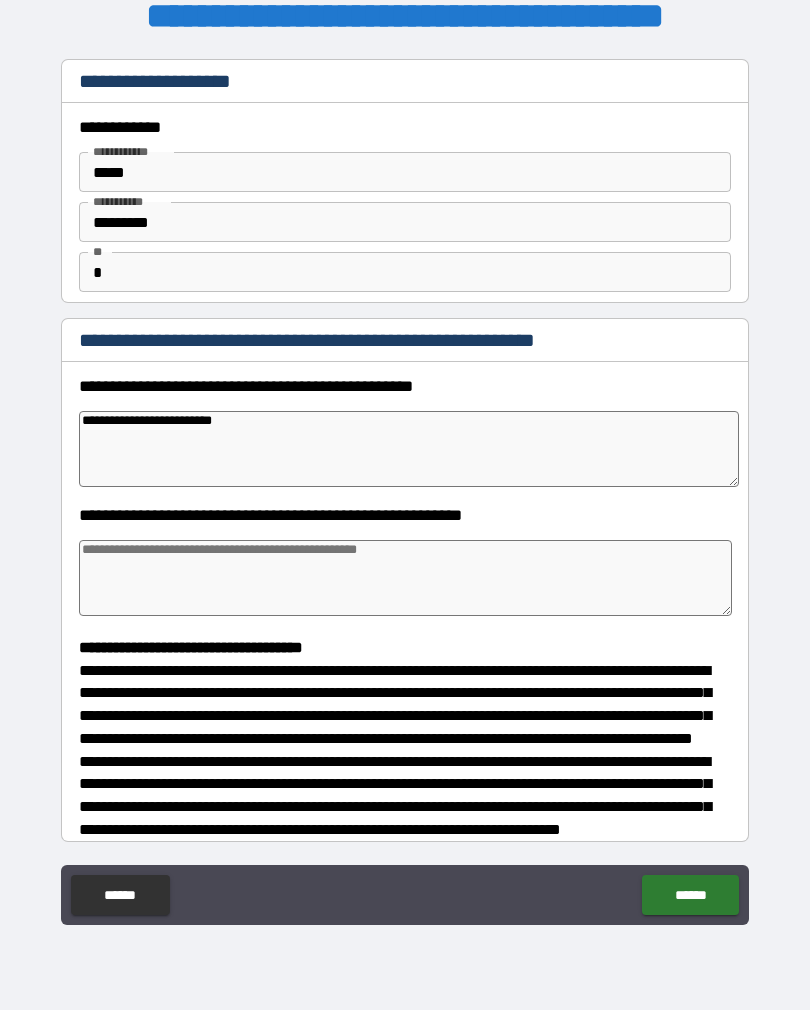 type on "**********" 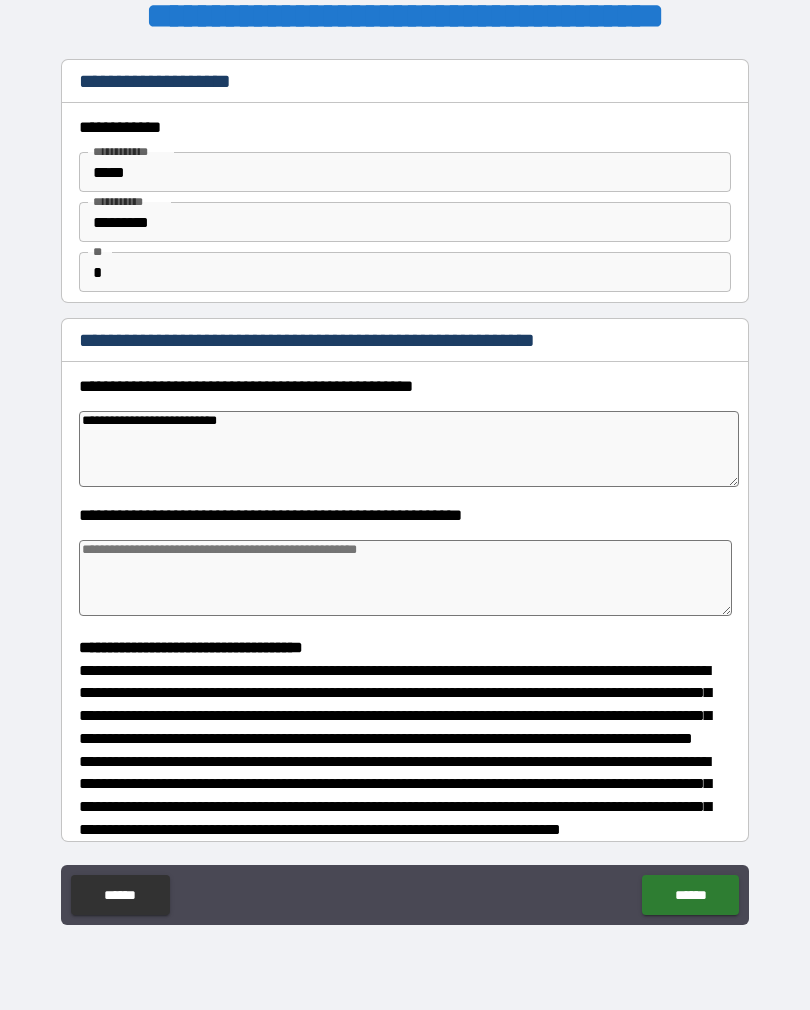 type on "*" 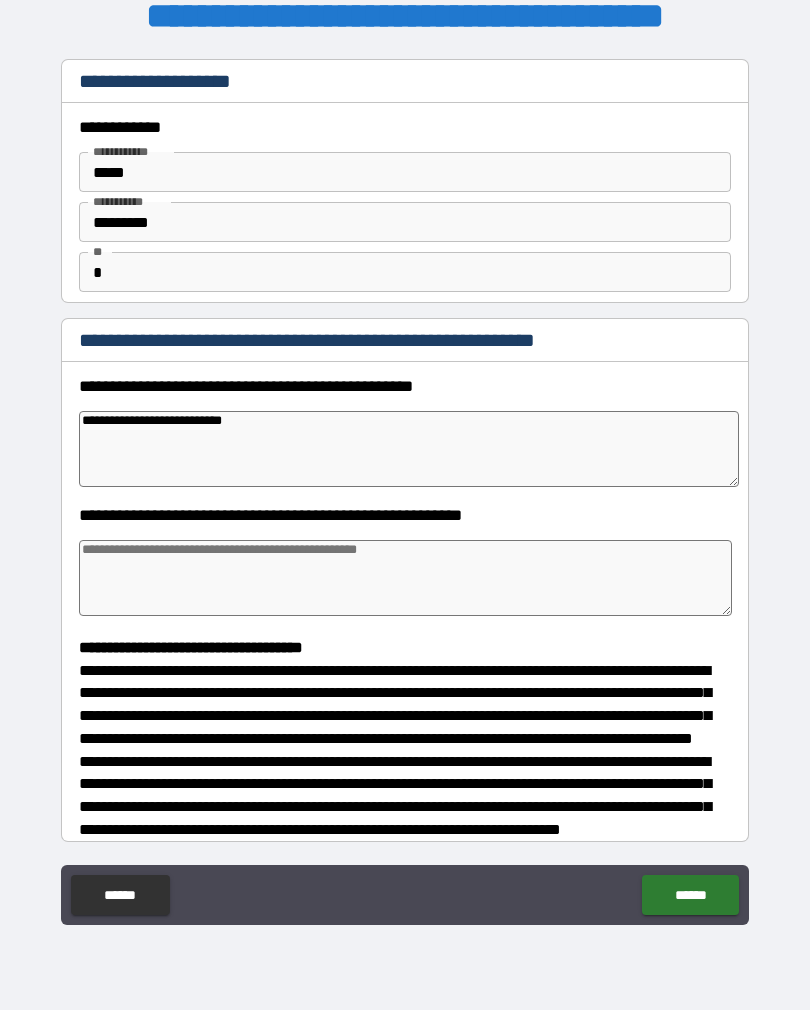 type on "*" 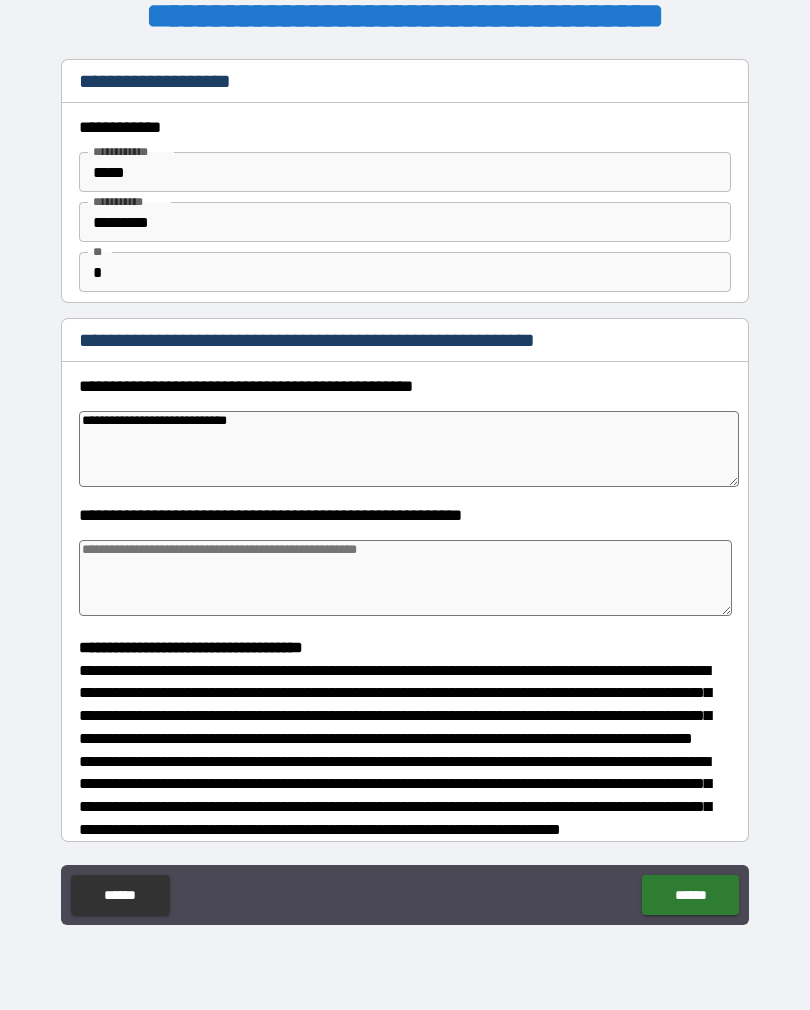type on "*" 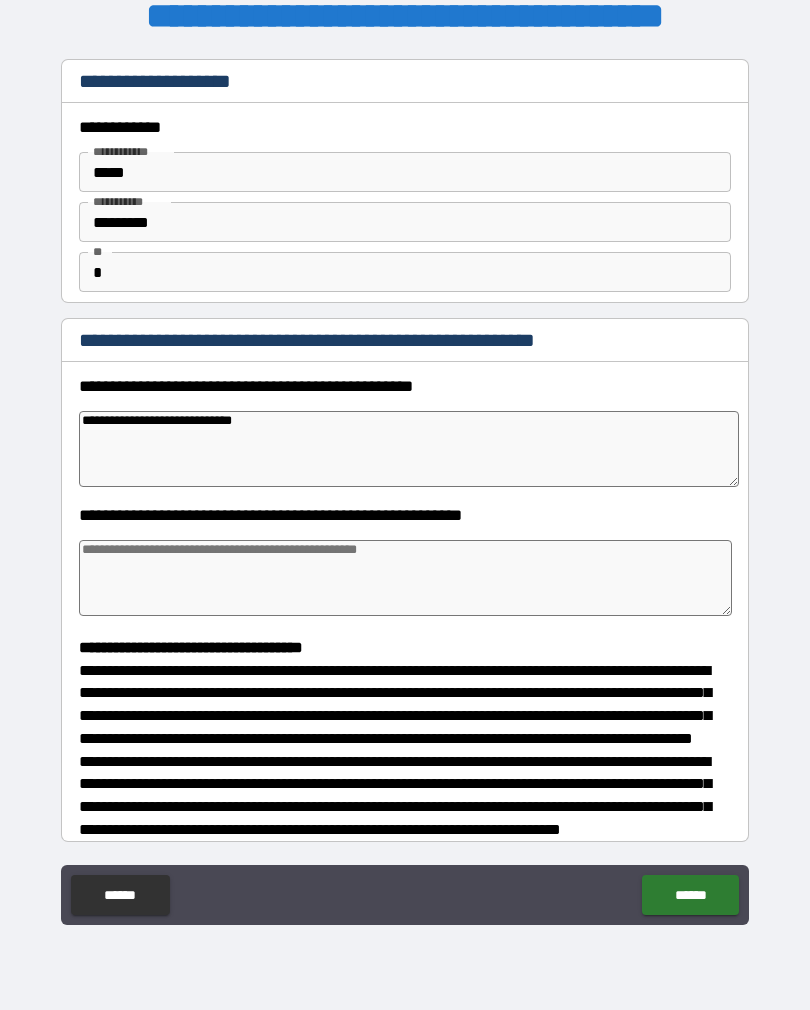 type on "*" 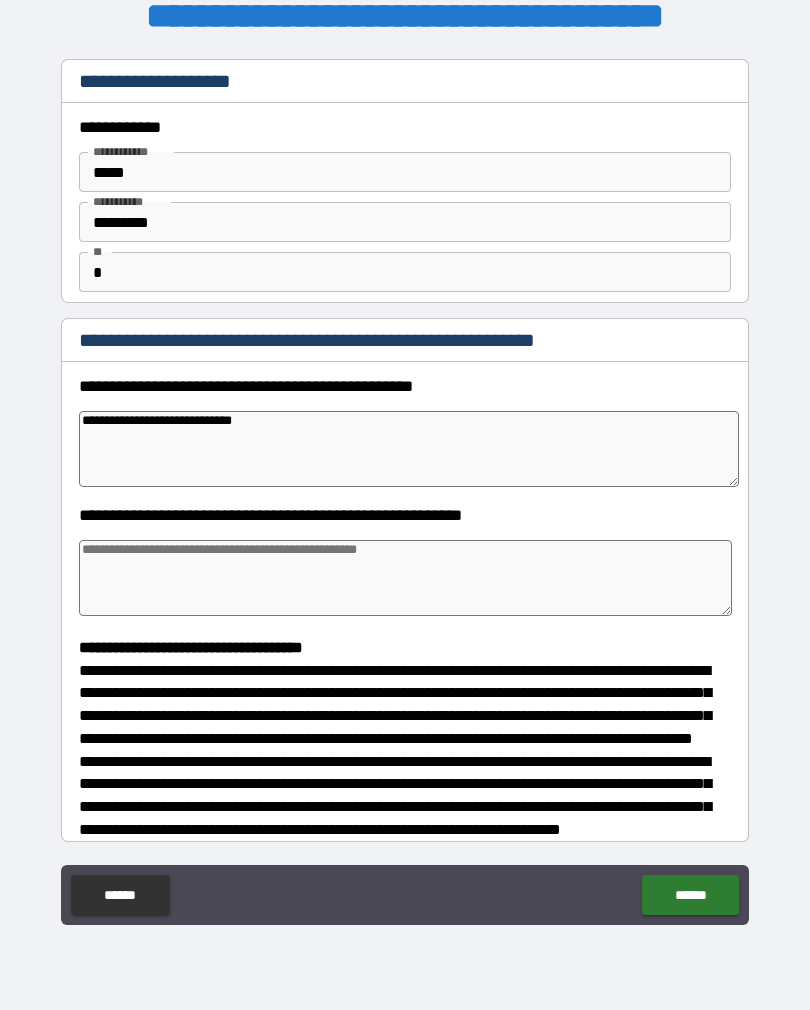 type on "**********" 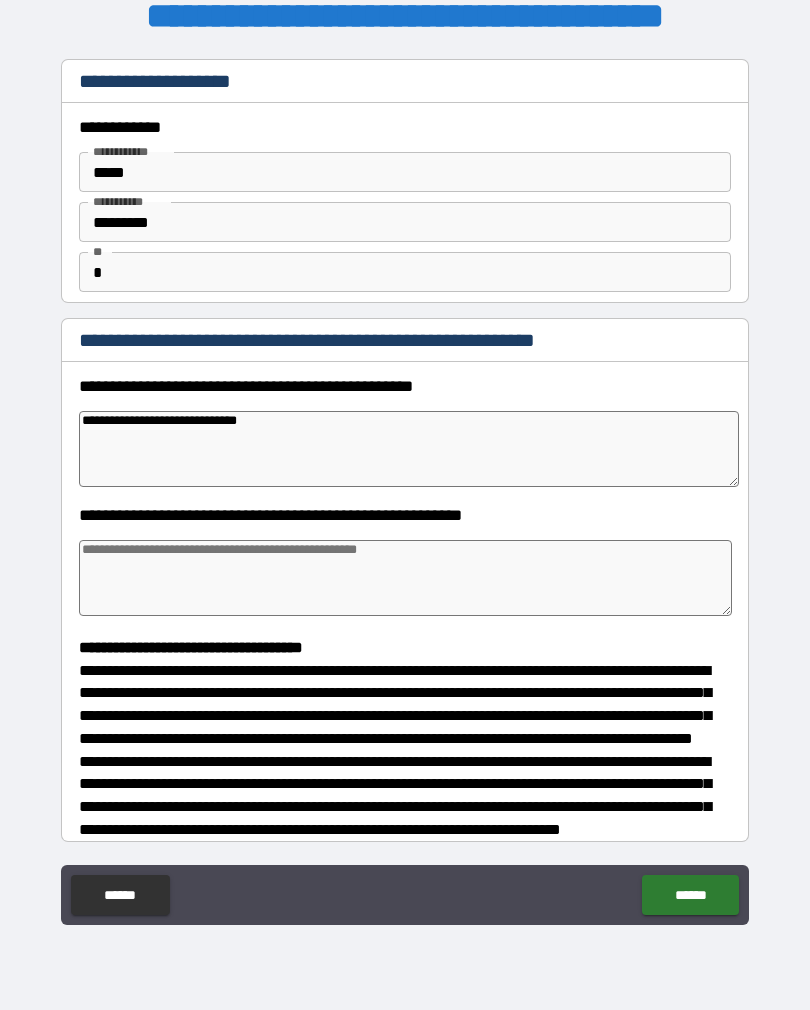 type on "*" 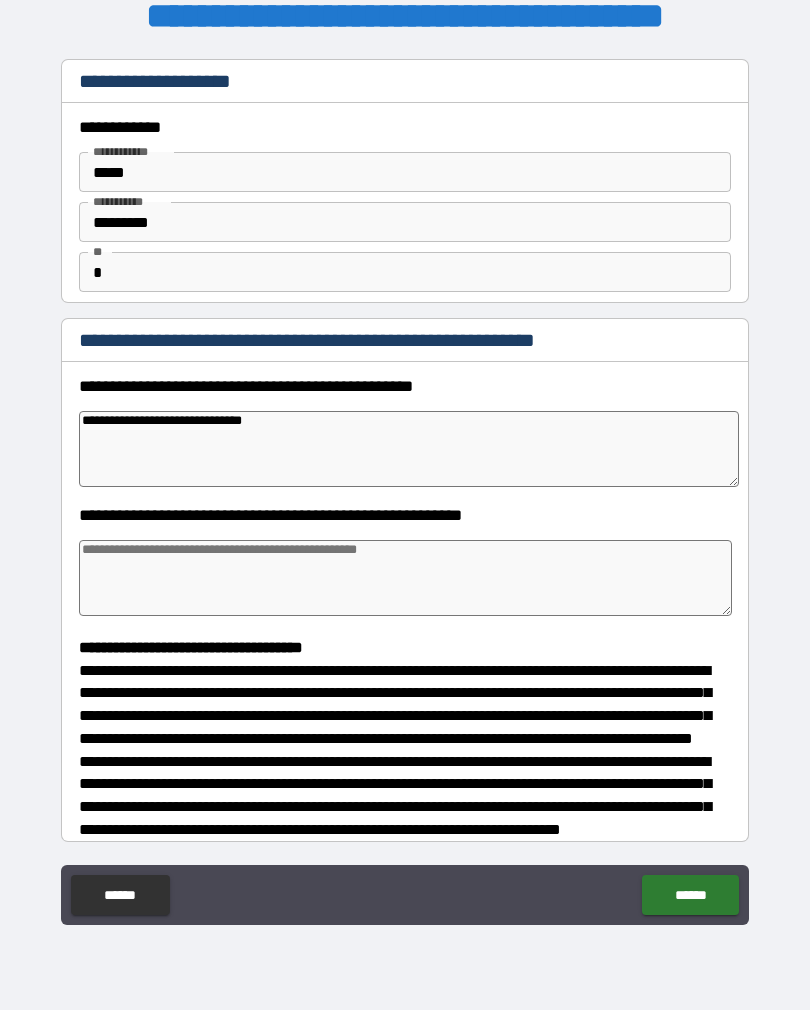 type on "*" 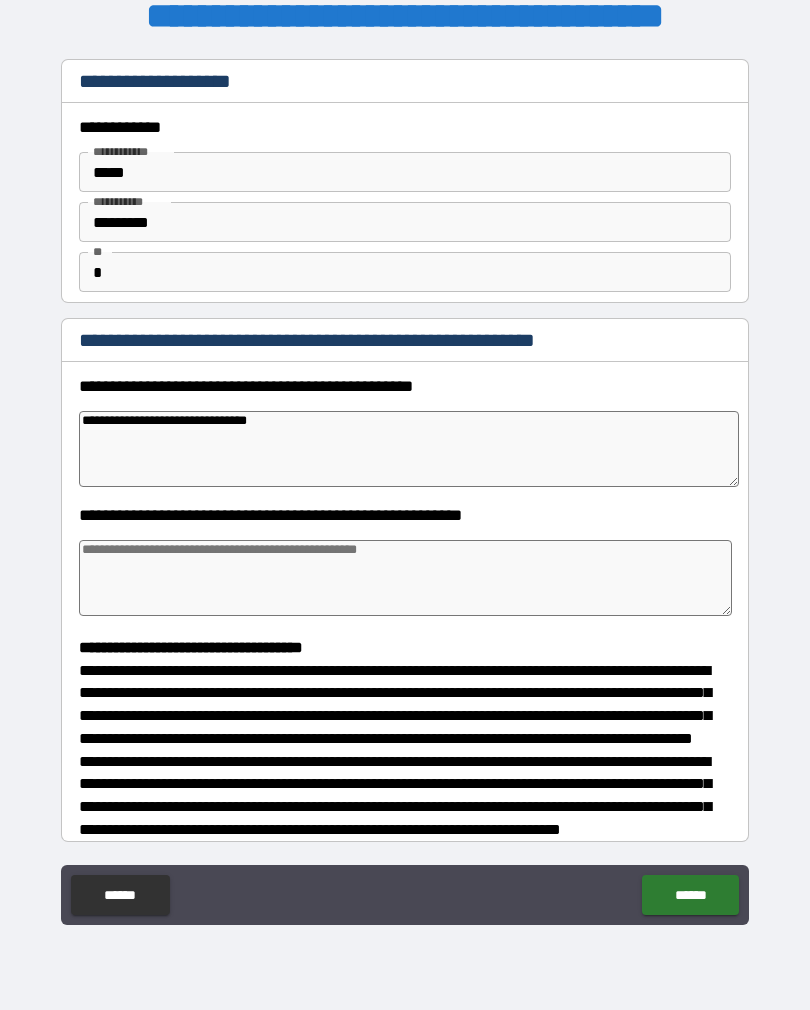 type on "*" 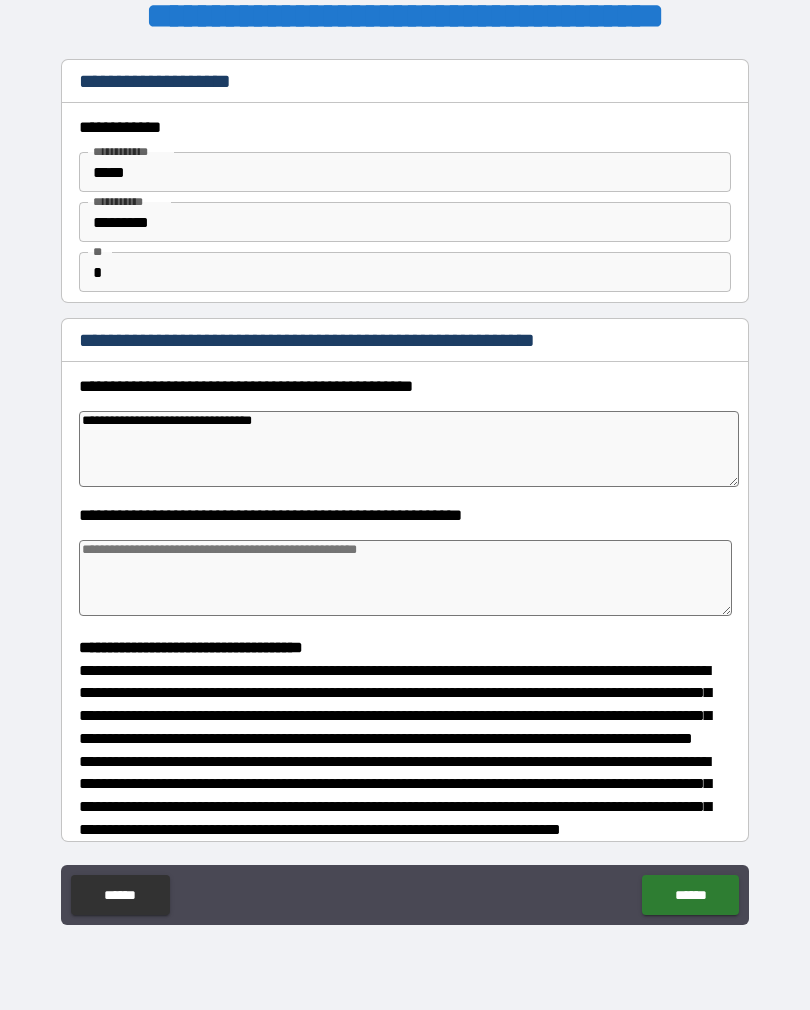 type on "*" 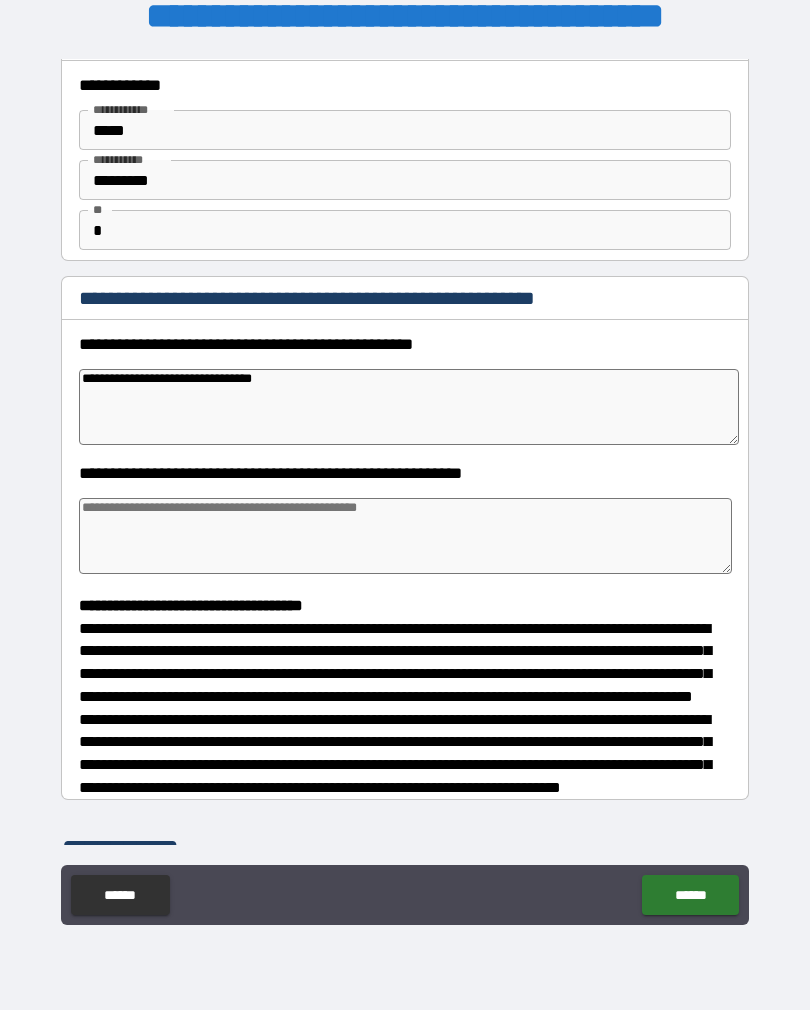 scroll, scrollTop: 67, scrollLeft: 0, axis: vertical 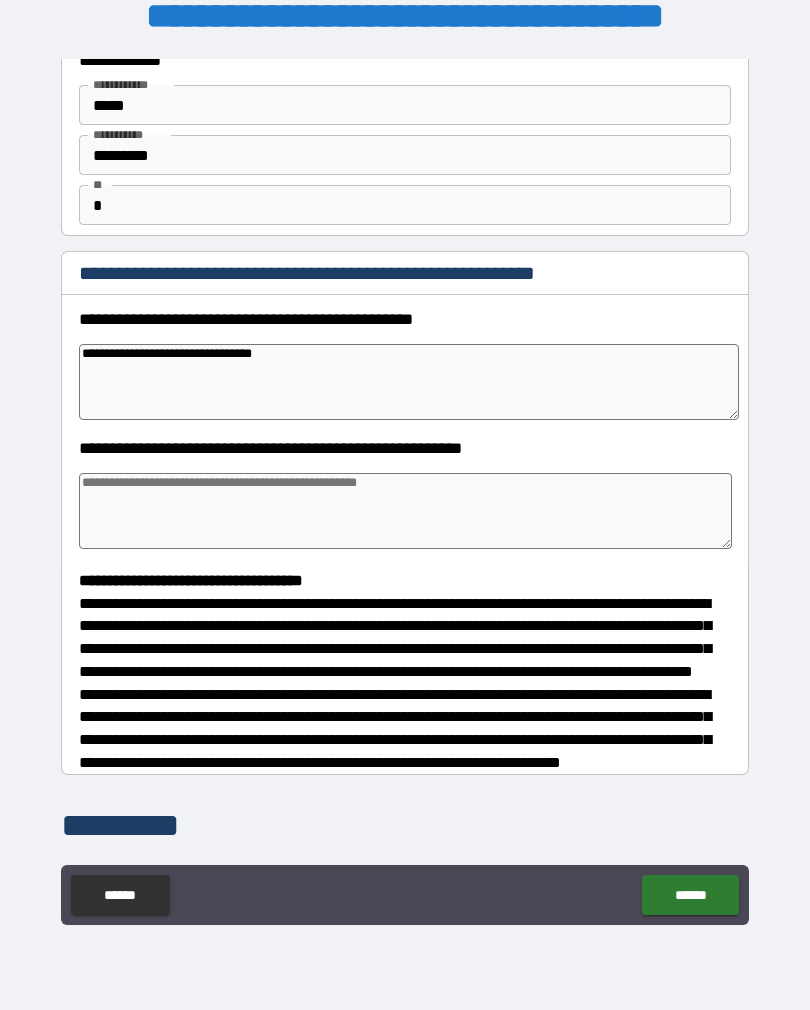 type on "**********" 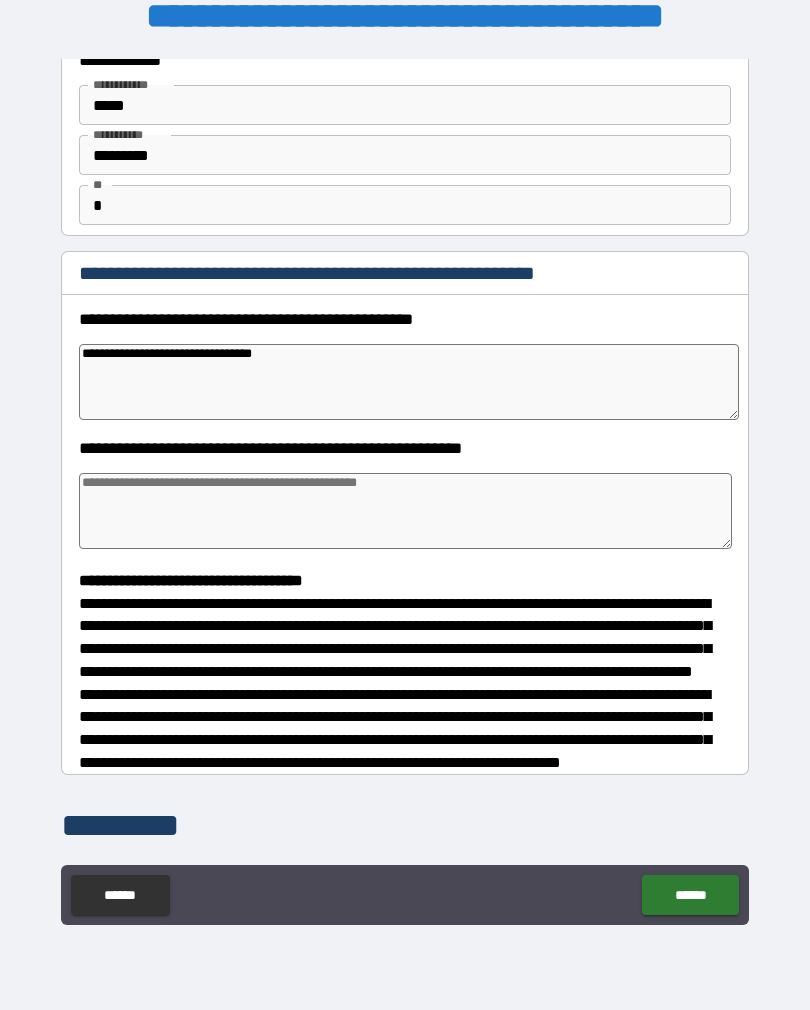 type on "*" 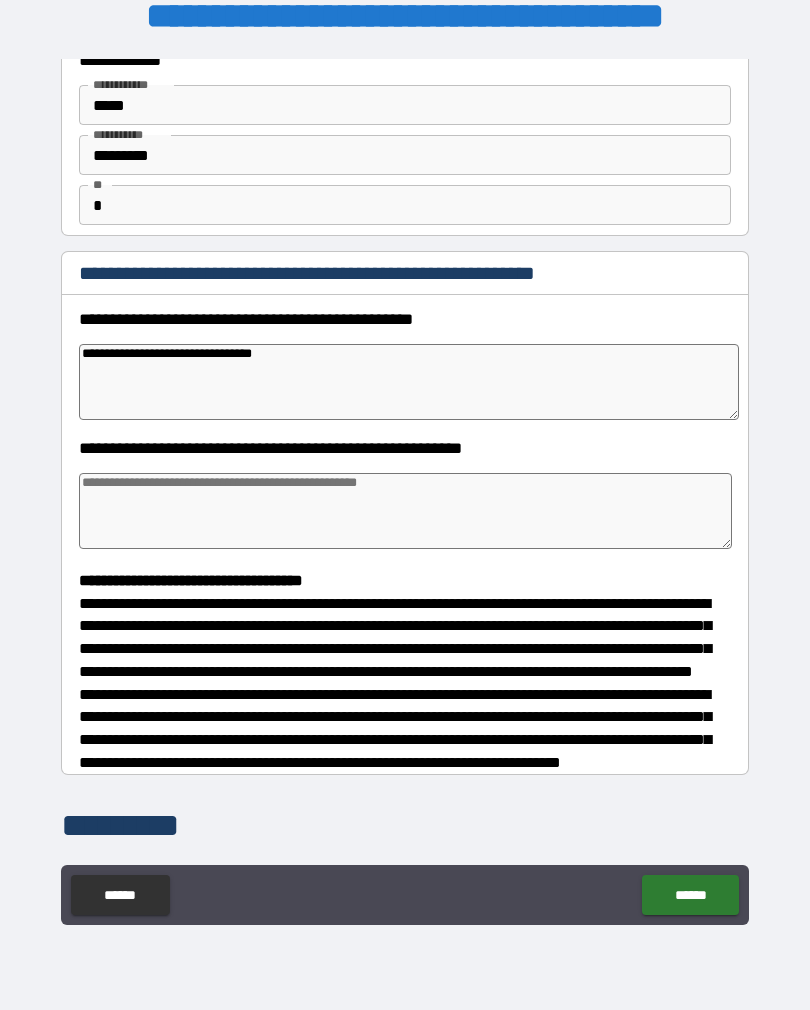 type on "*" 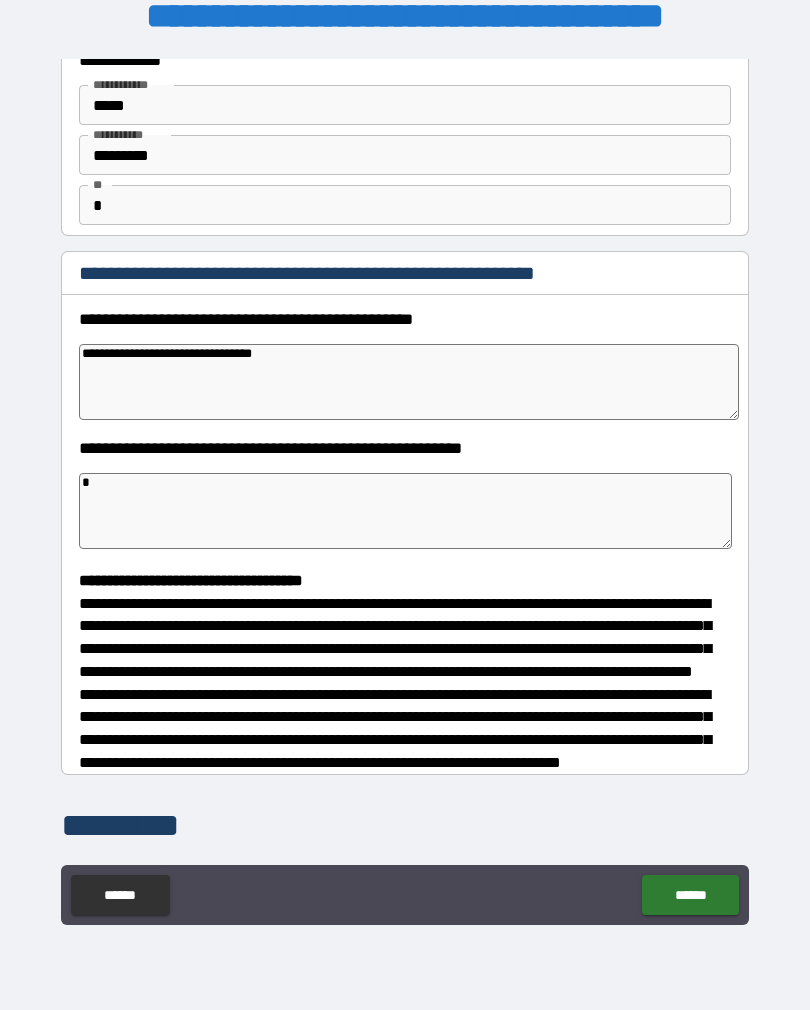 type on "*" 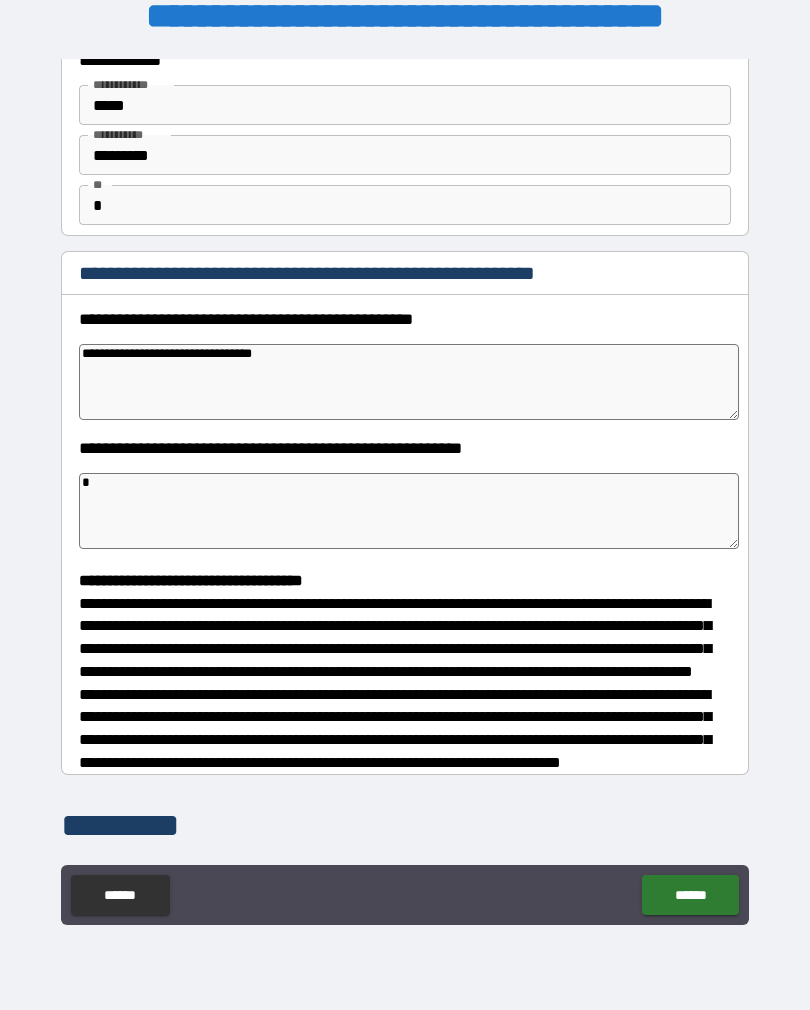 type on "**" 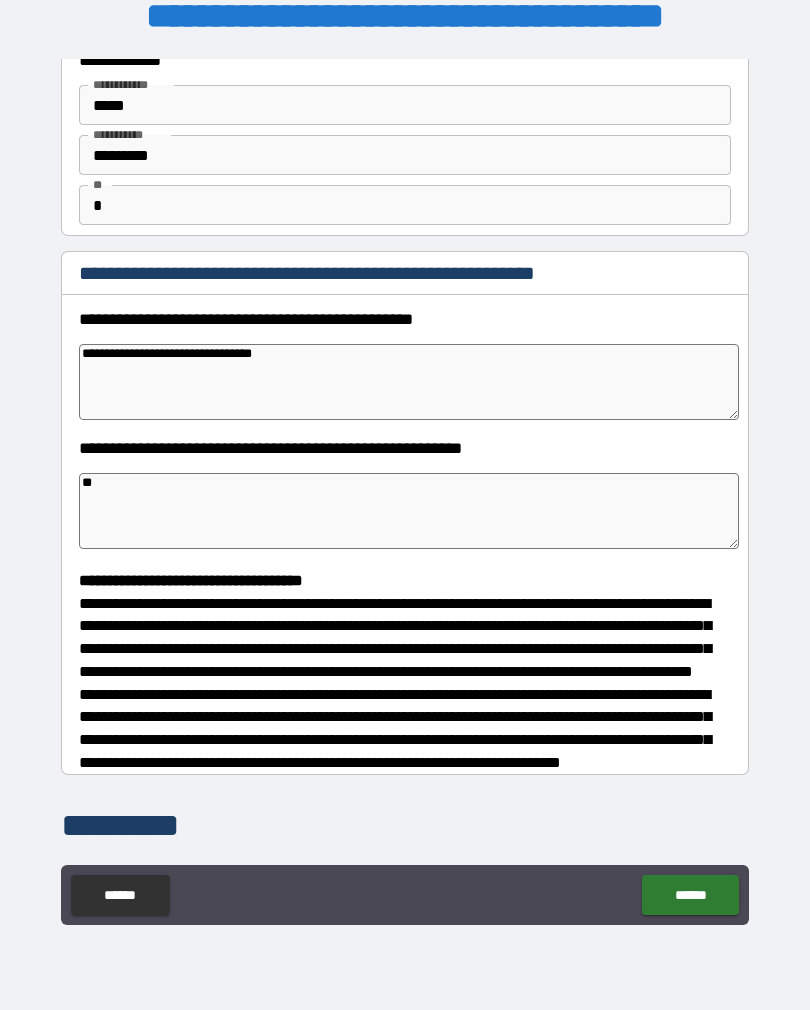 type on "*" 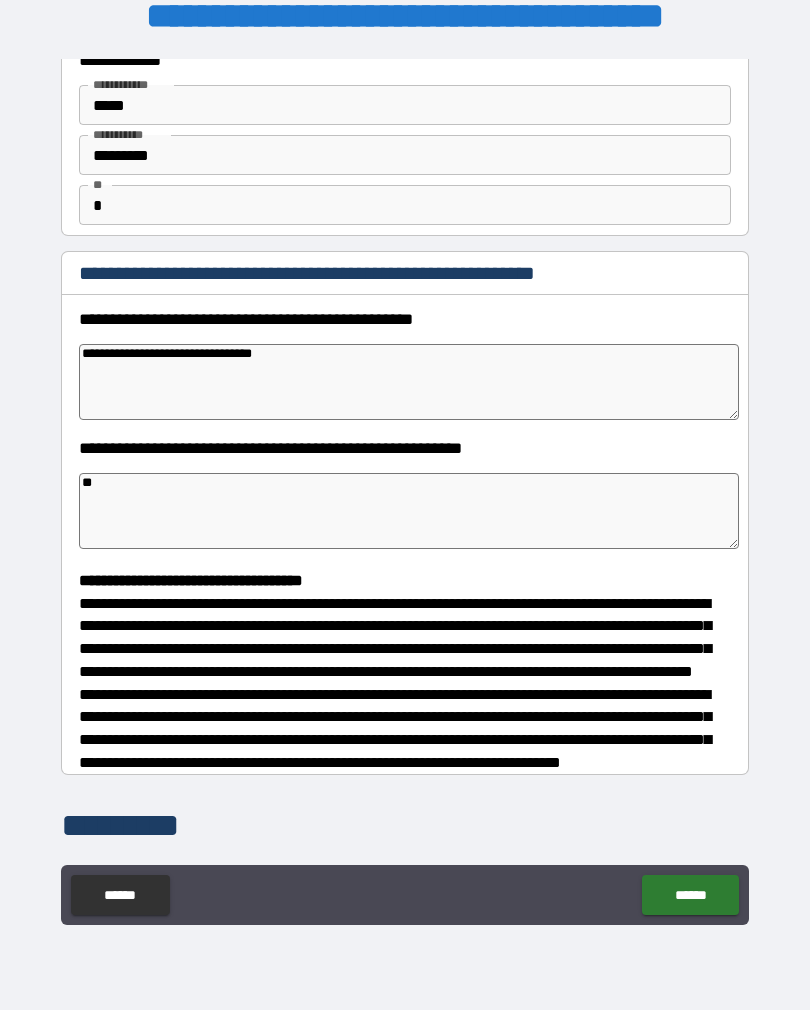 type on "*" 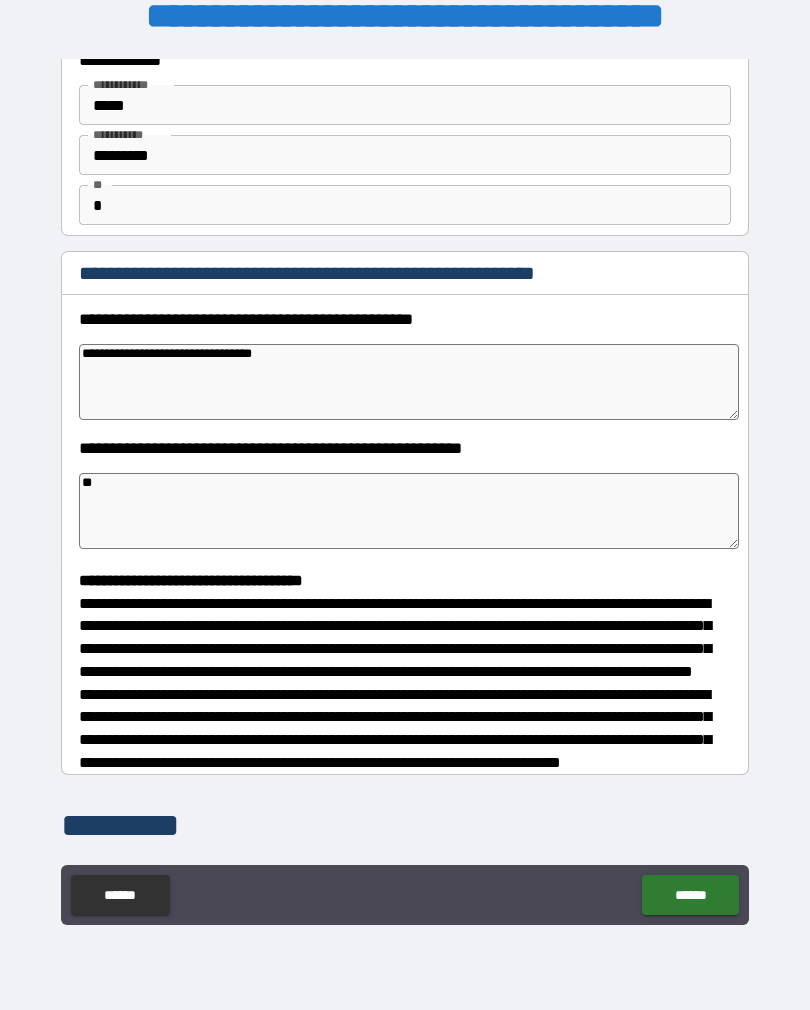 type on "*" 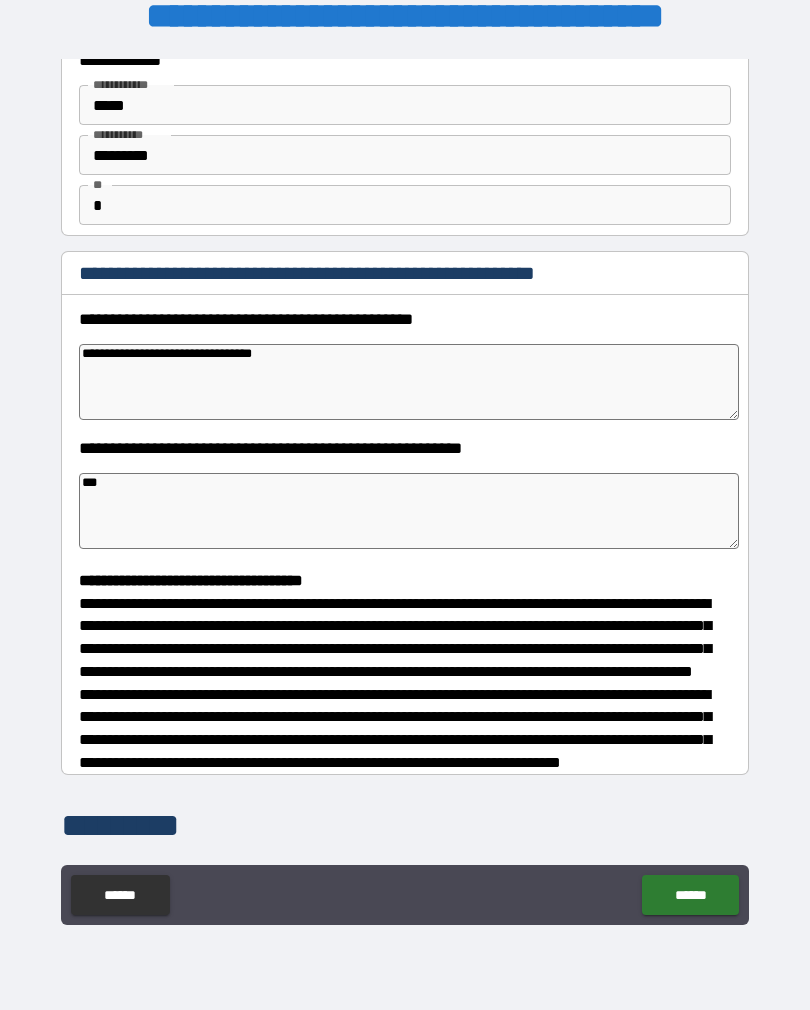 type on "*" 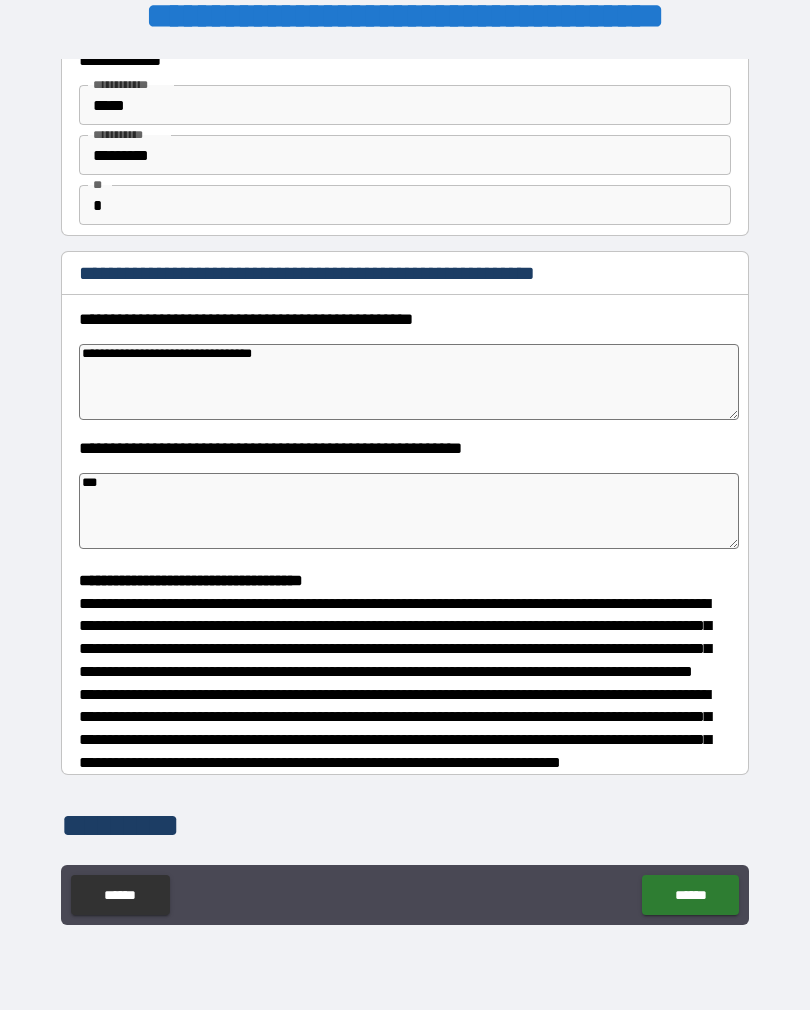 type on "**" 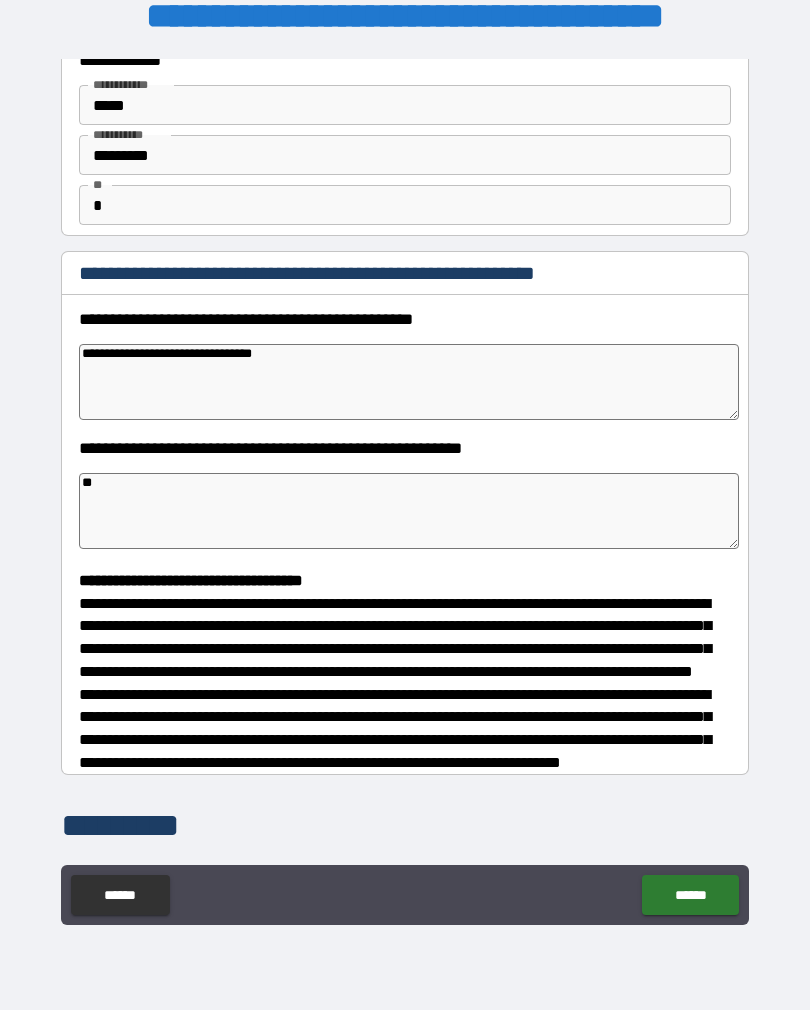 type on "*" 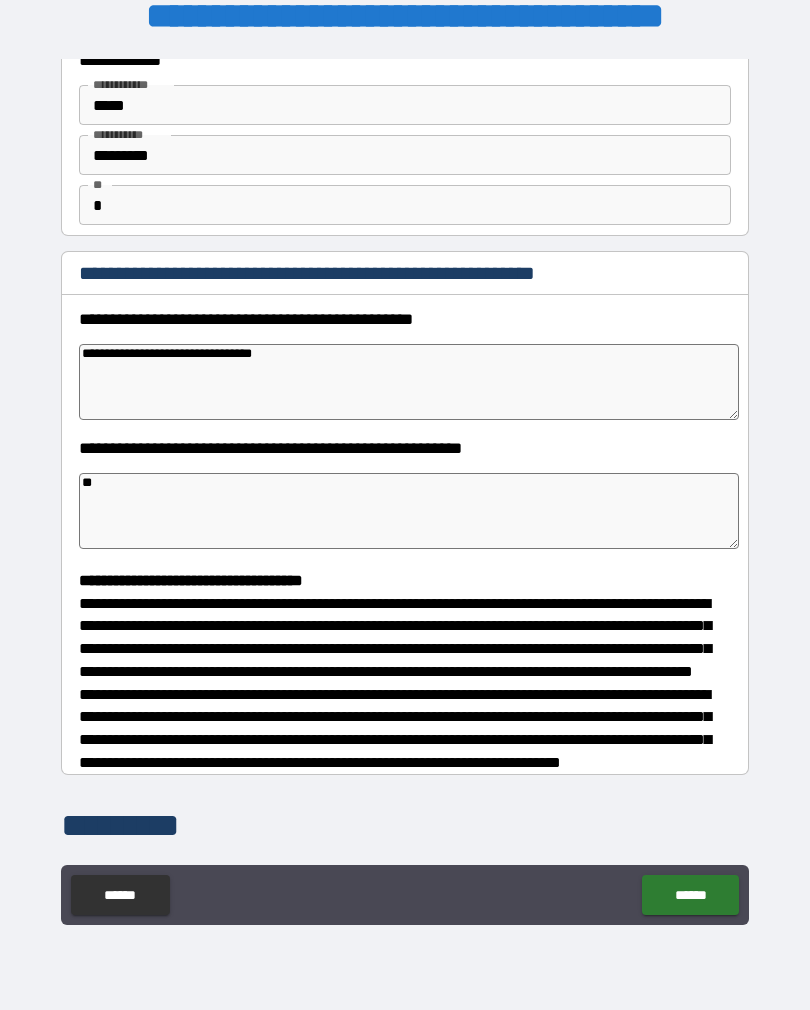 type on "*" 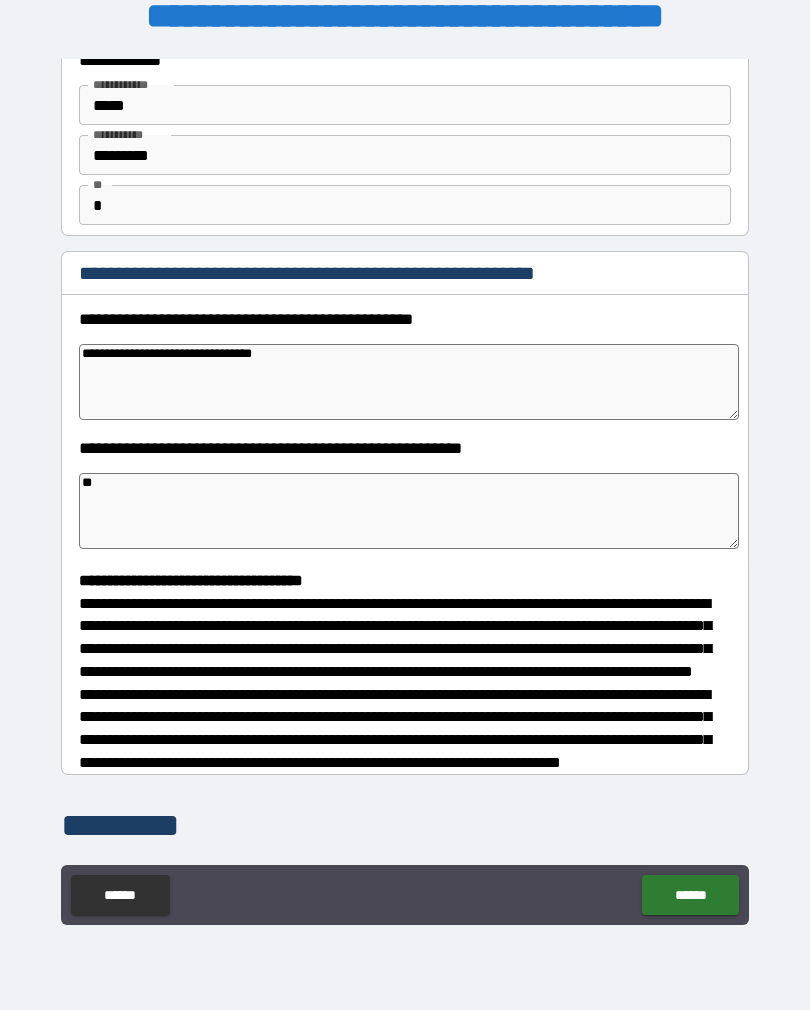 type on "*" 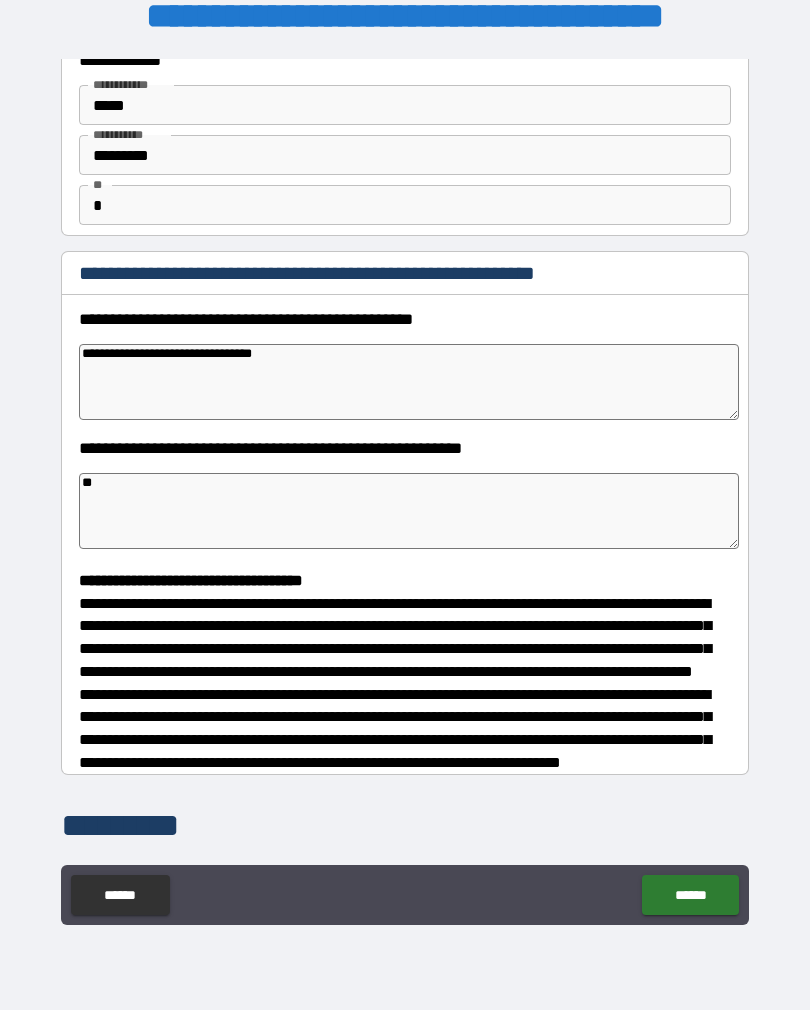 type on "***" 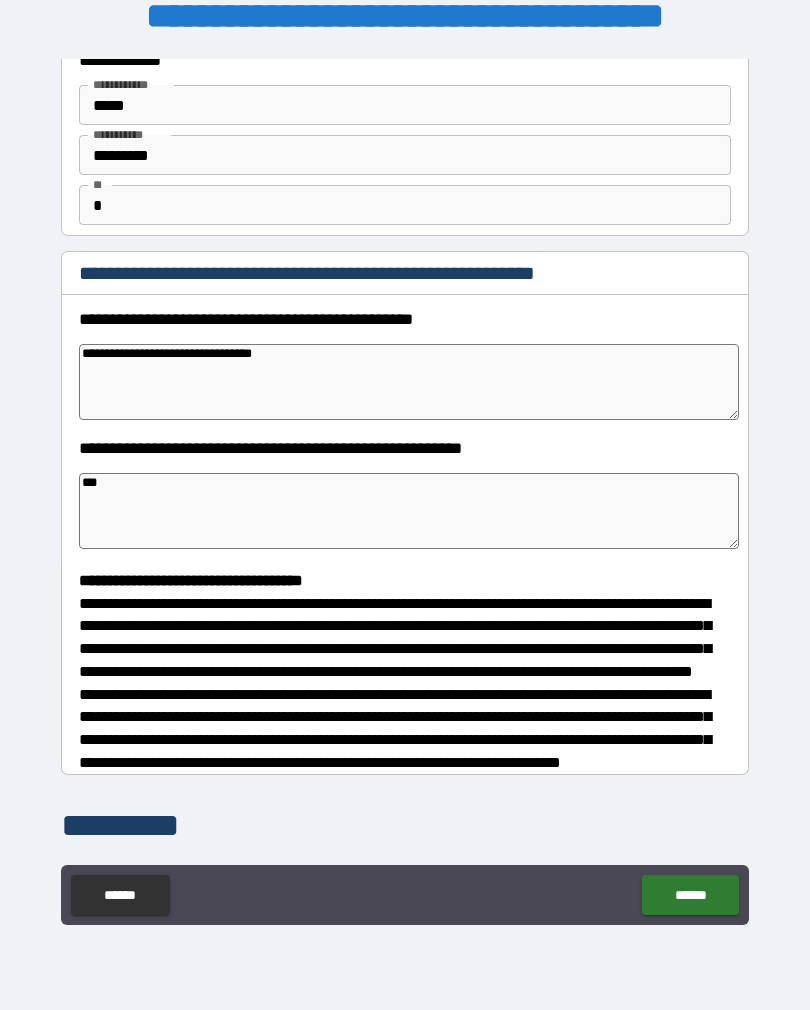 type 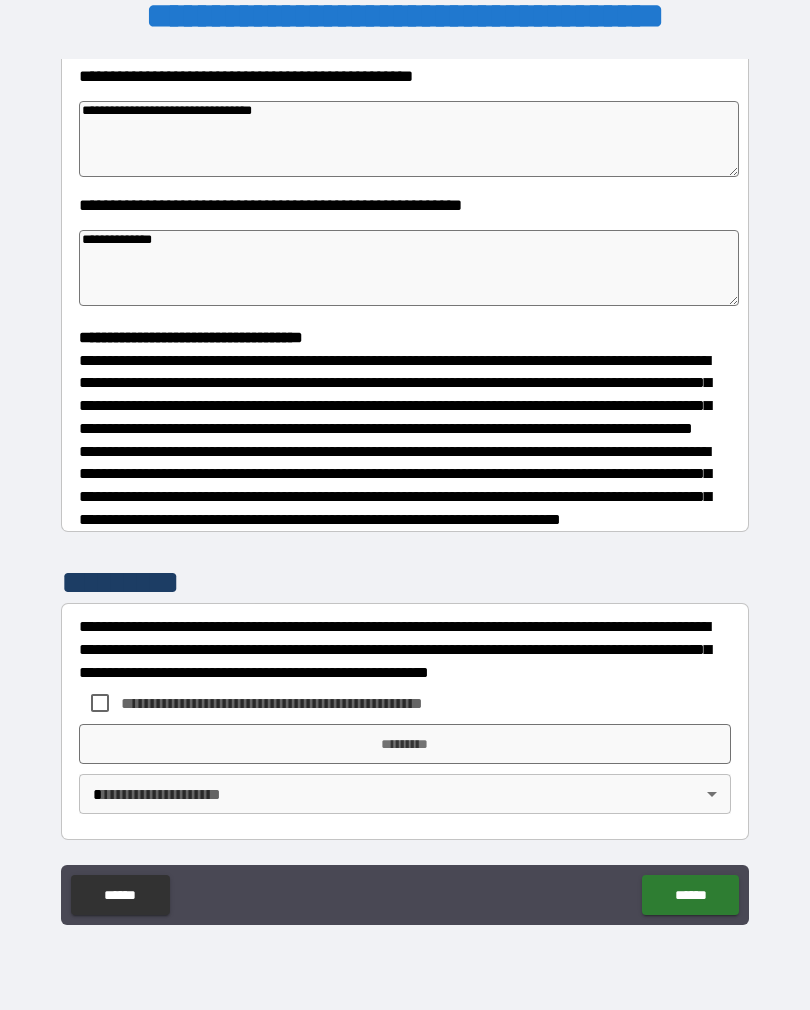 scroll, scrollTop: 348, scrollLeft: 0, axis: vertical 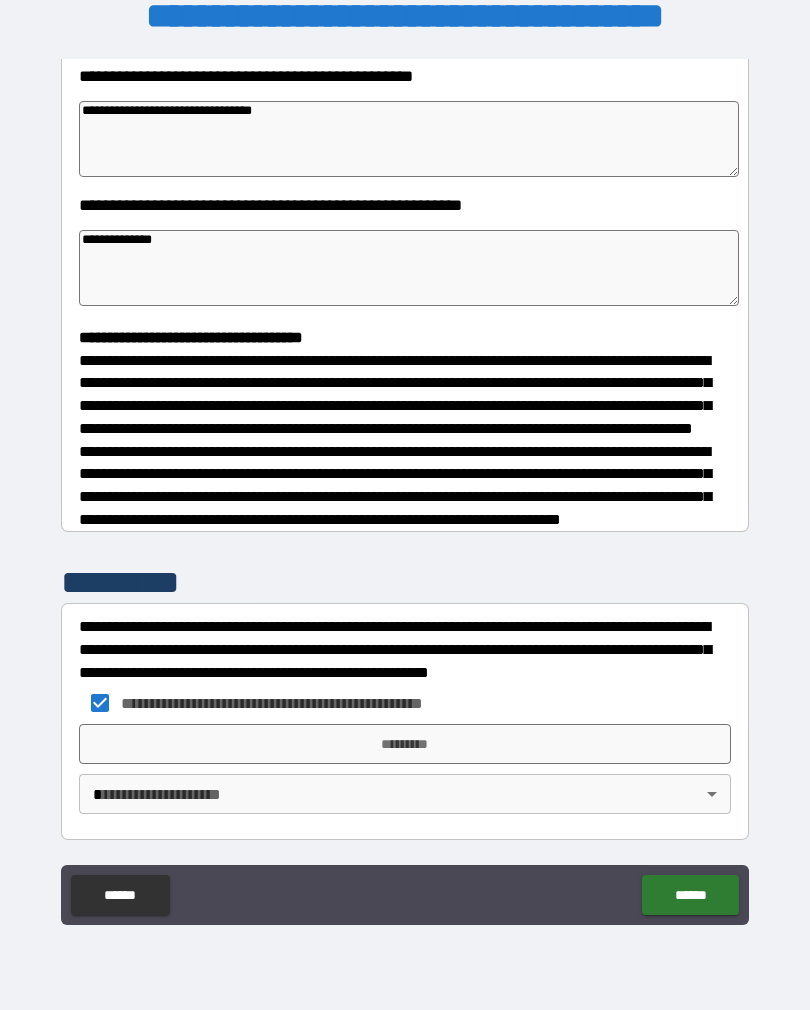 click on "*********" at bounding box center [405, 744] 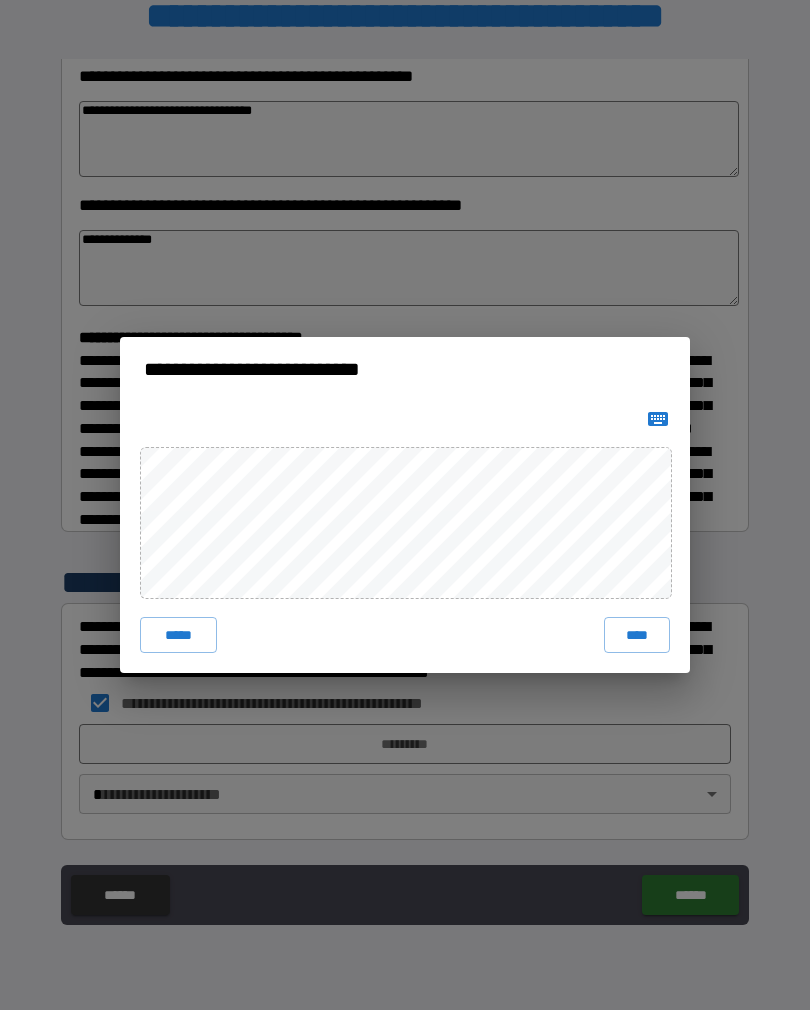 click on "****" at bounding box center [637, 635] 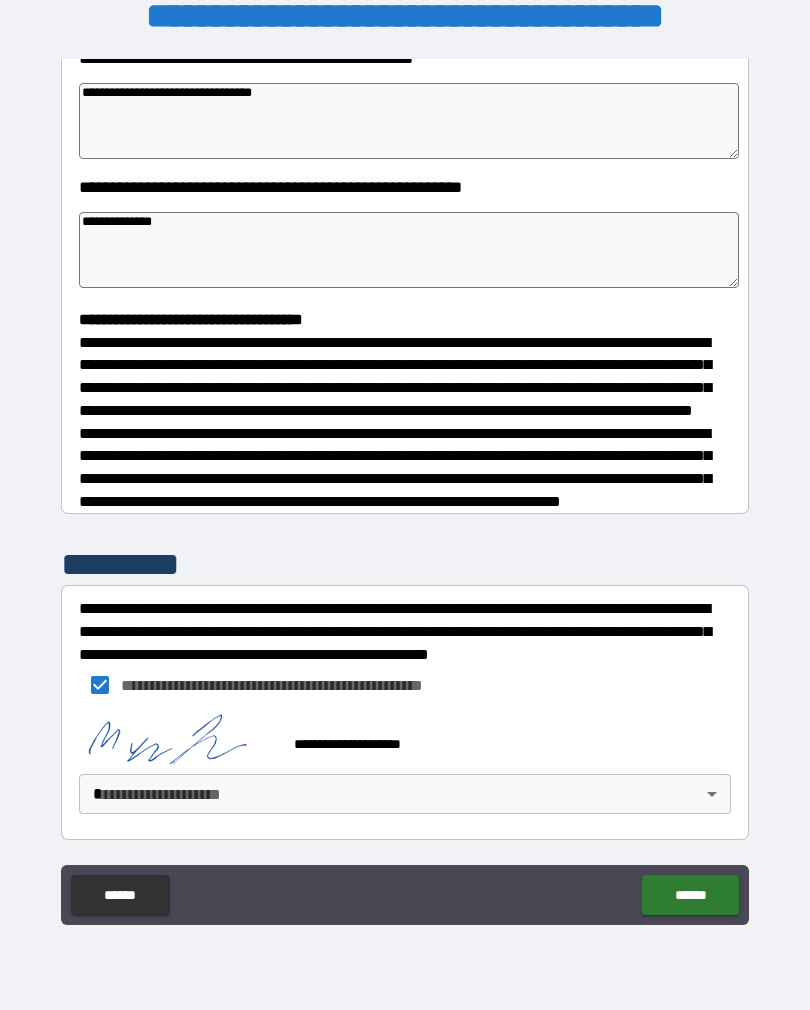 scroll, scrollTop: 338, scrollLeft: 0, axis: vertical 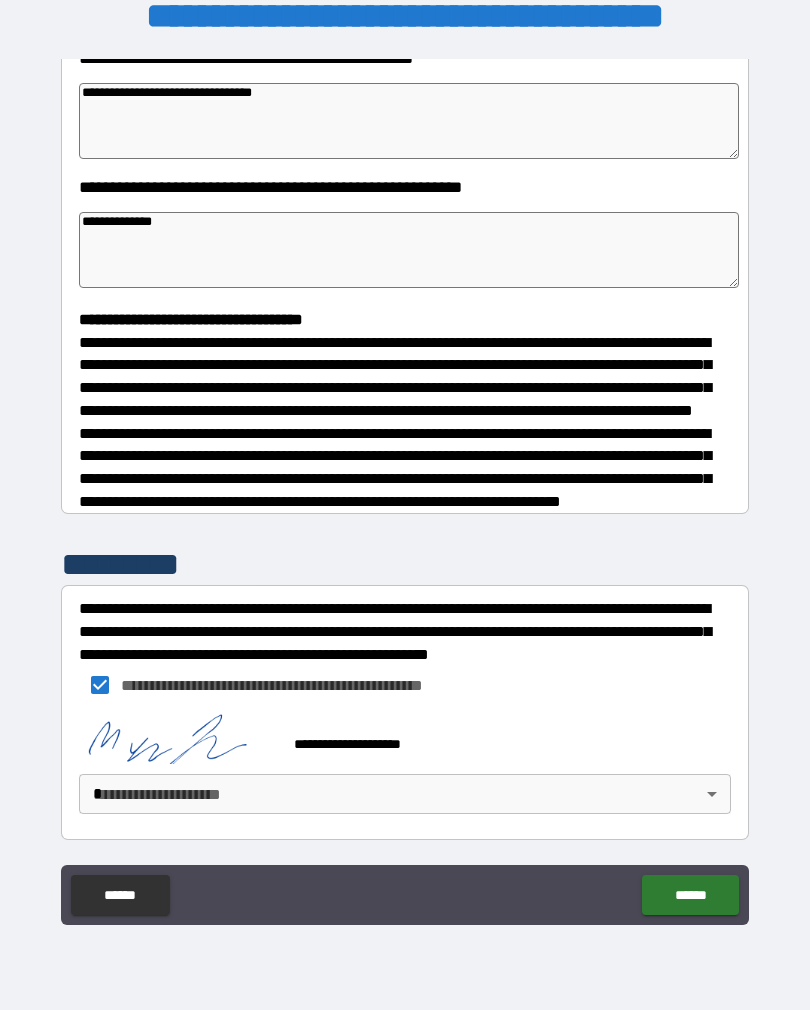 click on "**********" at bounding box center [405, 489] 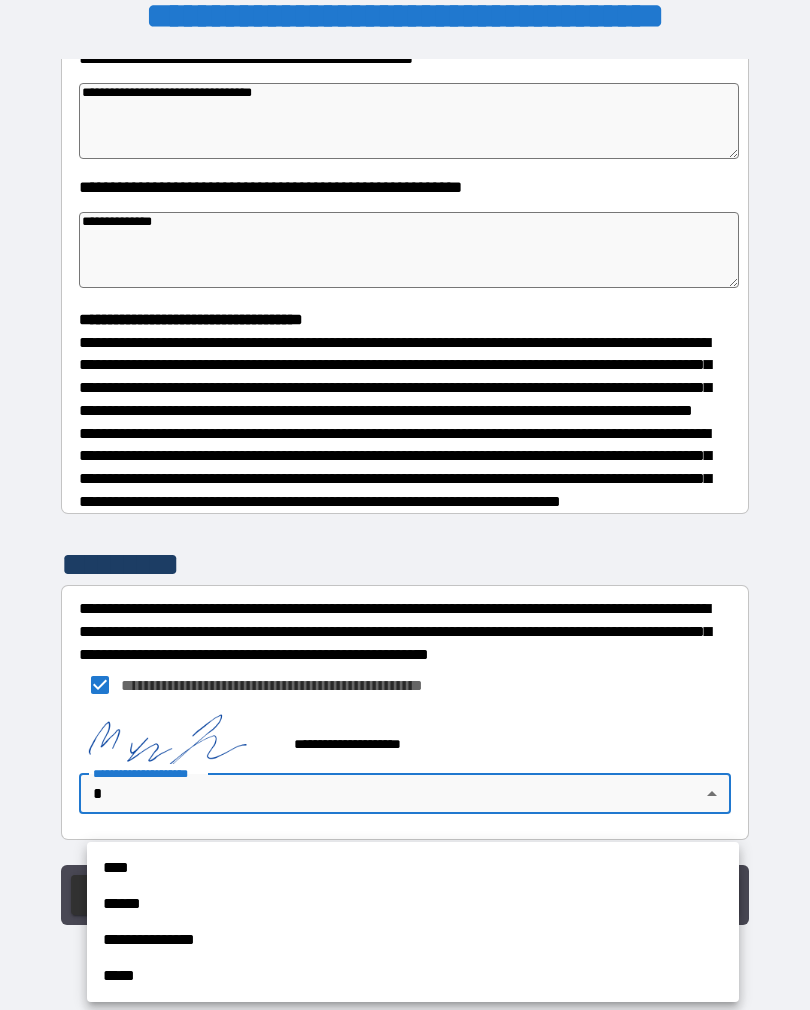 click on "**********" at bounding box center (413, 940) 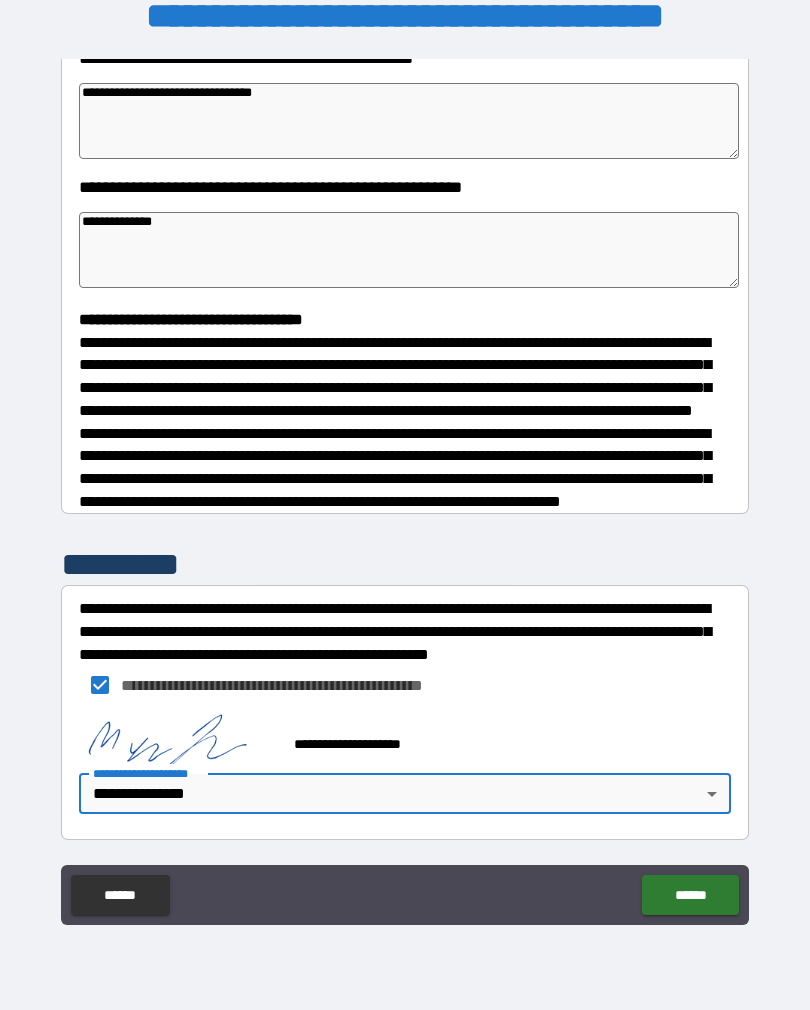 click on "******" at bounding box center [690, 895] 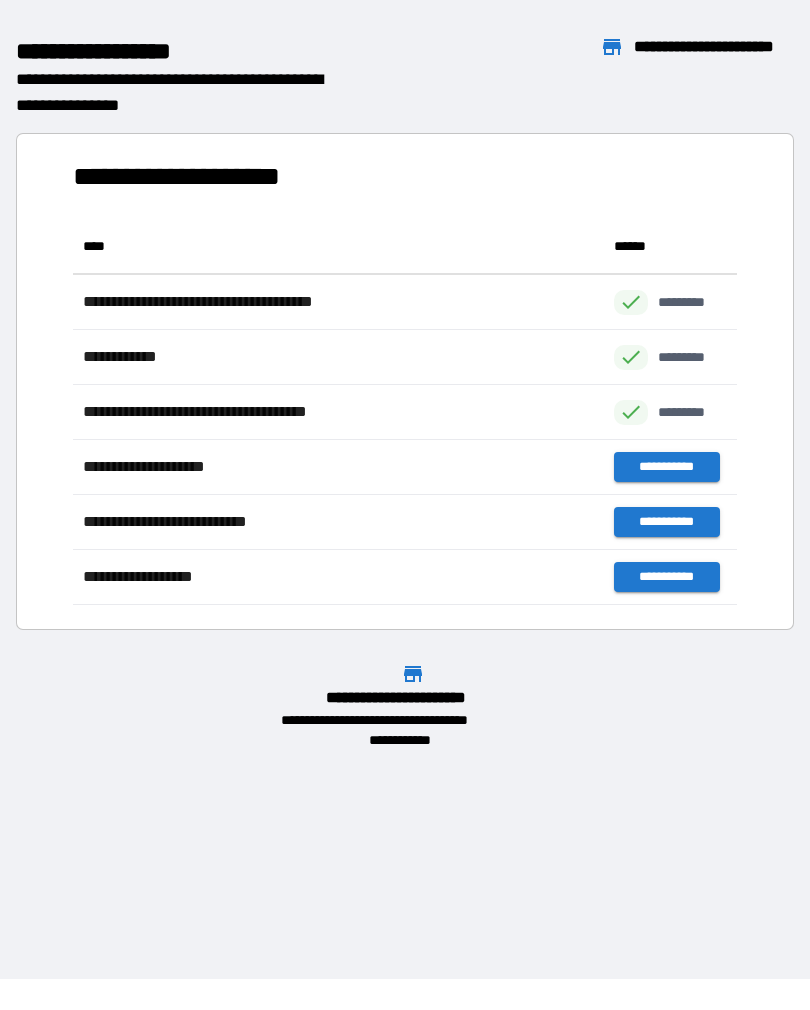 scroll, scrollTop: 1, scrollLeft: 1, axis: both 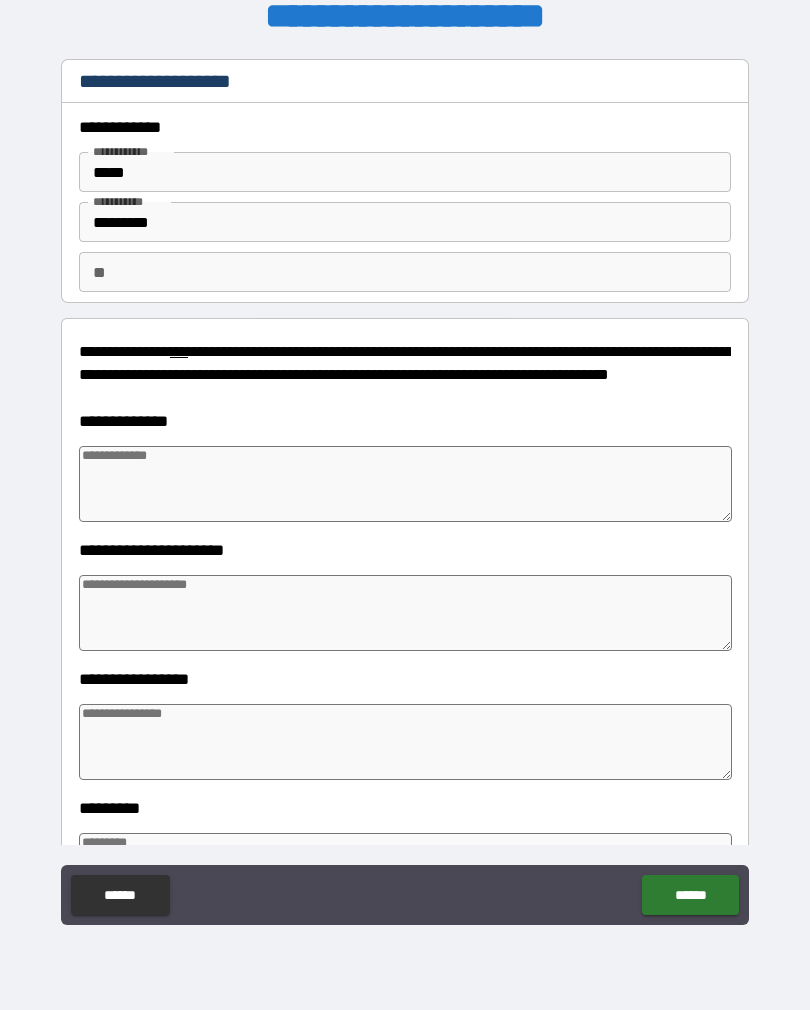 click on "**" at bounding box center (405, 272) 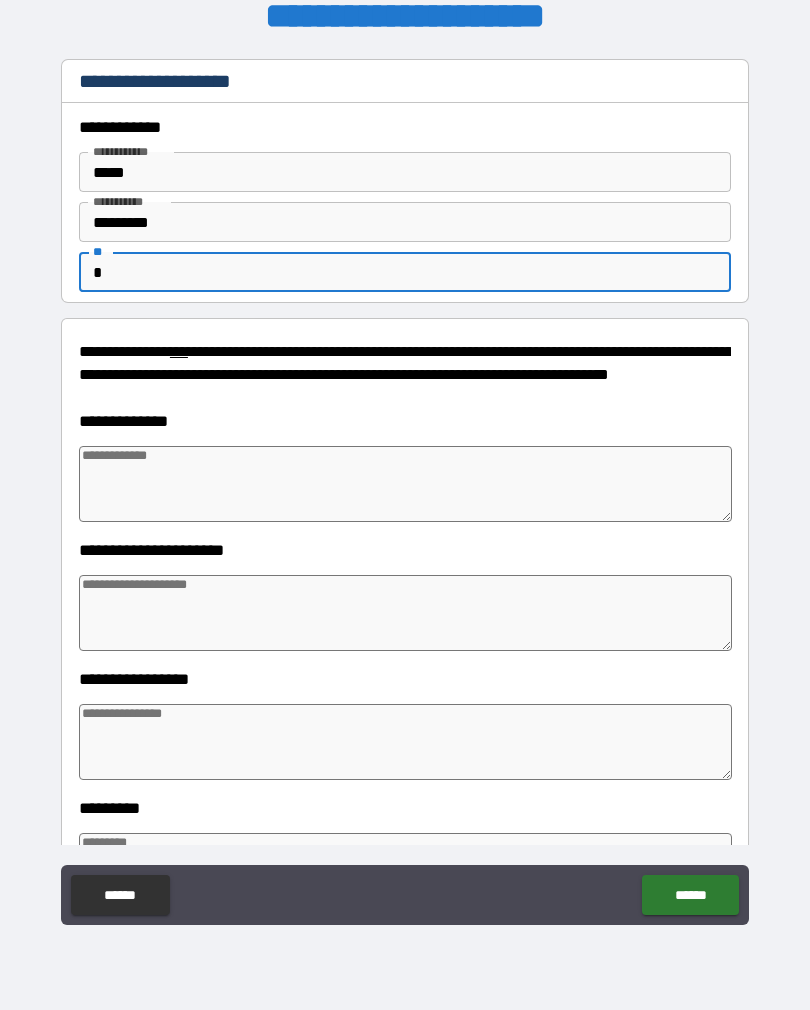 click at bounding box center [405, 484] 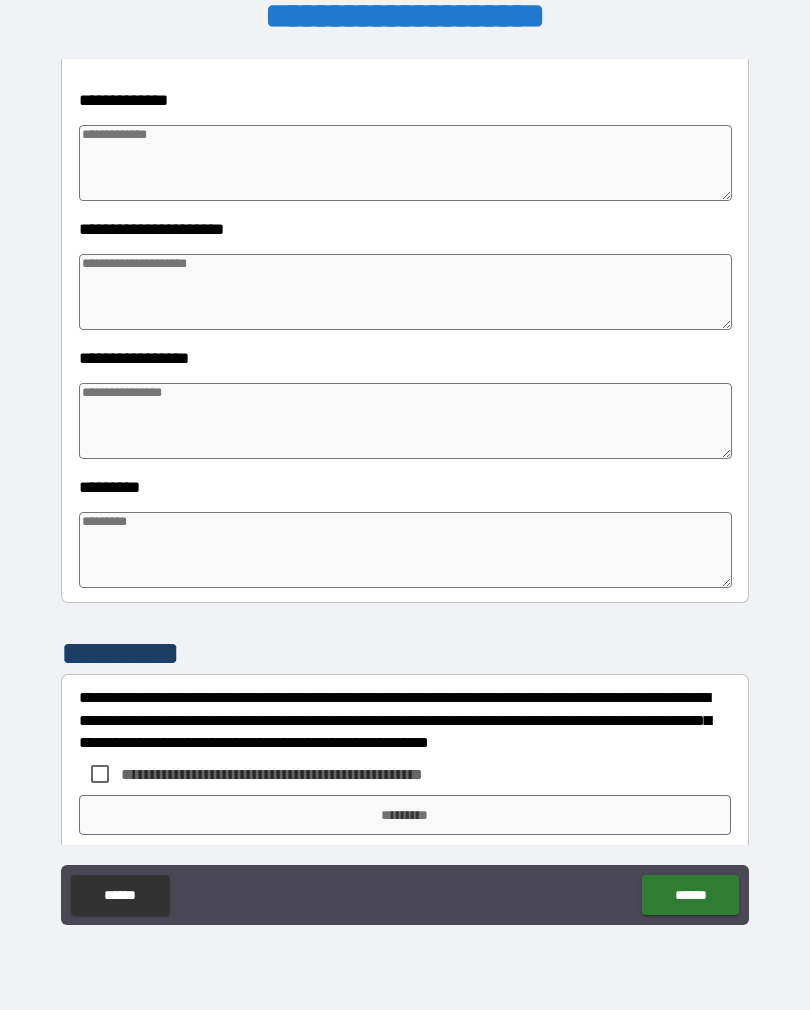 scroll, scrollTop: 340, scrollLeft: 0, axis: vertical 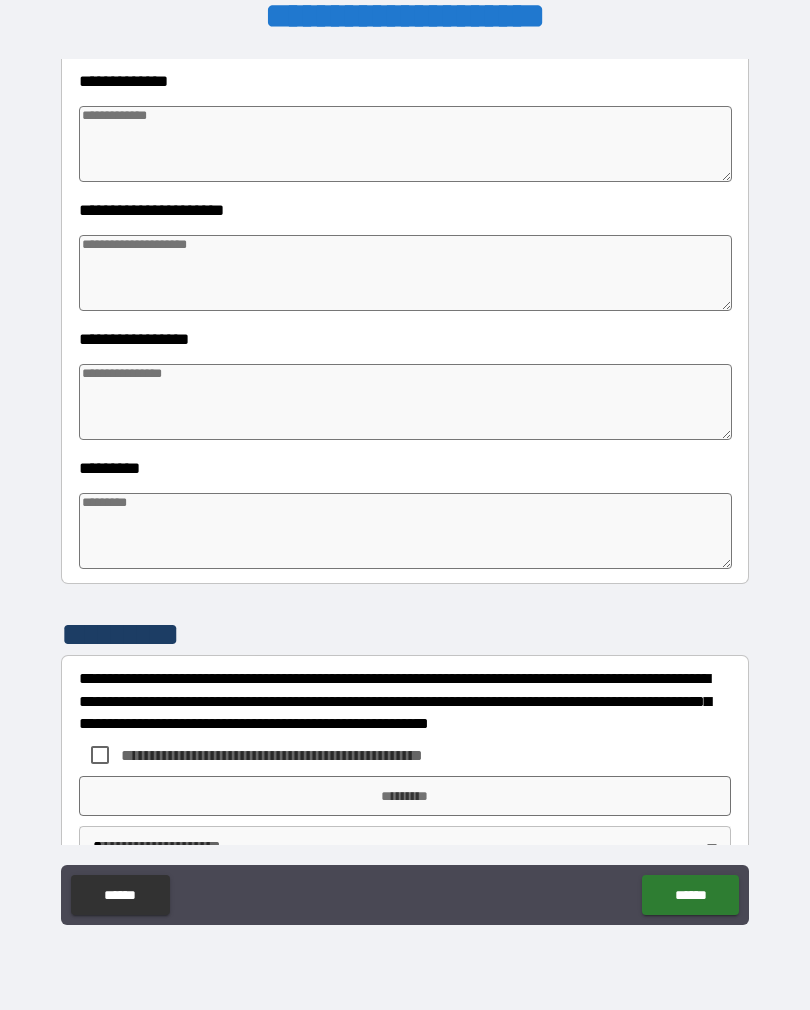 click at bounding box center (405, 531) 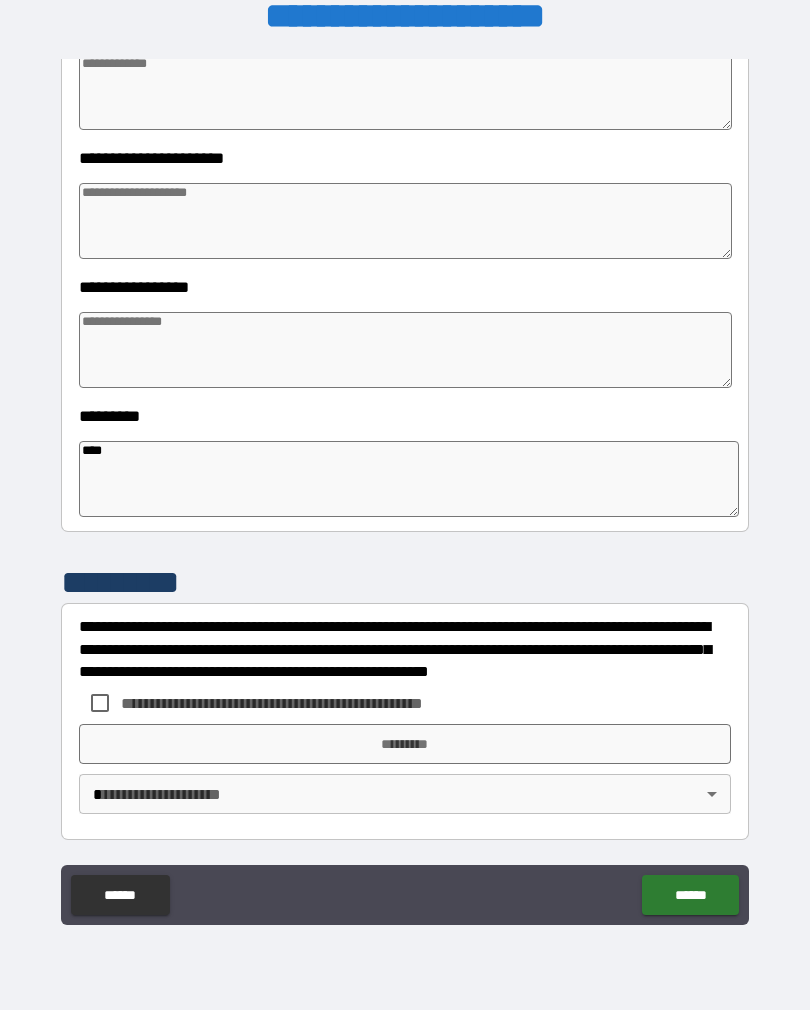 scroll, scrollTop: 392, scrollLeft: 0, axis: vertical 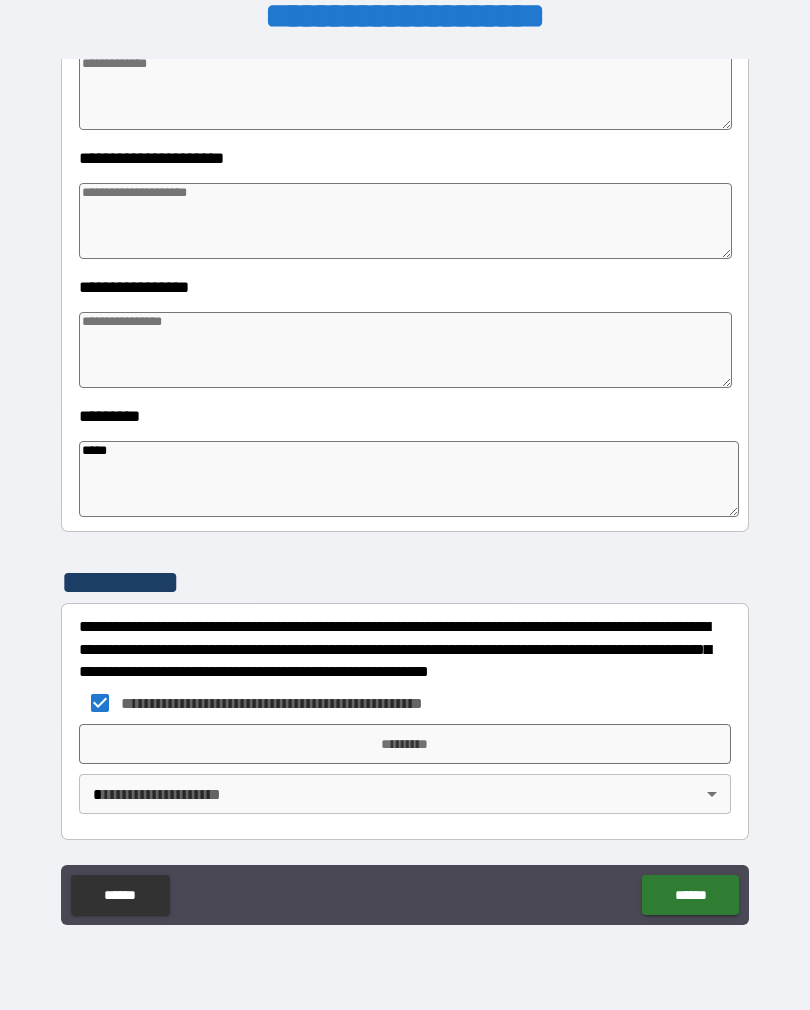 click on "*********" at bounding box center (405, 744) 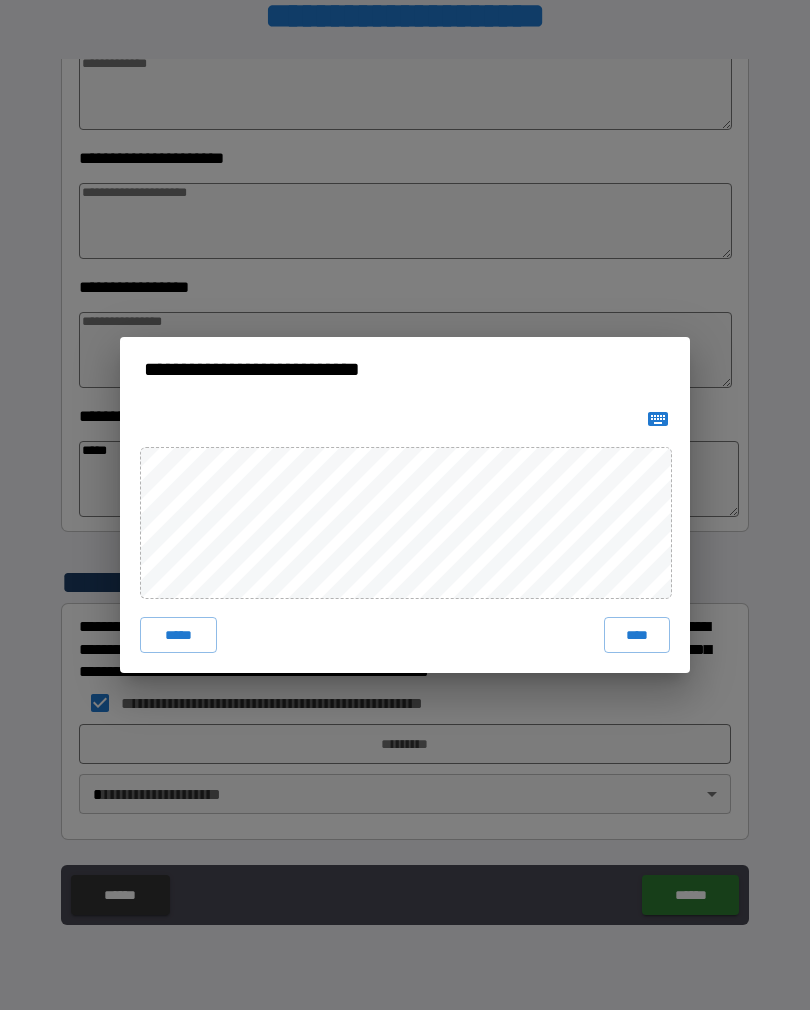 click on "****" at bounding box center (637, 635) 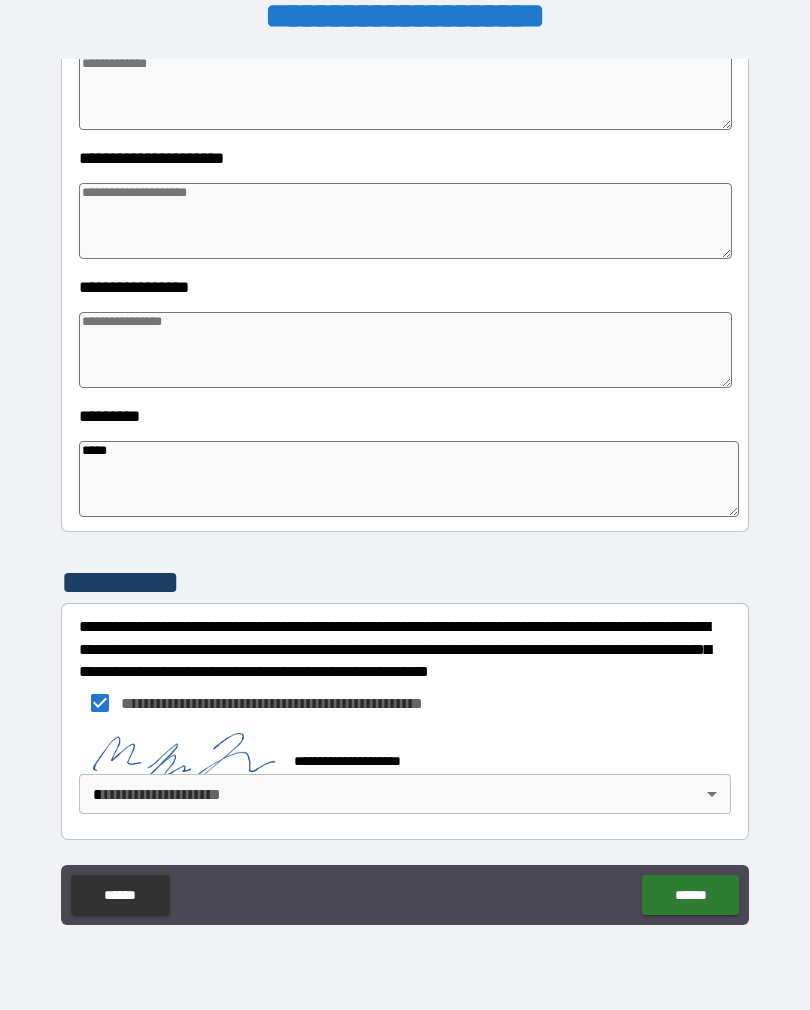 scroll, scrollTop: 382, scrollLeft: 0, axis: vertical 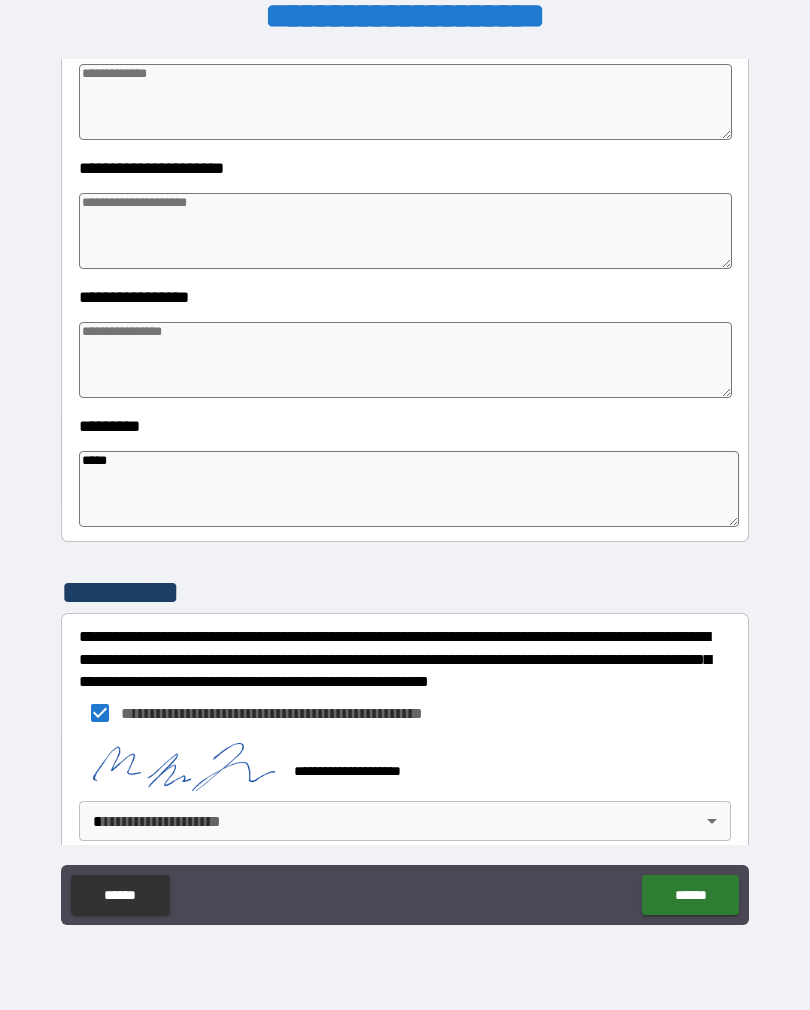 click on "**********" at bounding box center (405, 489) 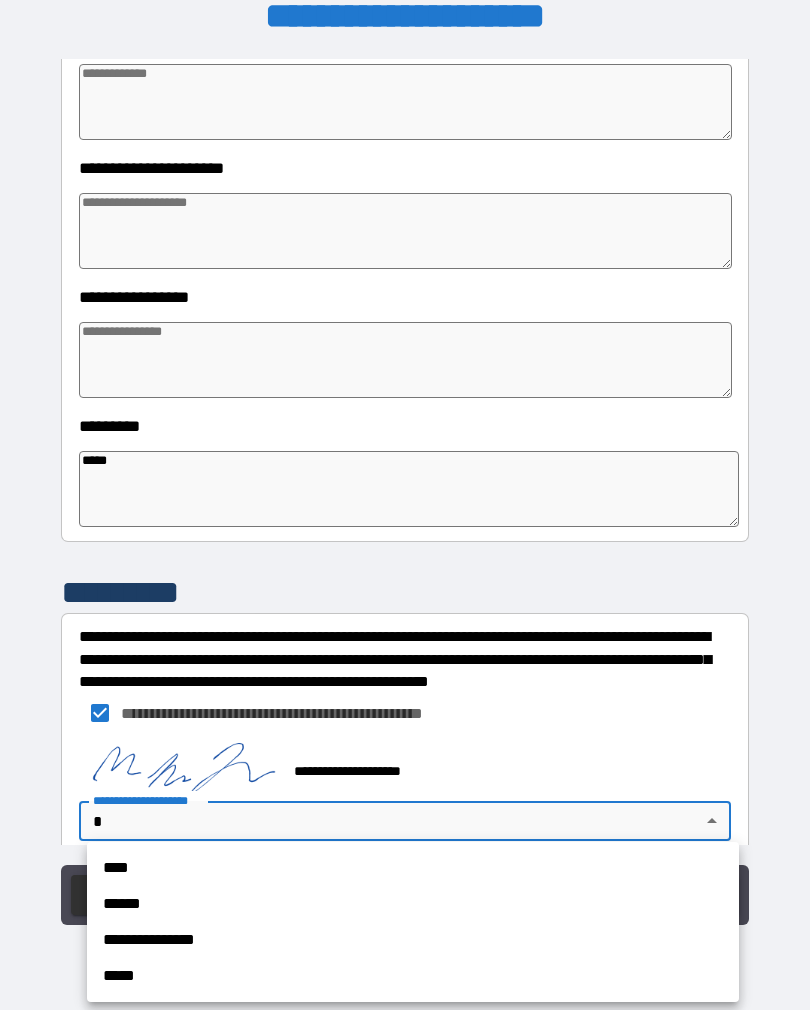 click on "**********" at bounding box center (413, 940) 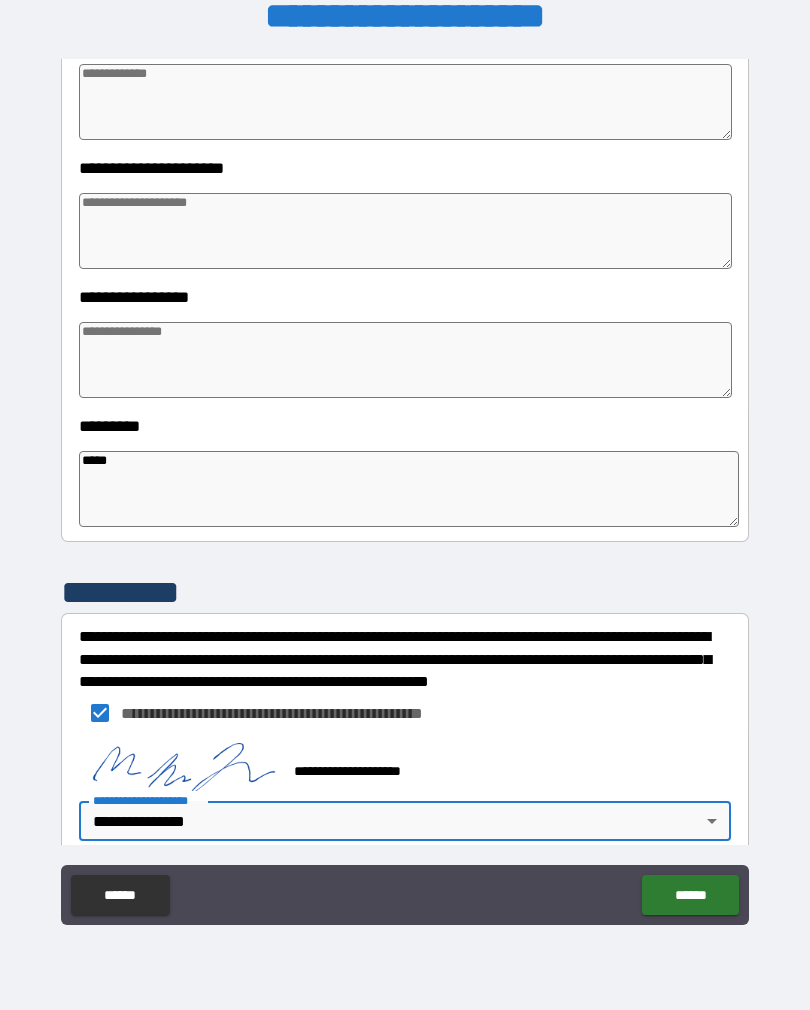 click on "******" at bounding box center (690, 895) 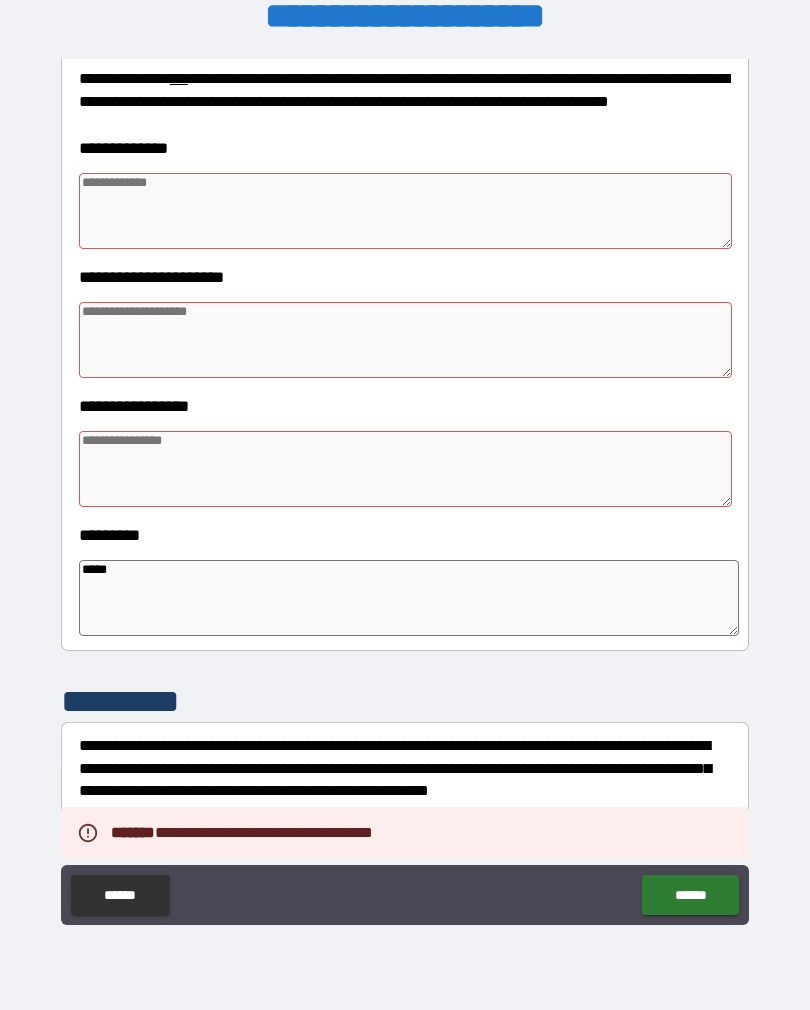 scroll, scrollTop: 239, scrollLeft: 0, axis: vertical 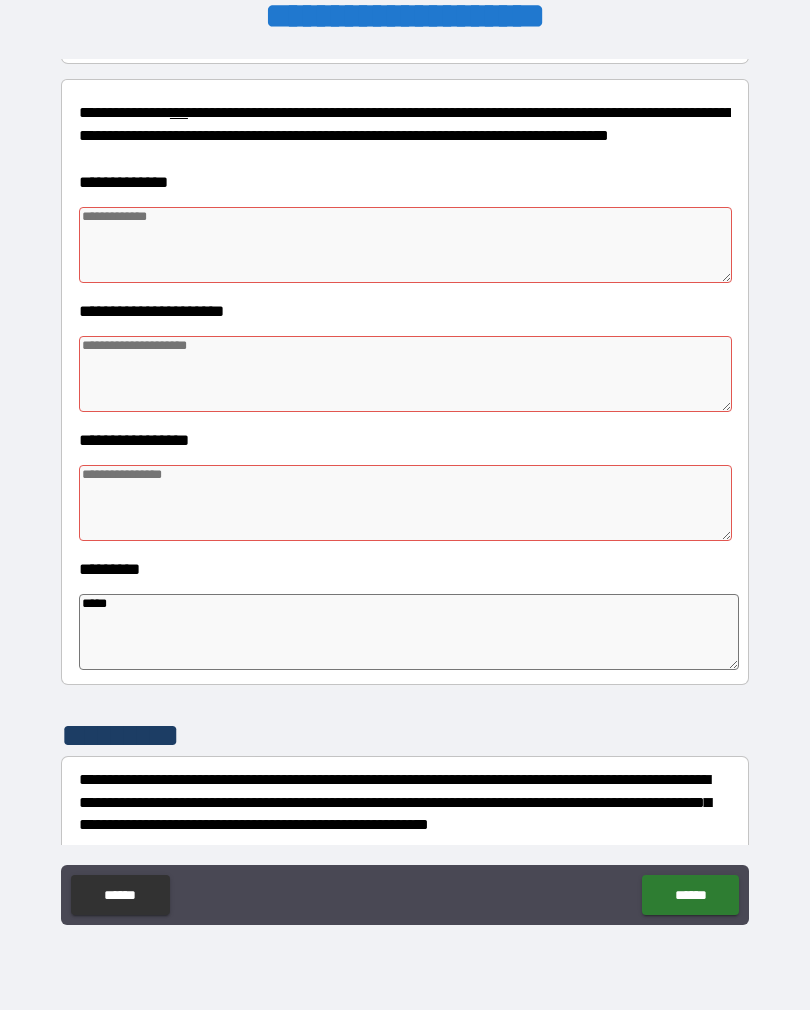 click at bounding box center (405, 245) 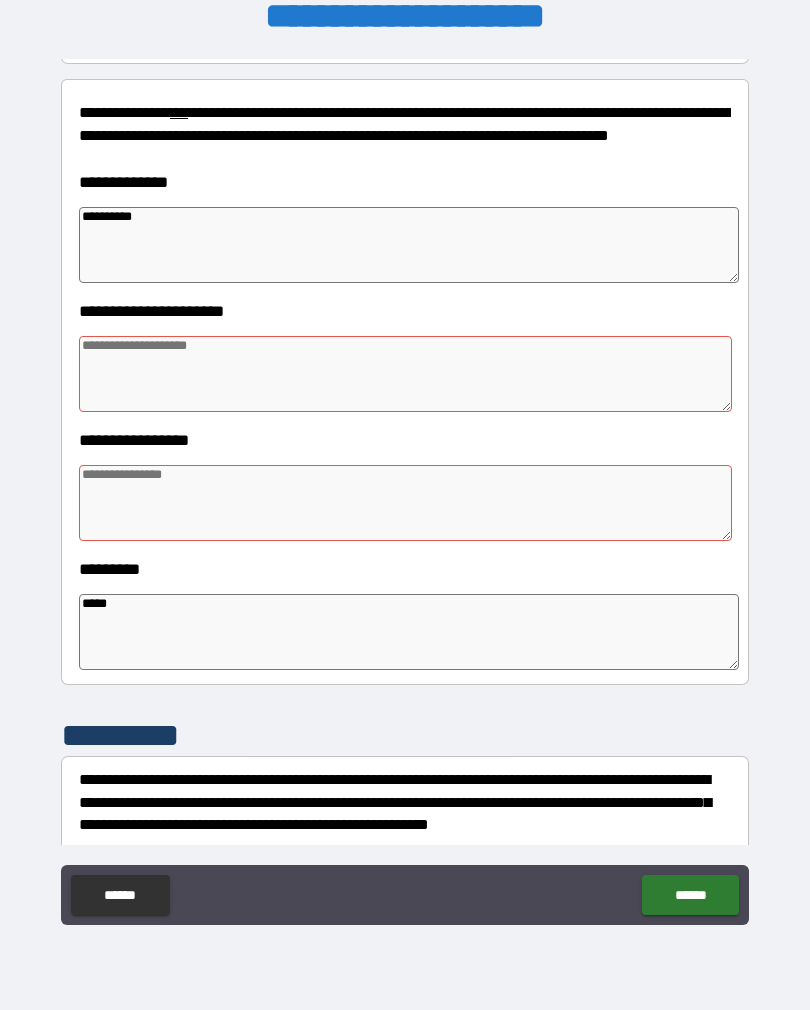 click at bounding box center [405, 374] 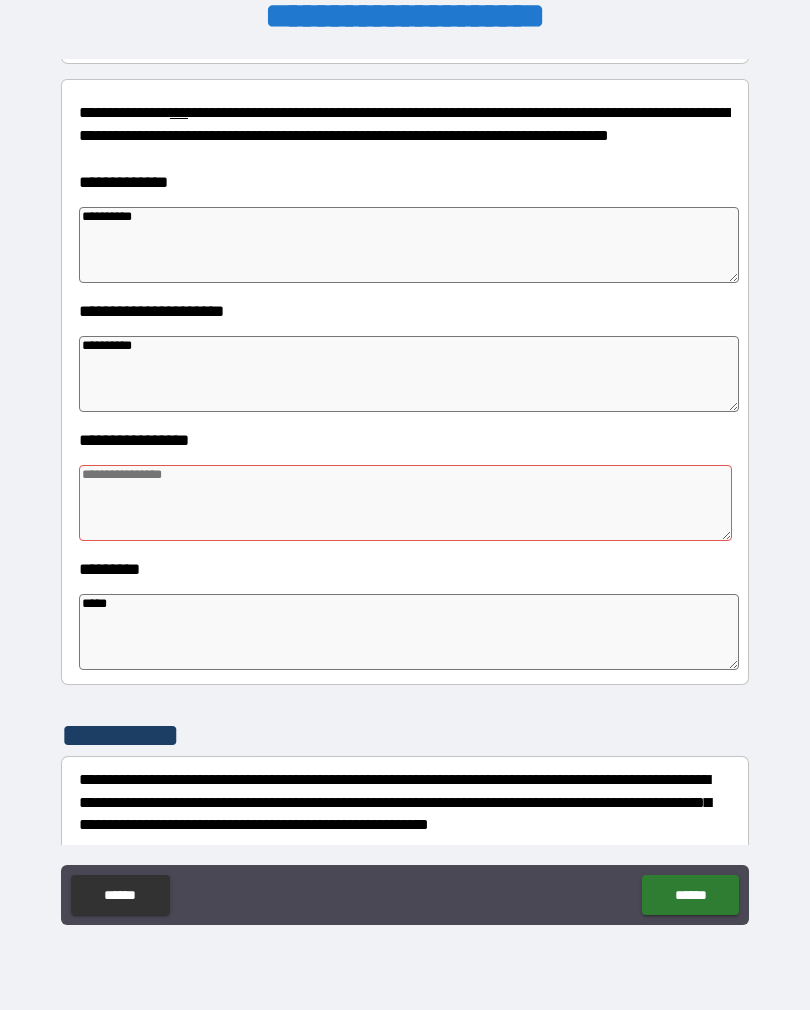 click at bounding box center [405, 503] 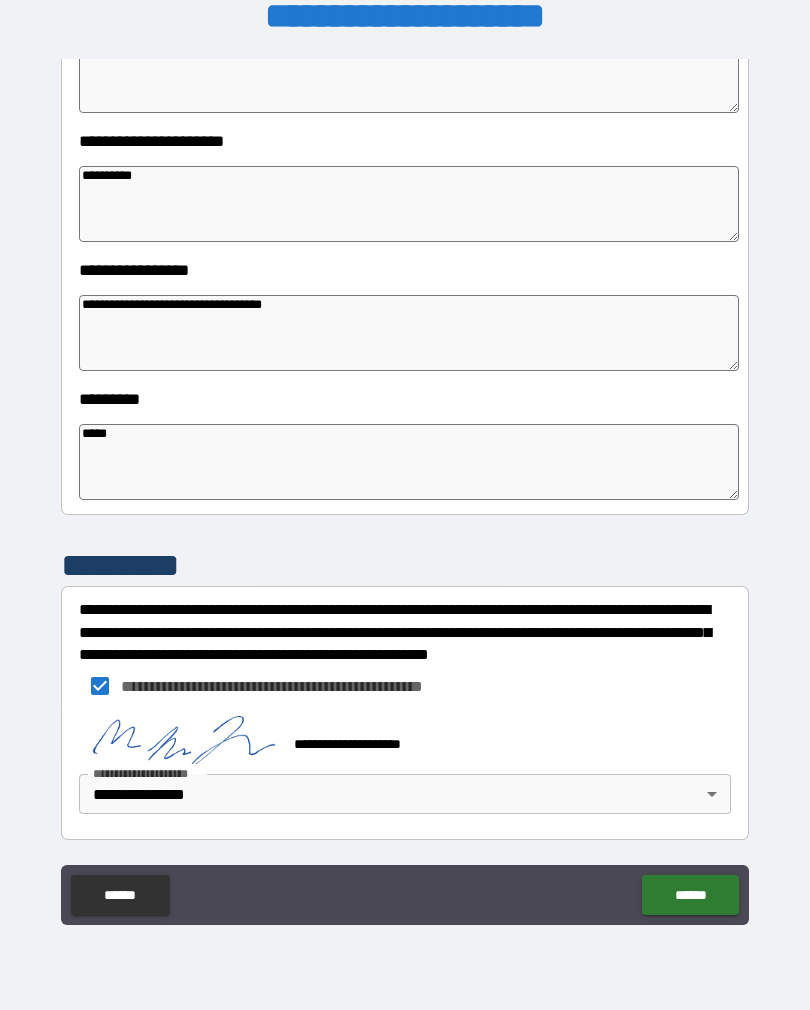 scroll, scrollTop: 409, scrollLeft: 0, axis: vertical 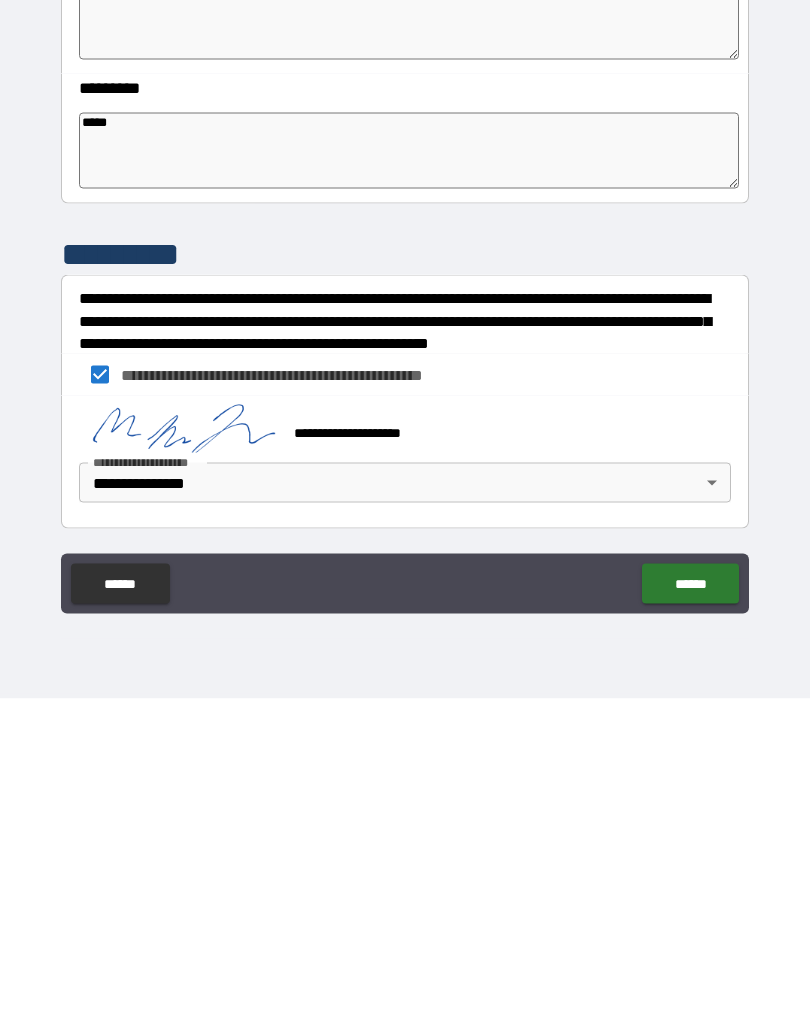 click on "******" at bounding box center (690, 895) 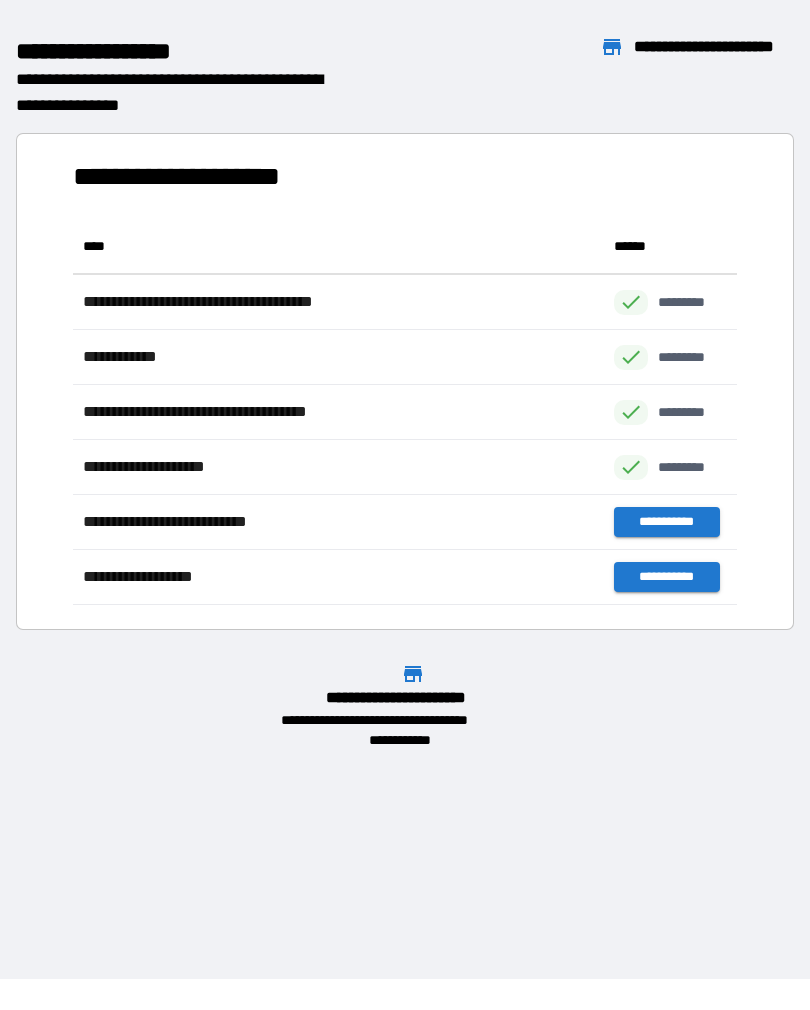 scroll, scrollTop: 1, scrollLeft: 1, axis: both 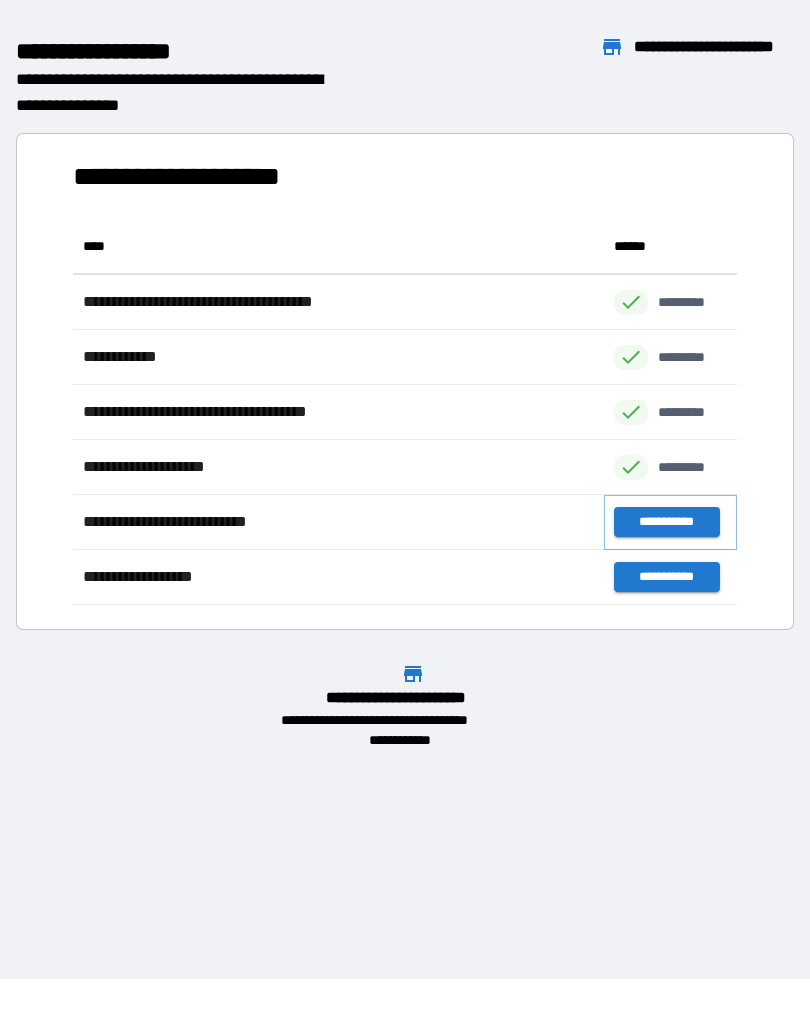 click on "**********" at bounding box center (666, 522) 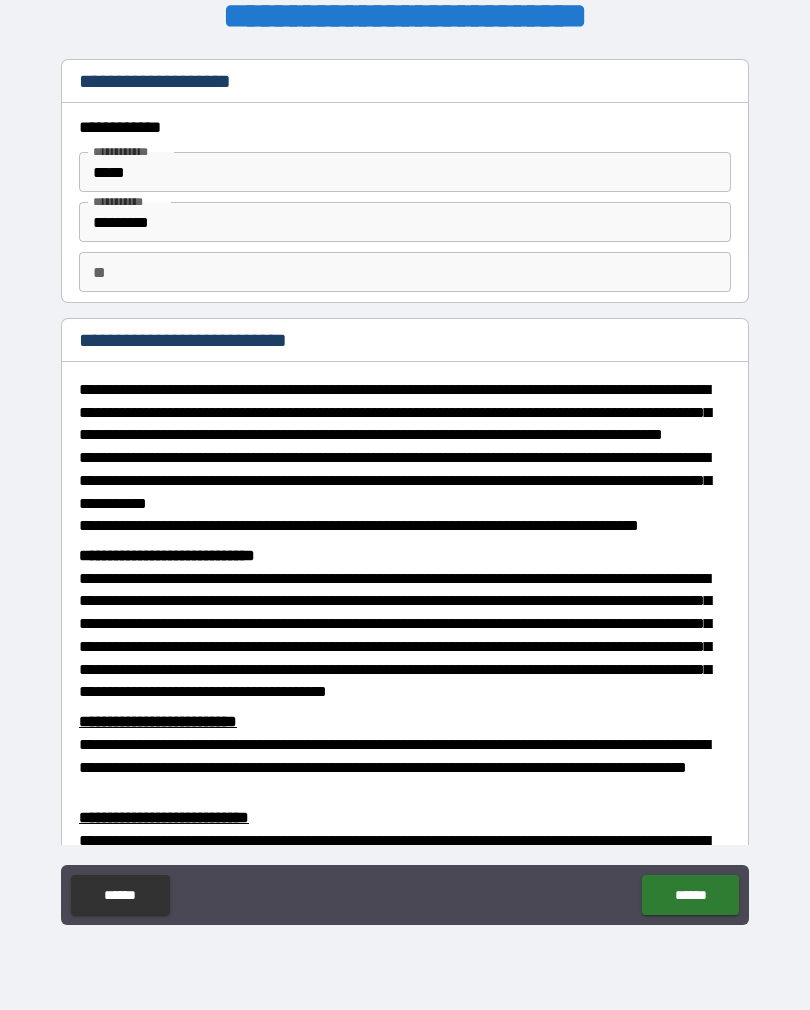 click on "**" at bounding box center (405, 272) 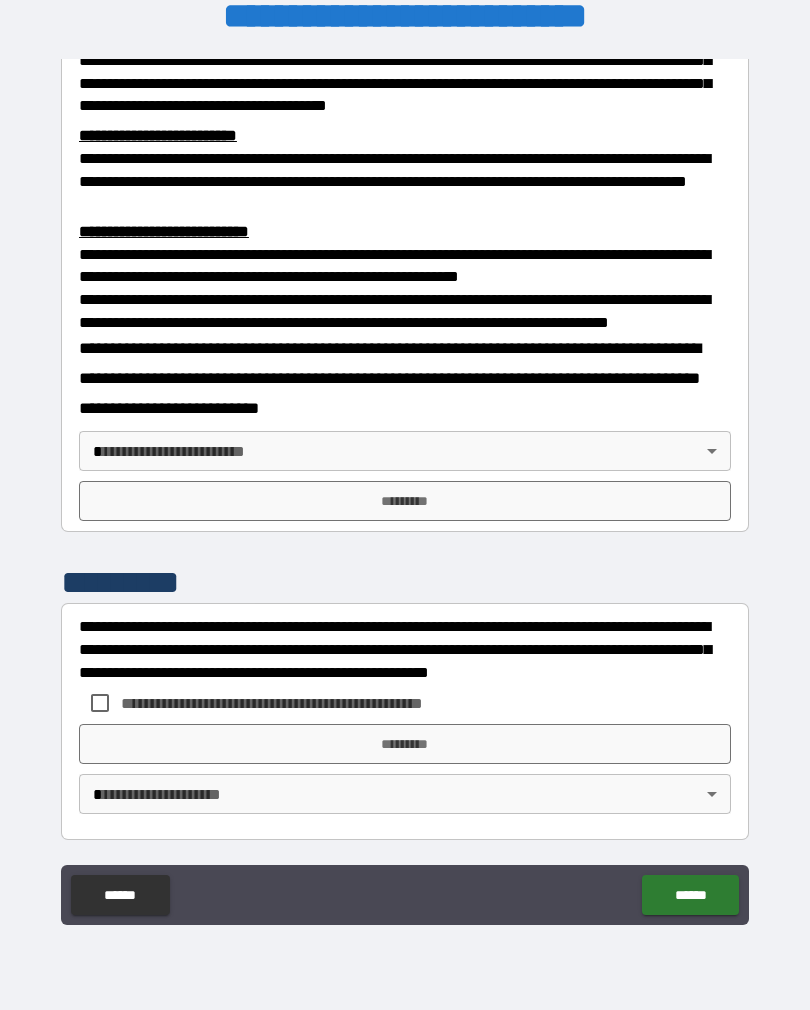 scroll, scrollTop: 660, scrollLeft: 0, axis: vertical 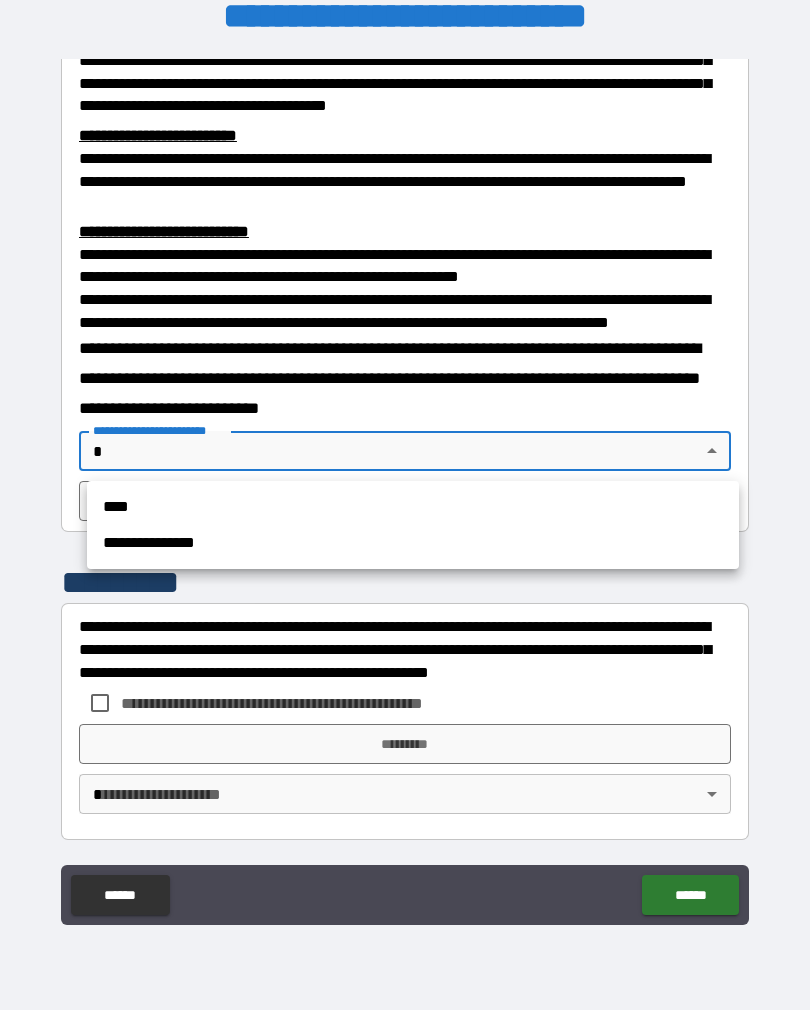 click on "**********" at bounding box center [413, 543] 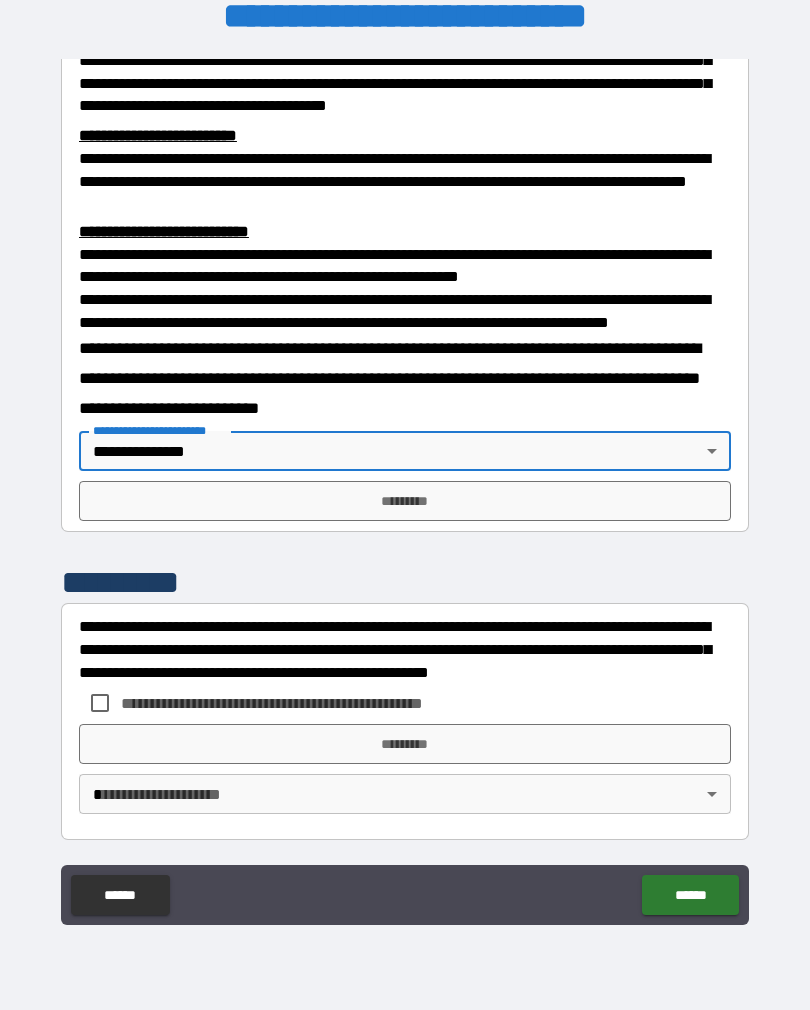 click on "*********" at bounding box center [405, 501] 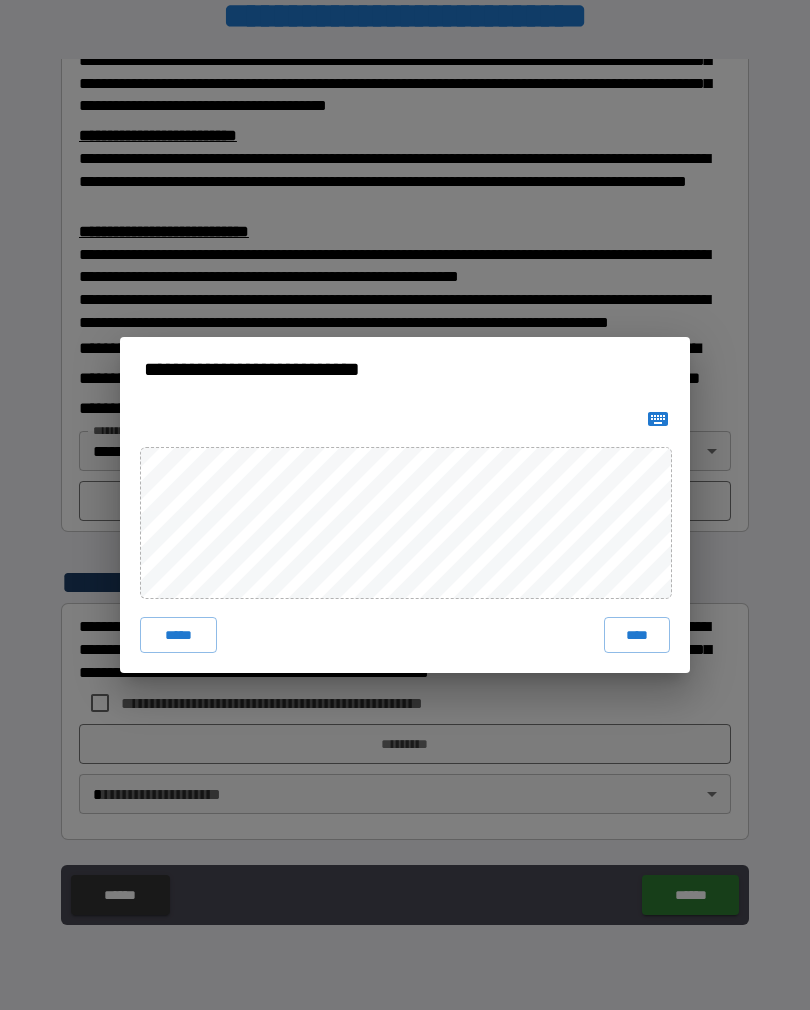 click on "****" at bounding box center [637, 635] 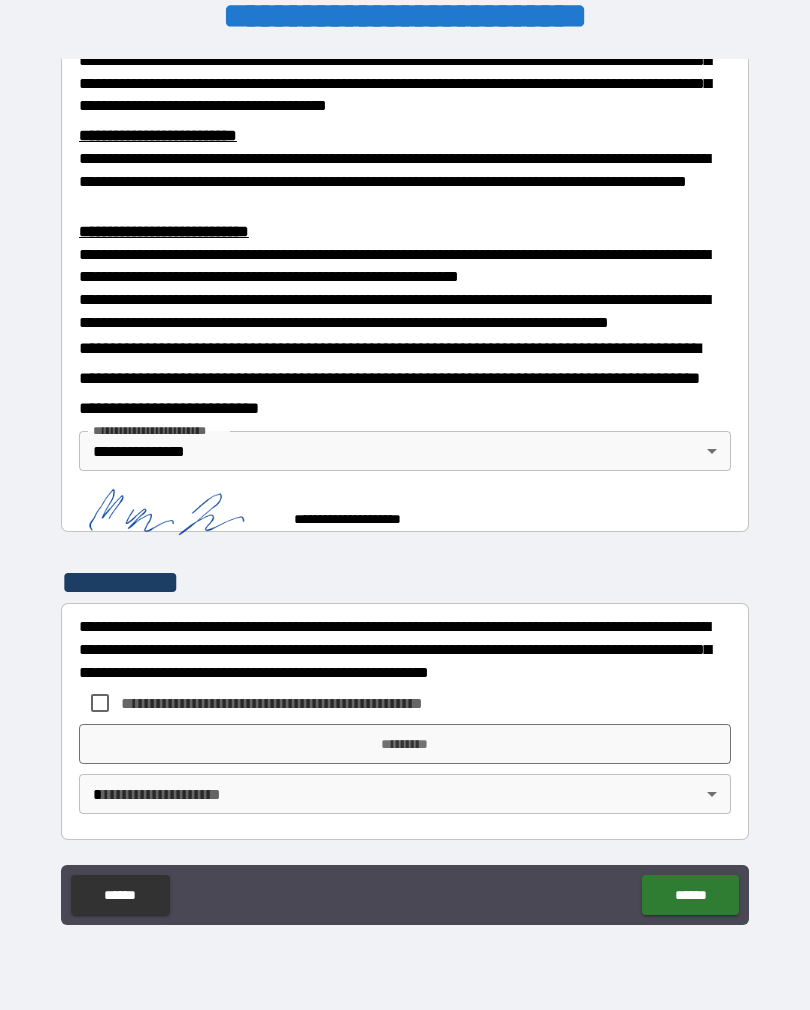 scroll, scrollTop: 650, scrollLeft: 0, axis: vertical 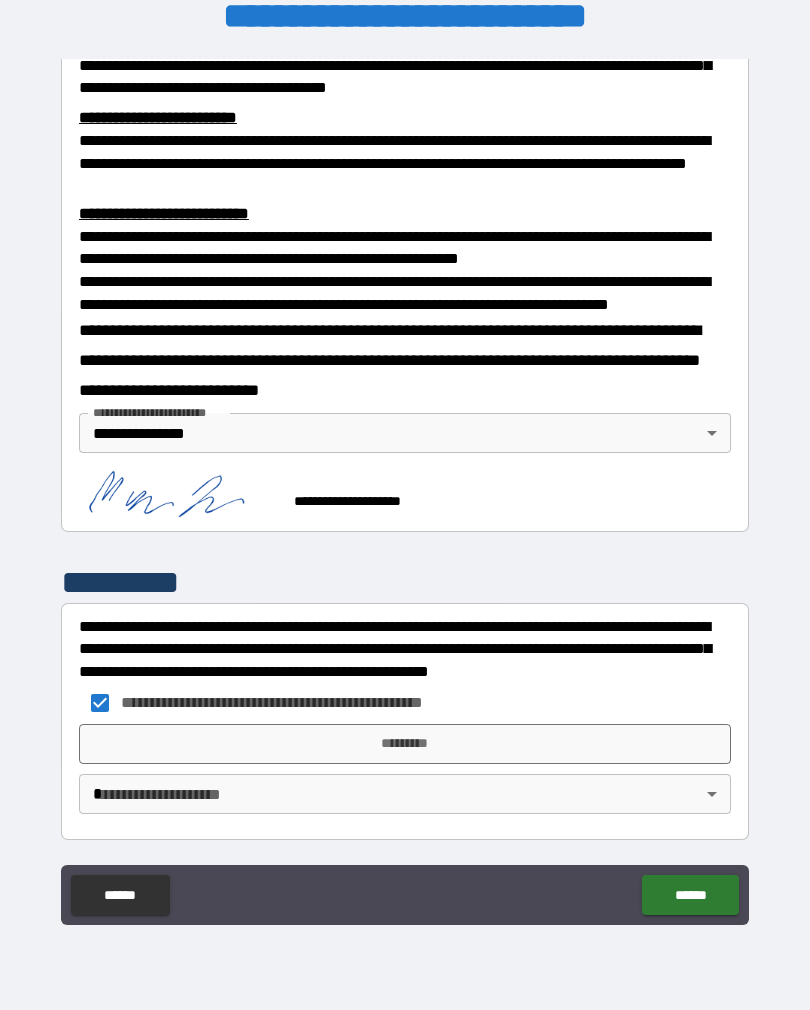 click on "*********" at bounding box center [405, 744] 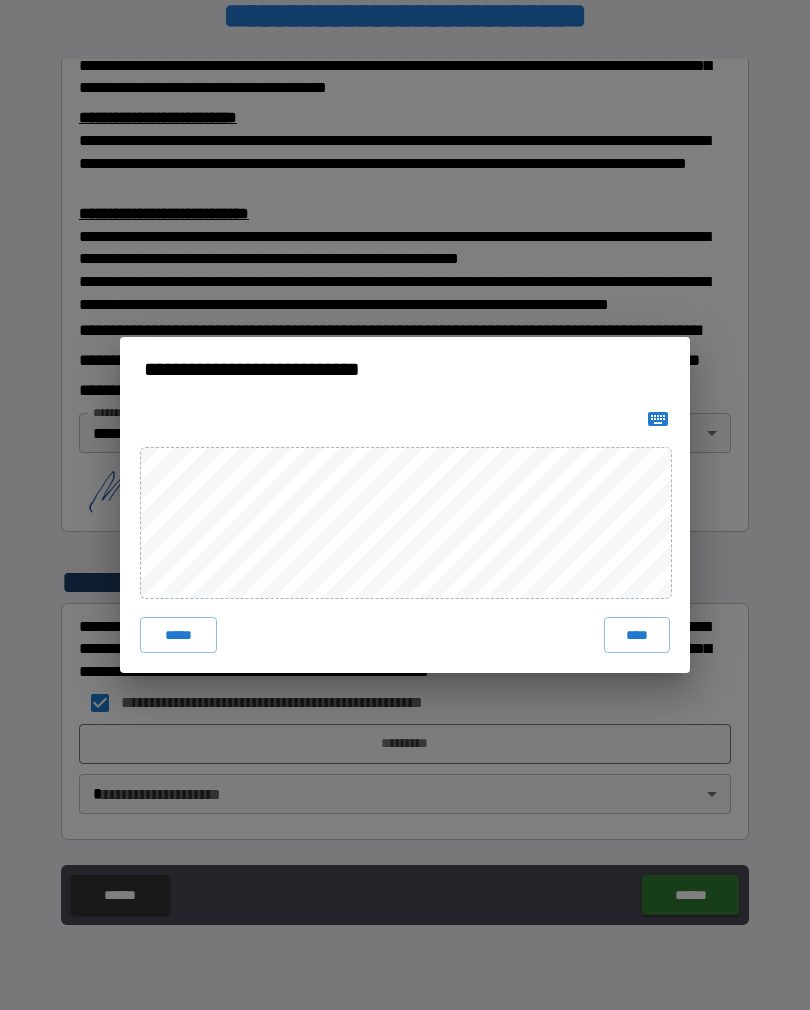 click on "****" at bounding box center (637, 635) 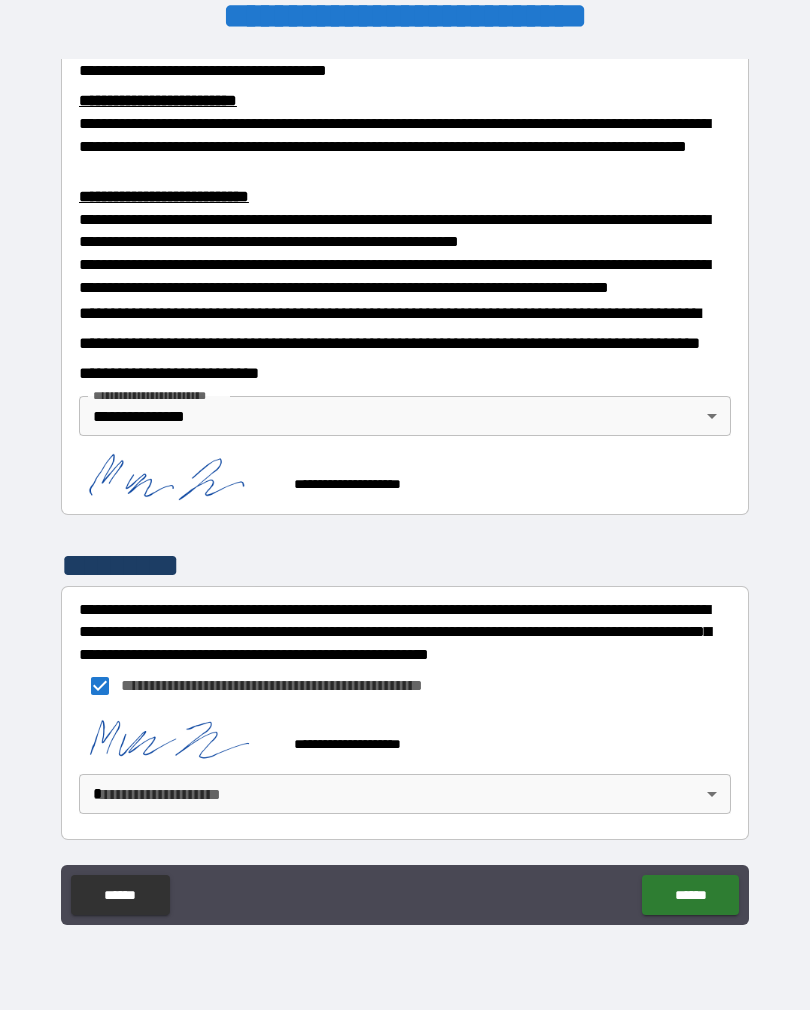 scroll, scrollTop: 694, scrollLeft: 0, axis: vertical 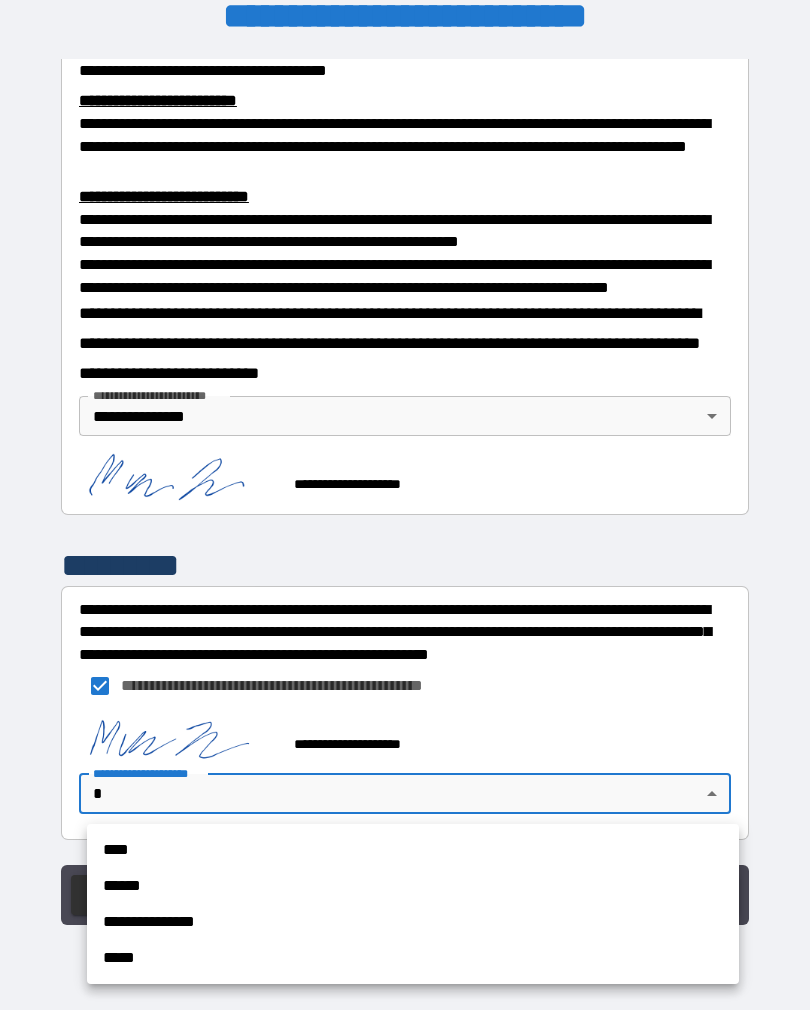 click on "**********" at bounding box center (413, 922) 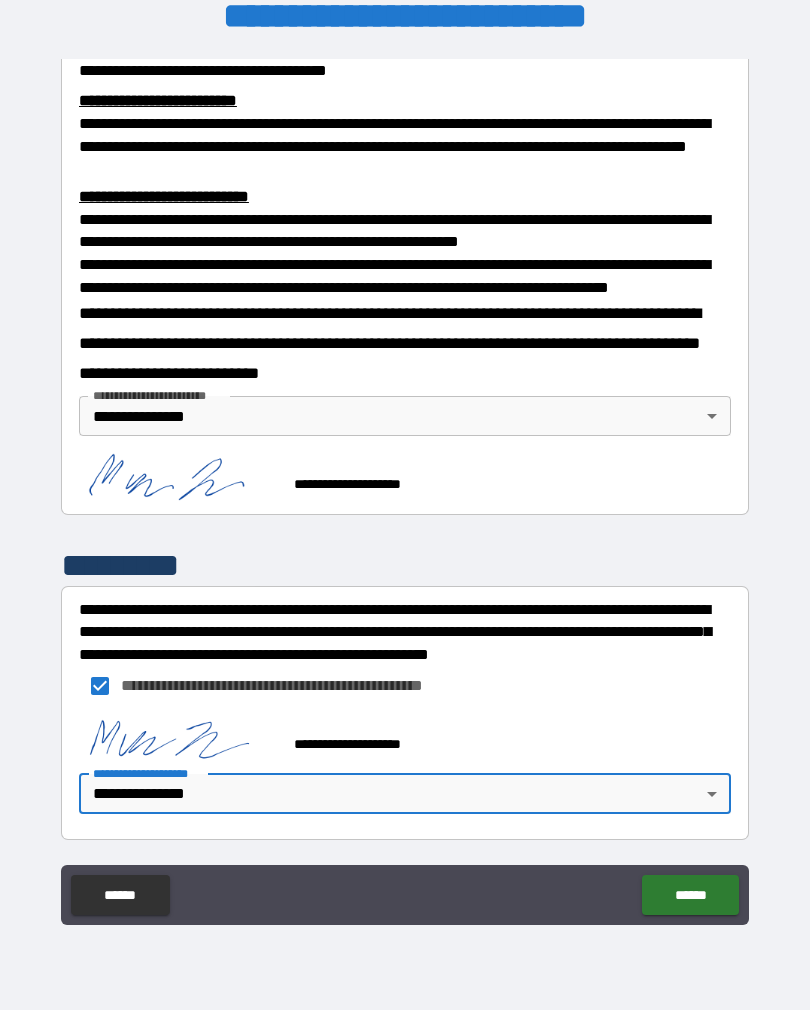 click on "******" at bounding box center (690, 895) 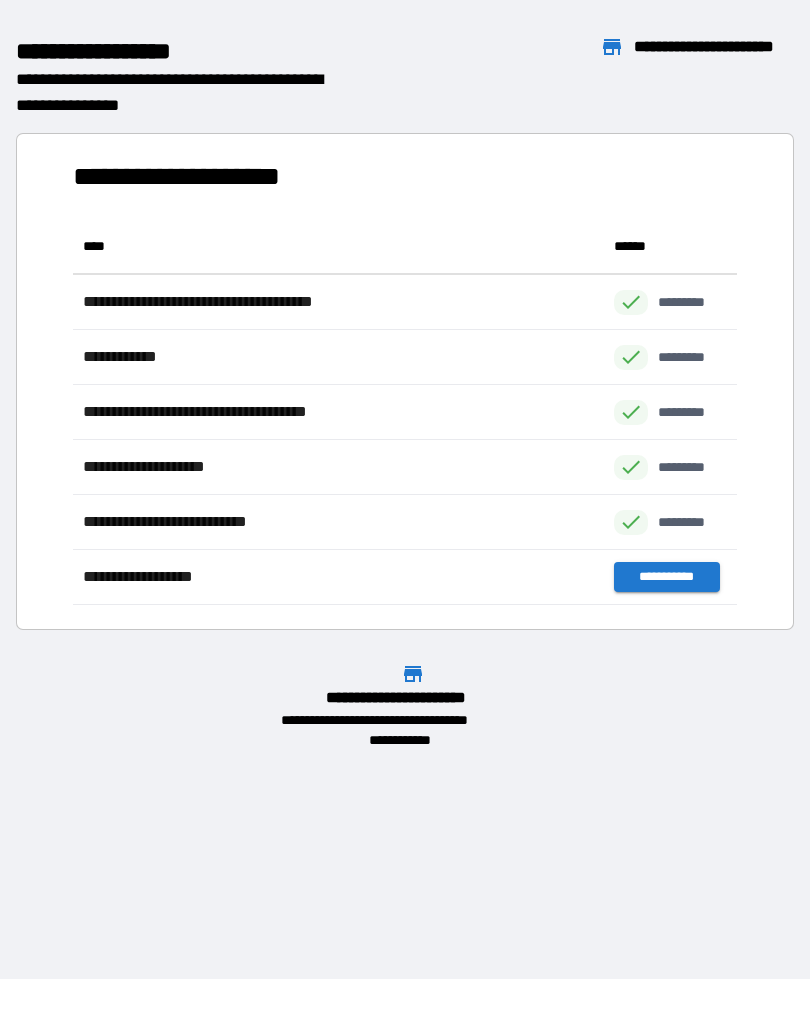 scroll, scrollTop: 1, scrollLeft: 1, axis: both 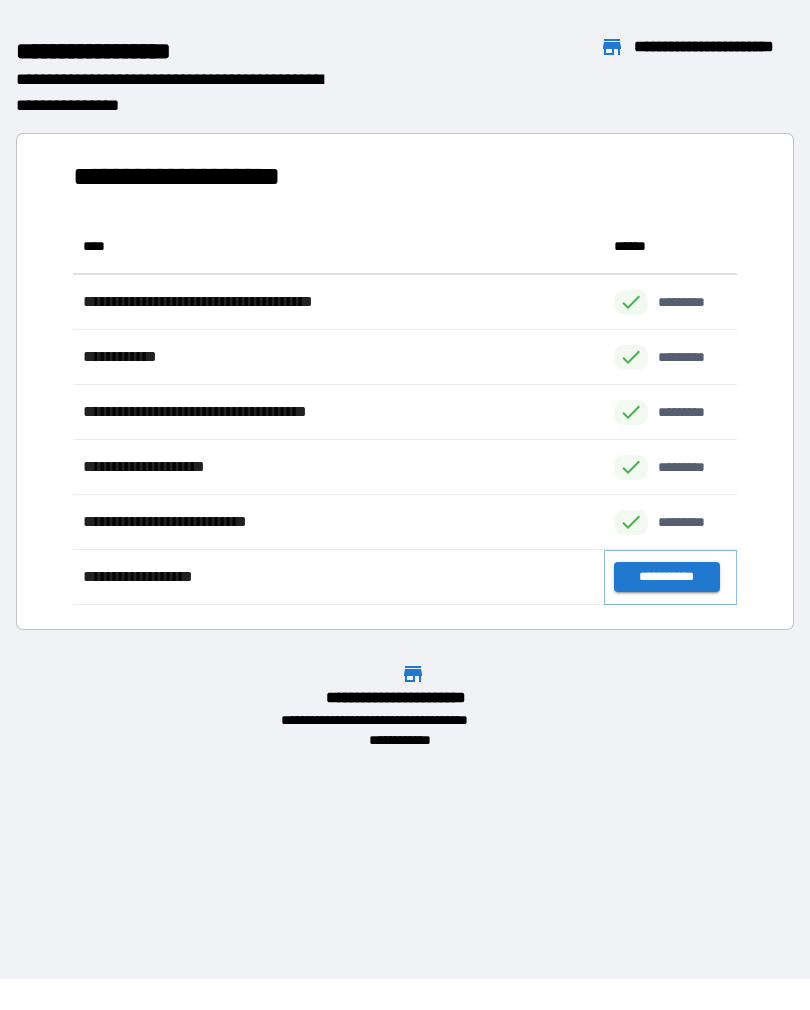 click on "**********" at bounding box center [666, 577] 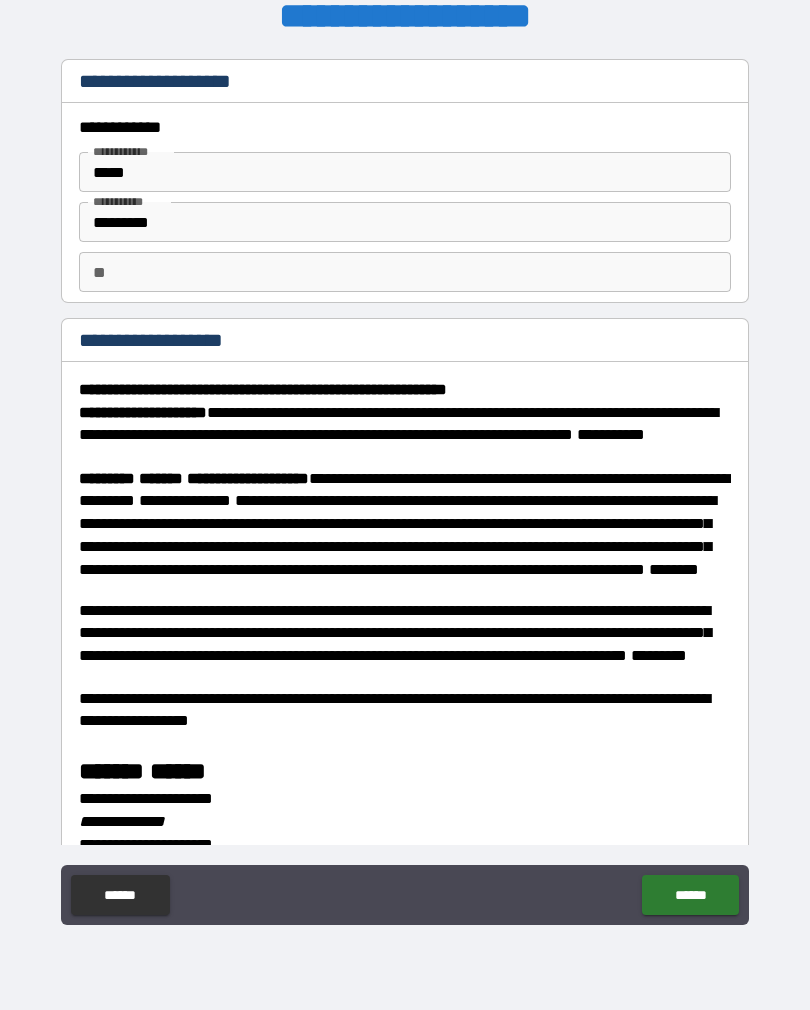 click on "**" at bounding box center (405, 272) 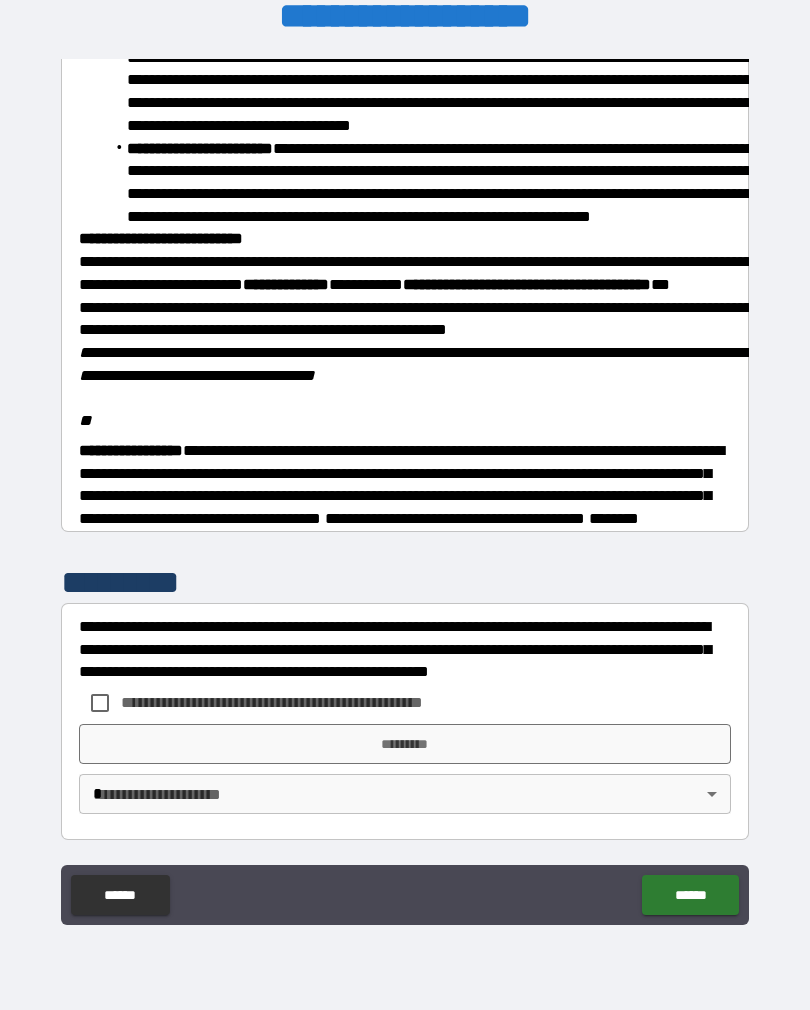 scroll, scrollTop: 2206, scrollLeft: 0, axis: vertical 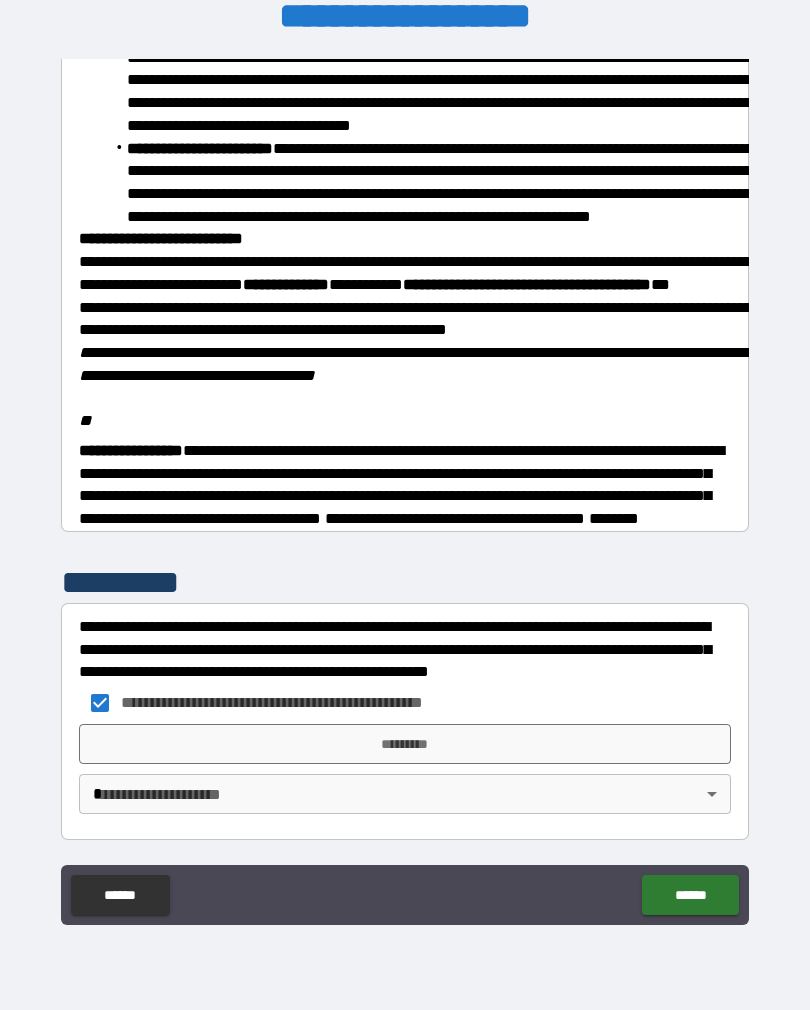 click on "*********" at bounding box center [405, 744] 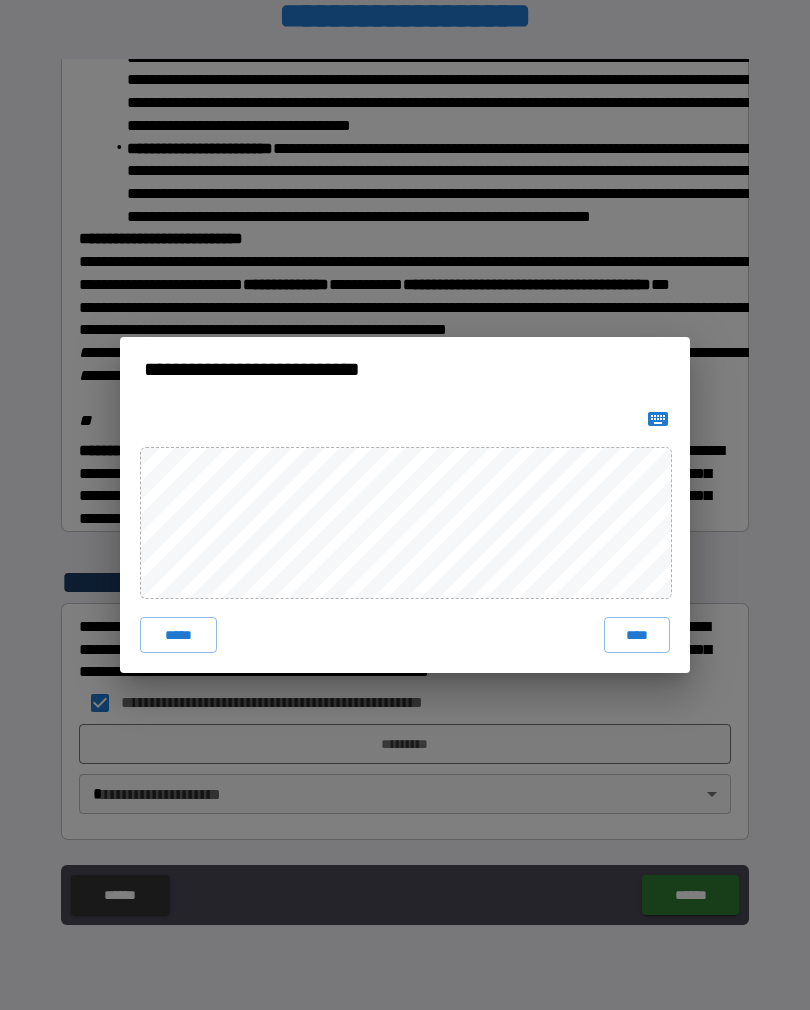 click on "****" at bounding box center (637, 635) 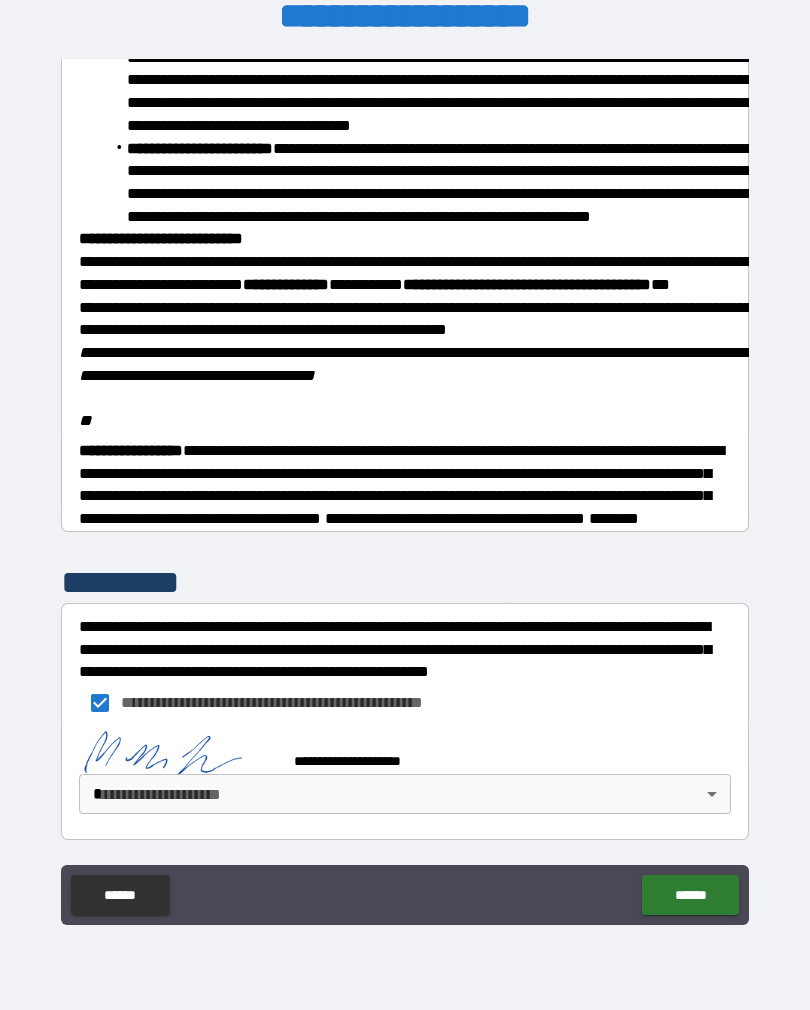 scroll, scrollTop: 2196, scrollLeft: 0, axis: vertical 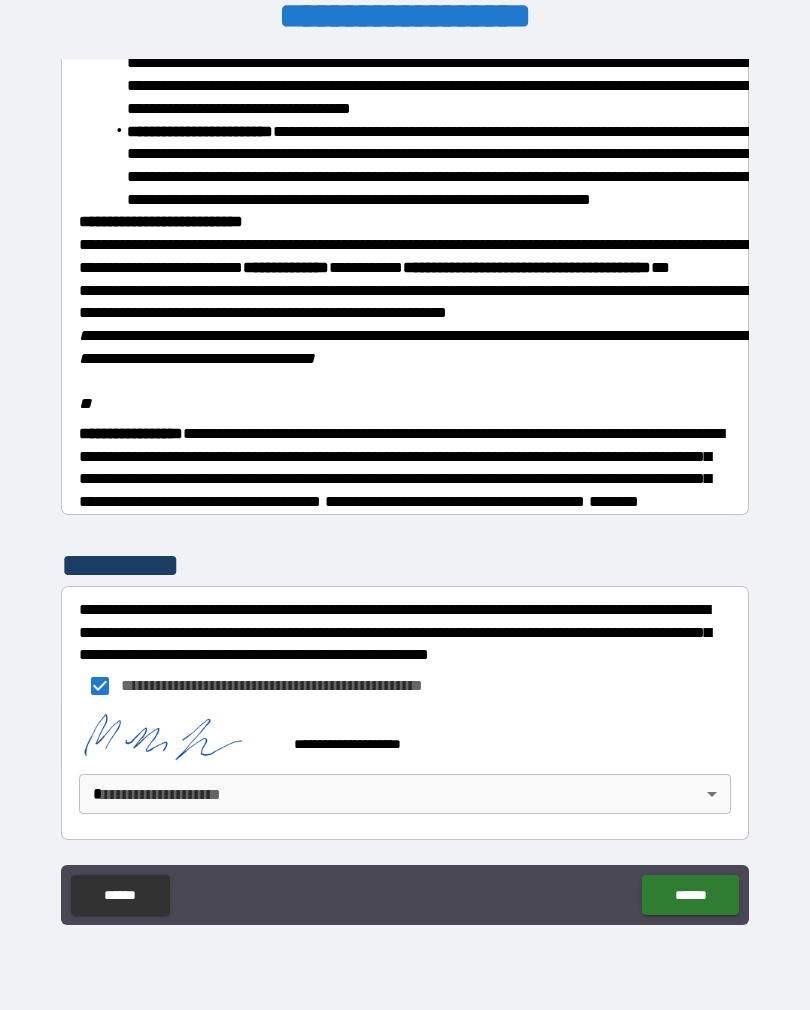click on "**********" at bounding box center (405, 489) 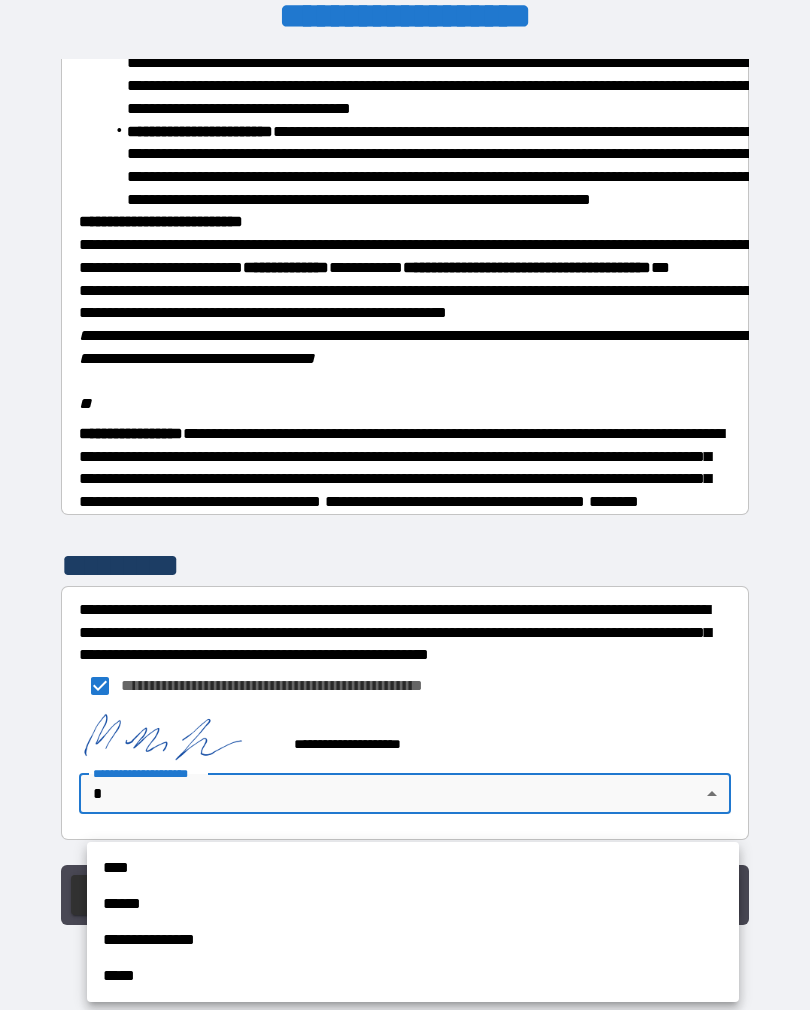 click on "**********" at bounding box center [413, 940] 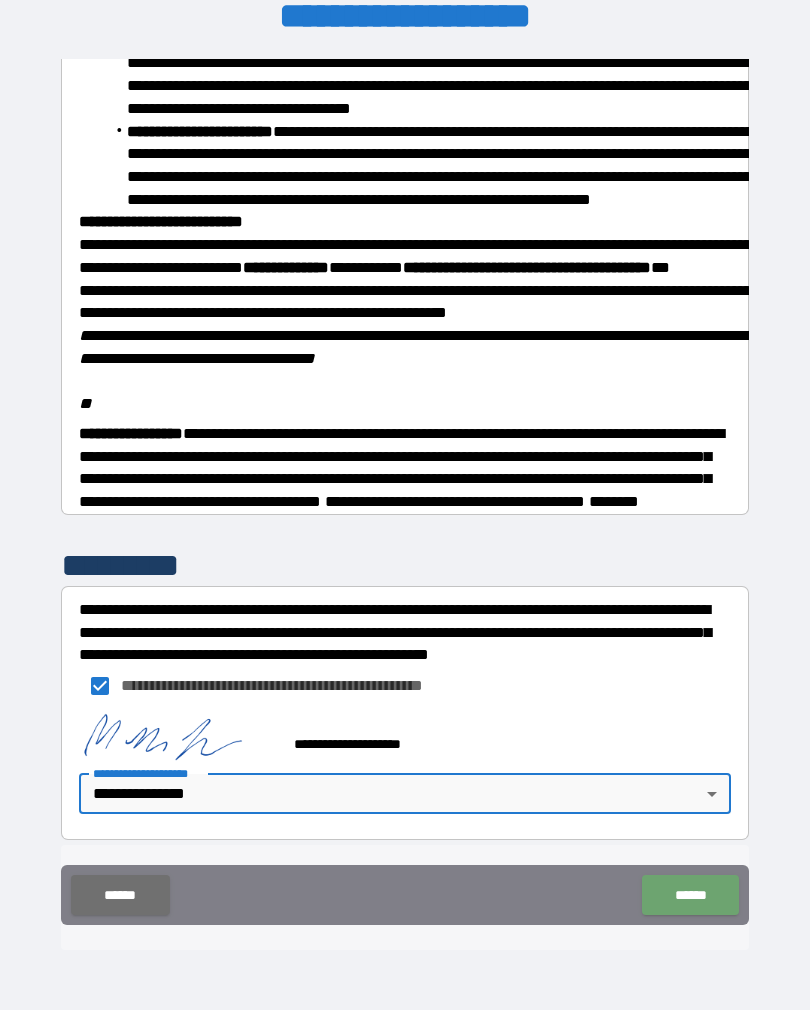 click on "******" at bounding box center [690, 895] 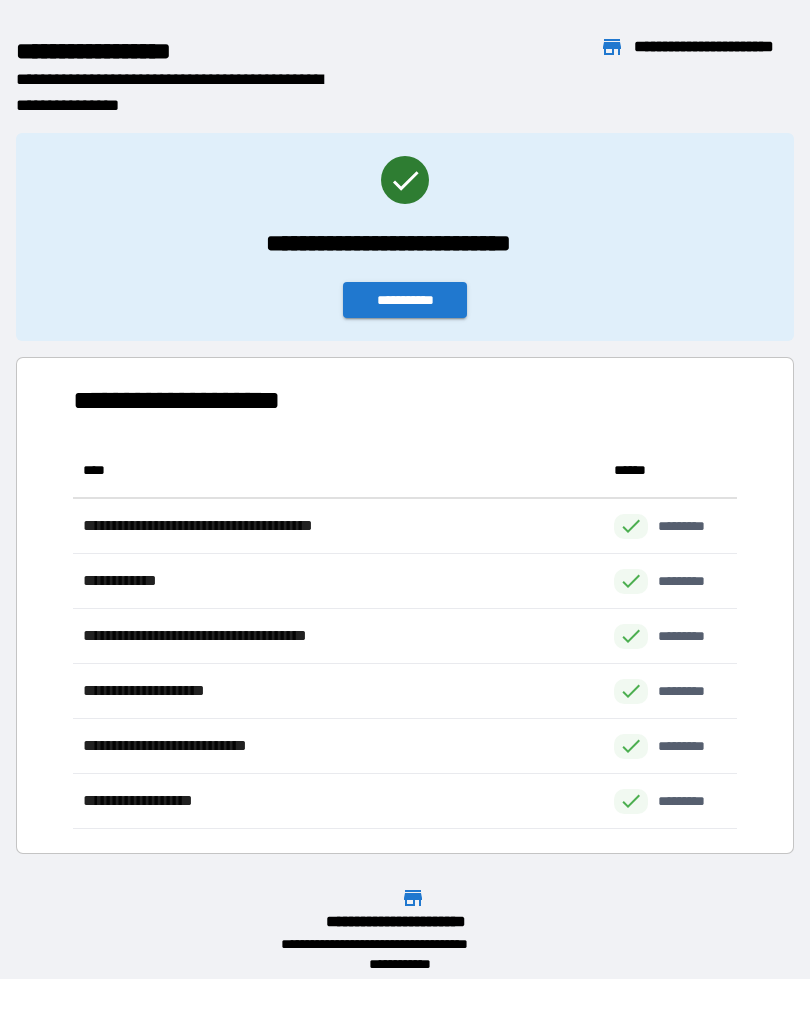 scroll, scrollTop: 386, scrollLeft: 664, axis: both 